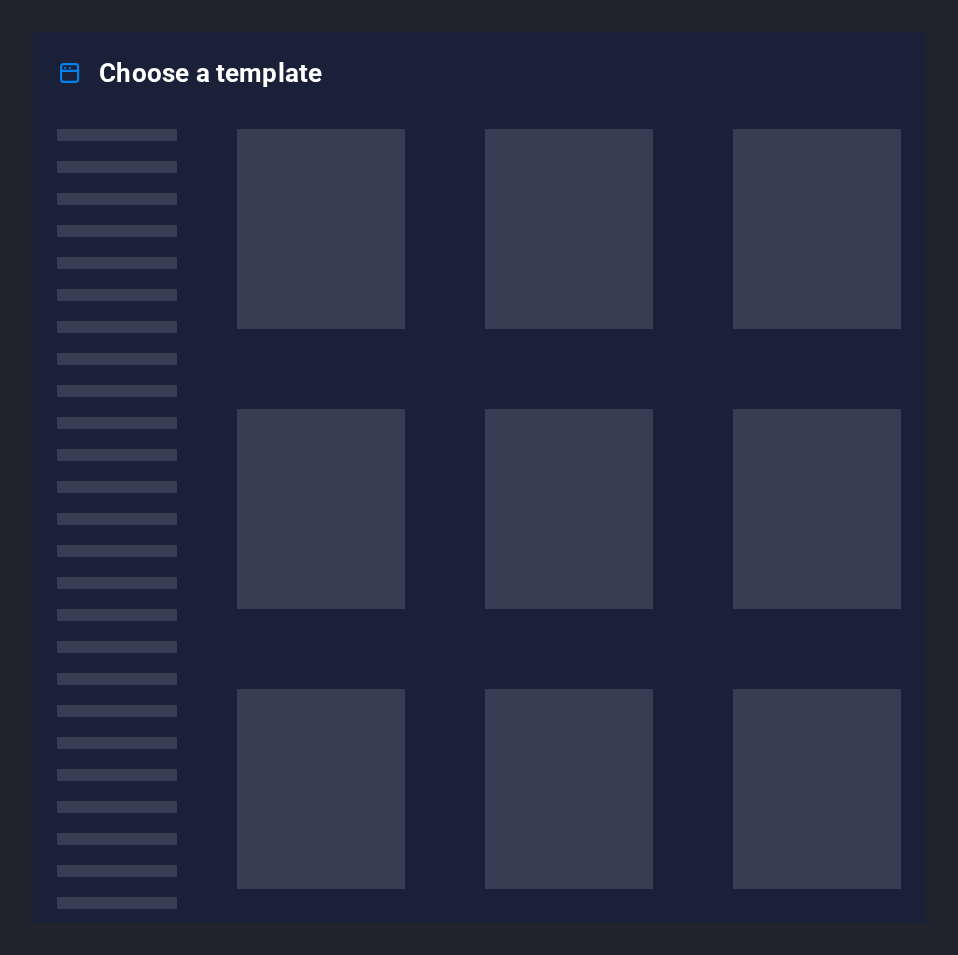 scroll, scrollTop: 0, scrollLeft: 0, axis: both 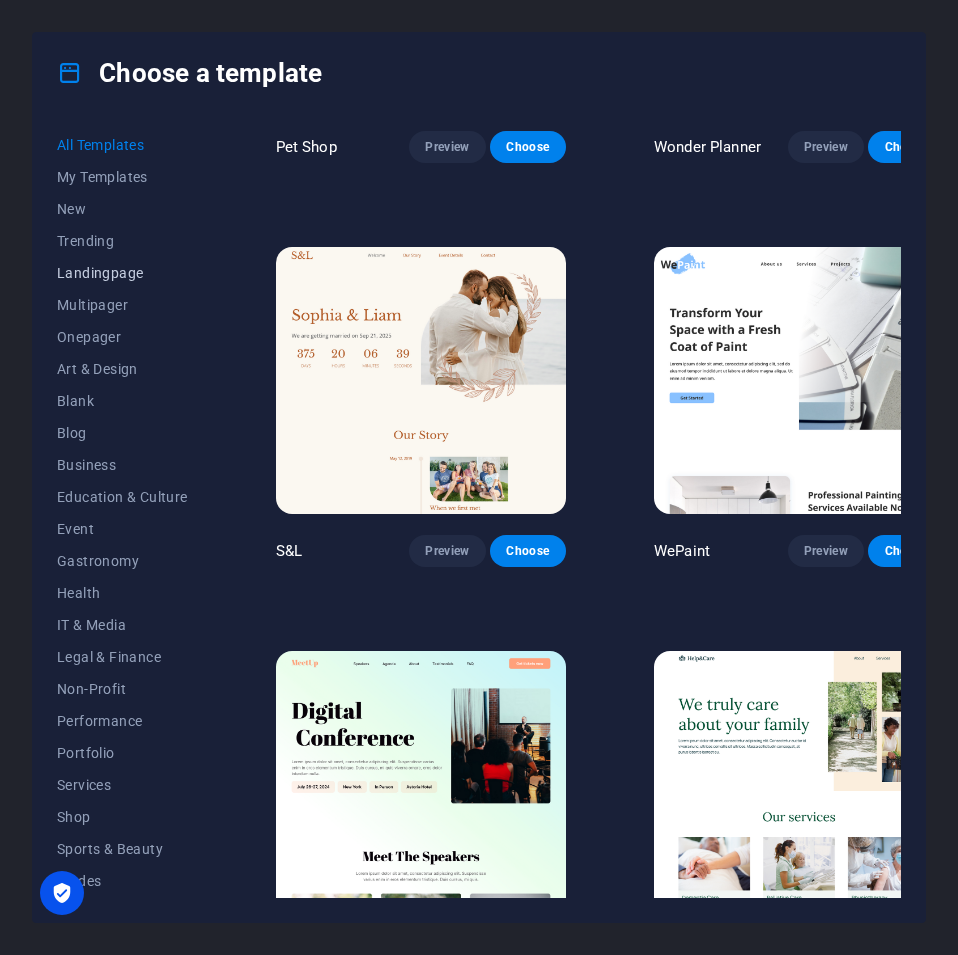click on "Landingpage" at bounding box center [122, 273] 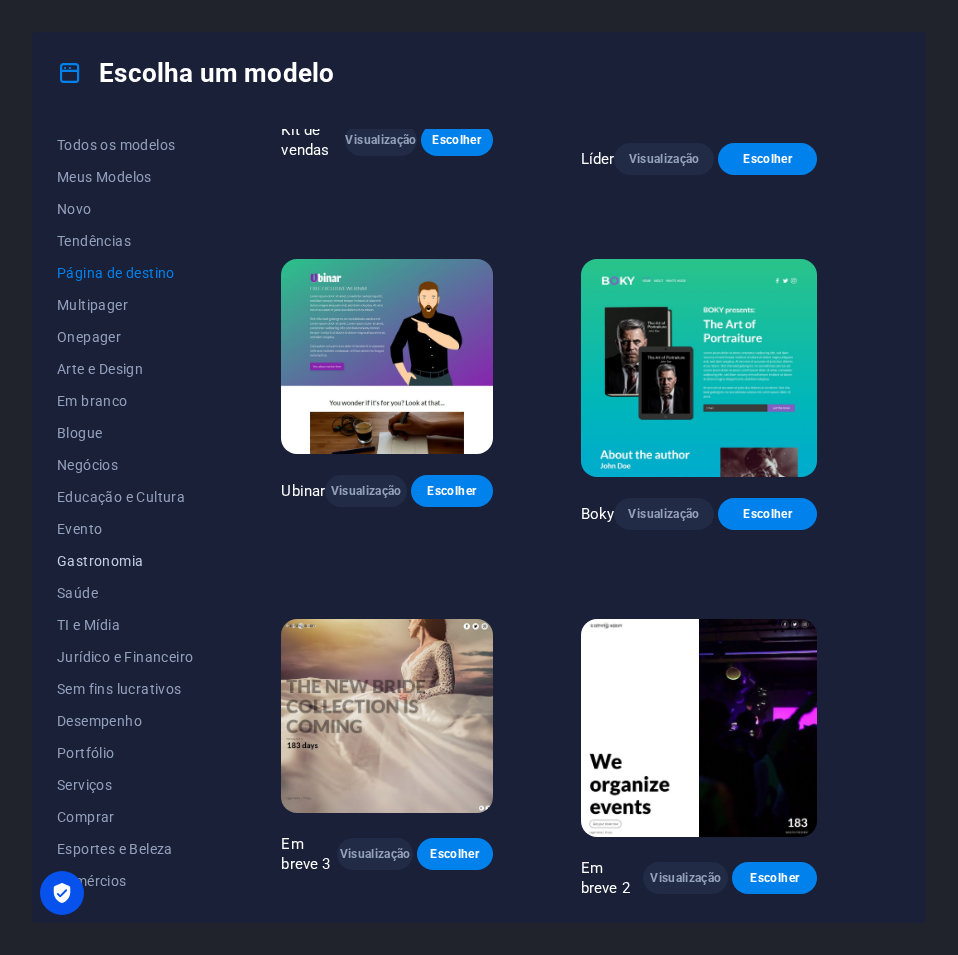 scroll, scrollTop: 2387, scrollLeft: 0, axis: vertical 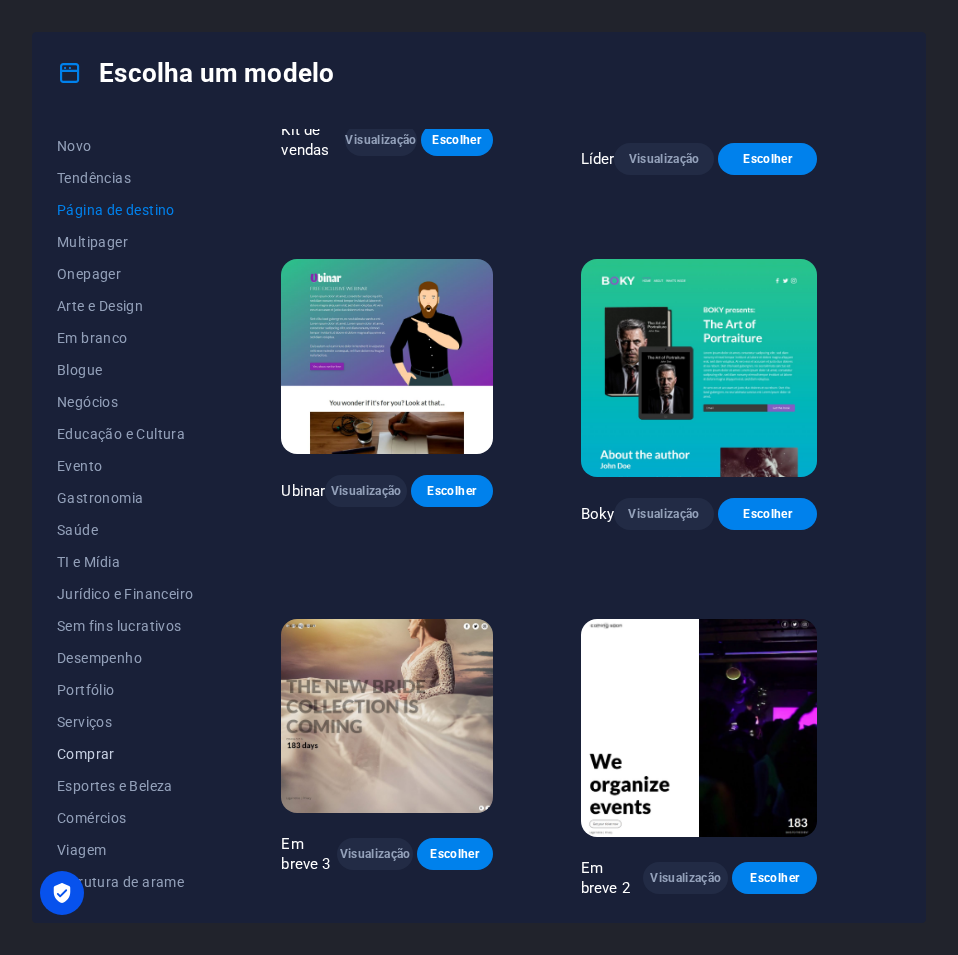 click on "Comprar" at bounding box center [125, 754] 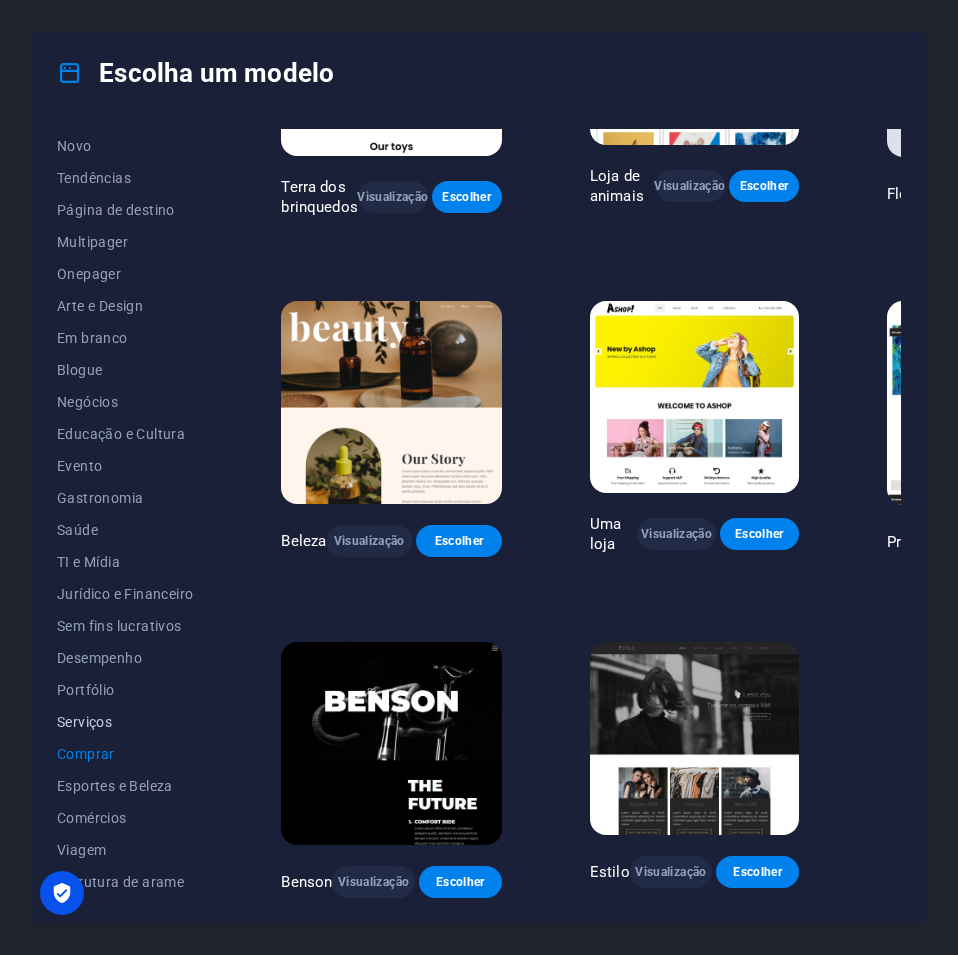 click on "Serviços" at bounding box center (84, 722) 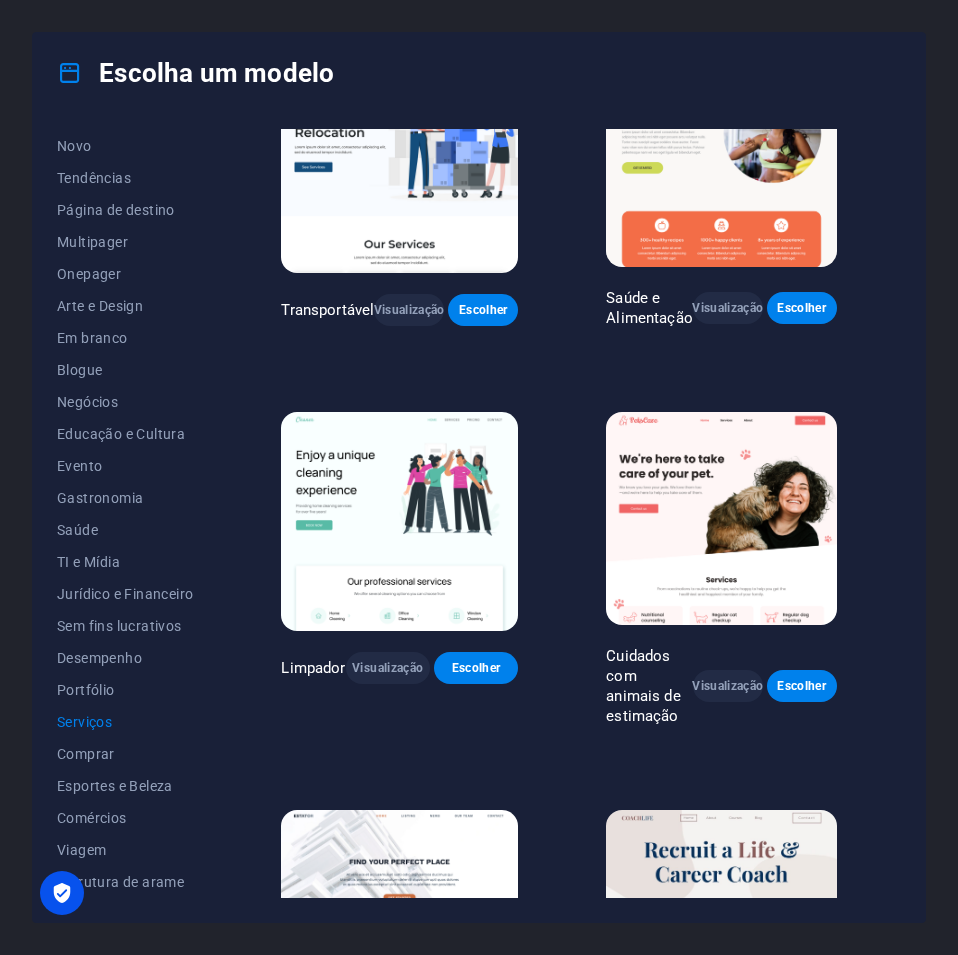 scroll, scrollTop: 0, scrollLeft: 0, axis: both 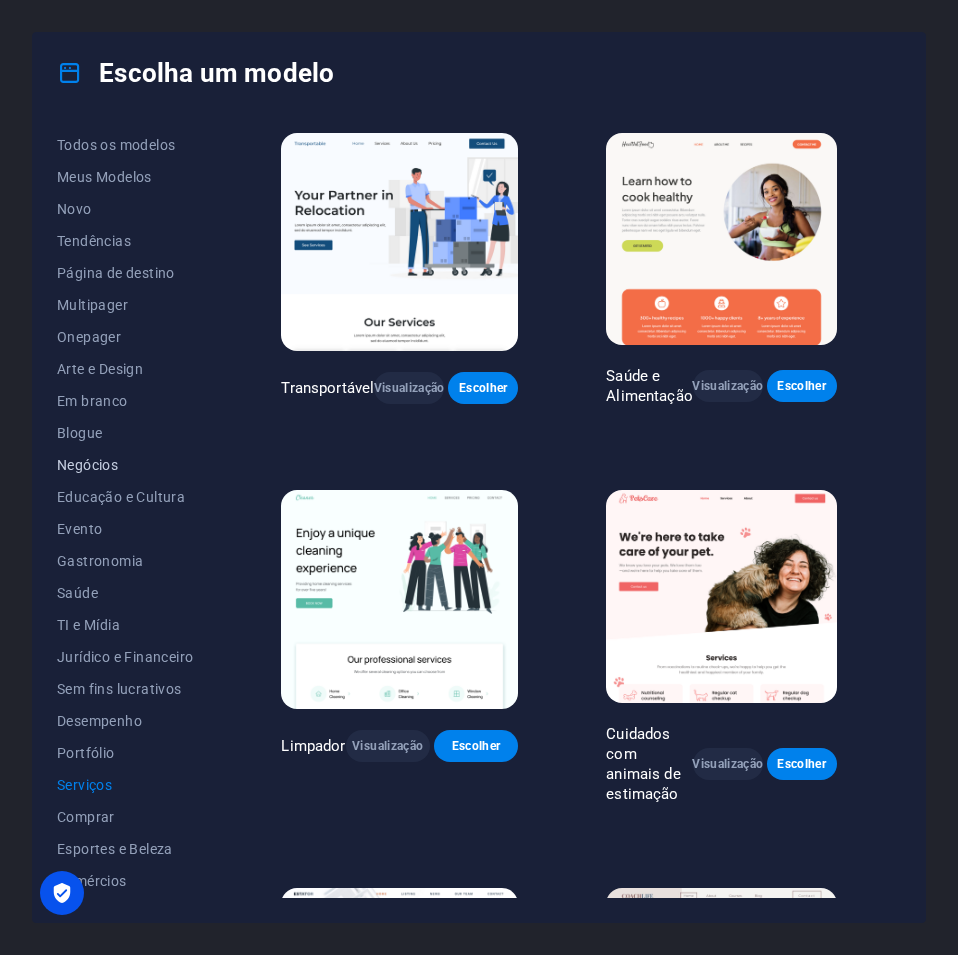 click on "Negócios" at bounding box center (125, 465) 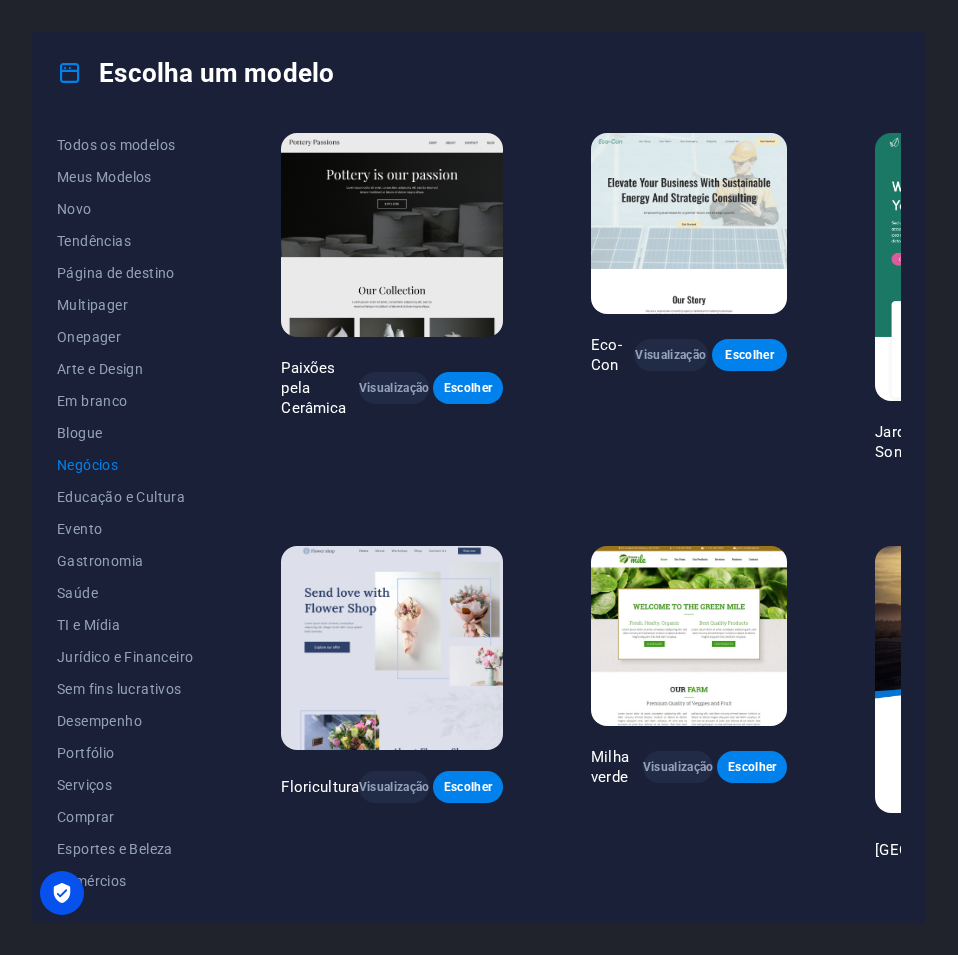 scroll, scrollTop: 222, scrollLeft: 0, axis: vertical 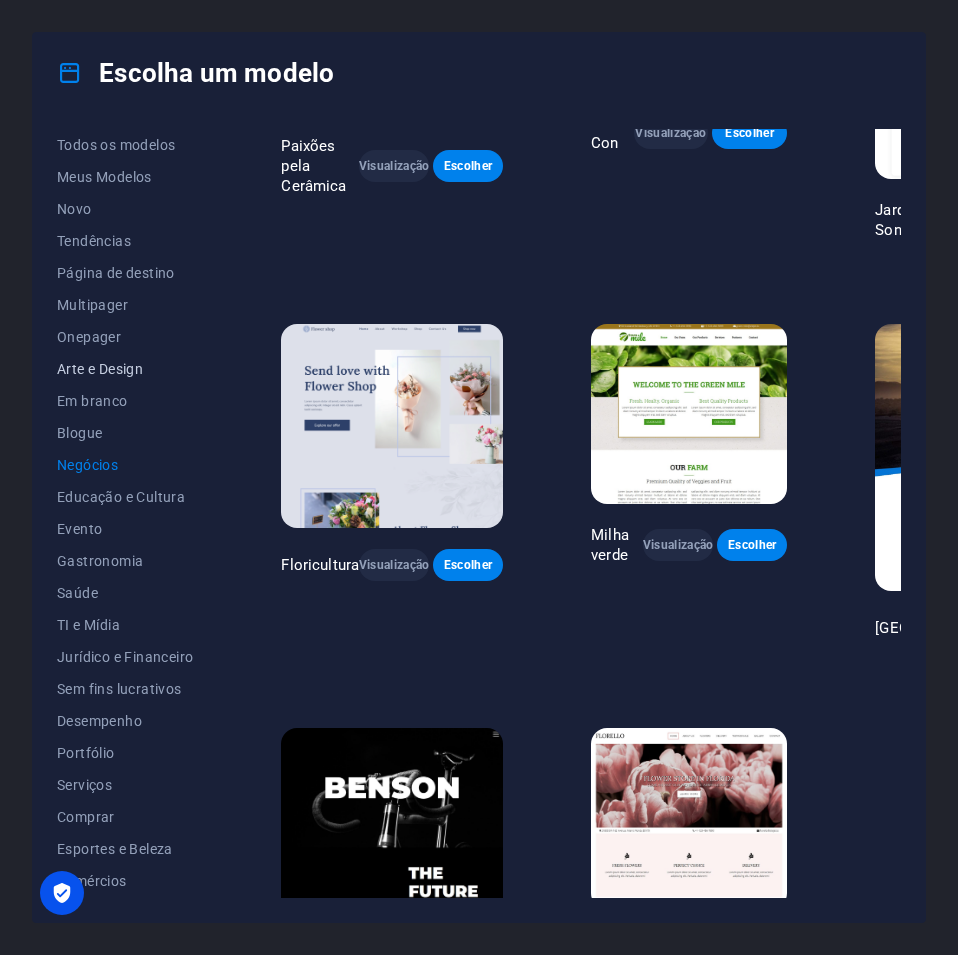 click on "Arte e Design" at bounding box center [125, 369] 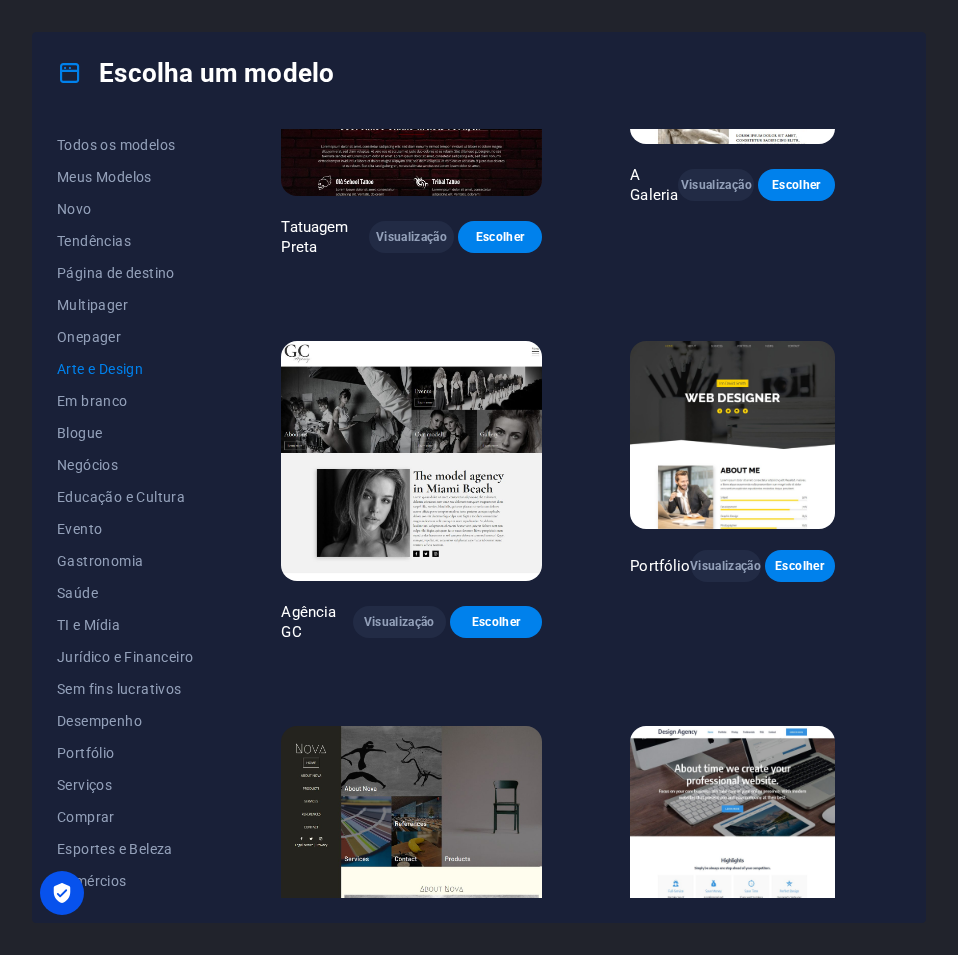 scroll, scrollTop: 924, scrollLeft: 0, axis: vertical 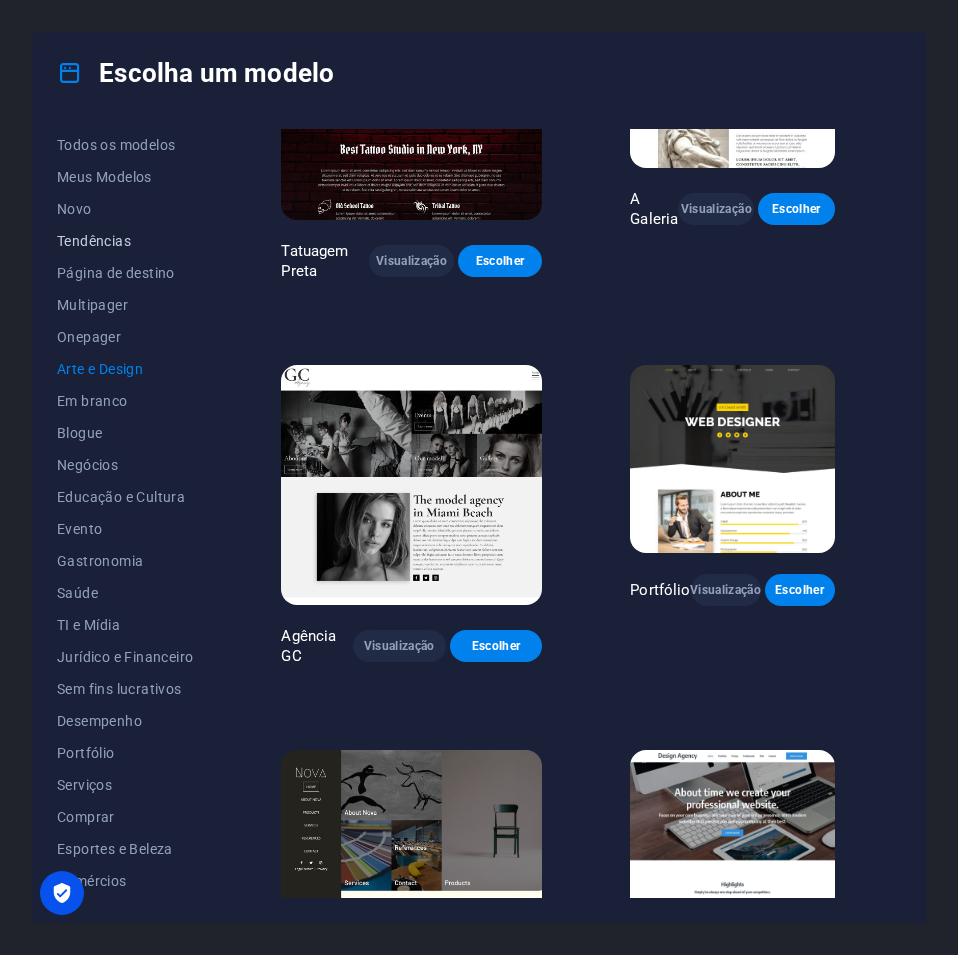 click on "Tendências" at bounding box center (125, 241) 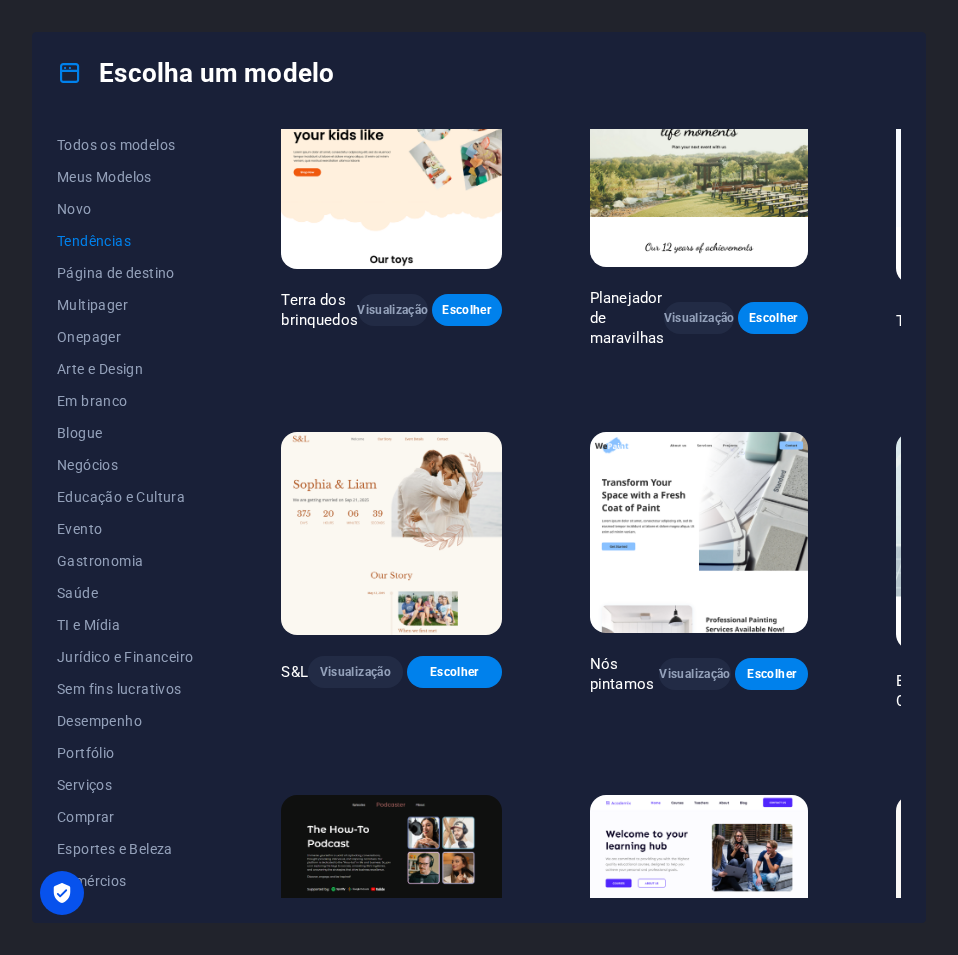 scroll, scrollTop: 0, scrollLeft: 0, axis: both 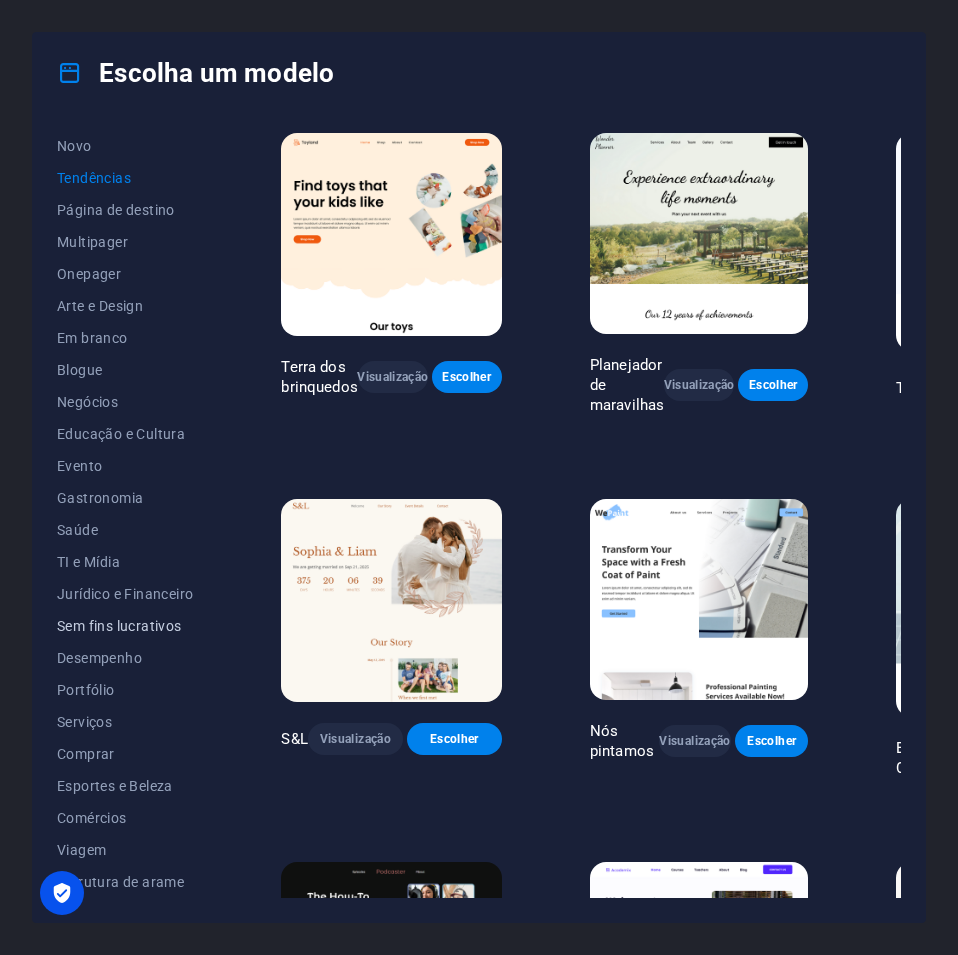 click on "Sem fins lucrativos" at bounding box center [119, 626] 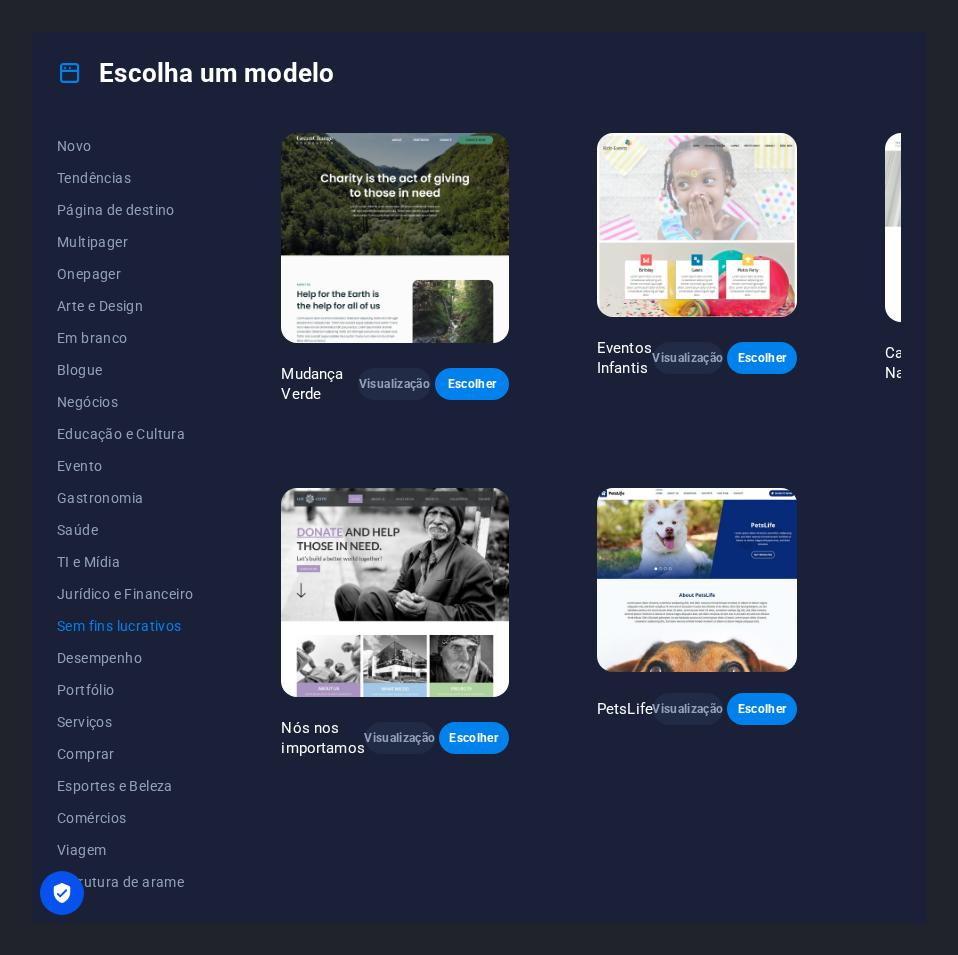 click on "Sem fins lucrativos" at bounding box center [125, 626] 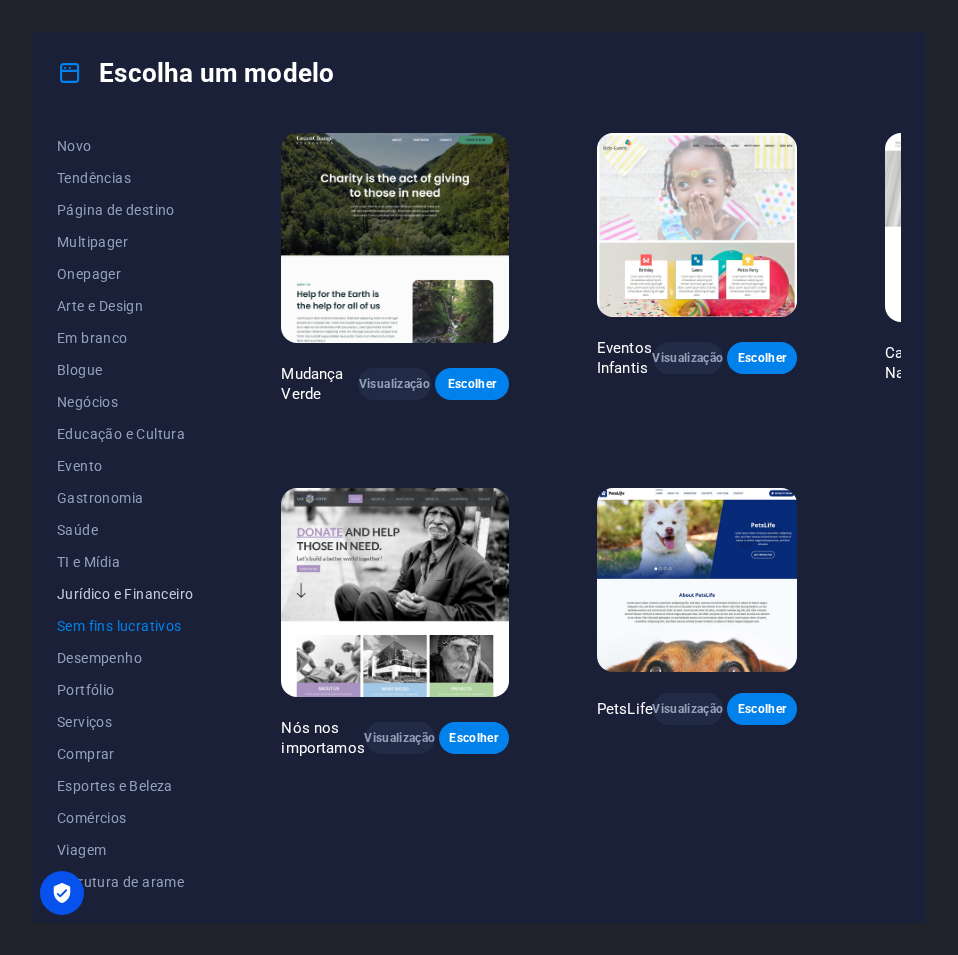 click on "Jurídico e Financeiro" at bounding box center [125, 594] 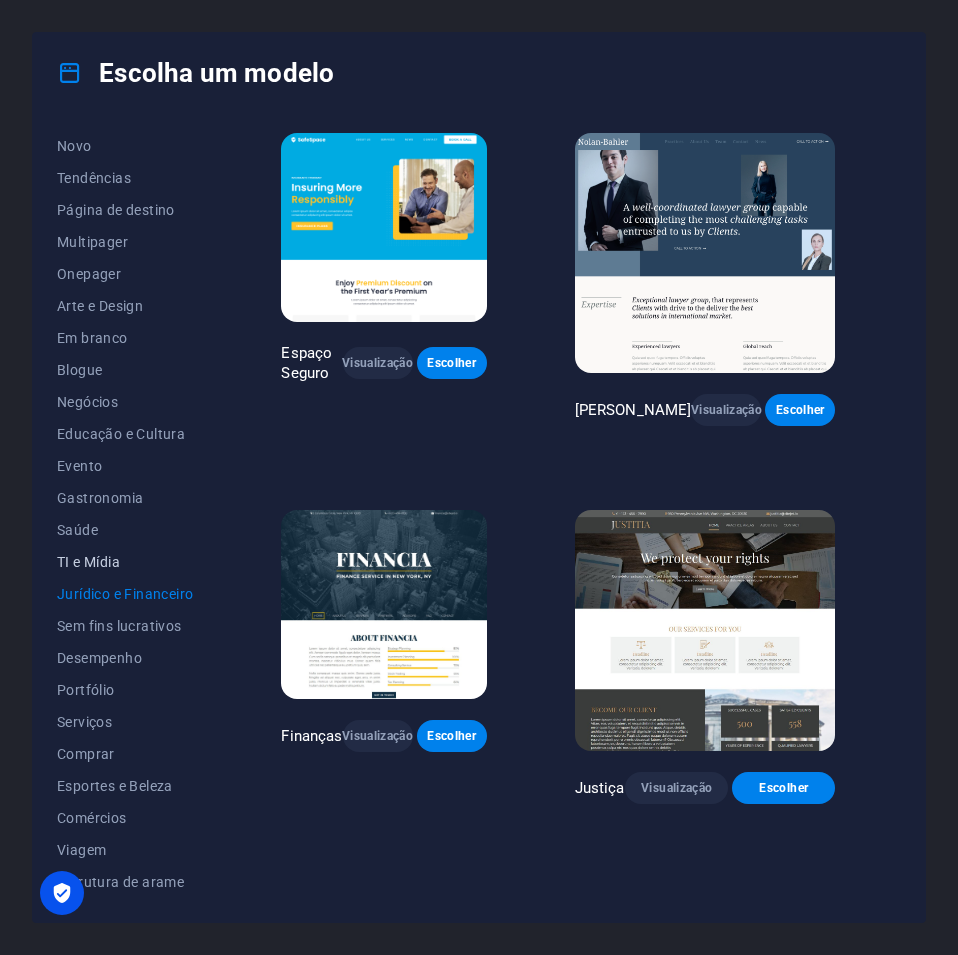 click on "TI e Mídia" at bounding box center (88, 562) 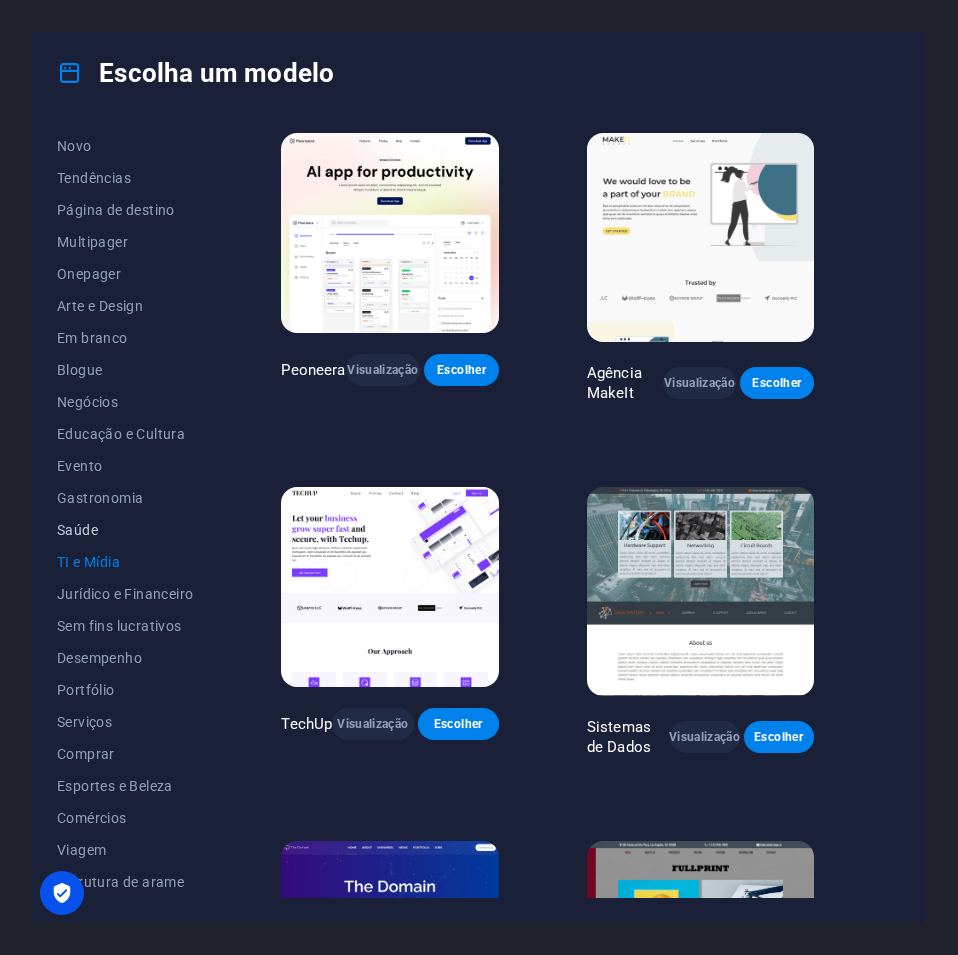 click on "Saúde" at bounding box center (125, 530) 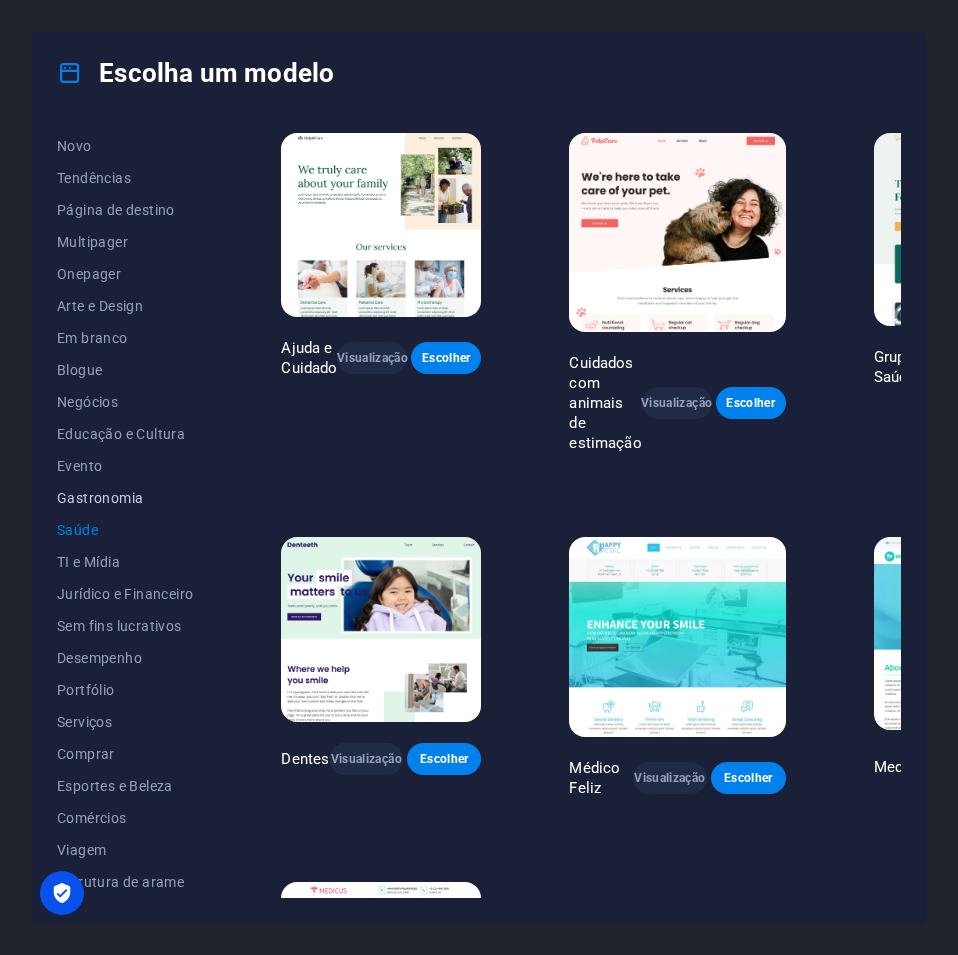 click on "Gastronomia" at bounding box center [100, 498] 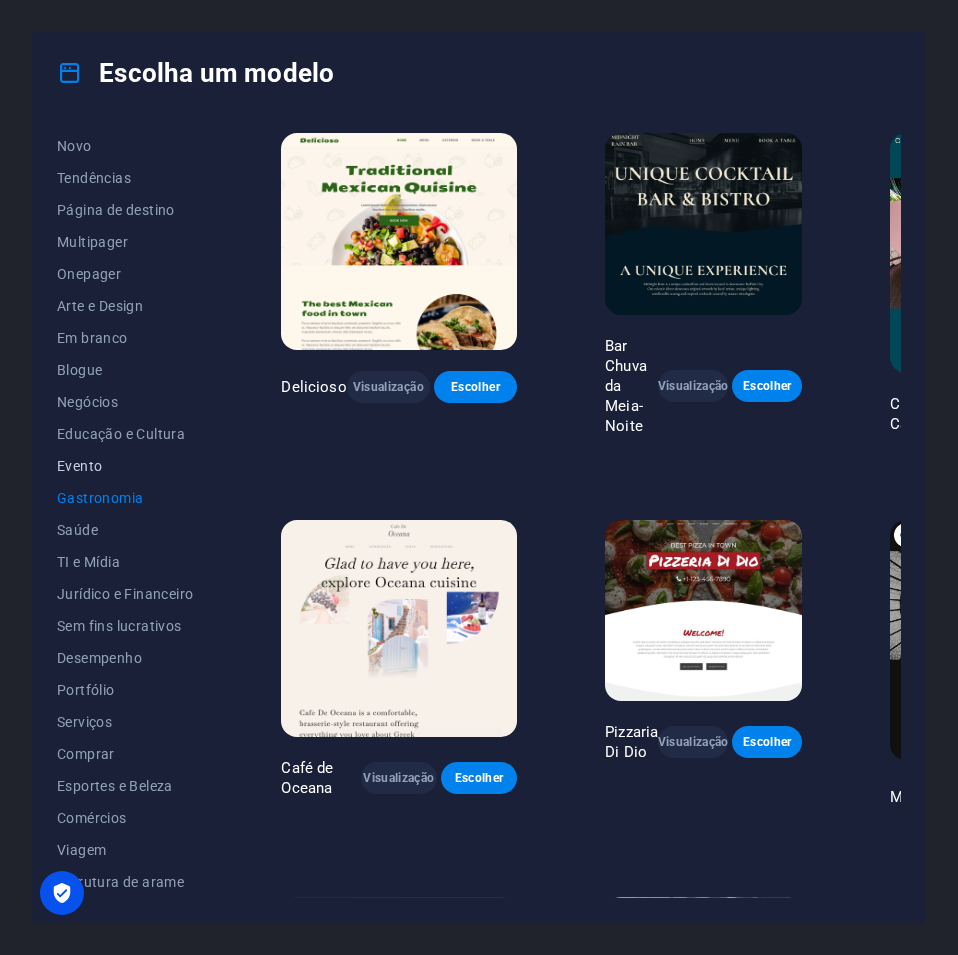 click on "Evento" at bounding box center (125, 466) 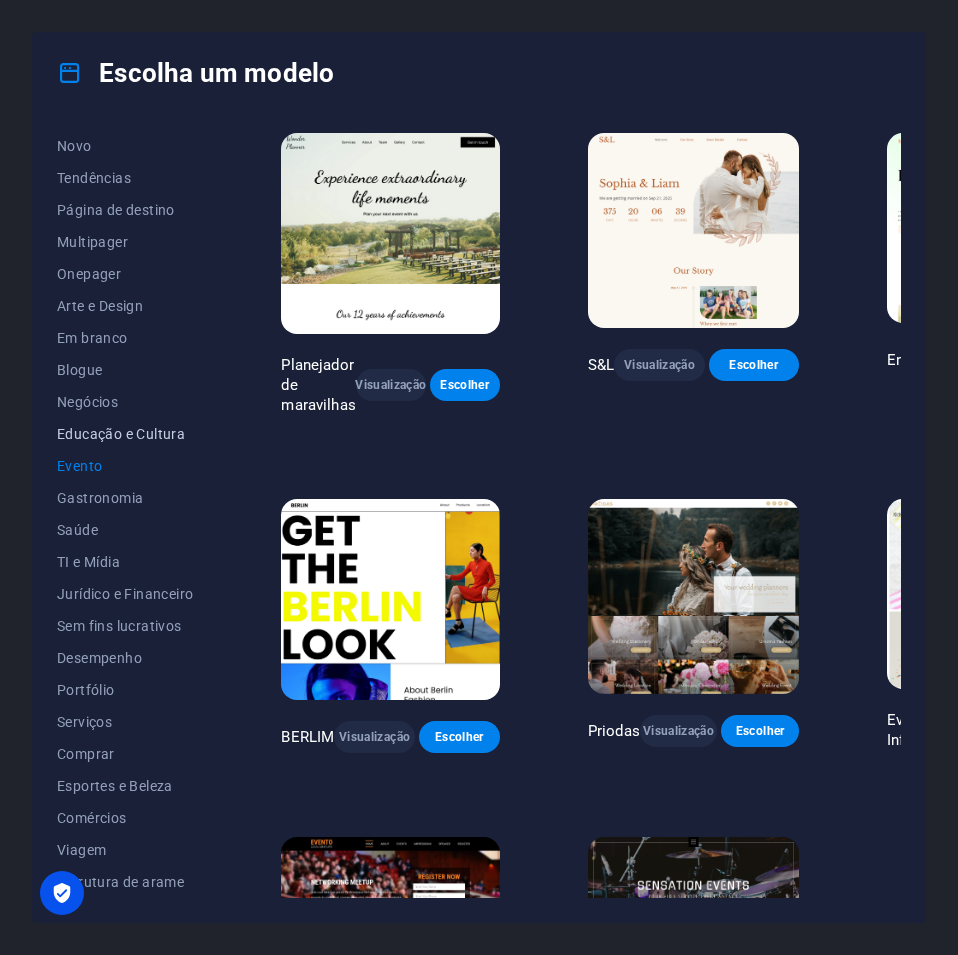 click on "Educação e Cultura" at bounding box center [121, 434] 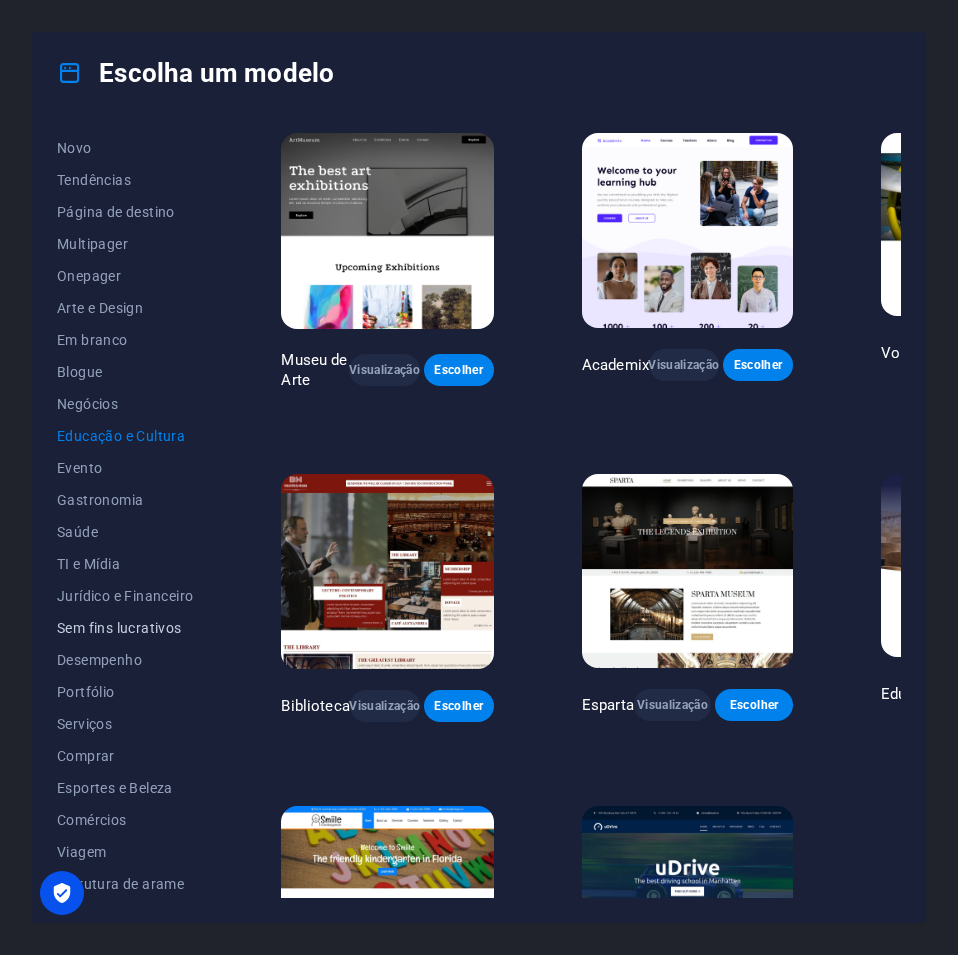 scroll, scrollTop: 63, scrollLeft: 0, axis: vertical 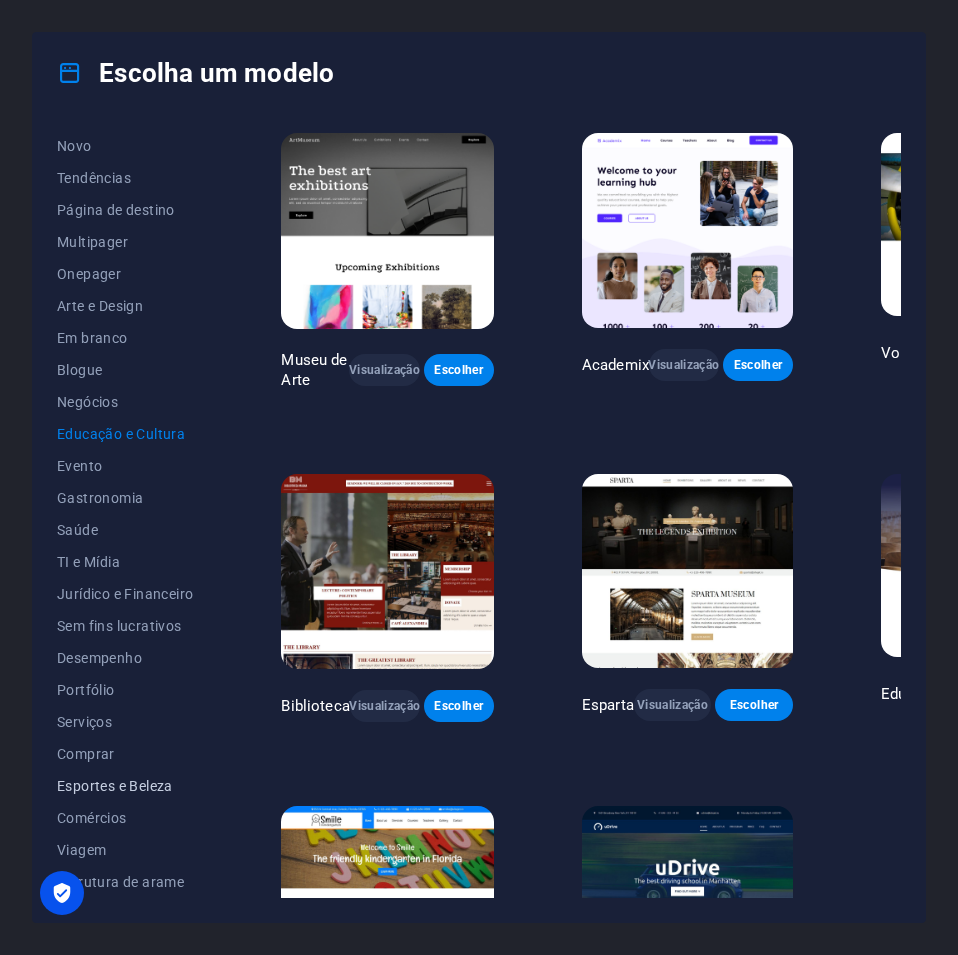 click on "Esportes e Beleza" at bounding box center [115, 786] 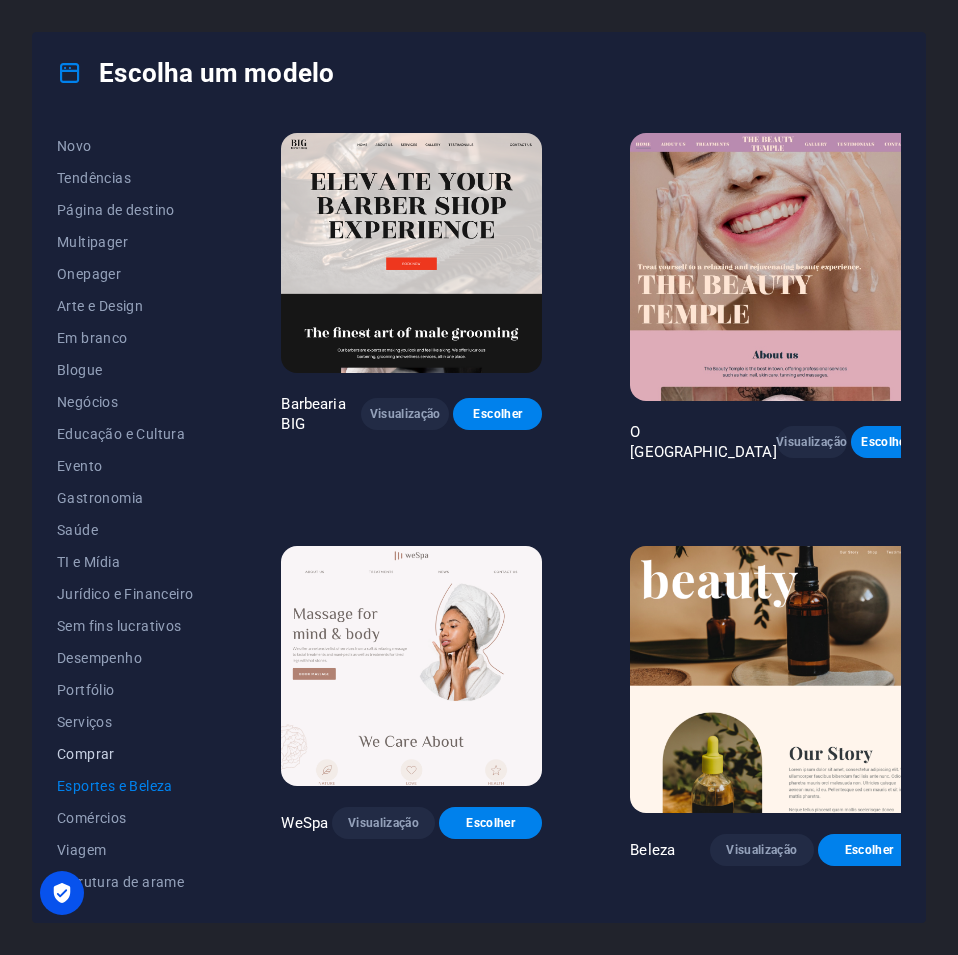 click on "Comprar" at bounding box center [86, 754] 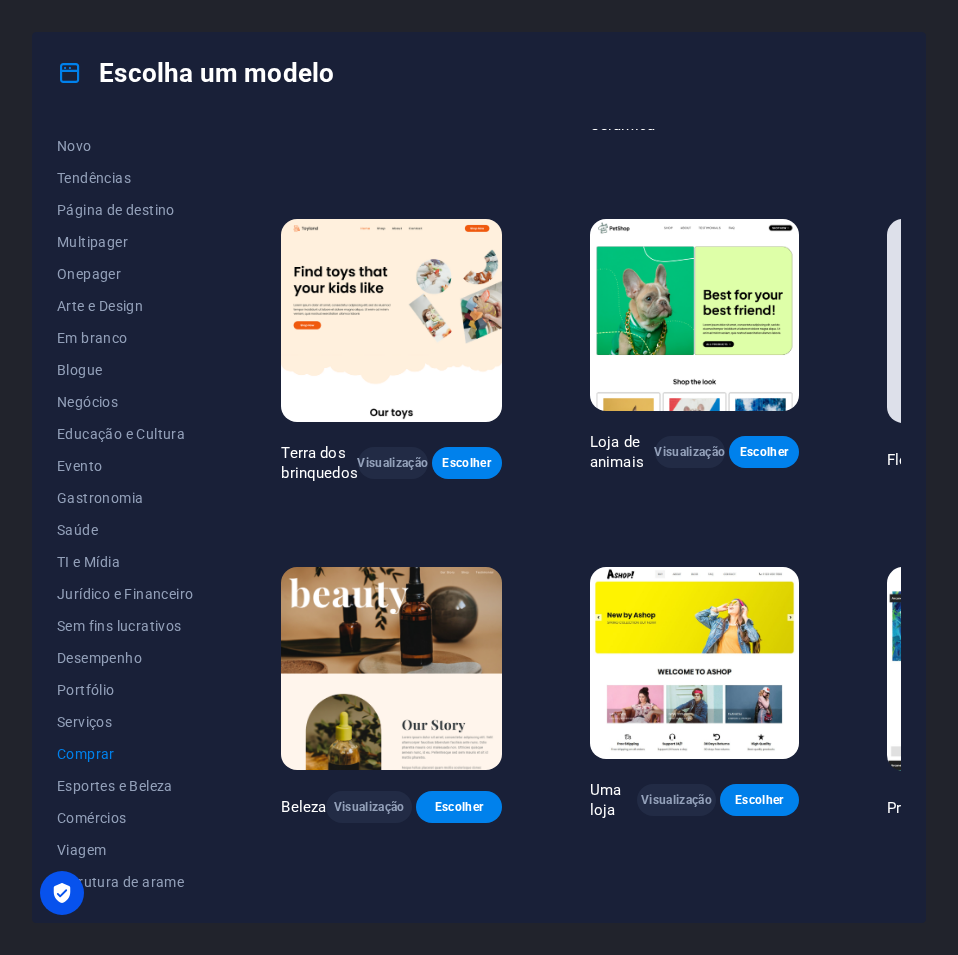 scroll, scrollTop: 253, scrollLeft: 0, axis: vertical 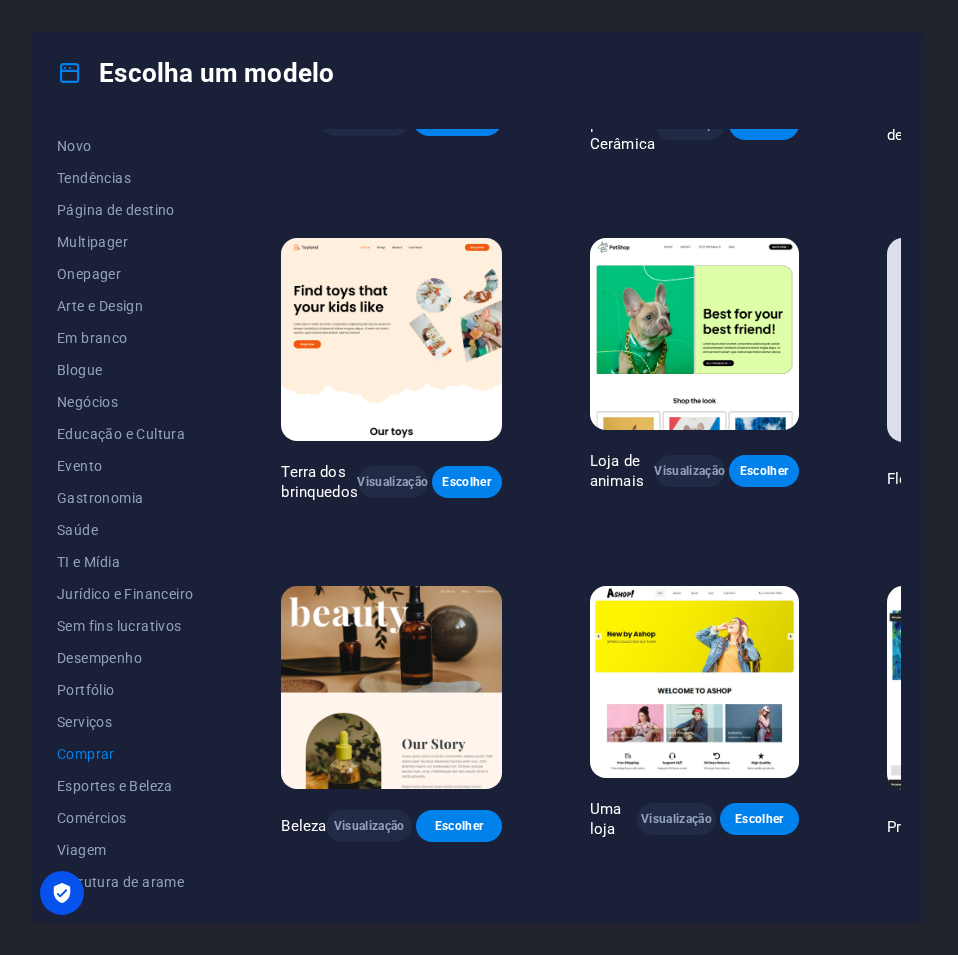 click at bounding box center [391, 687] 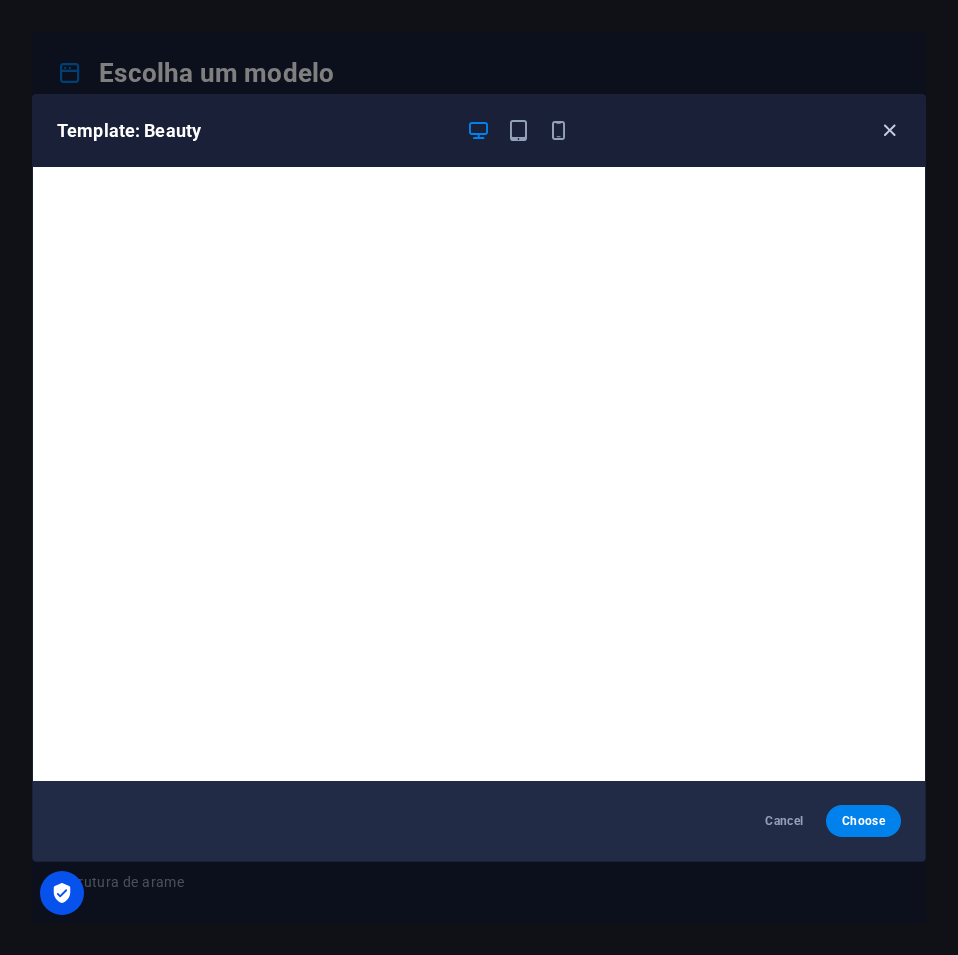 click at bounding box center [889, 130] 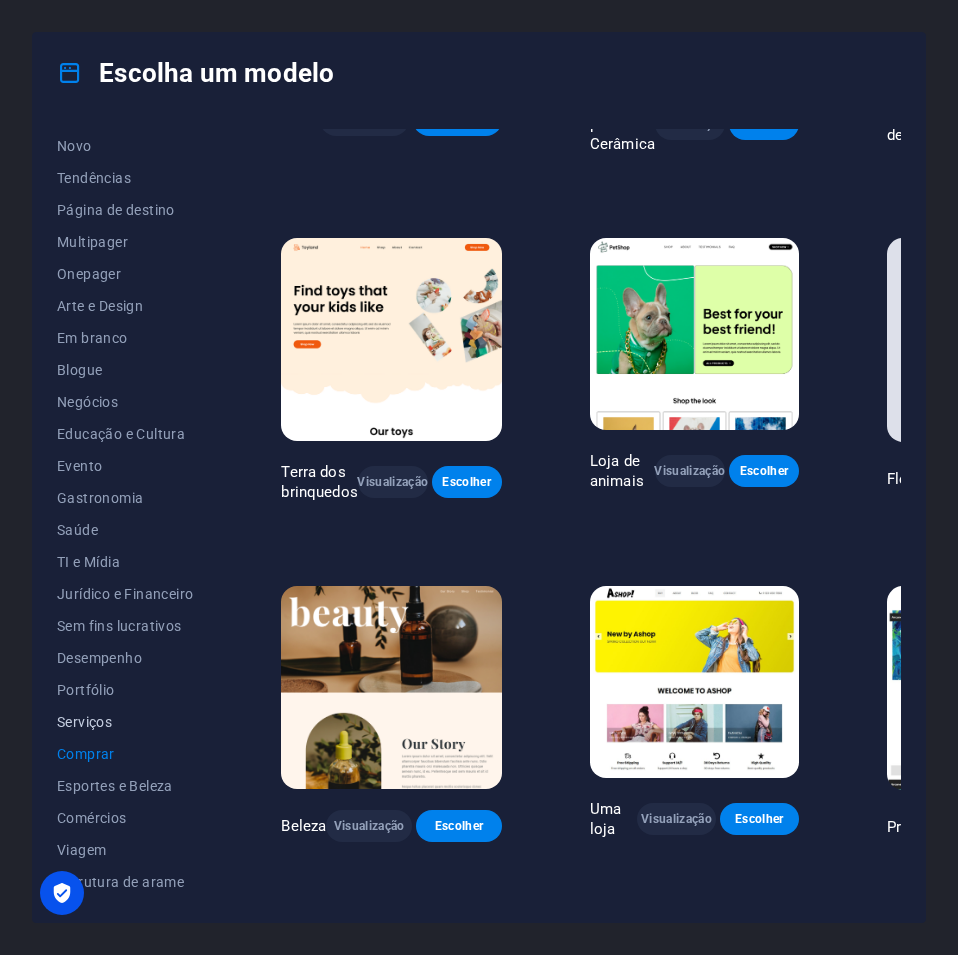 click on "Serviços" at bounding box center (125, 722) 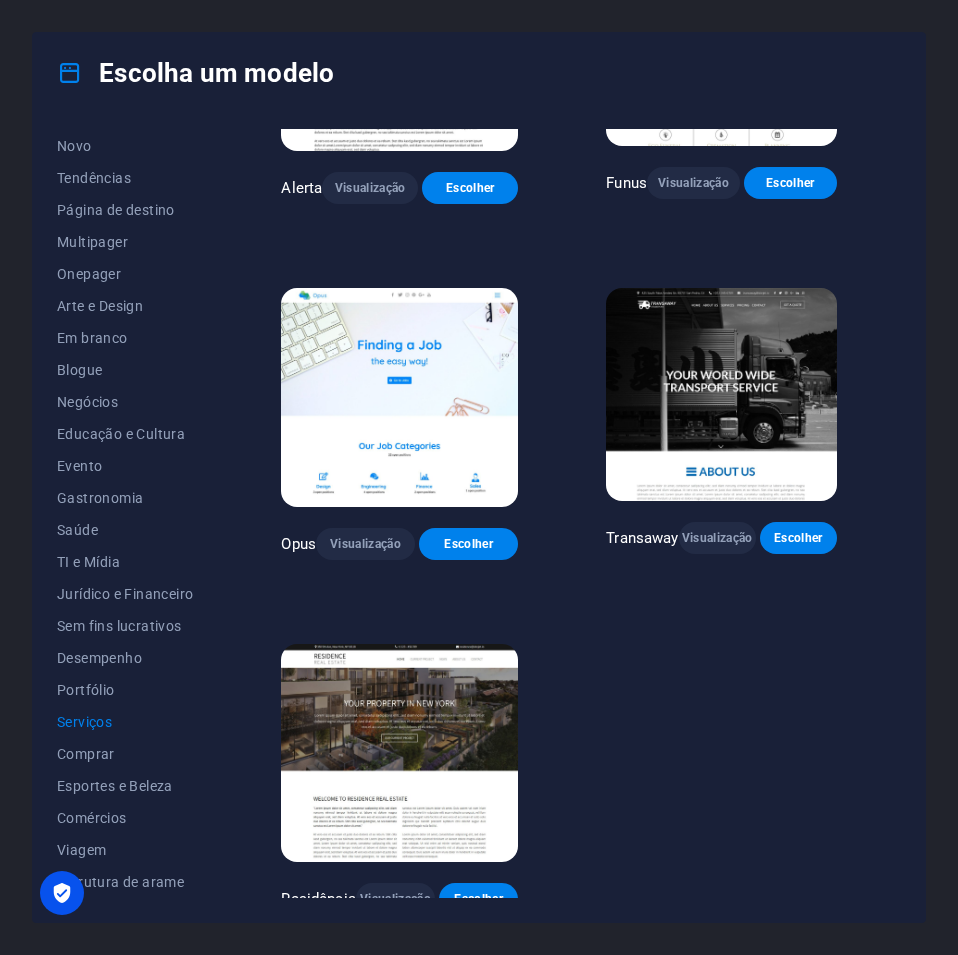 scroll, scrollTop: 1705, scrollLeft: 0, axis: vertical 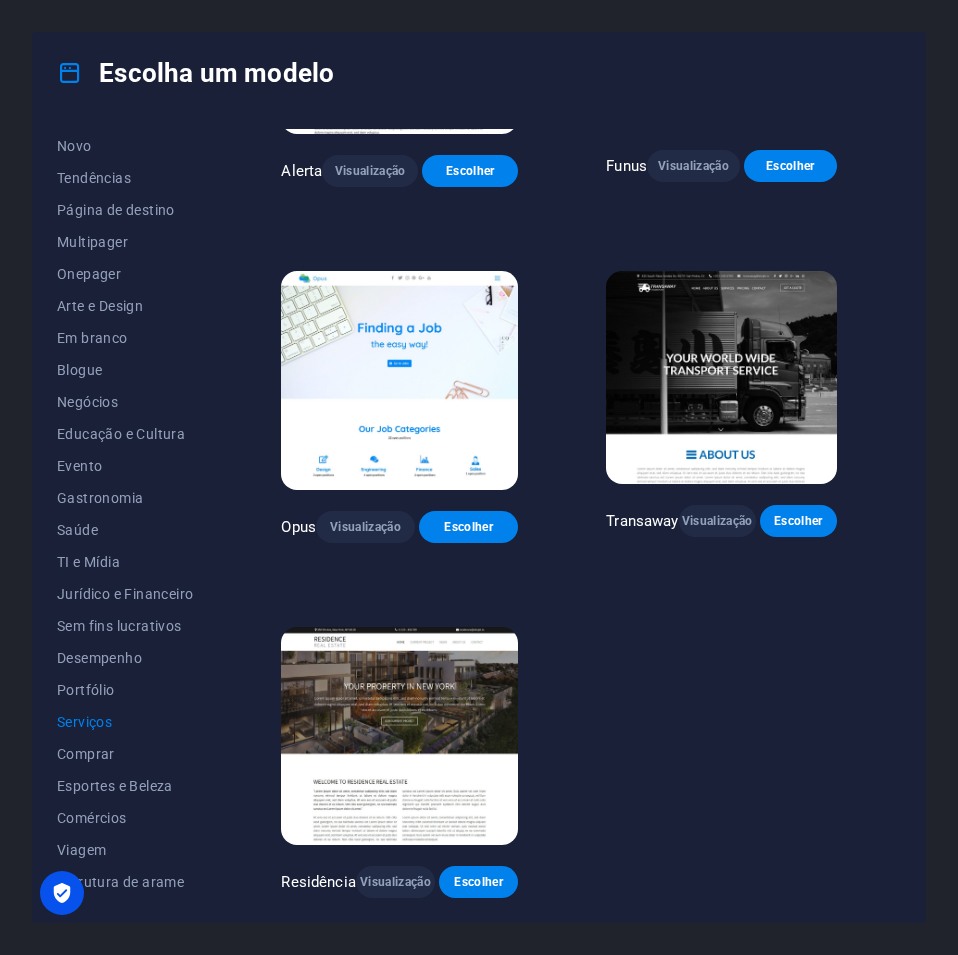 click at bounding box center [721, 377] 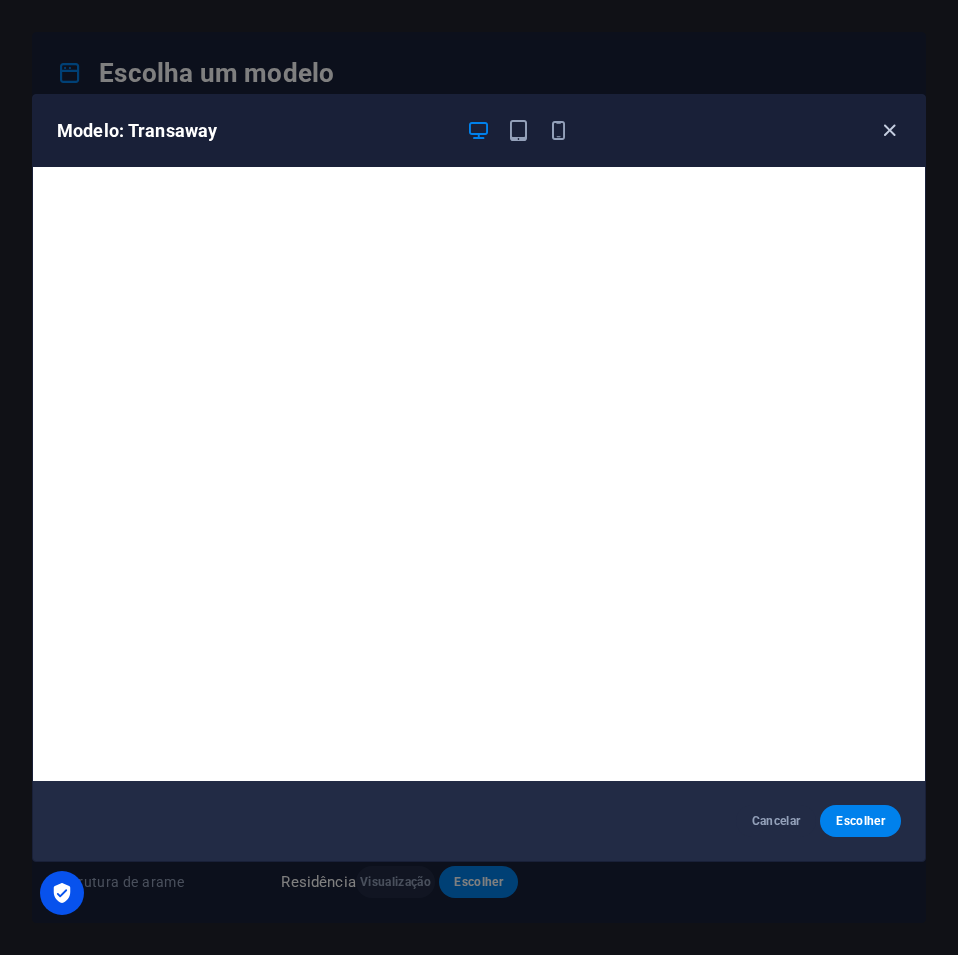 click at bounding box center (889, 130) 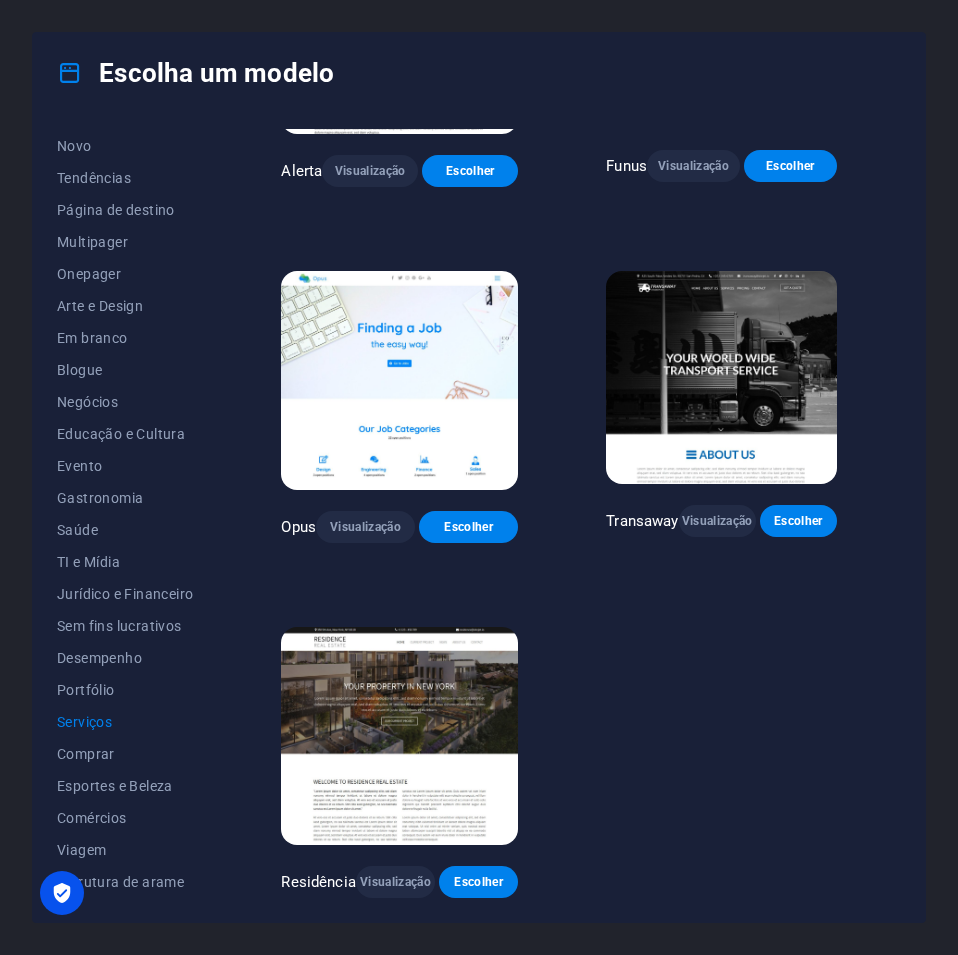 click at bounding box center (399, 736) 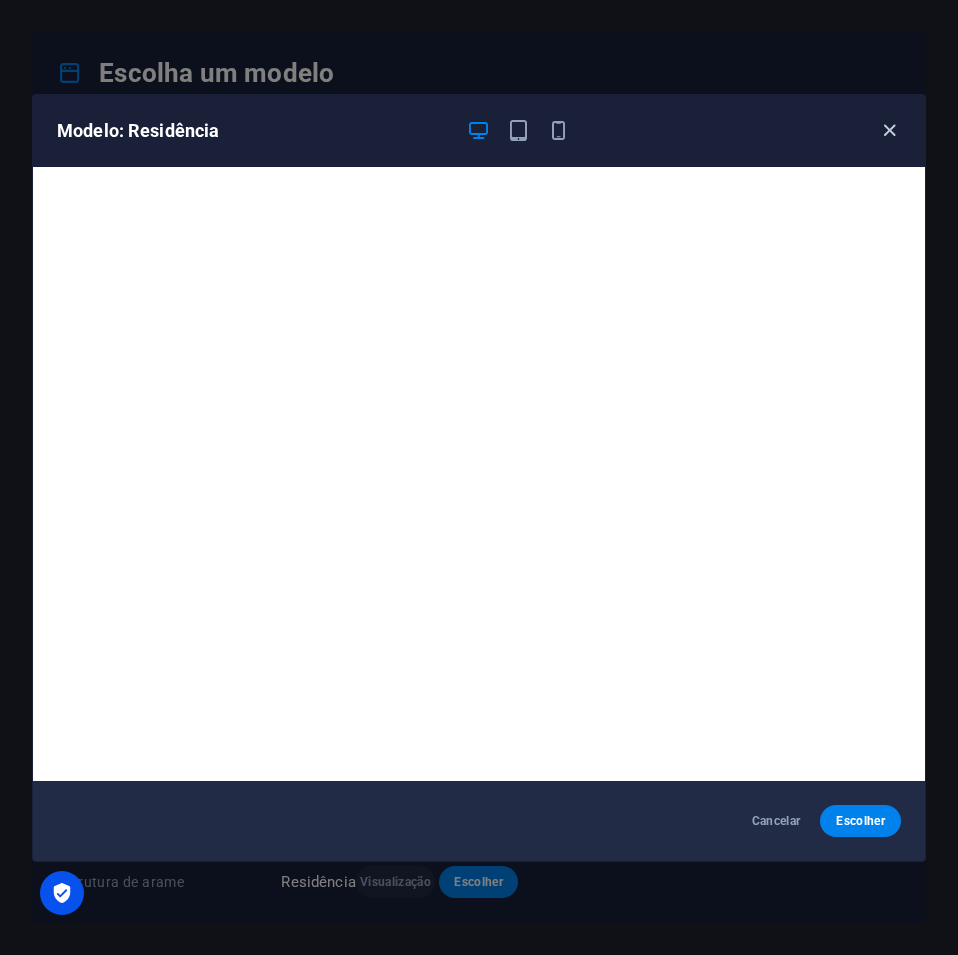 click at bounding box center (889, 130) 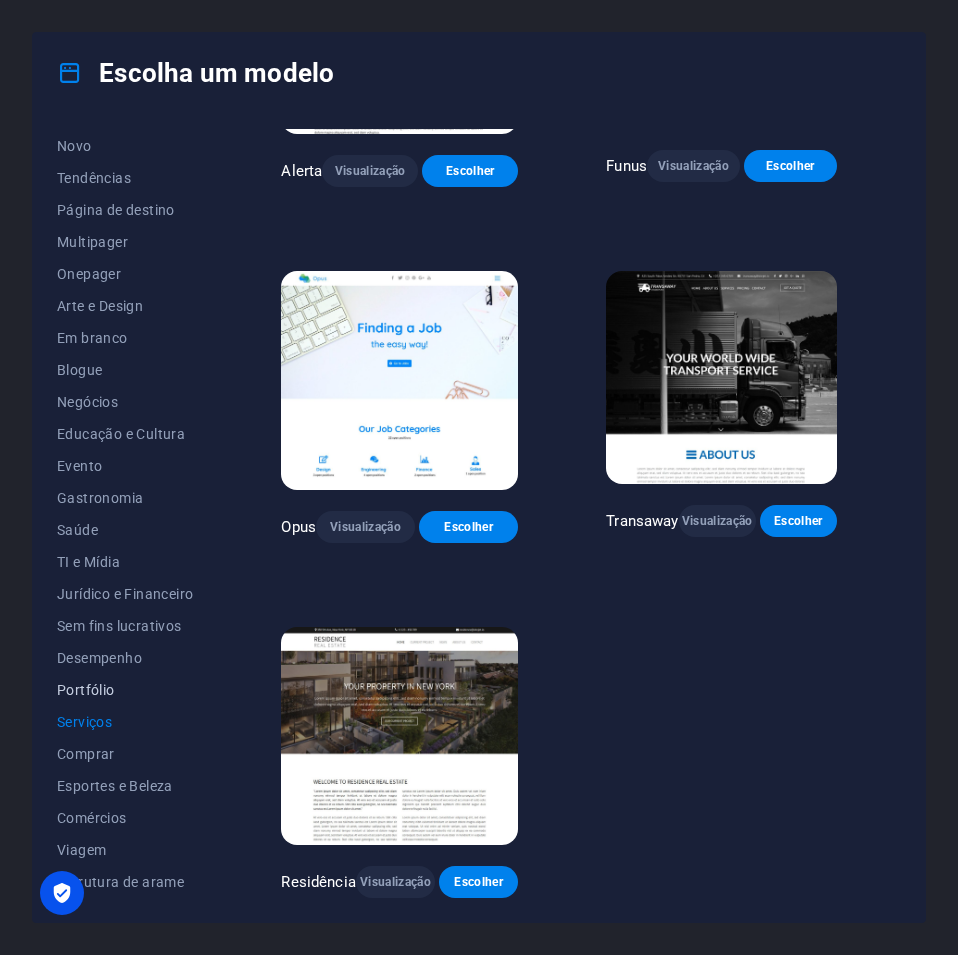 scroll, scrollTop: 1705, scrollLeft: 0, axis: vertical 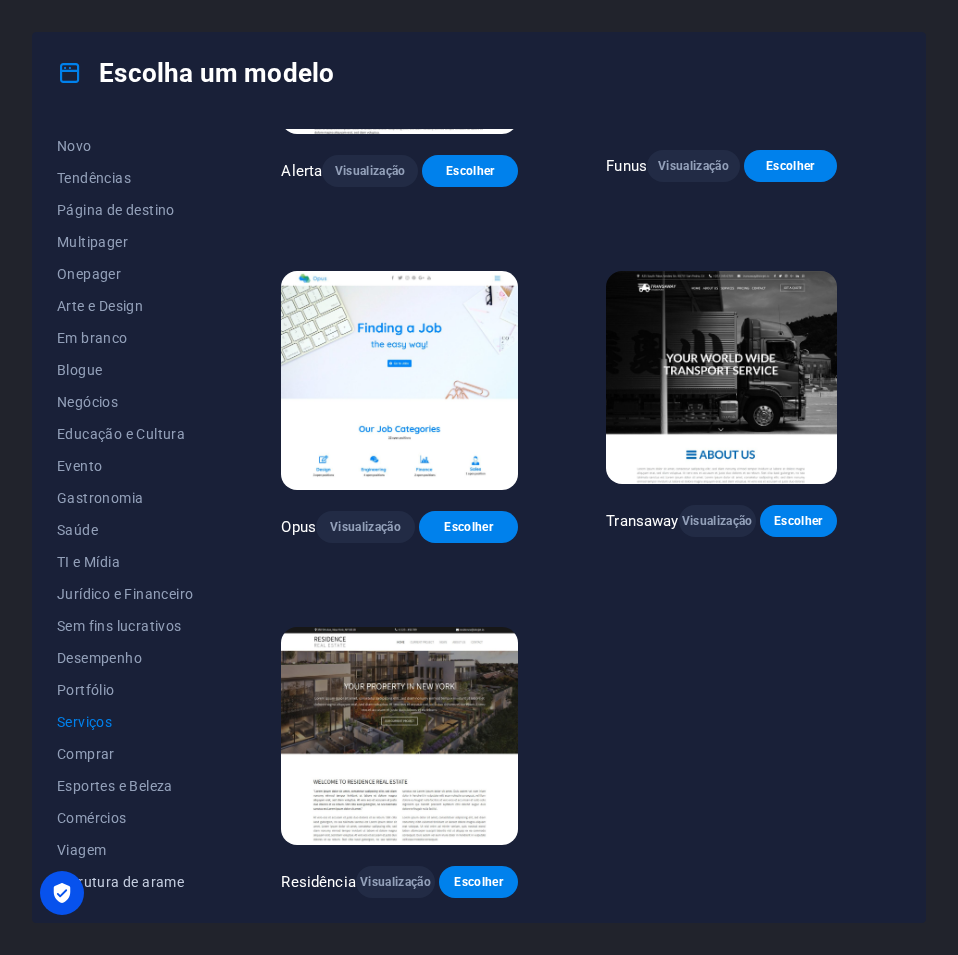 click on "Estrutura de arame" at bounding box center [125, 882] 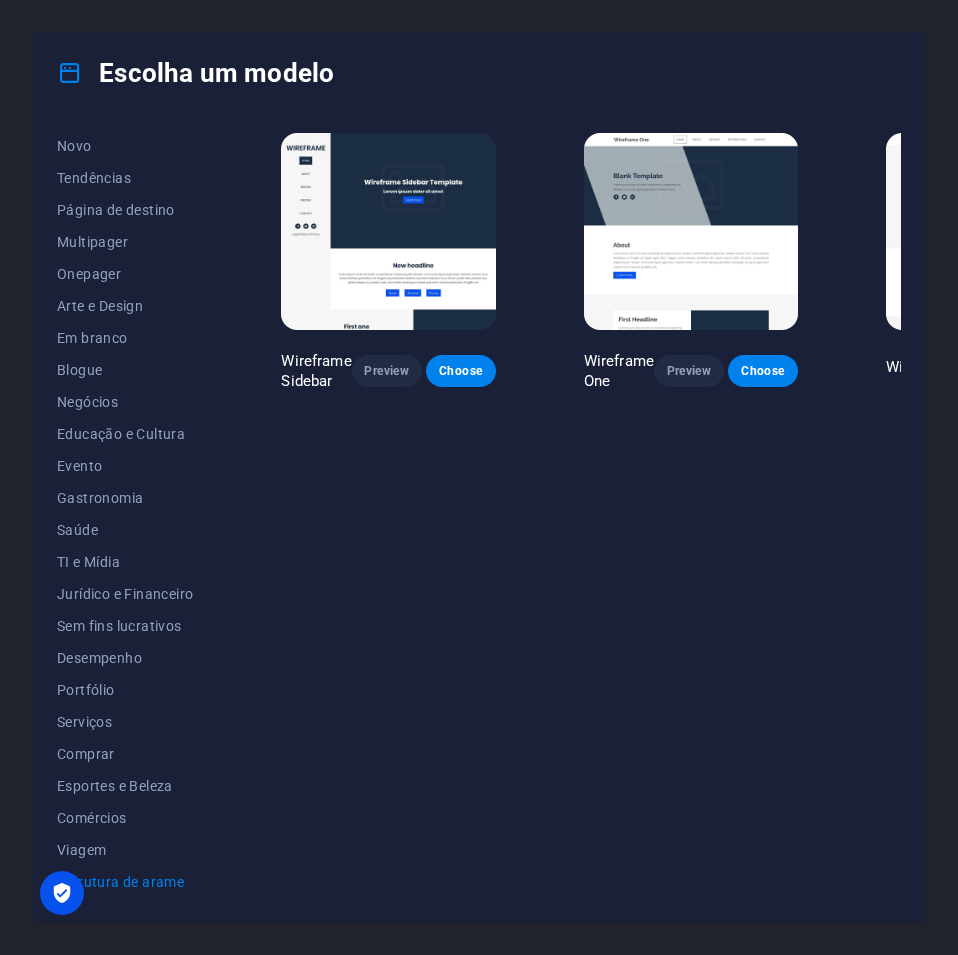 scroll, scrollTop: 0, scrollLeft: 0, axis: both 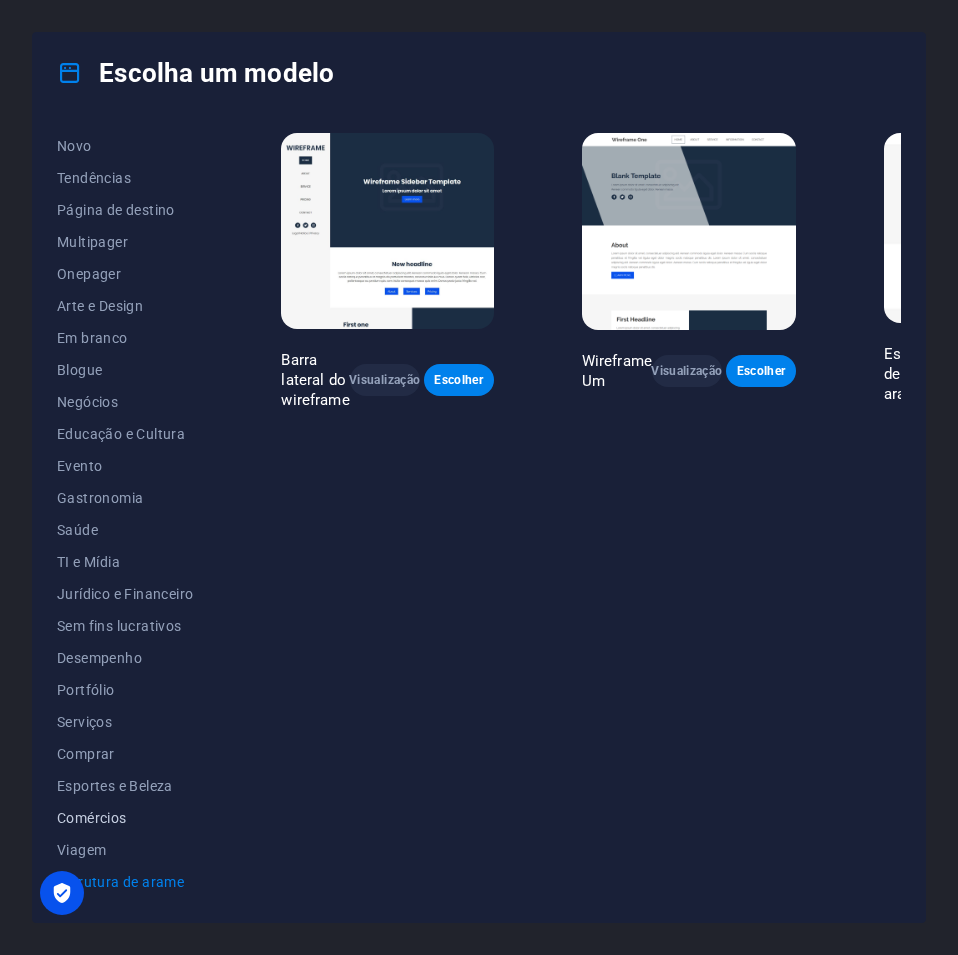 click on "Comércios" at bounding box center (92, 818) 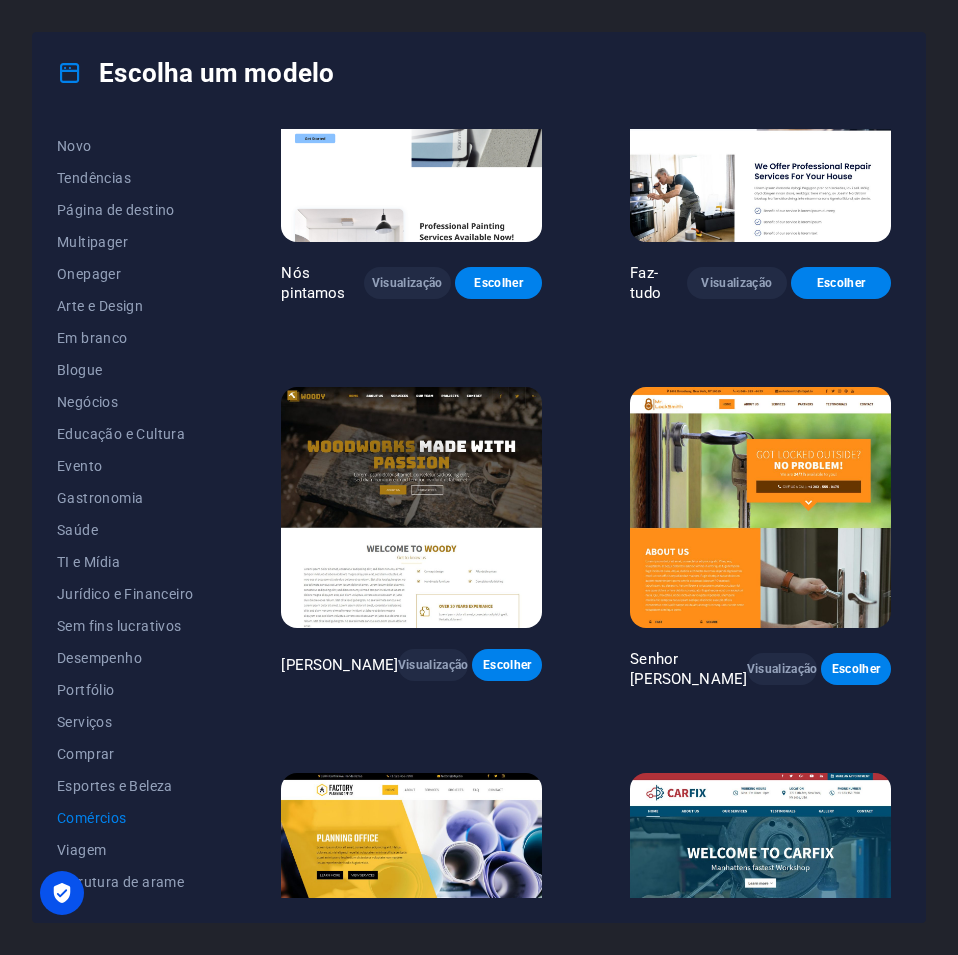 scroll, scrollTop: 0, scrollLeft: 0, axis: both 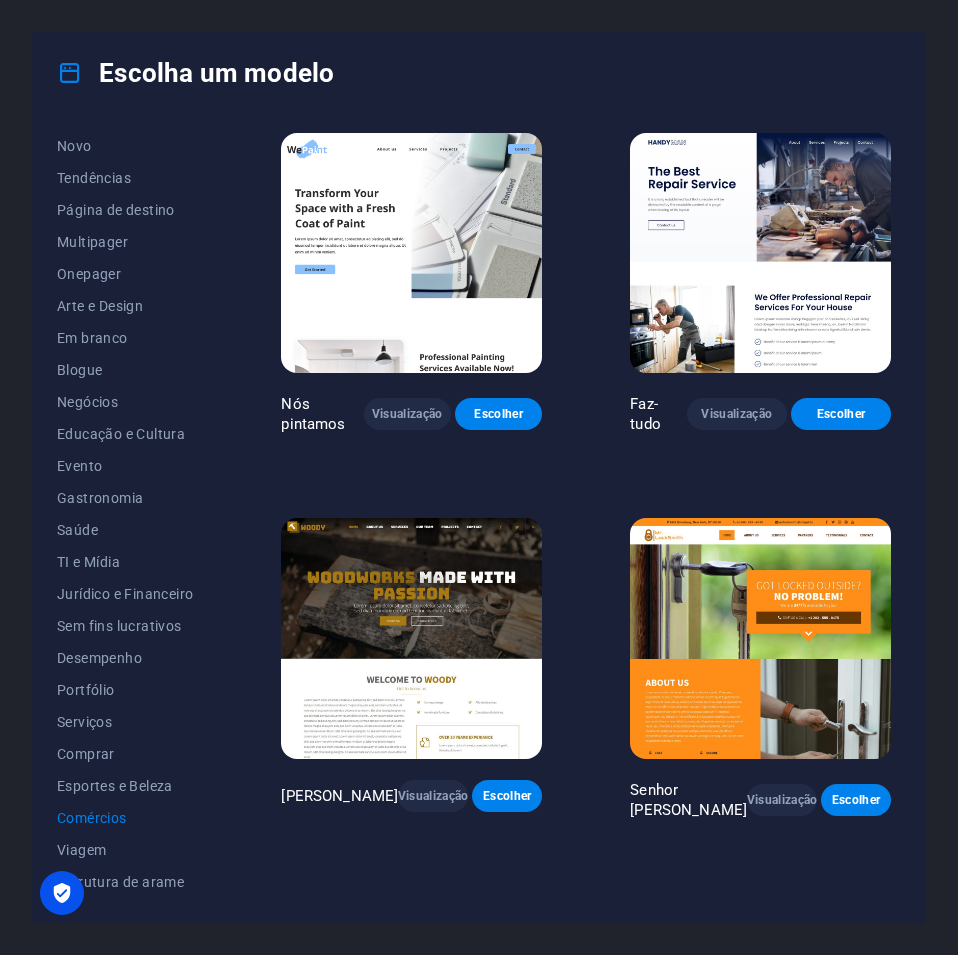 click at bounding box center [411, 638] 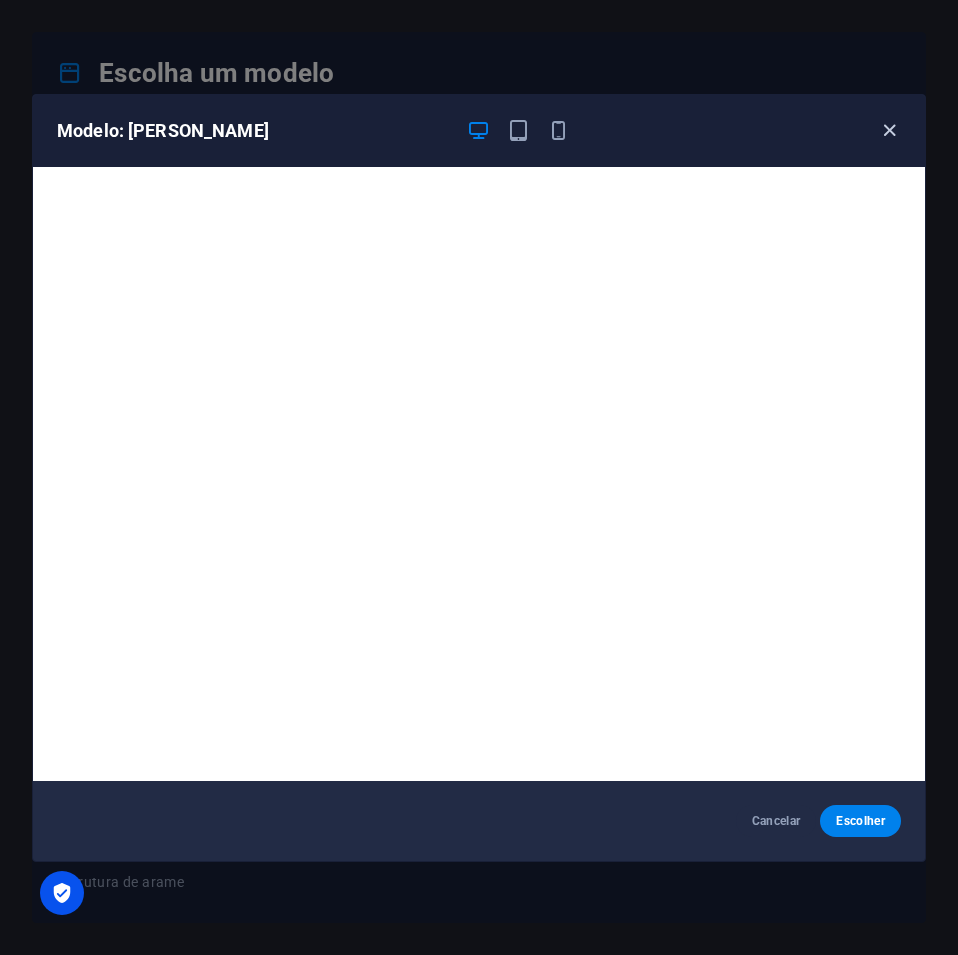 click at bounding box center (889, 130) 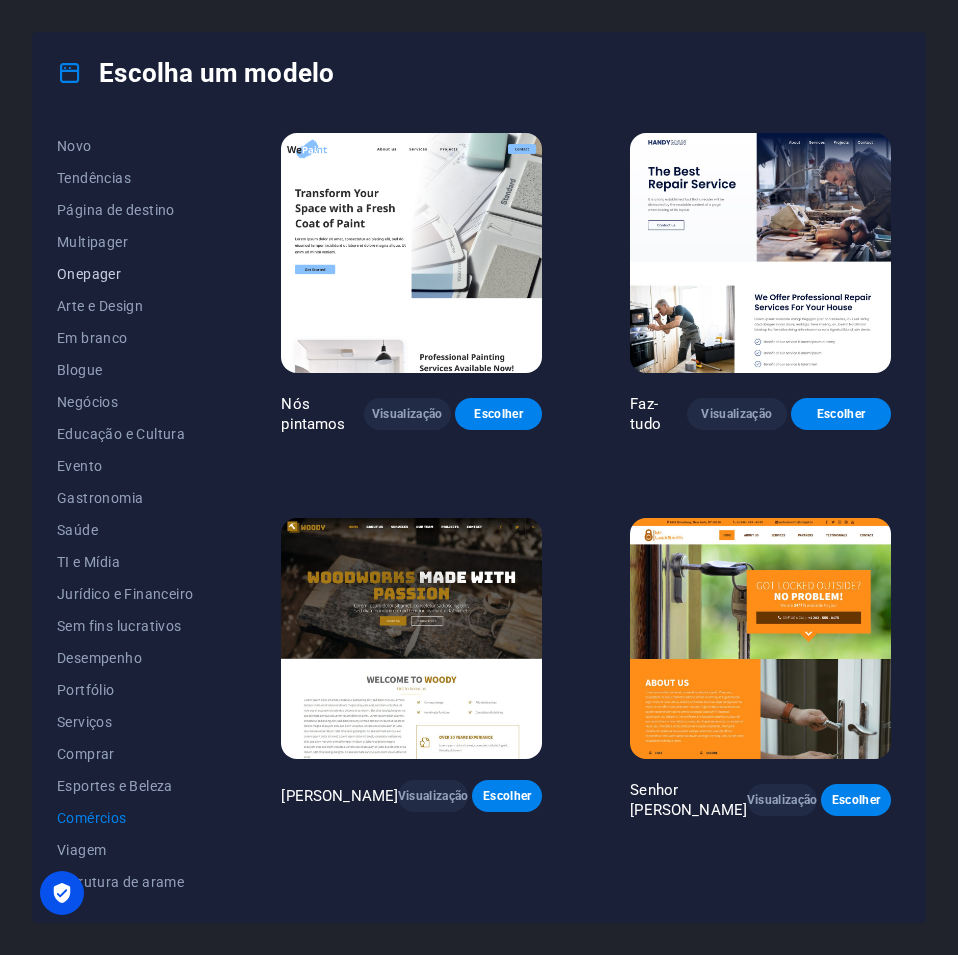 click on "Onepager" at bounding box center (125, 274) 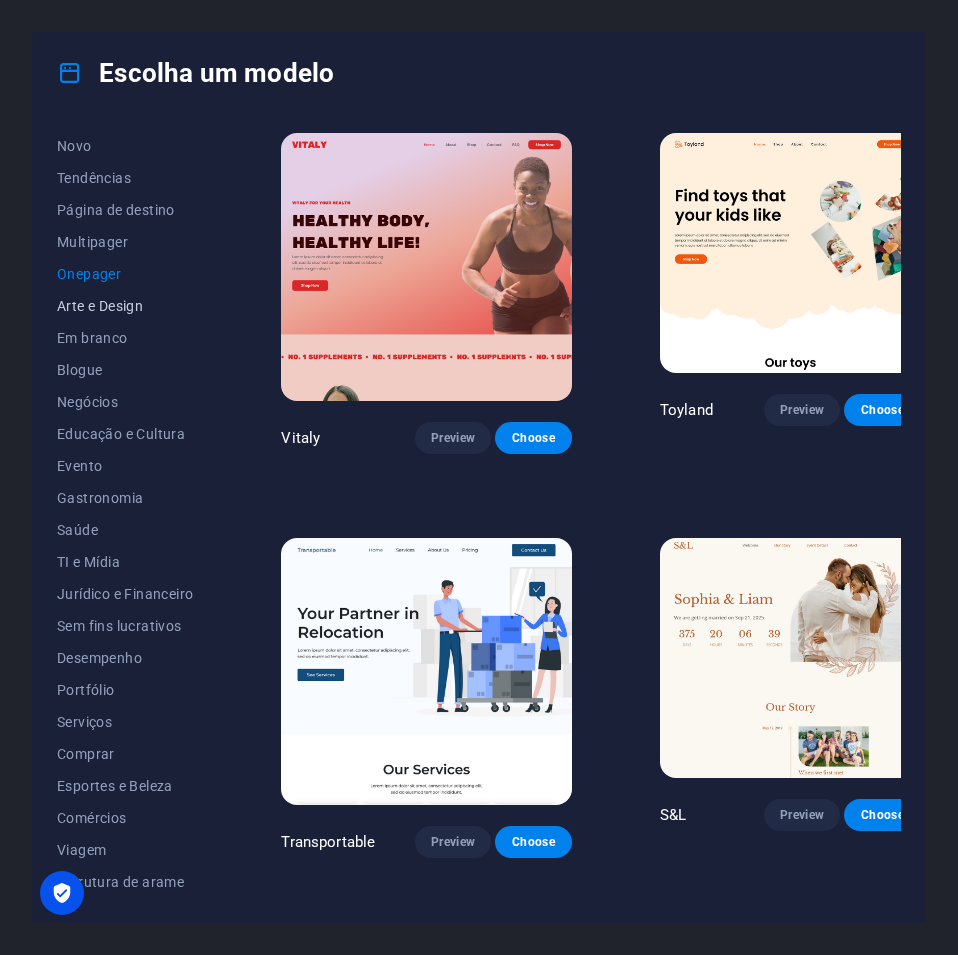 click on "Arte e Design" at bounding box center [100, 306] 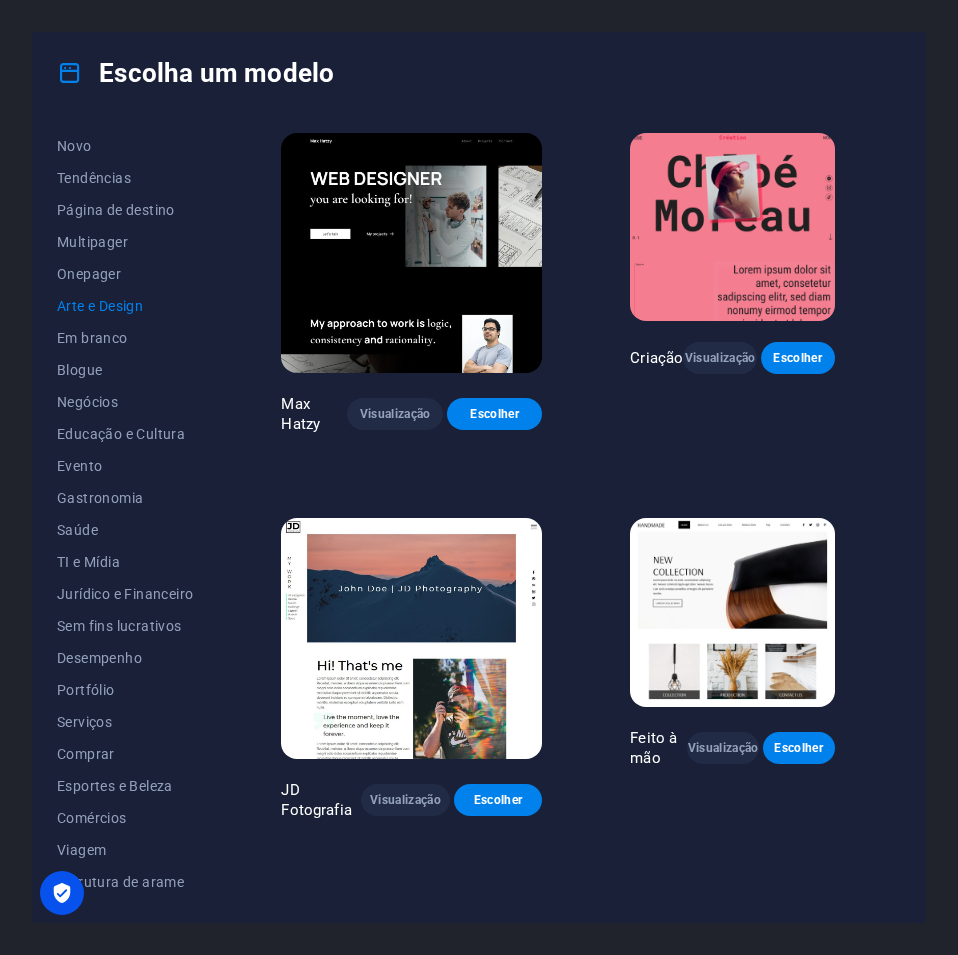 click at bounding box center (411, 253) 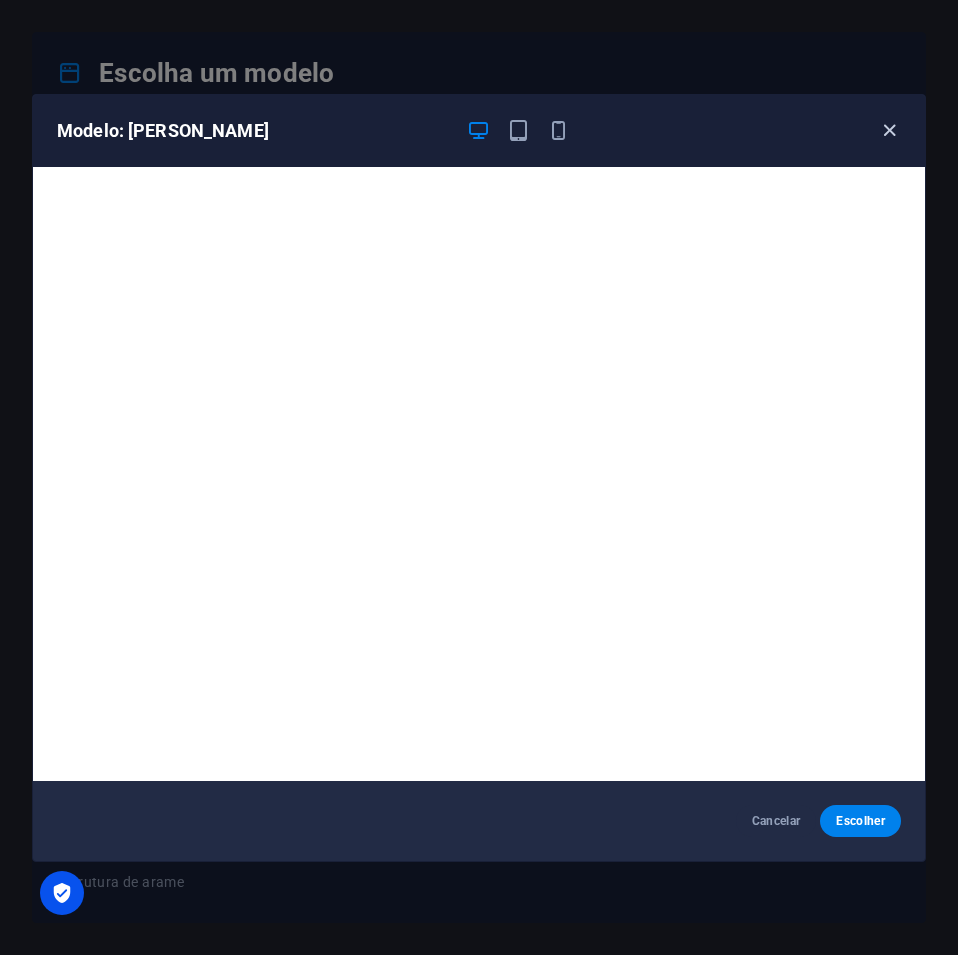 click on "Modelo: [PERSON_NAME]" at bounding box center (479, 131) 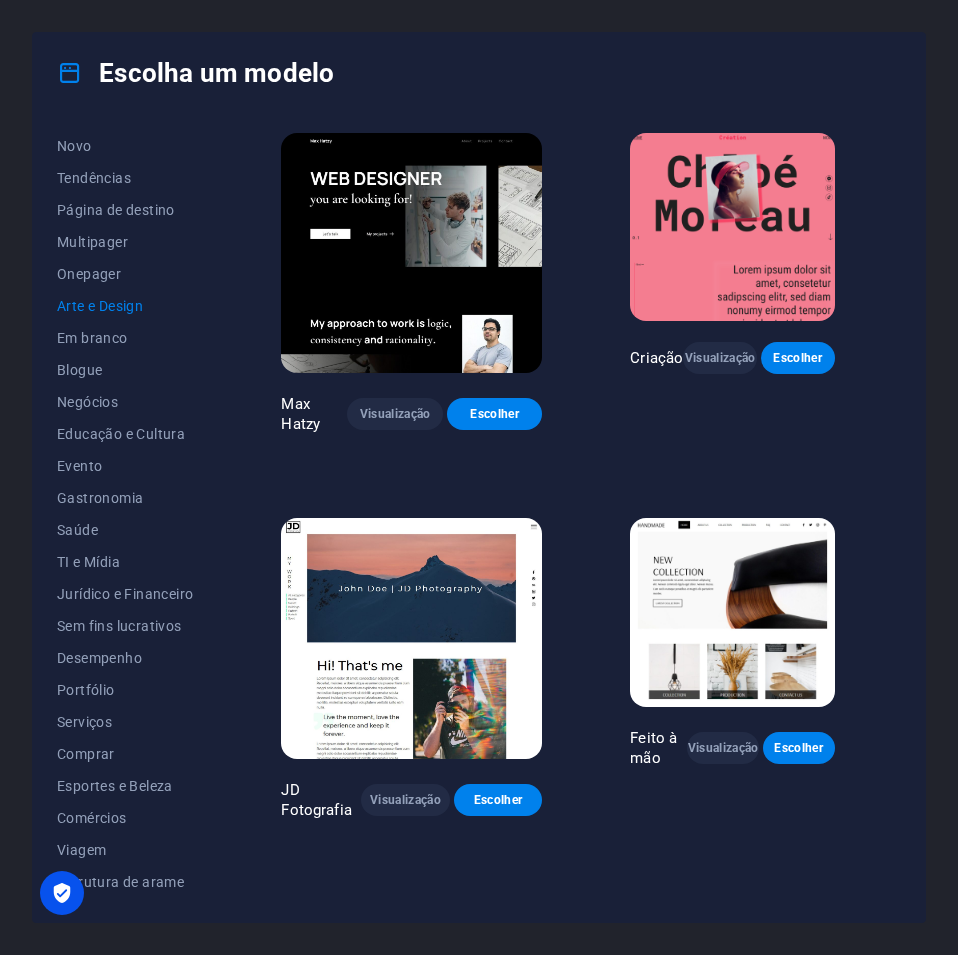 click at bounding box center (732, 227) 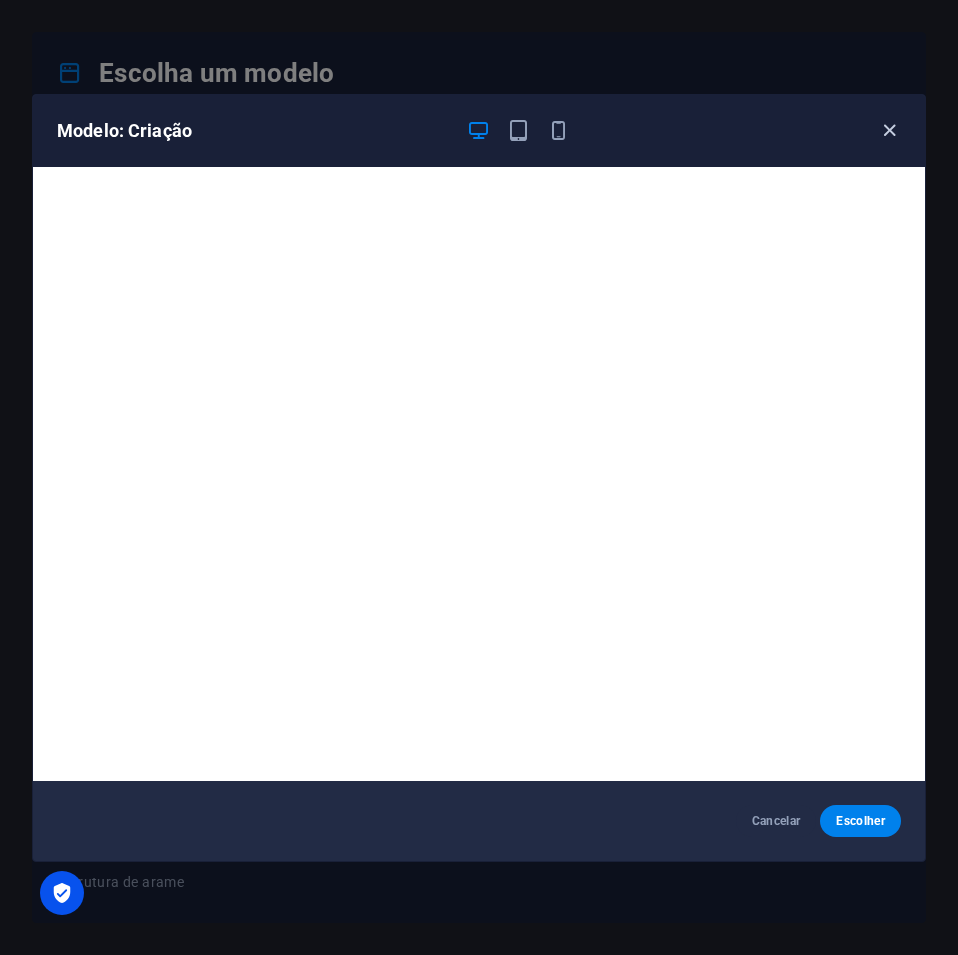 click at bounding box center [889, 130] 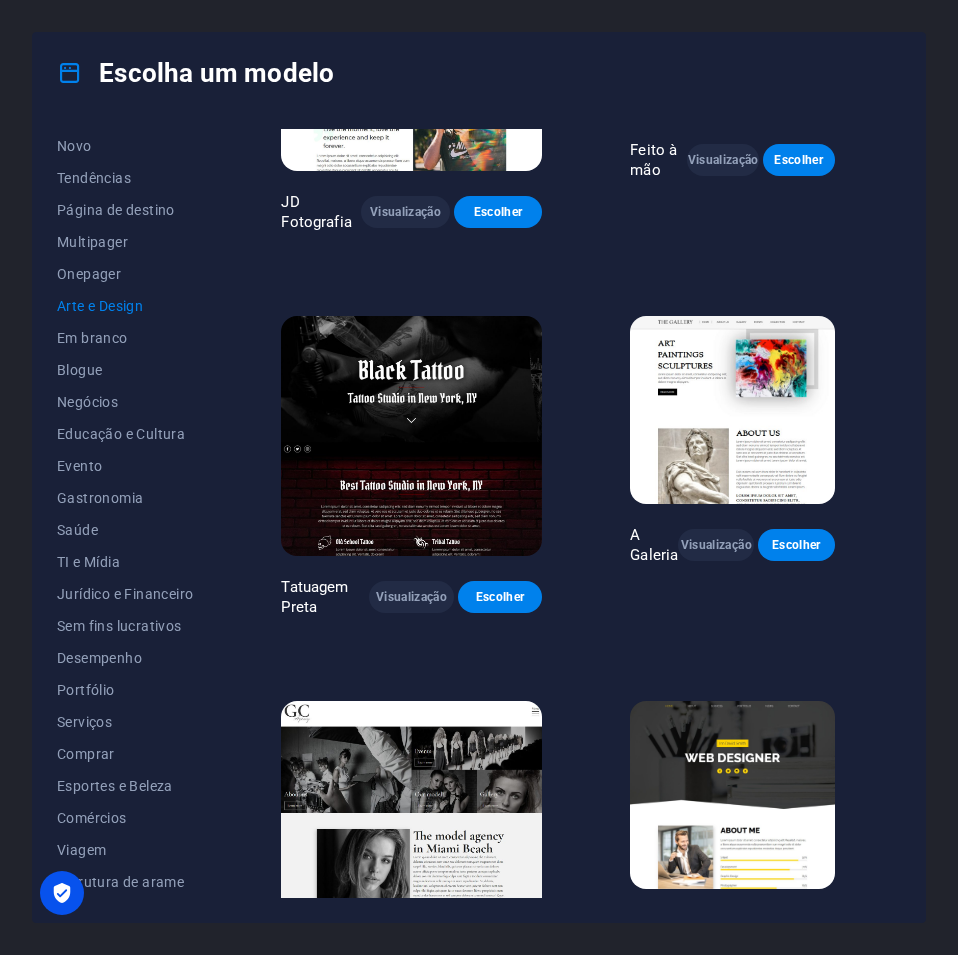 scroll, scrollTop: 600, scrollLeft: 0, axis: vertical 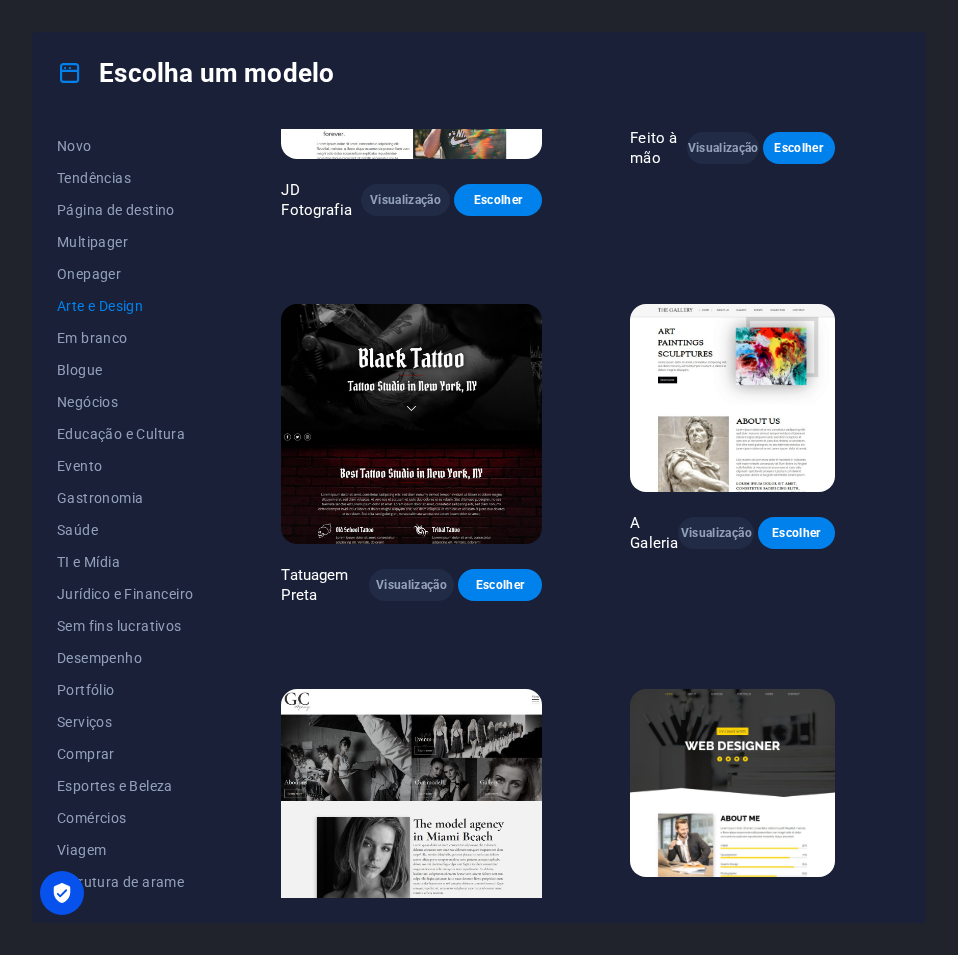 click at bounding box center [732, 398] 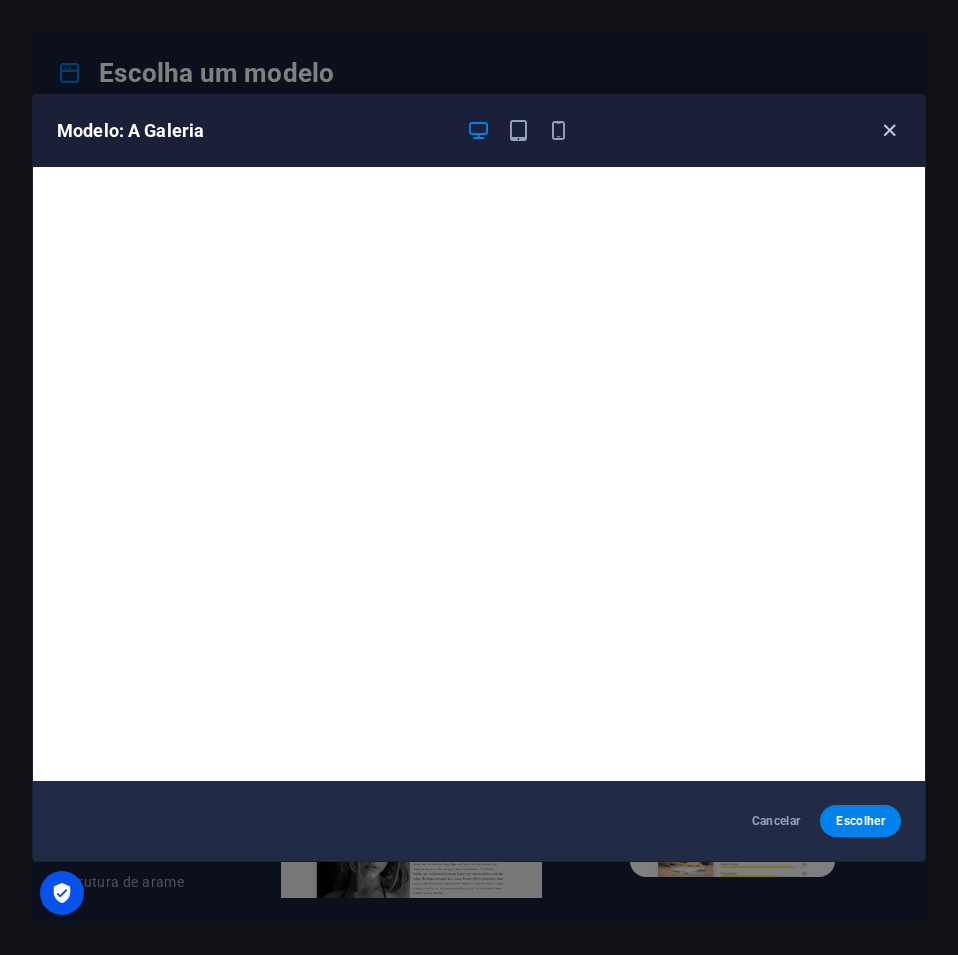 click at bounding box center (889, 130) 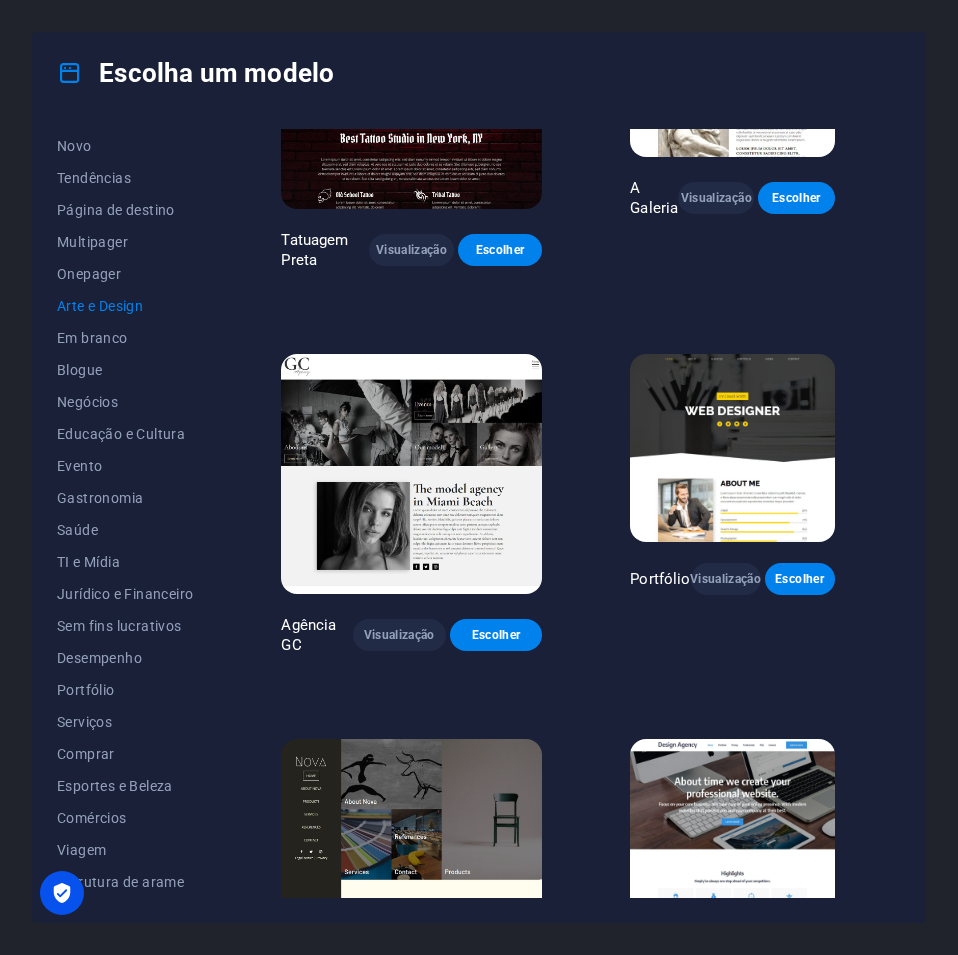 scroll, scrollTop: 1100, scrollLeft: 0, axis: vertical 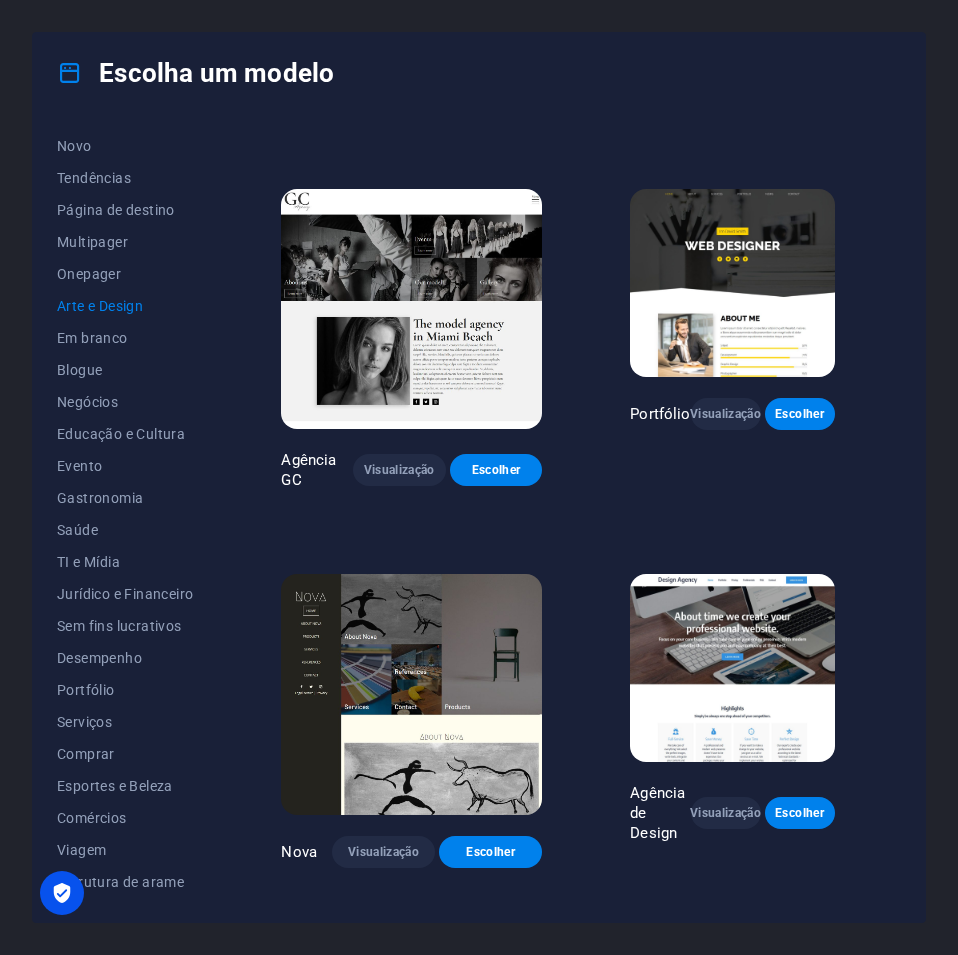 click at bounding box center (411, 309) 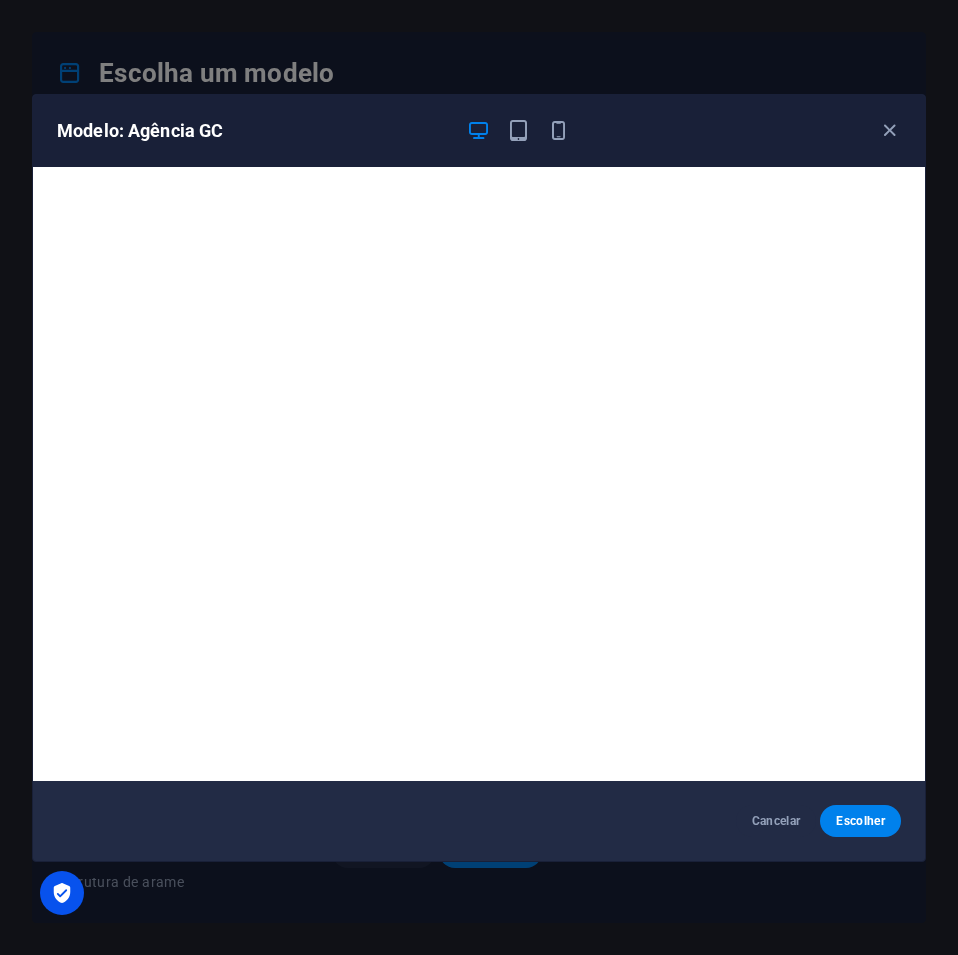 drag, startPoint x: 892, startPoint y: 124, endPoint x: 891, endPoint y: 146, distance: 22.022715 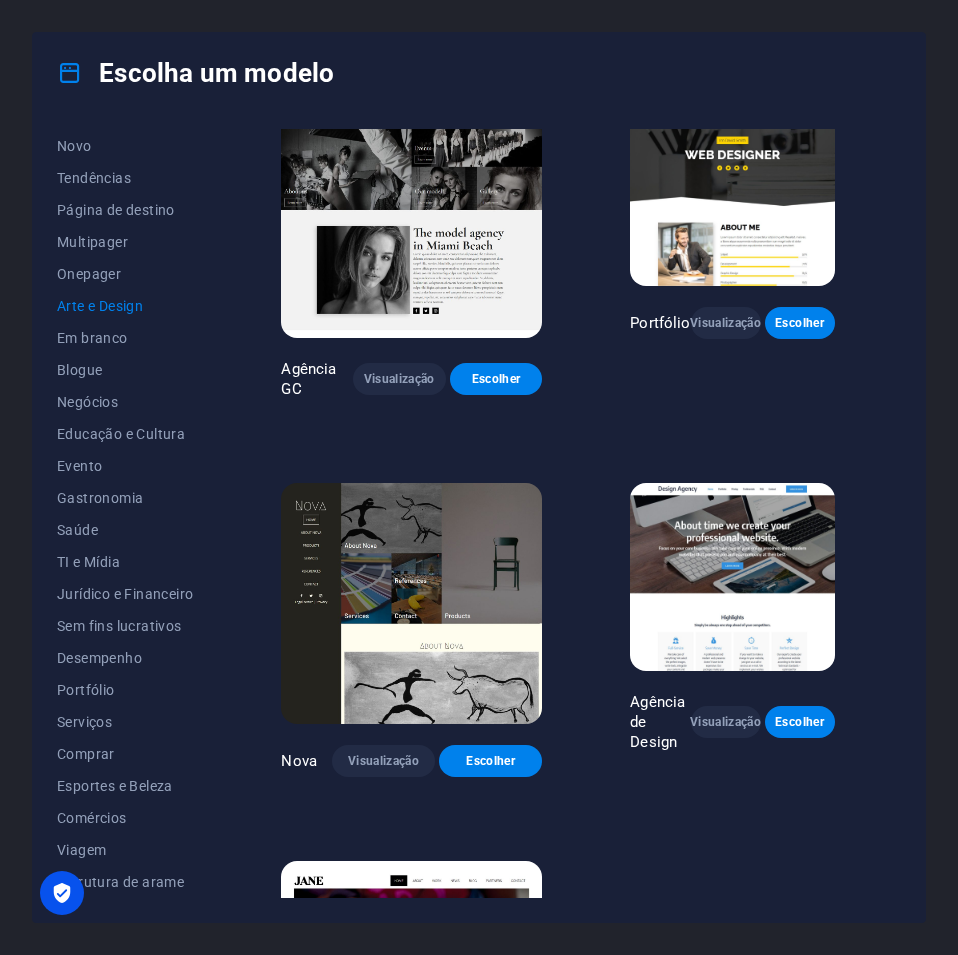 scroll, scrollTop: 1224, scrollLeft: 0, axis: vertical 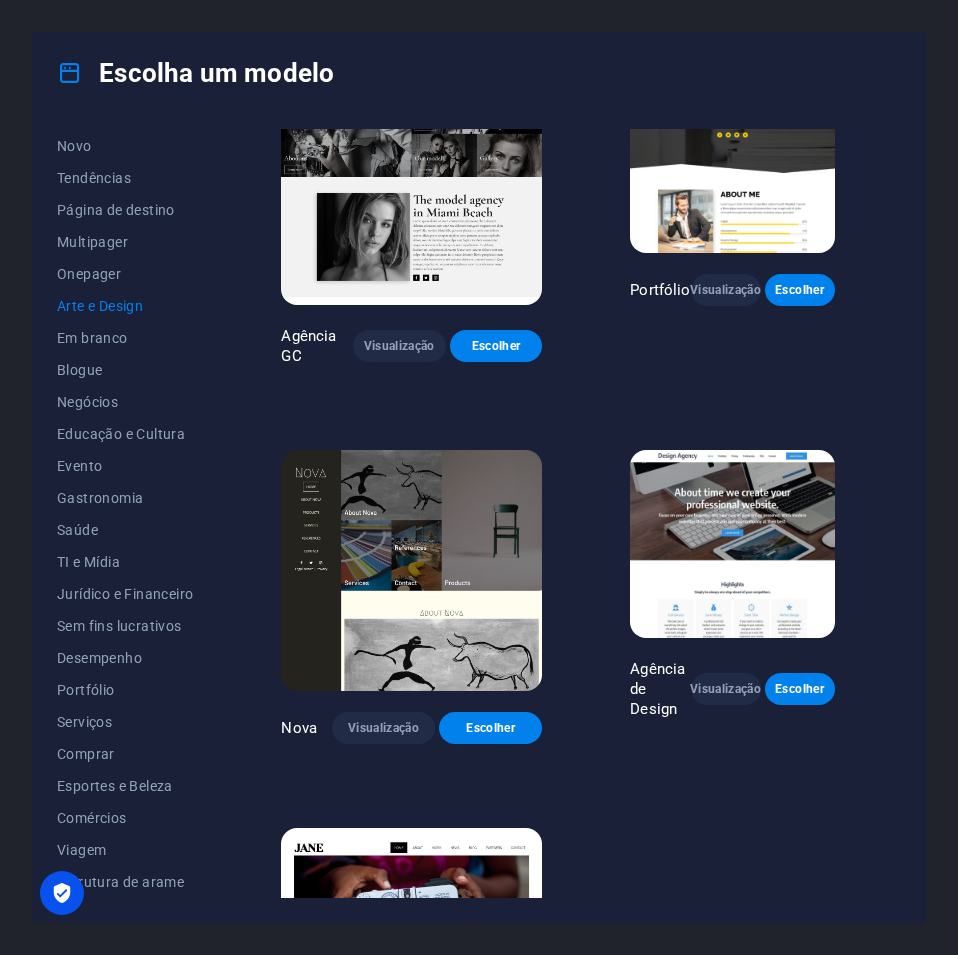 click at bounding box center (411, 948) 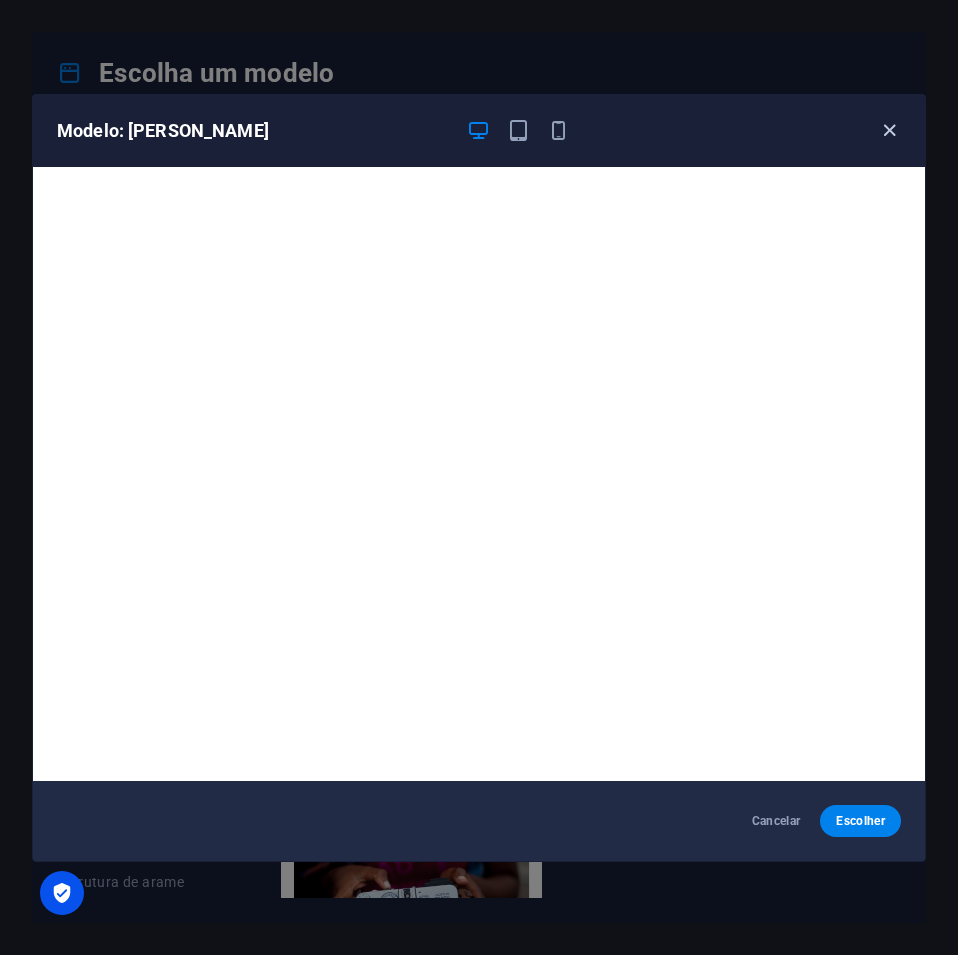 click at bounding box center [889, 130] 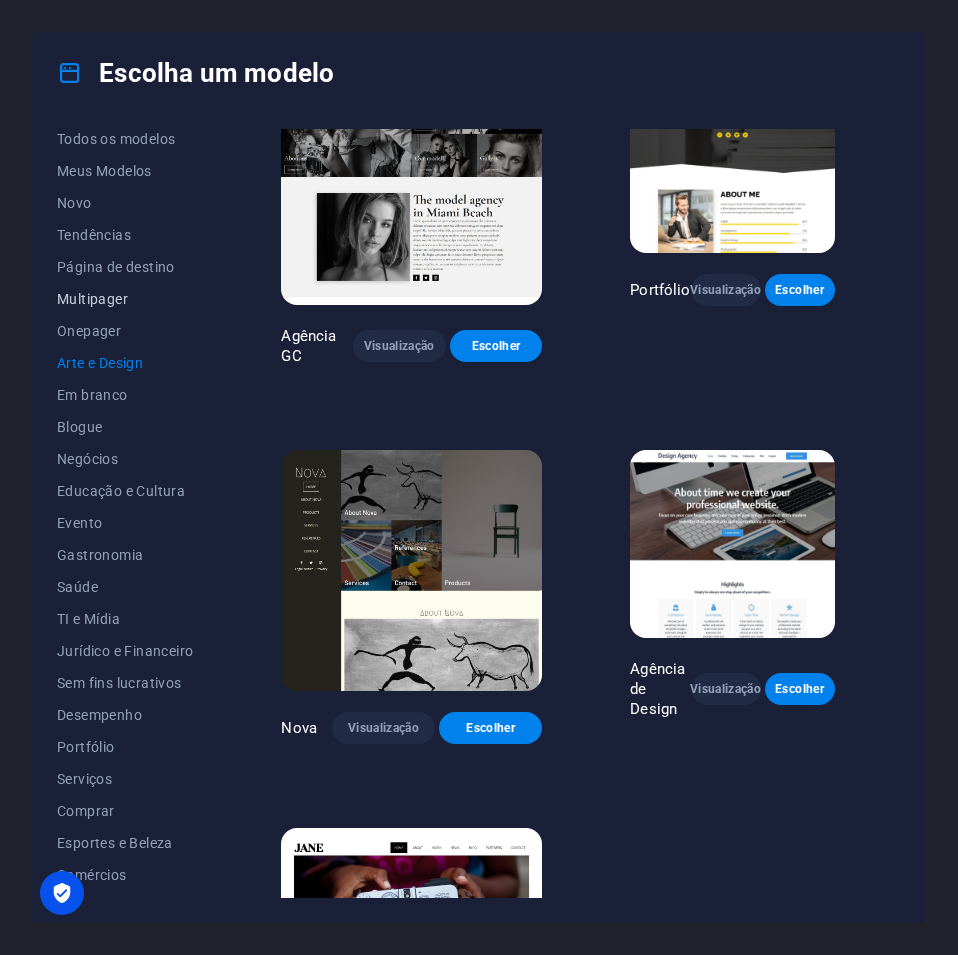 scroll, scrollTop: 0, scrollLeft: 0, axis: both 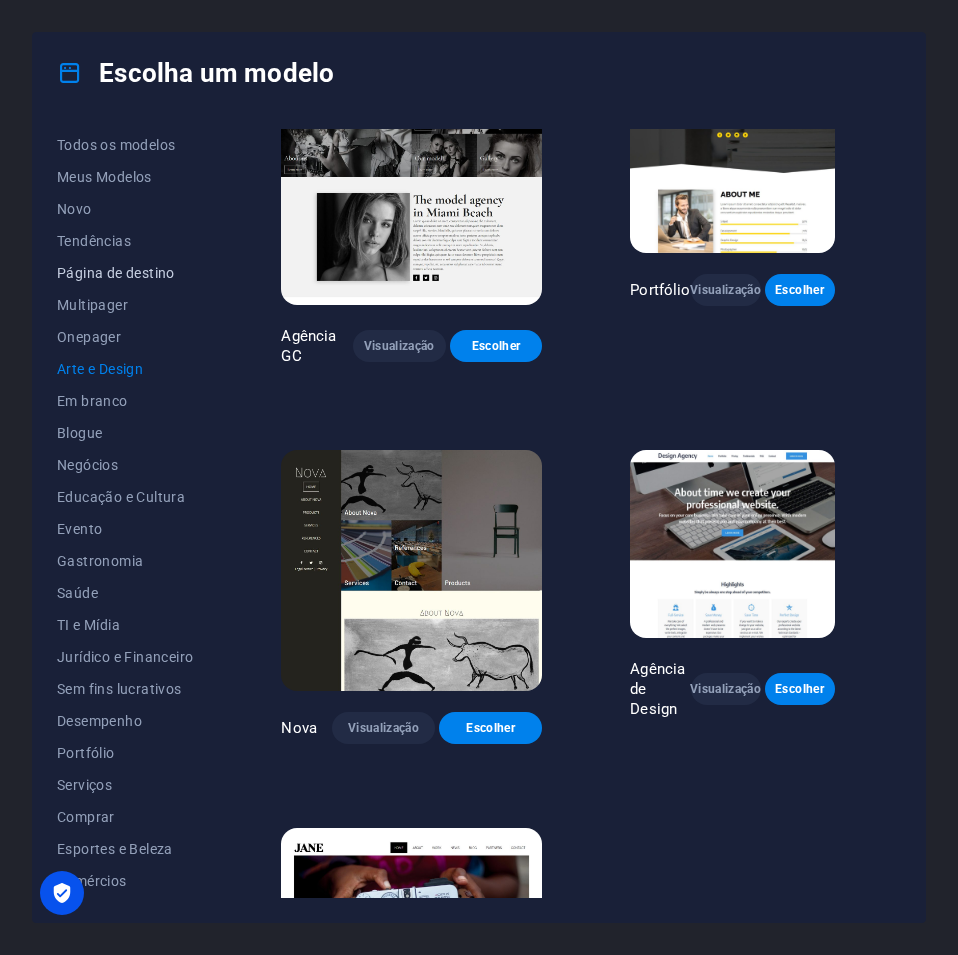 click on "Página de destino" at bounding box center (125, 273) 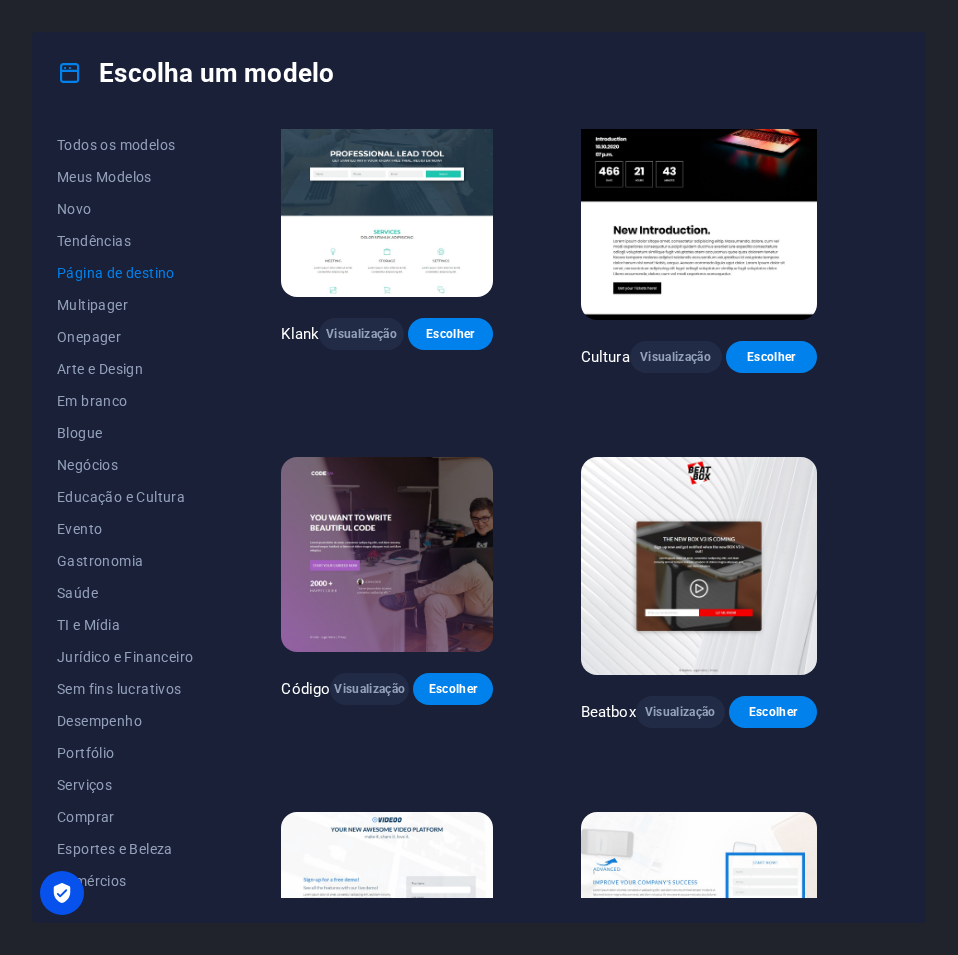 scroll, scrollTop: 0, scrollLeft: 0, axis: both 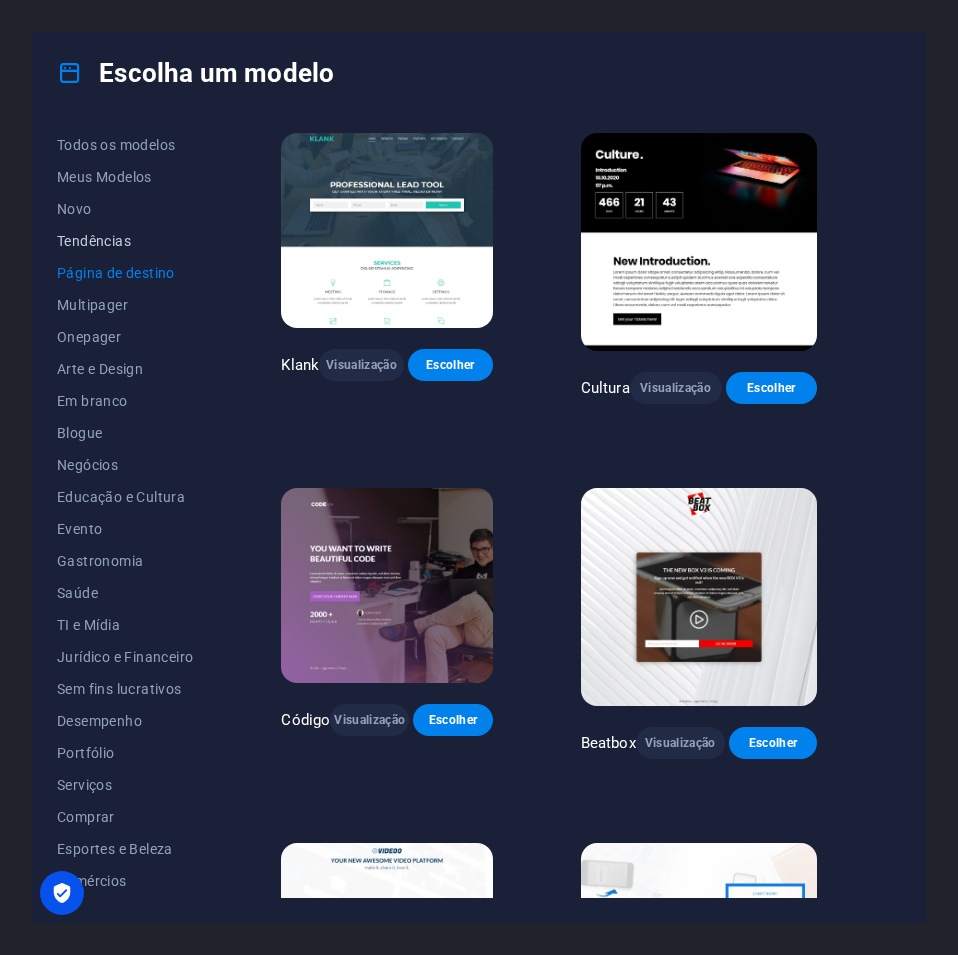 click on "Tendências" at bounding box center (125, 241) 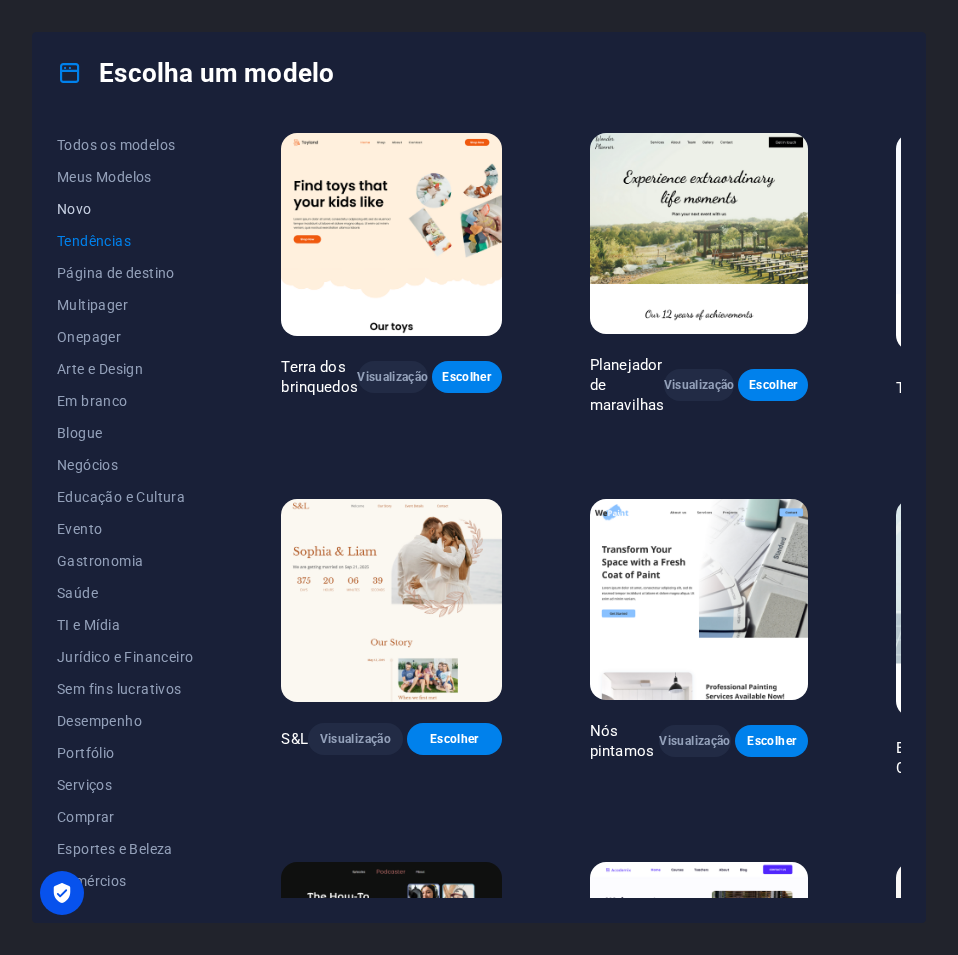 click on "Novo" at bounding box center [125, 209] 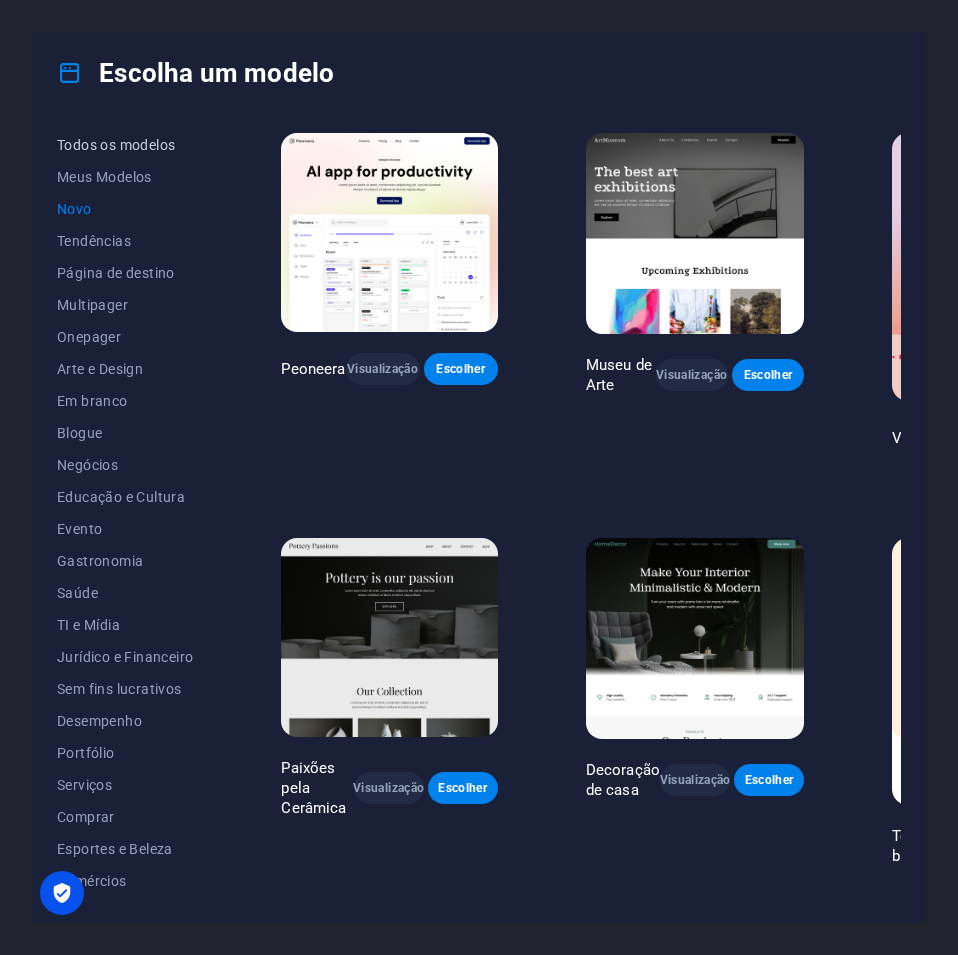 click on "Todos os modelos" at bounding box center (116, 145) 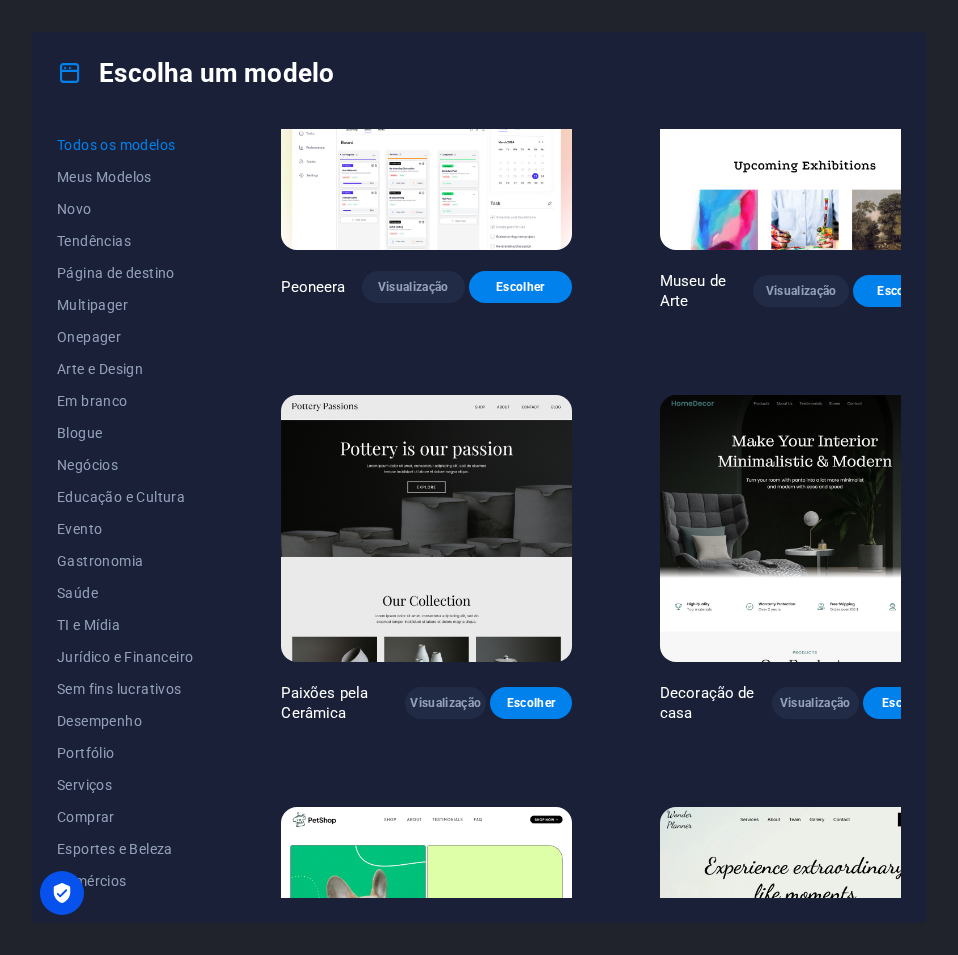 scroll, scrollTop: 0, scrollLeft: 0, axis: both 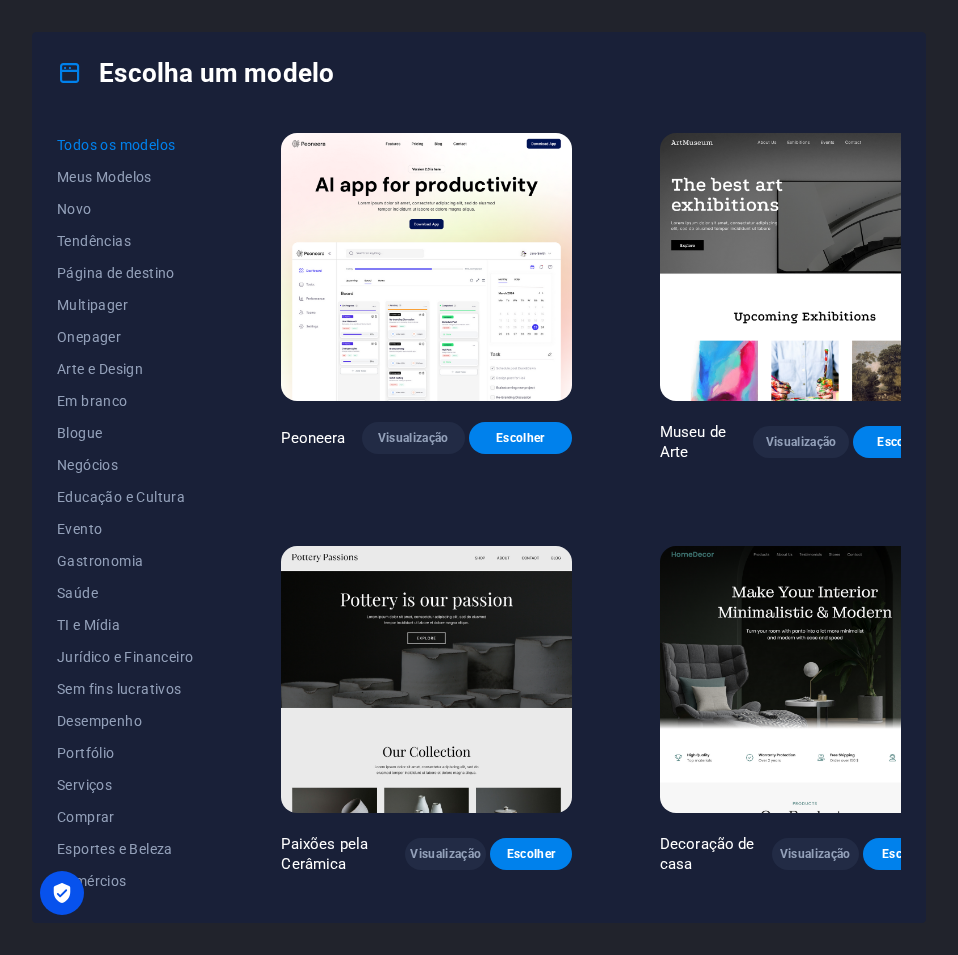 click at bounding box center (426, 267) 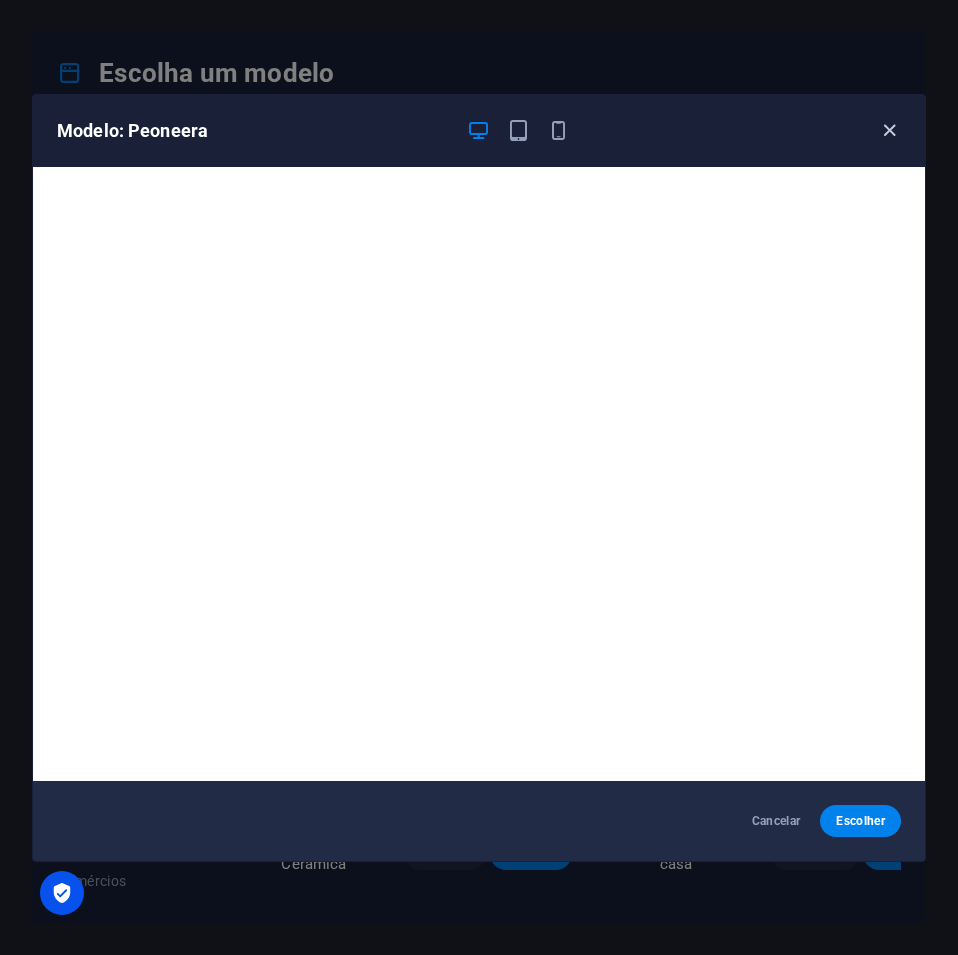 click at bounding box center [889, 130] 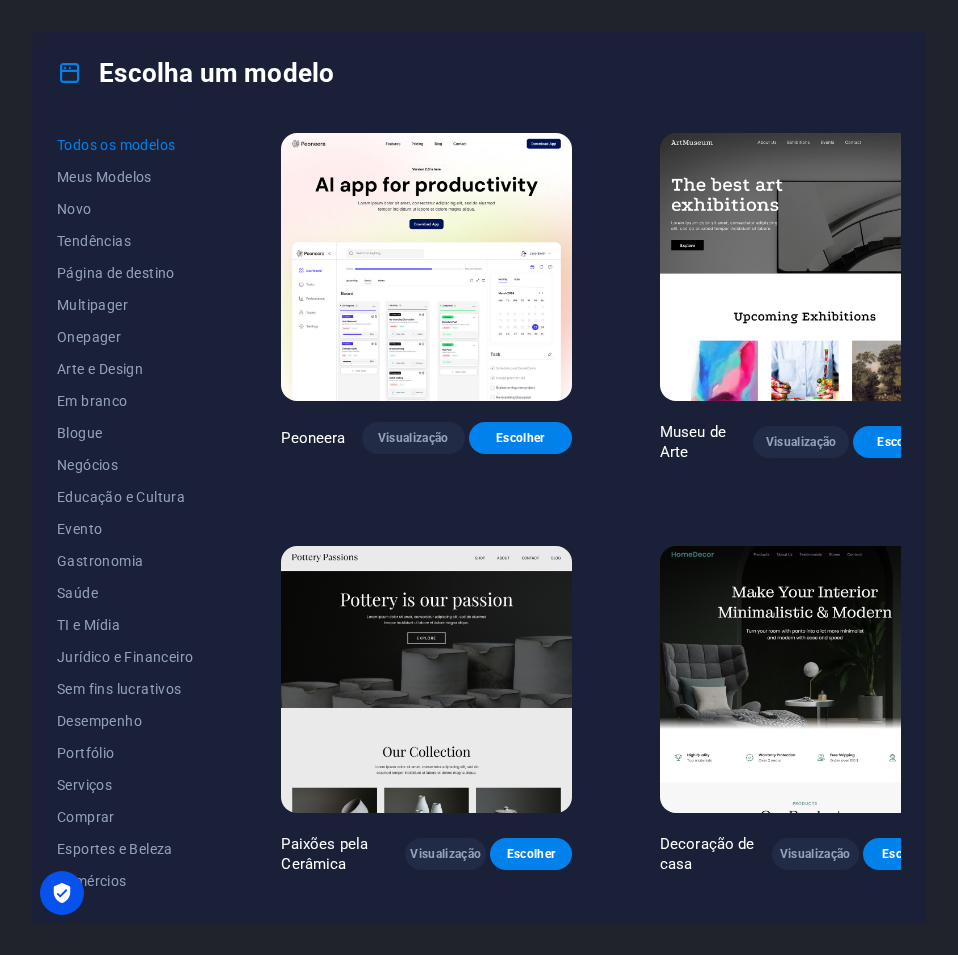 click at bounding box center [805, 267] 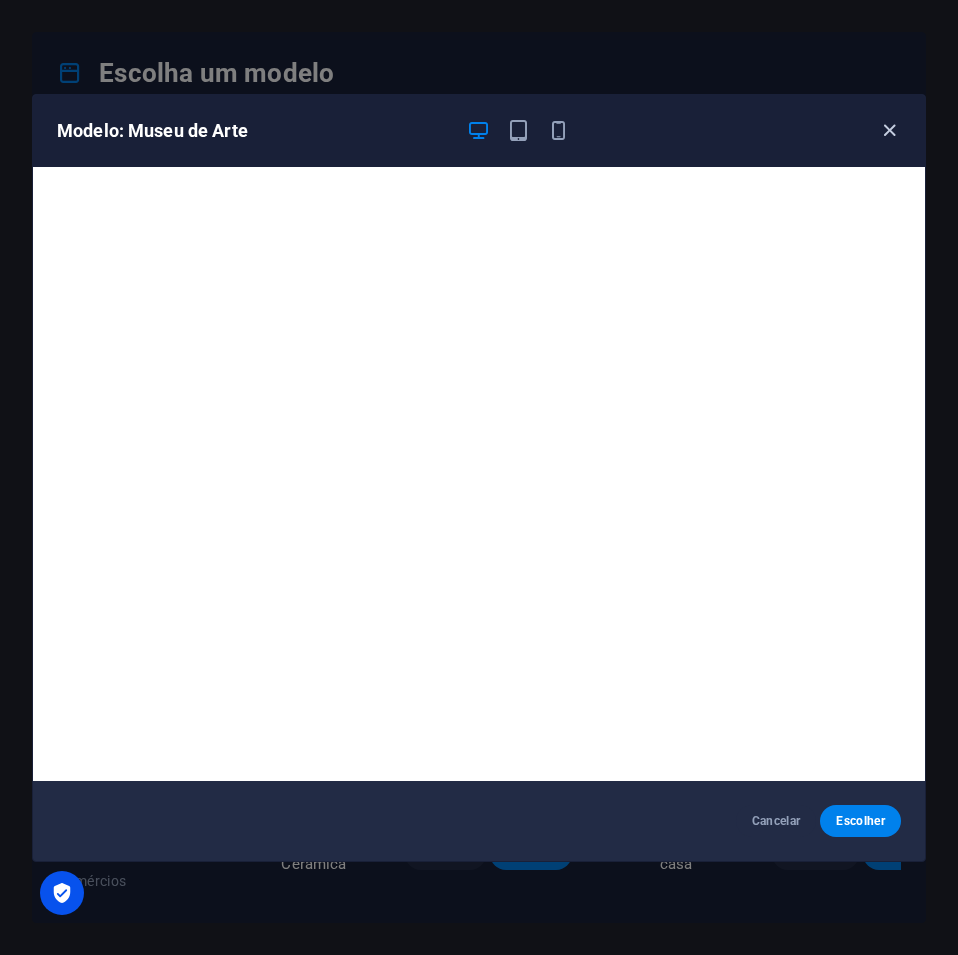 click at bounding box center [889, 130] 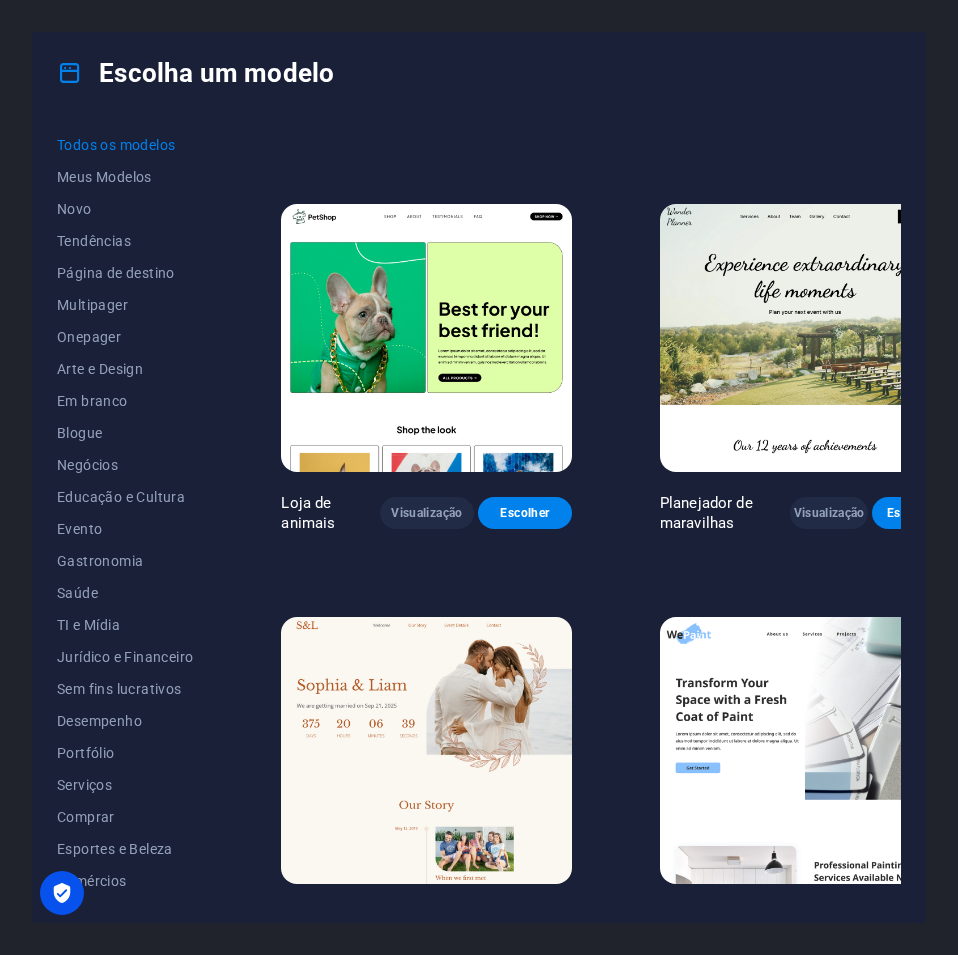 scroll, scrollTop: 1000, scrollLeft: 0, axis: vertical 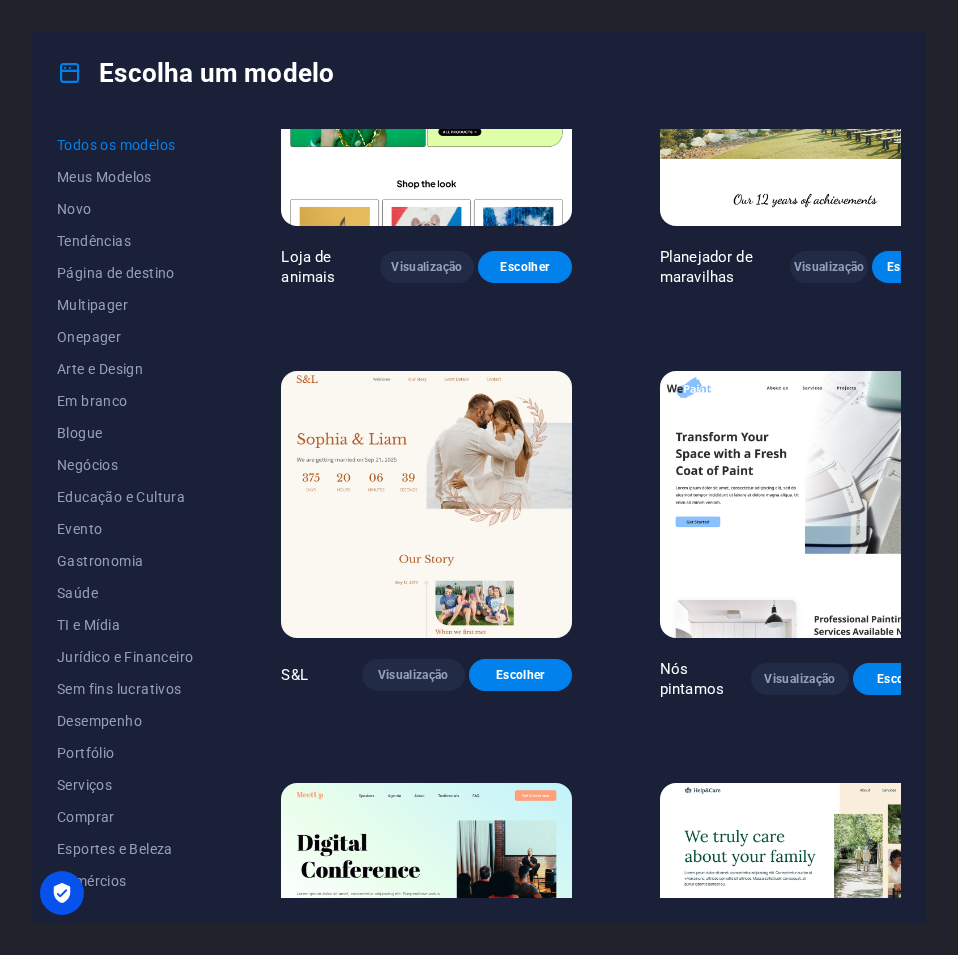click at bounding box center [426, 505] 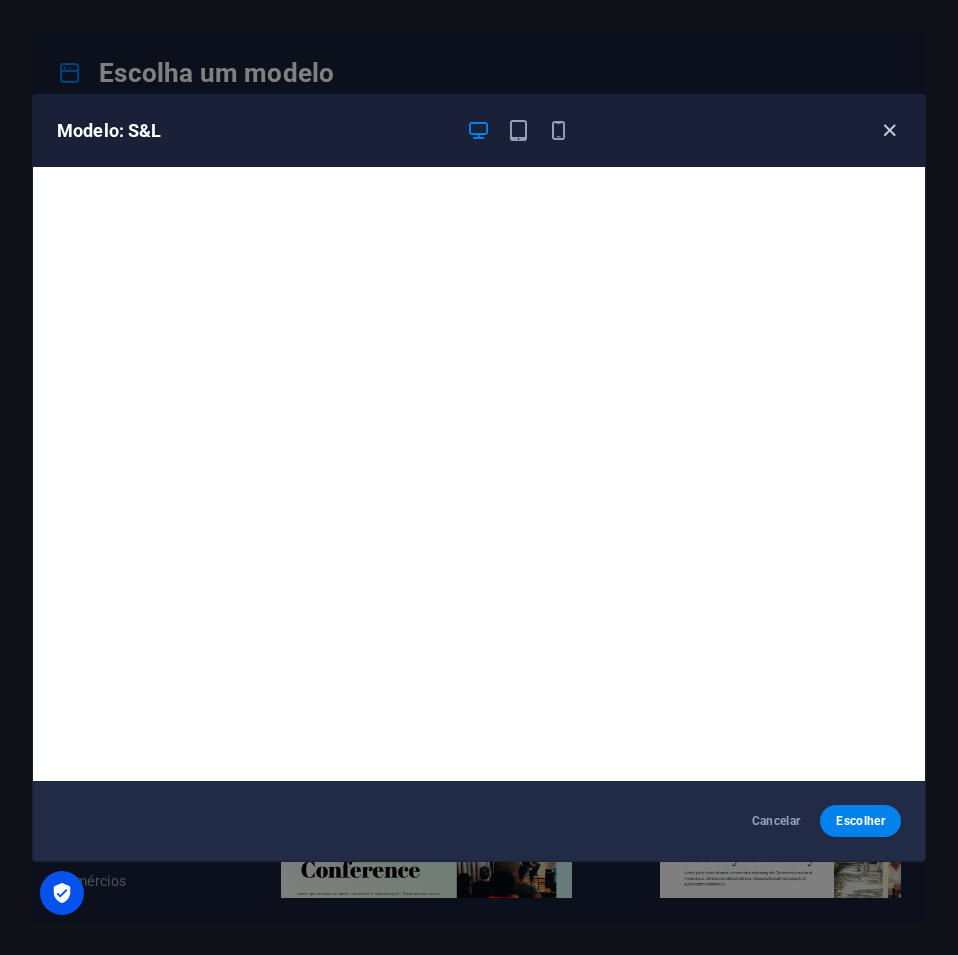 click at bounding box center [889, 130] 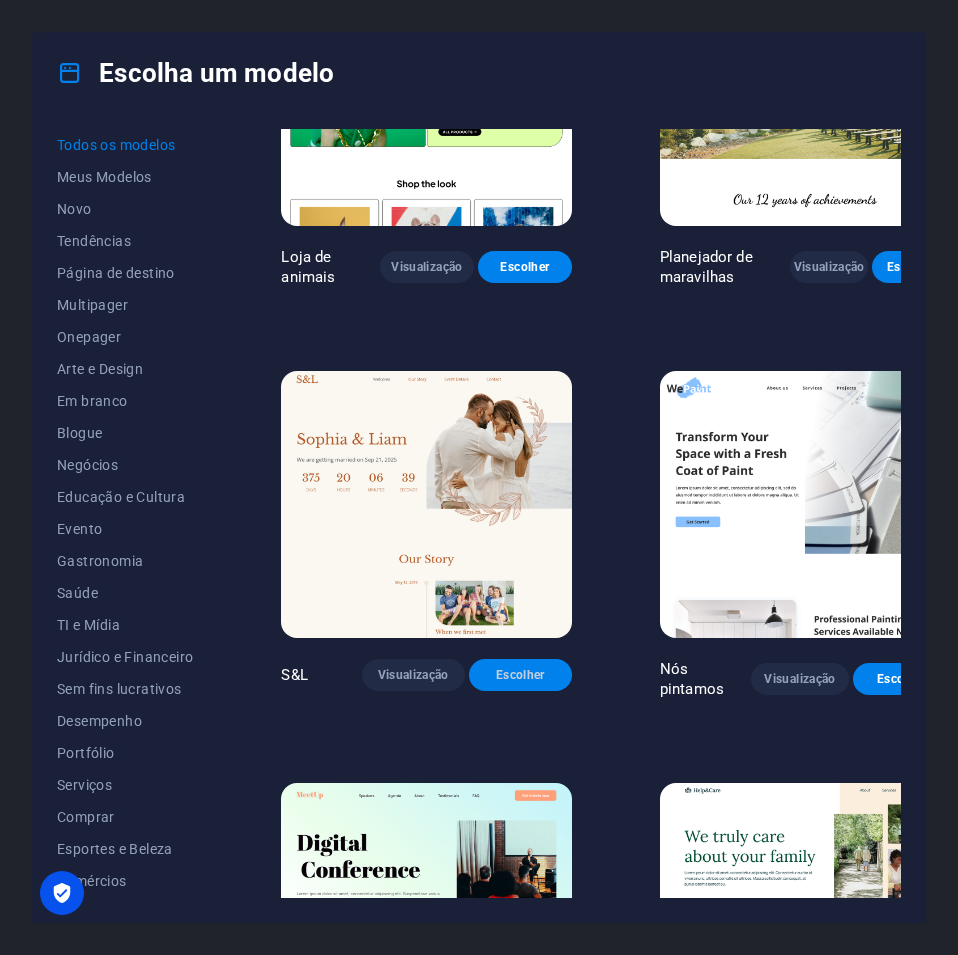click on "Escolher" at bounding box center (520, 675) 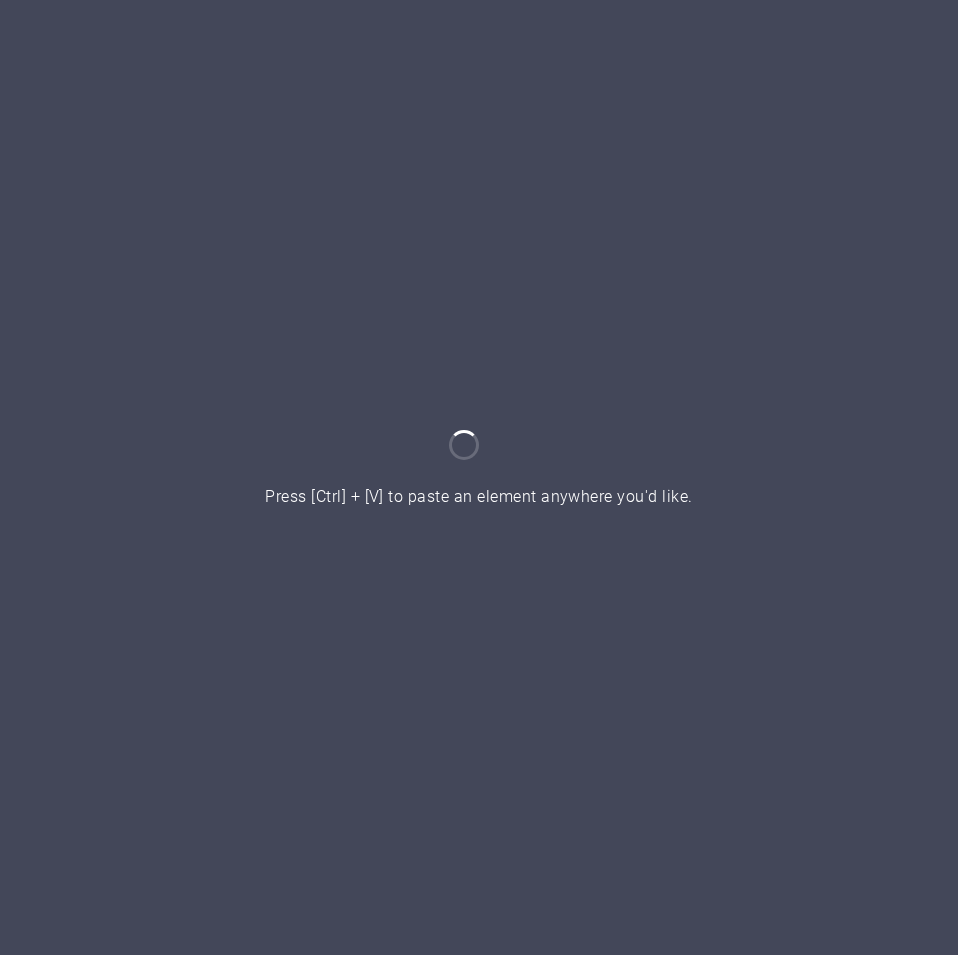 scroll, scrollTop: 0, scrollLeft: 0, axis: both 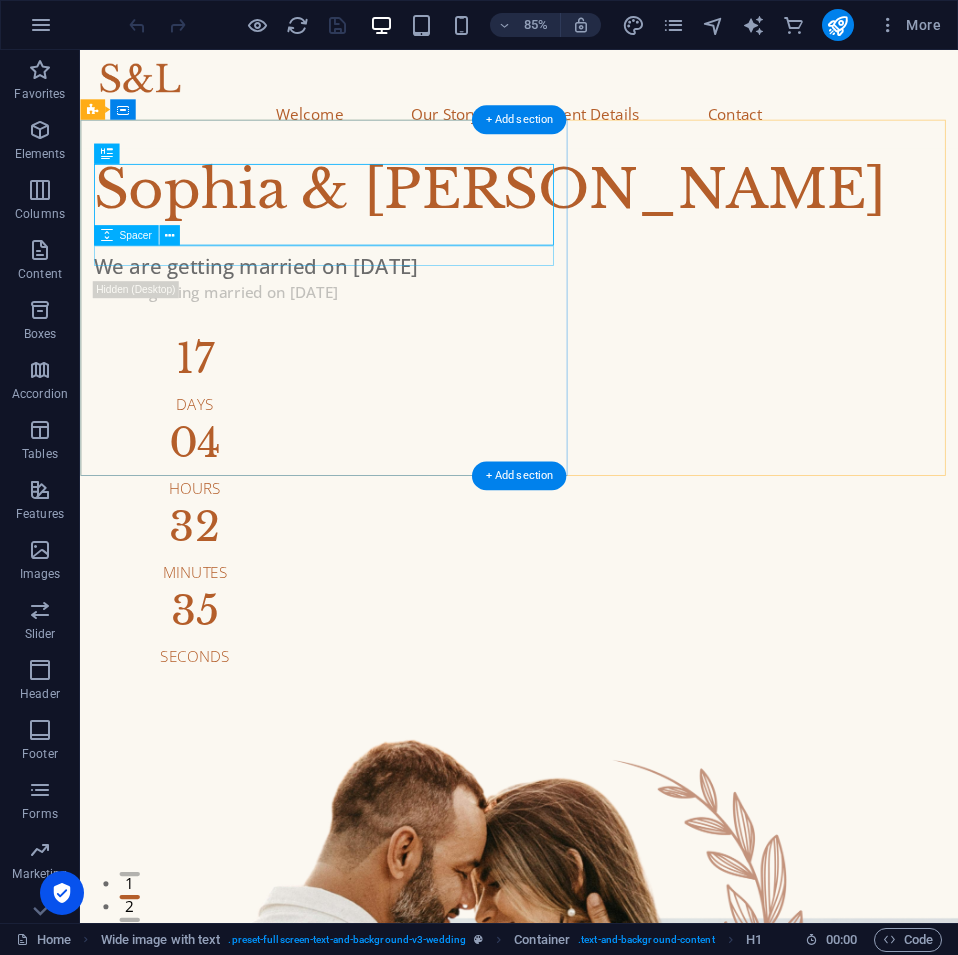 click on "Sophia & Liam" at bounding box center [596, 214] 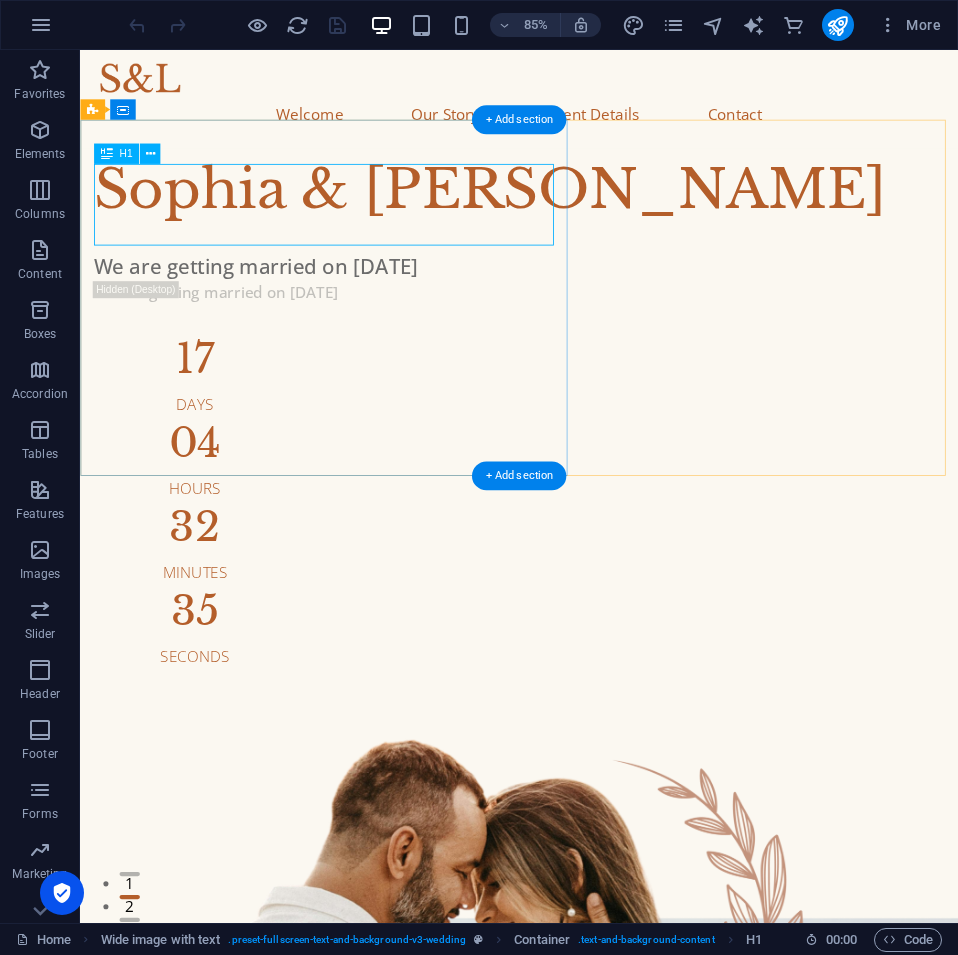 click on "Sophia & Liam" at bounding box center (596, 214) 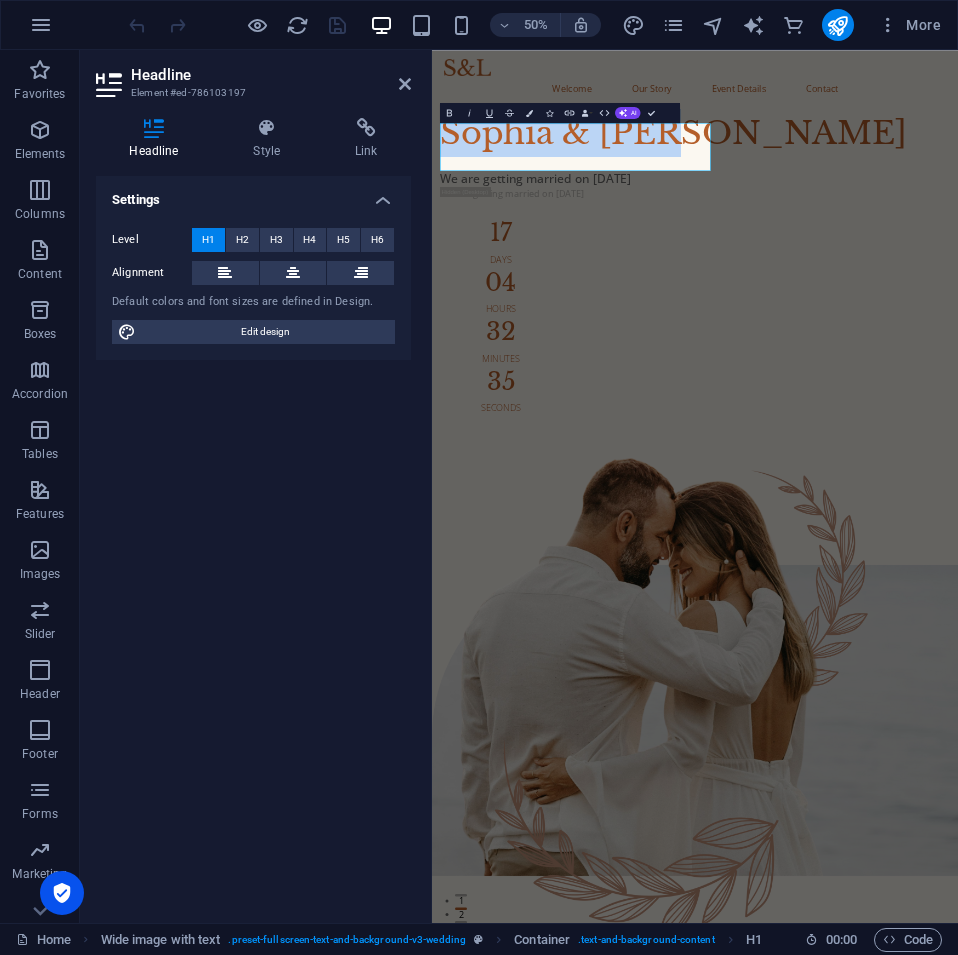 type 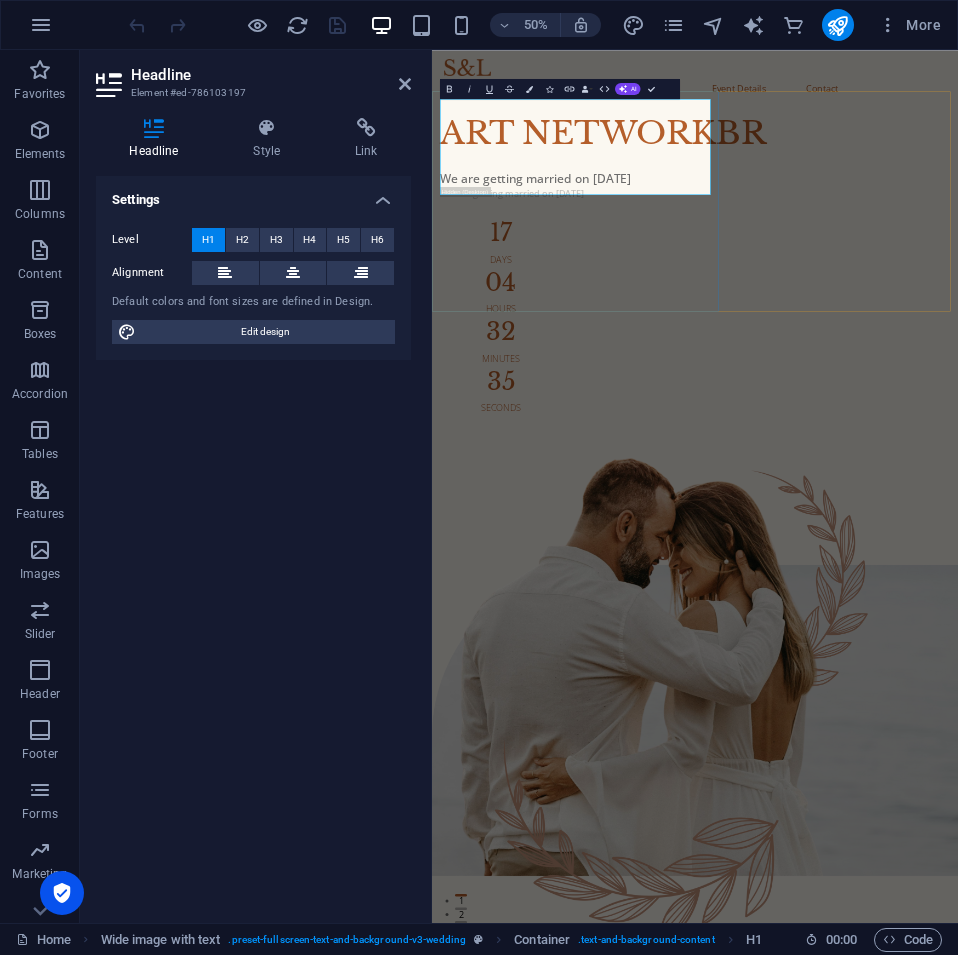 click on "​ART NETWORKBR" at bounding box center [958, 214] 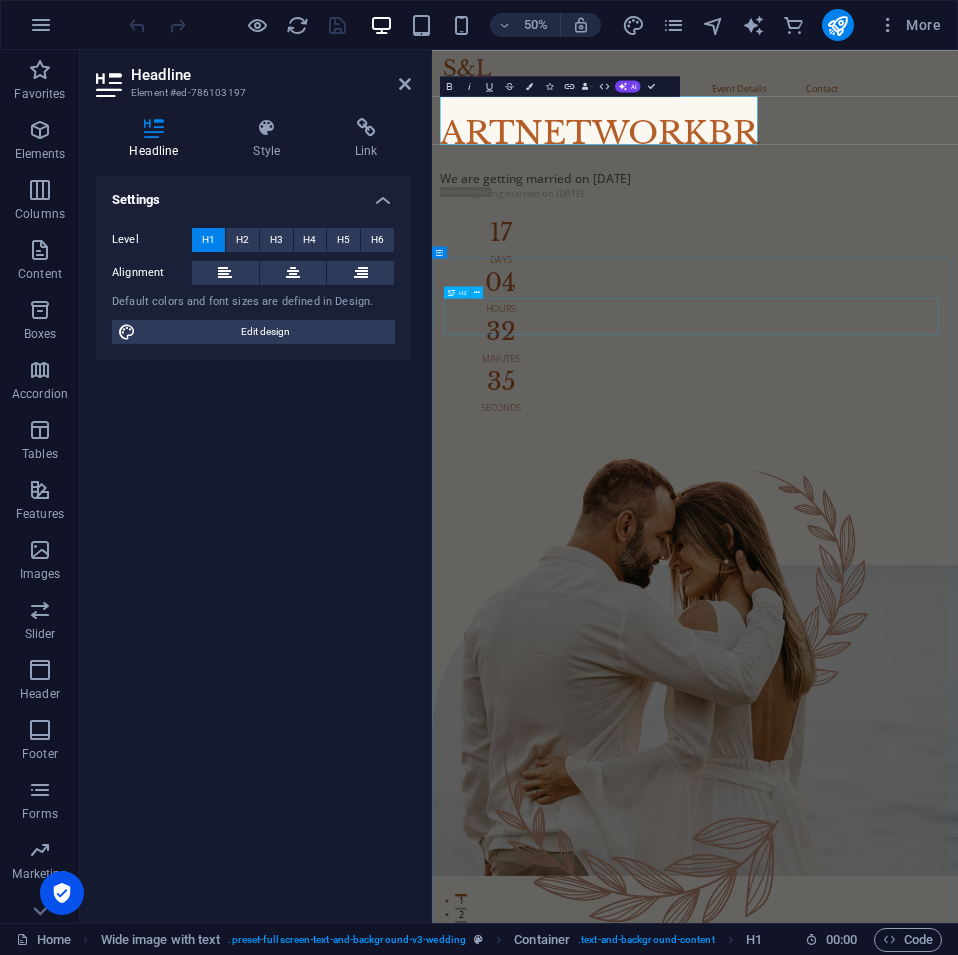 click at bounding box center [958, 2060] 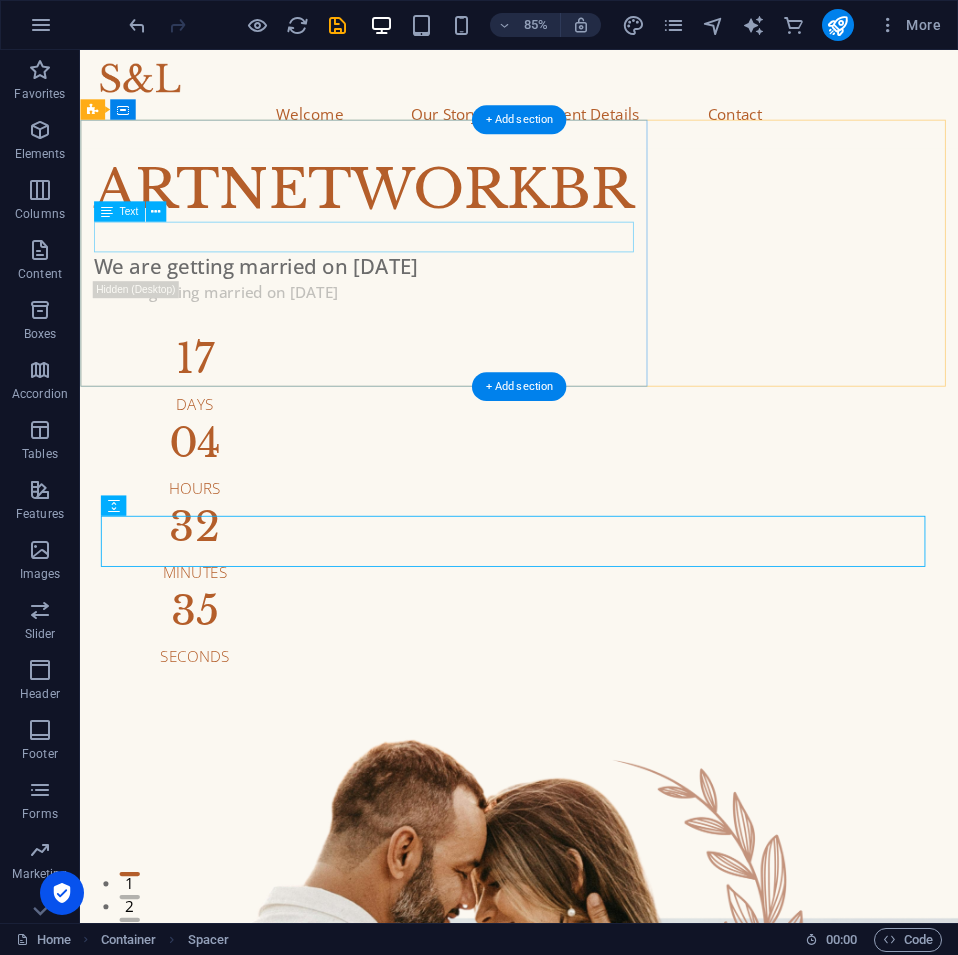 click on "We are getting married on Sep 21, 2025" at bounding box center [596, 304] 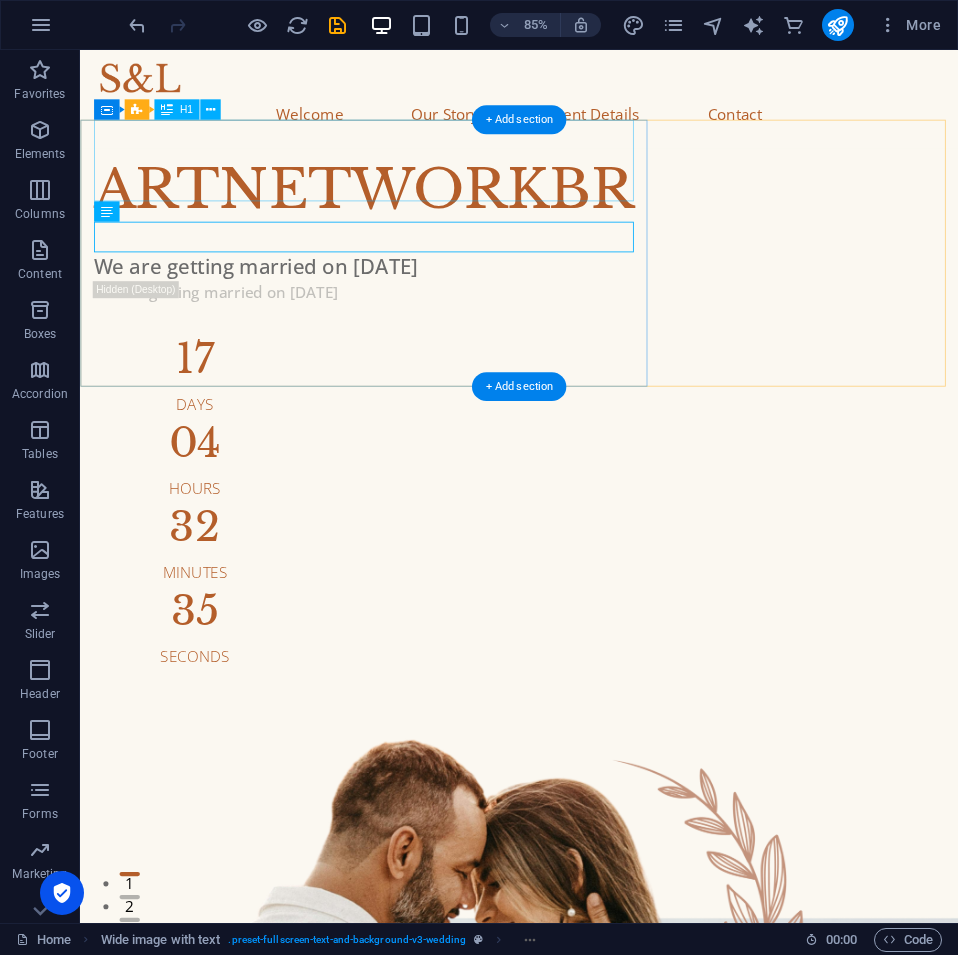 click on "ARTNETWORKBR" at bounding box center [596, 214] 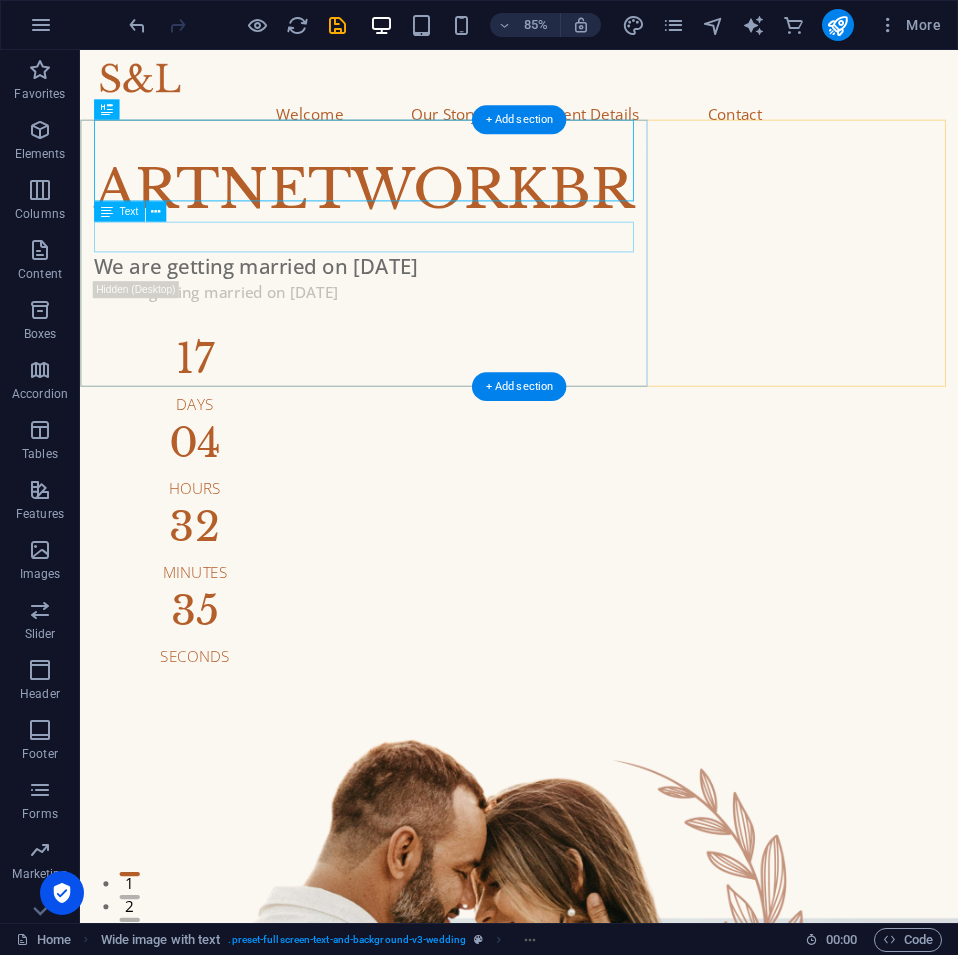 click on "We are getting married on Sep 21, 2025" at bounding box center (596, 304) 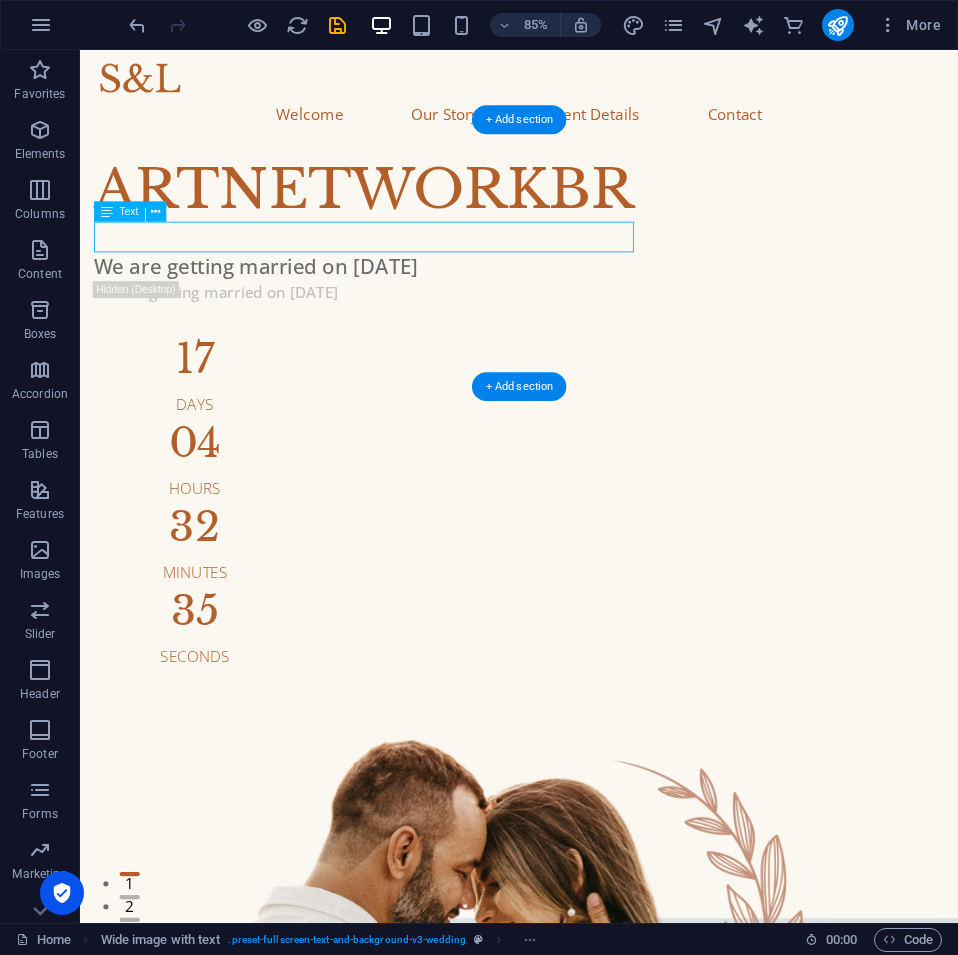 click on "We are getting married on Sep 21, 2025" at bounding box center [596, 304] 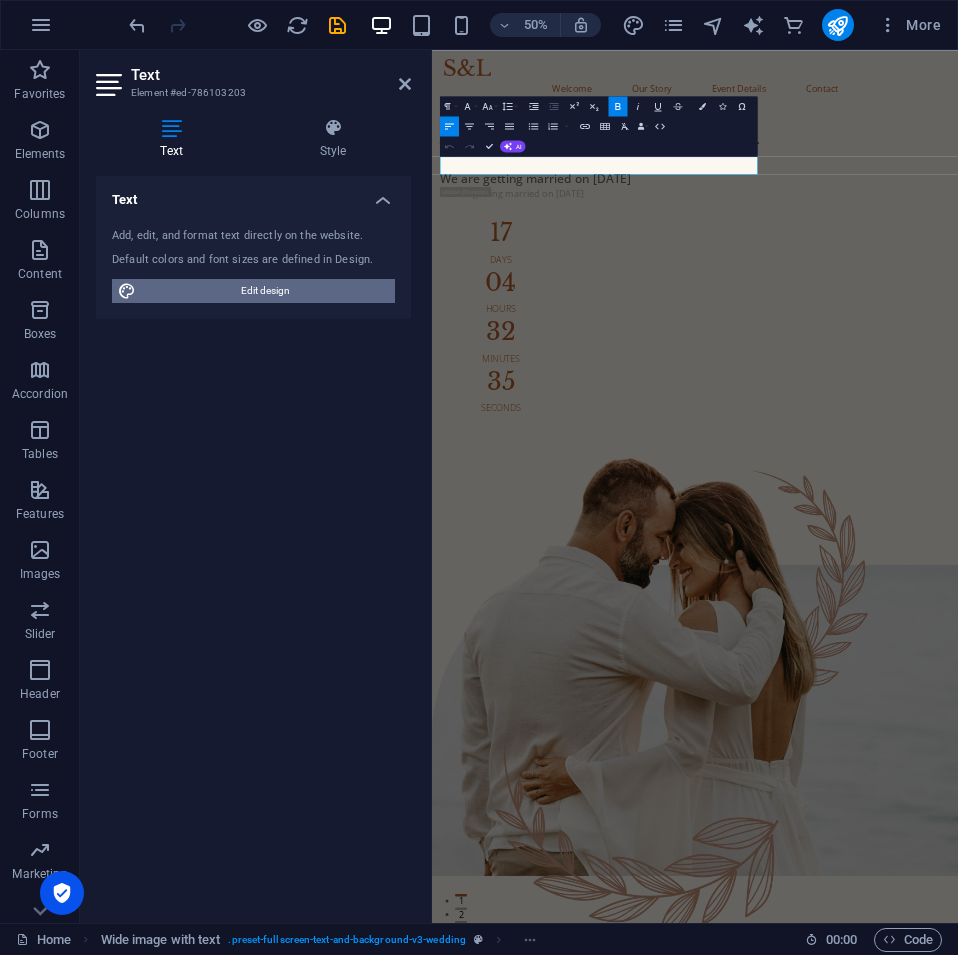 click on "Edit design" at bounding box center (265, 291) 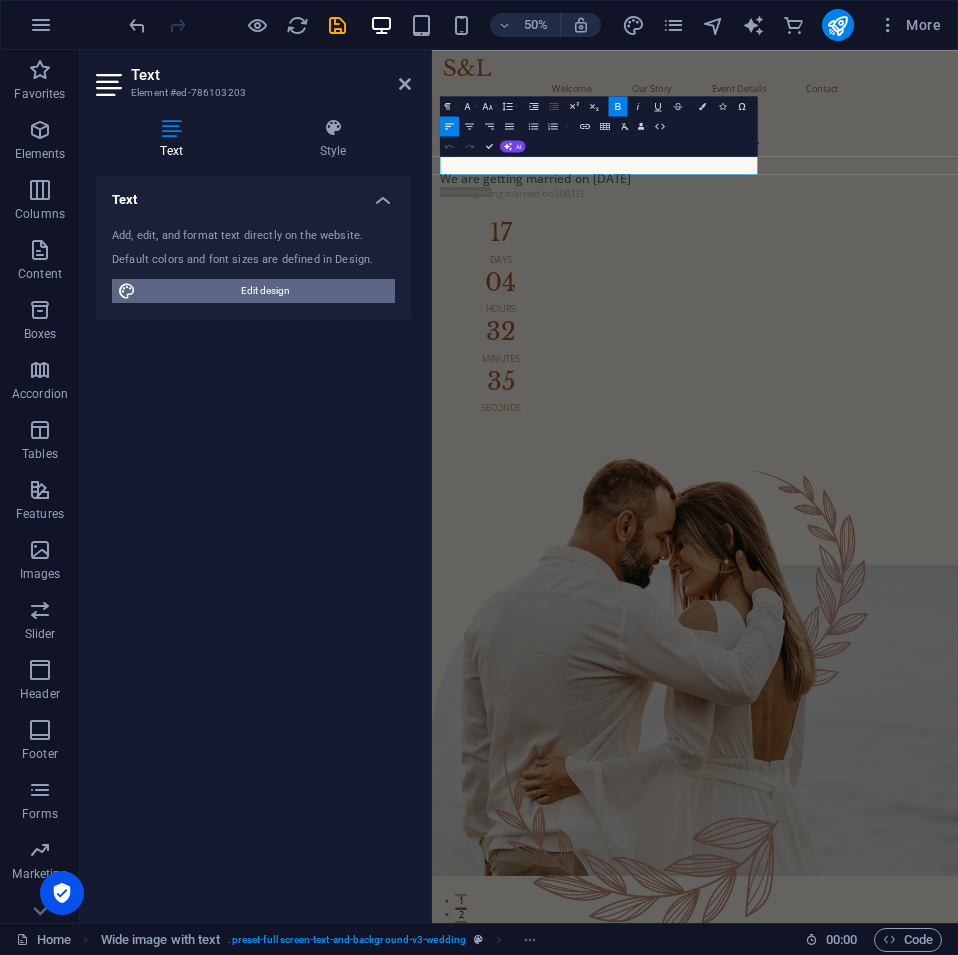select on "px" 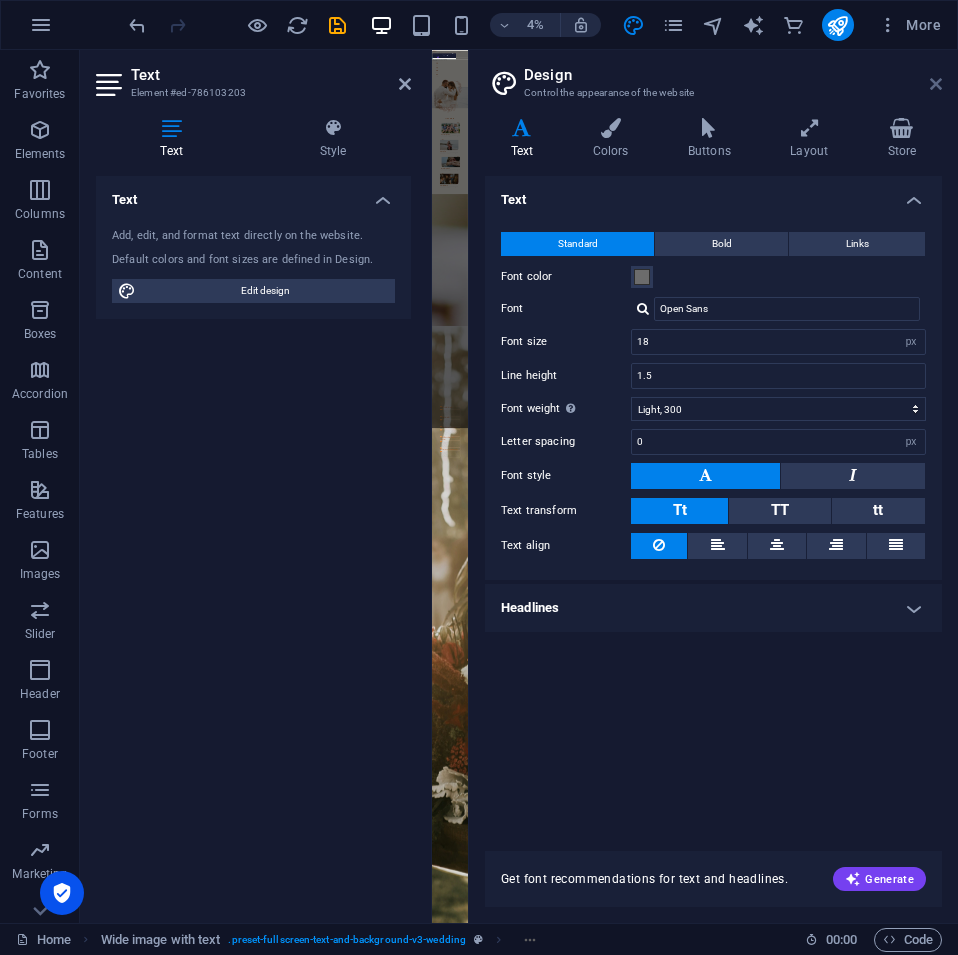 click at bounding box center (936, 84) 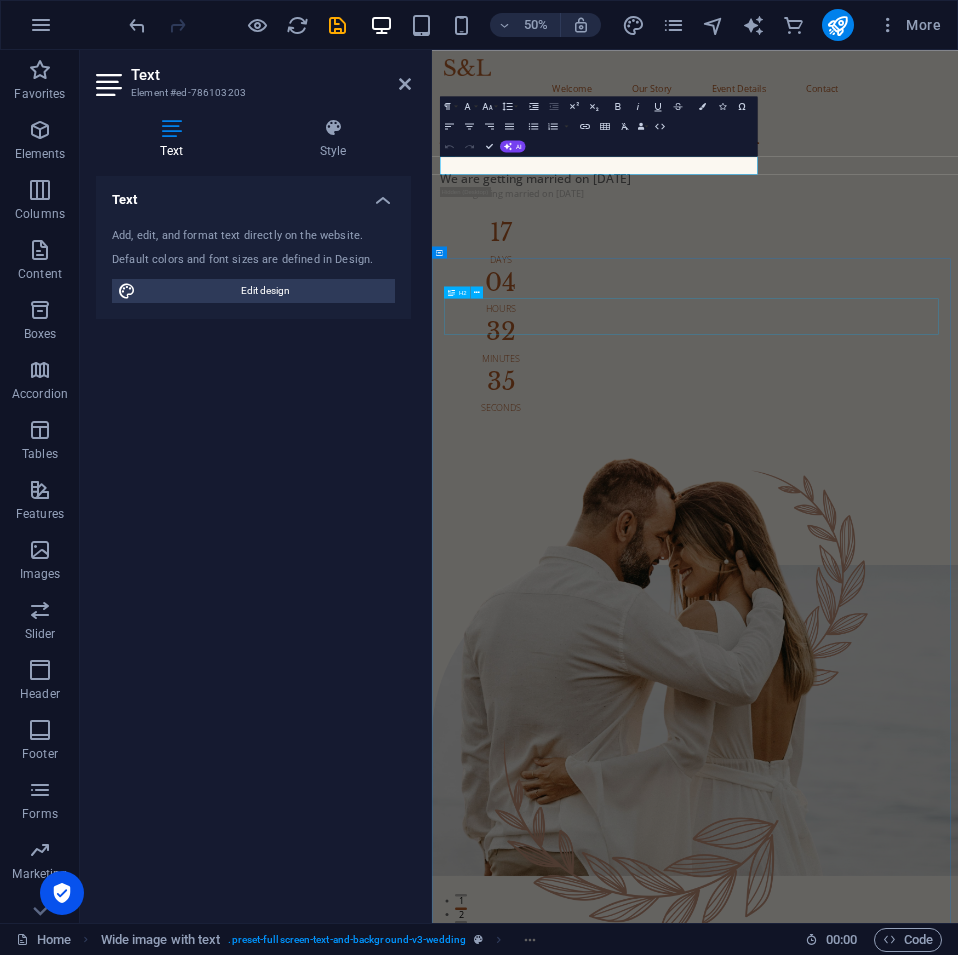 click at bounding box center (958, 2060) 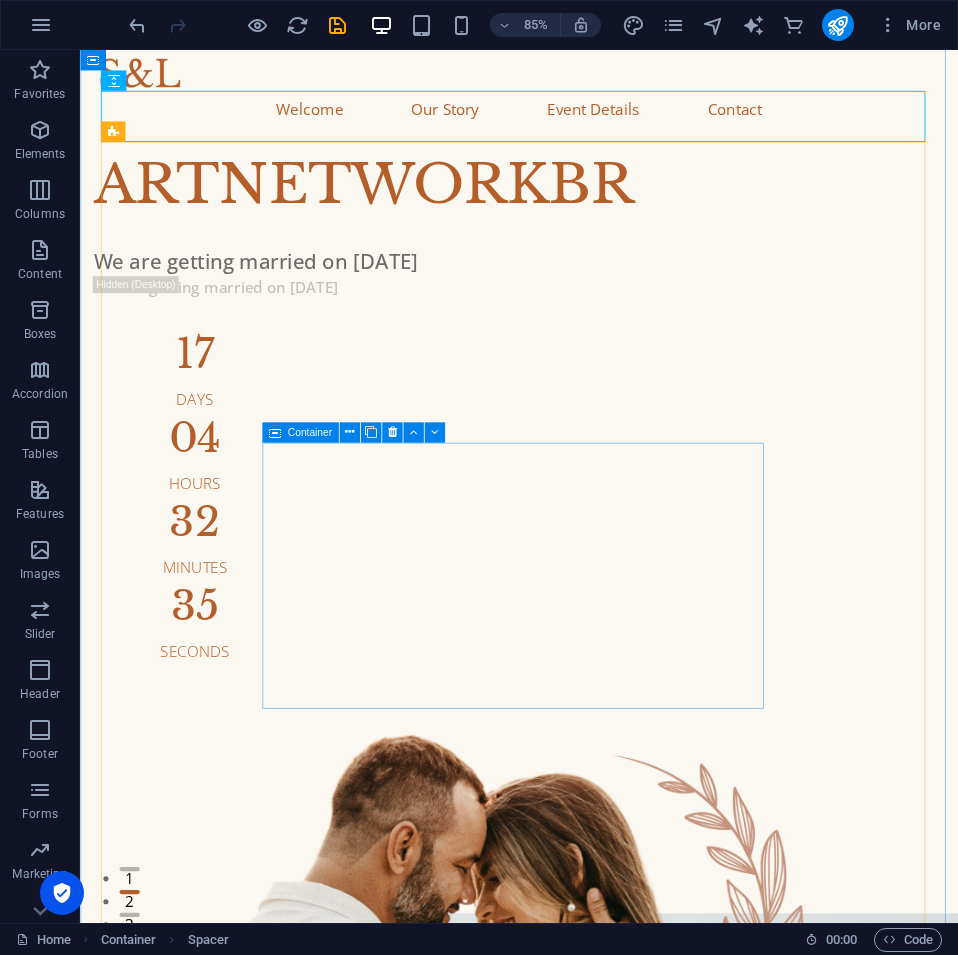 scroll, scrollTop: 0, scrollLeft: 0, axis: both 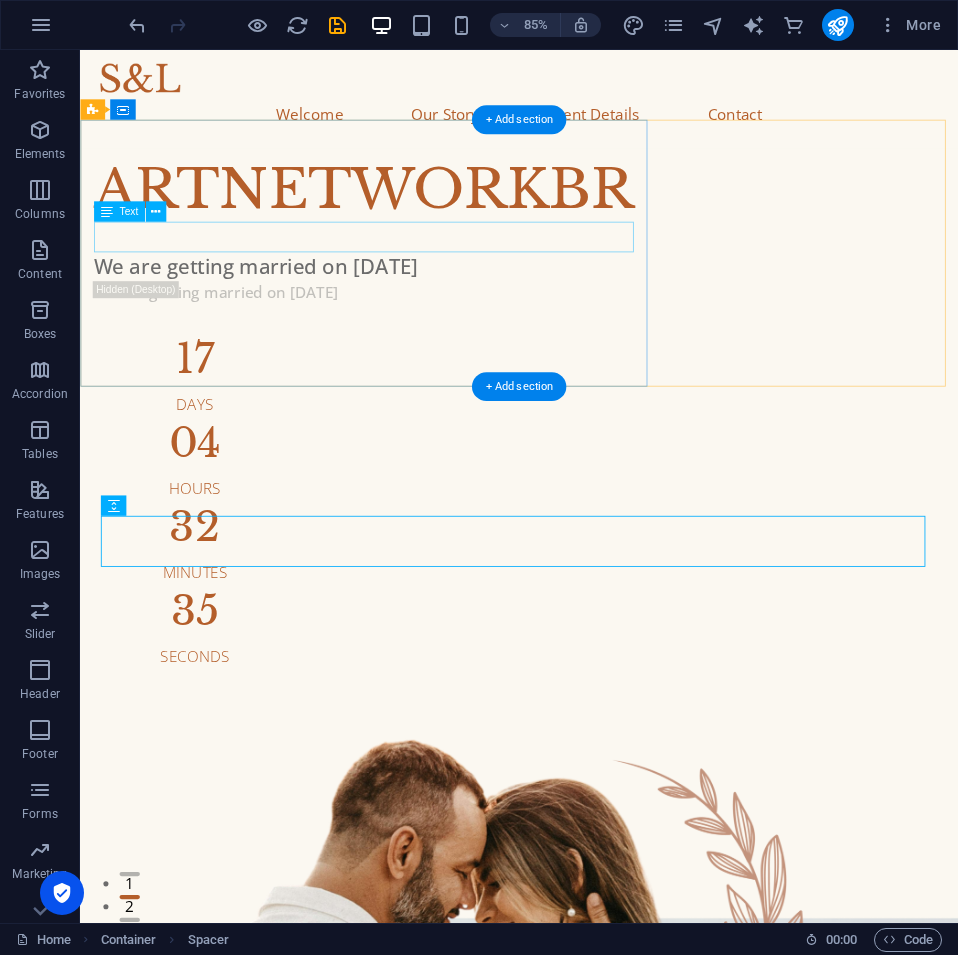 click on "We are getting married on Sep 21, 2025" at bounding box center [596, 304] 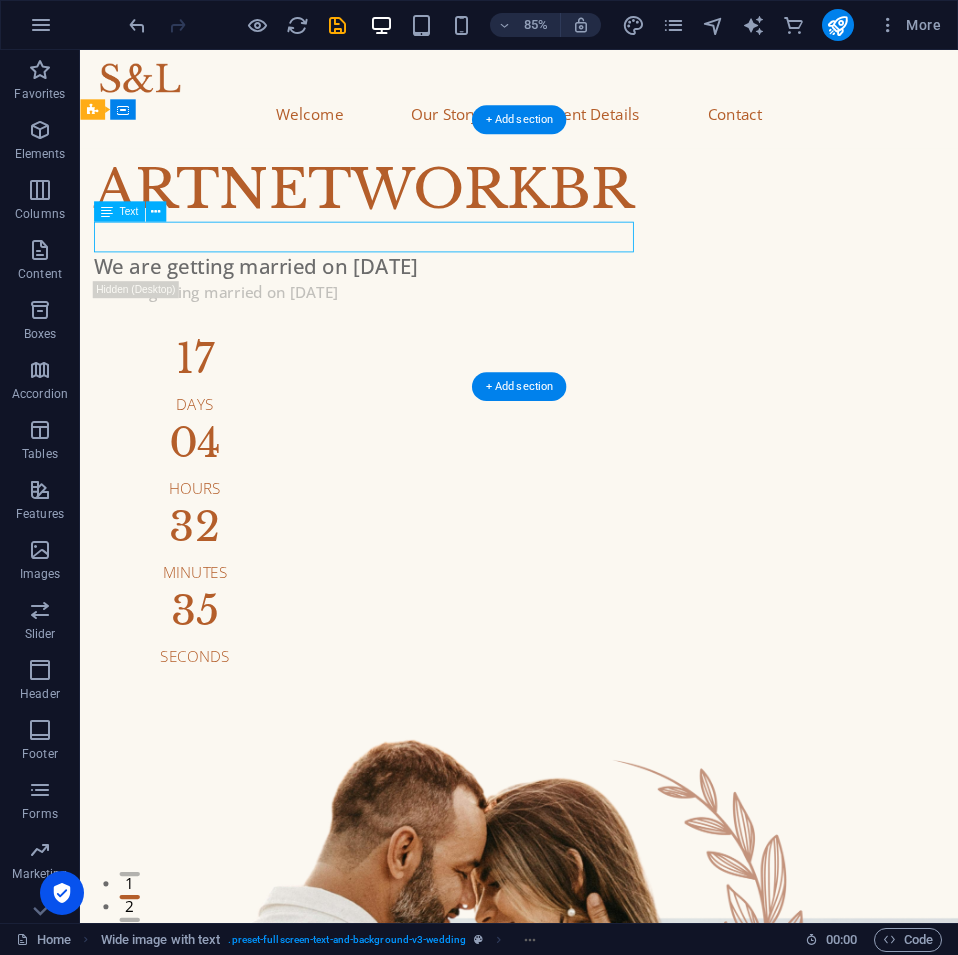 click on "We are getting married on Sep 21, 2025" at bounding box center [596, 304] 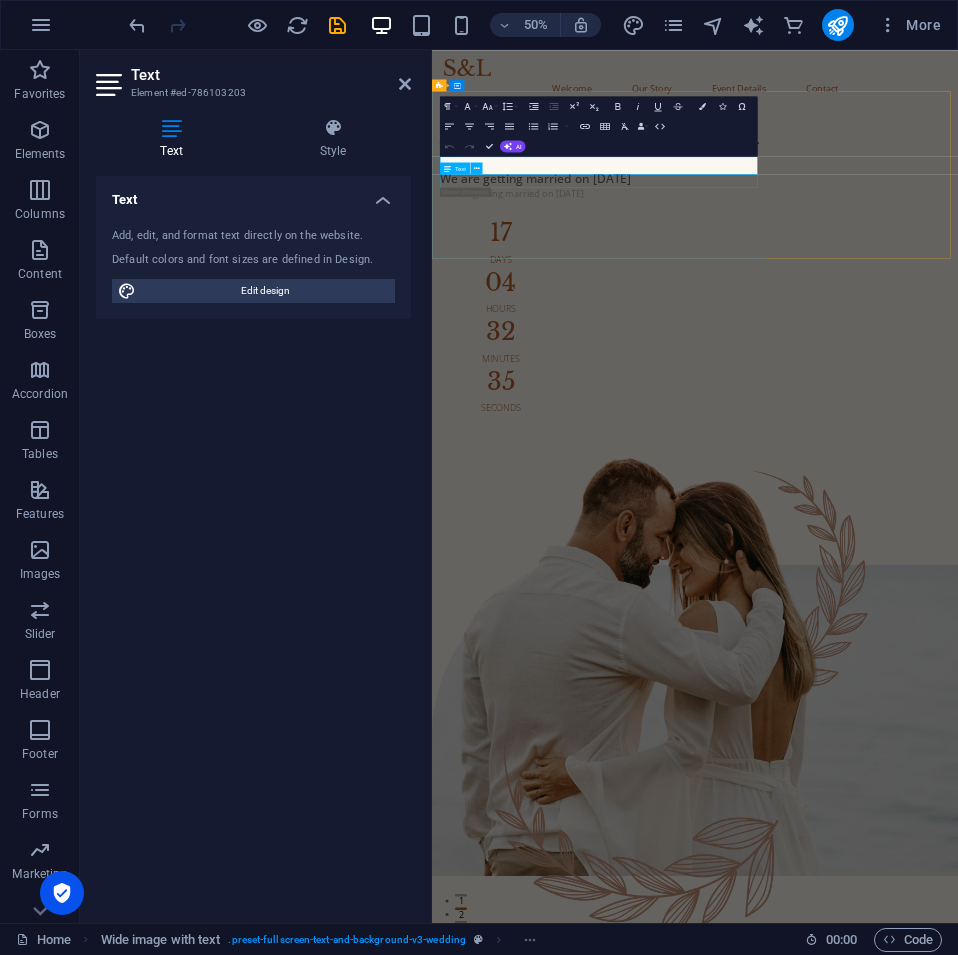 click on "We are getting married on Sep 21, 2025" at bounding box center [638, 303] 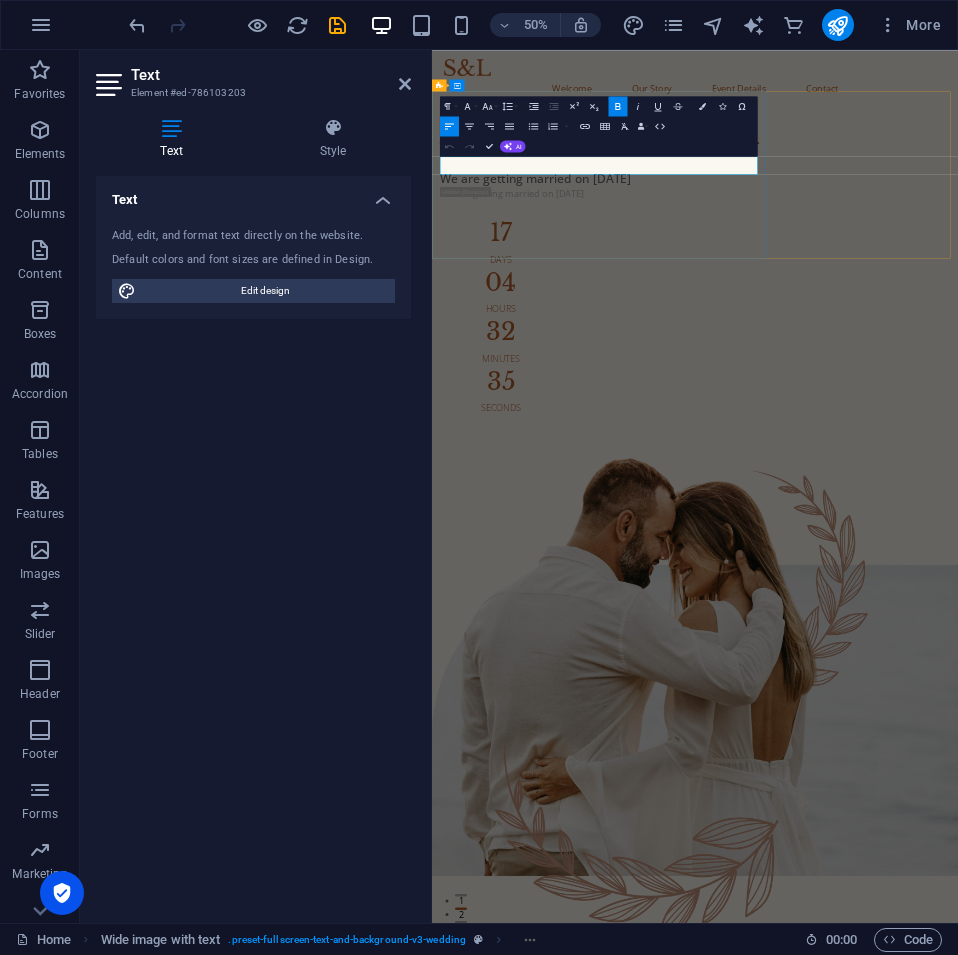 click on "We are getting married on Sep 21, 2025" at bounding box center (638, 303) 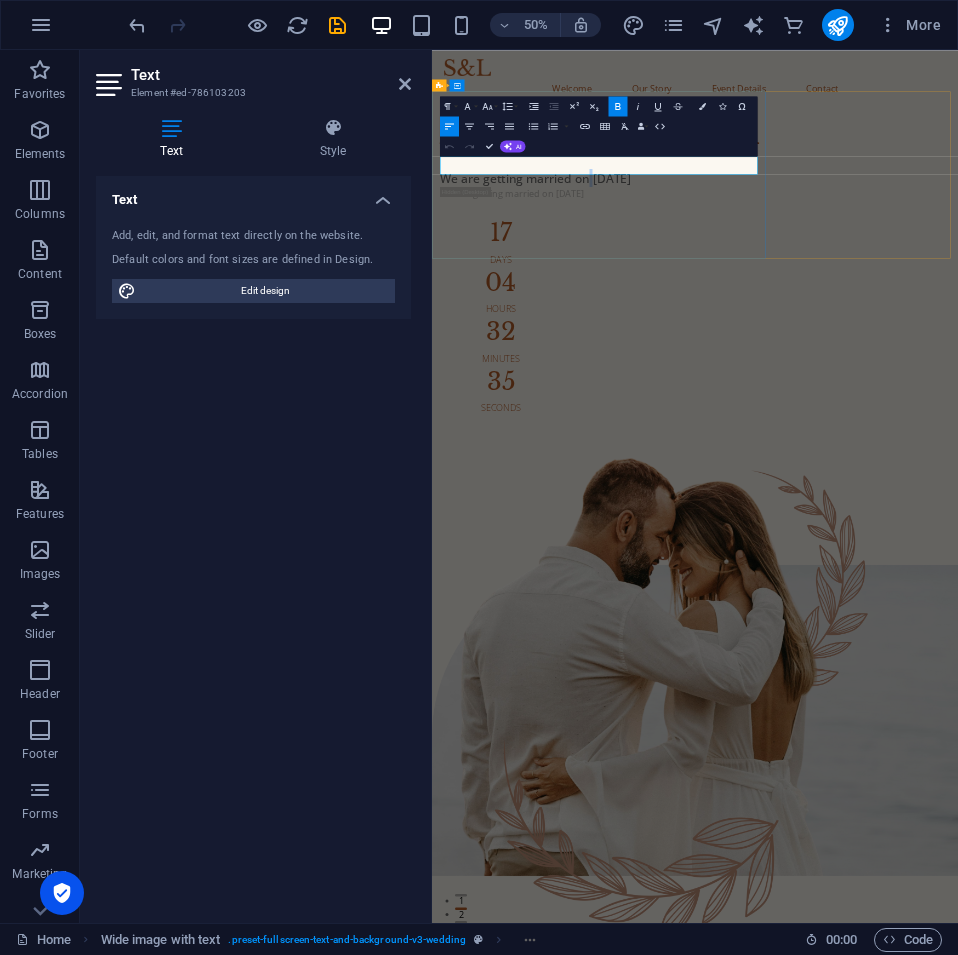 click on "We are getting married on Sep 21, 2025" at bounding box center (638, 303) 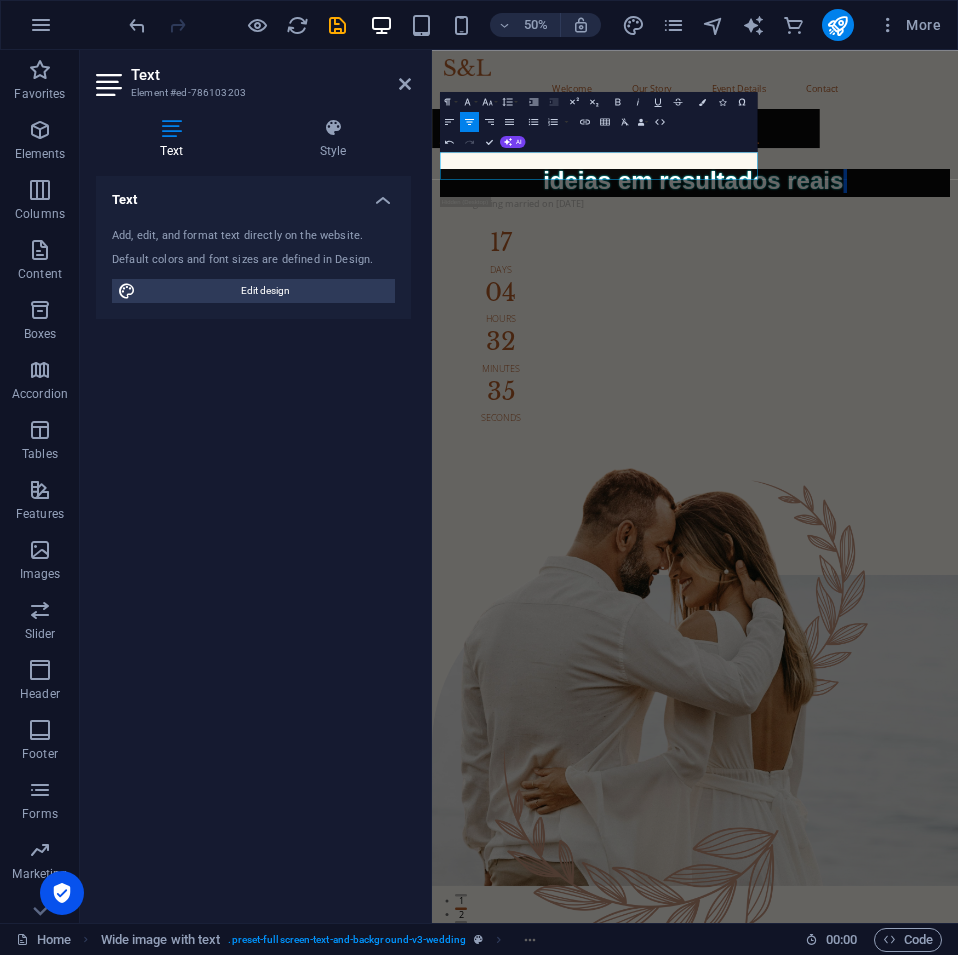 click on "Text Add, edit, and format text directly on the website. Default colors and font sizes are defined in Design. Edit design Alignment Left aligned Centered Right aligned" at bounding box center [253, 541] 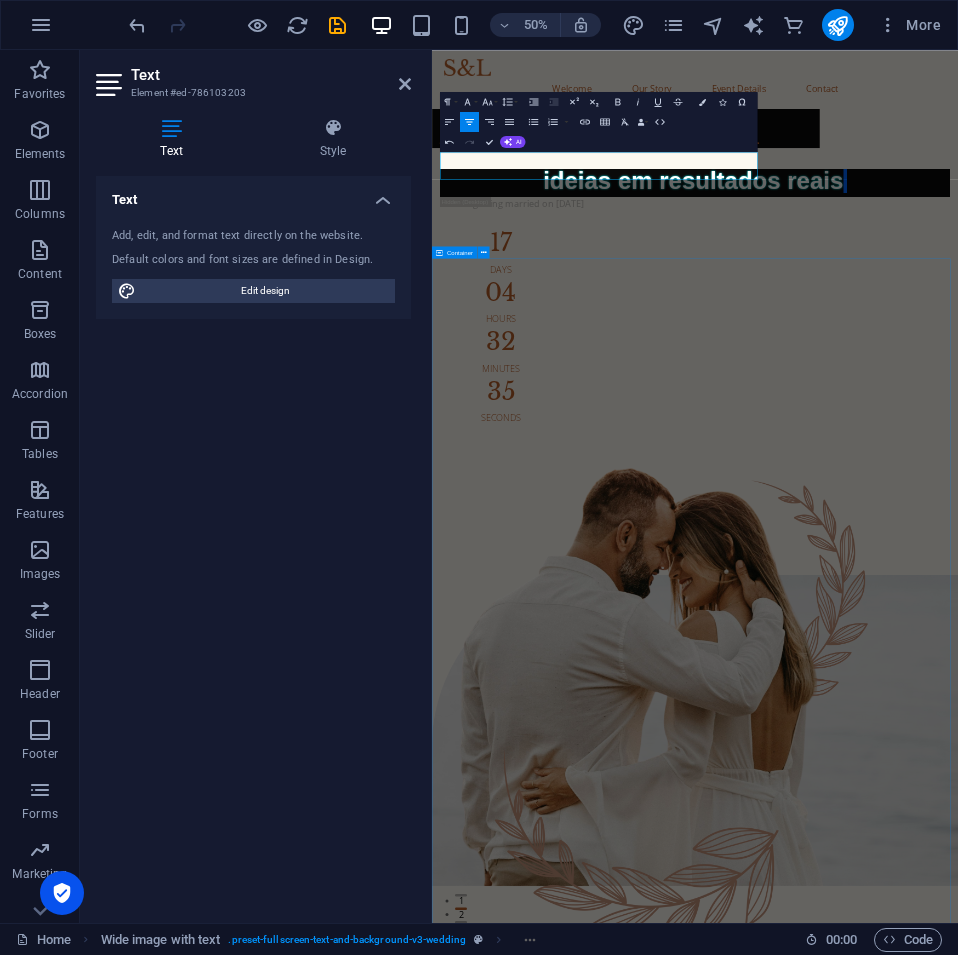 click on "Welcome Our Story Event Details Contact ARTNETWORKBR ideias em resultados reais We are getting married on Sep 21, 2025  17 Days 04 Hours 32 Minutes 35 Seconds Our Story May 12, 2019 When we first met Lorem ipsum dolor sit amet, consectetur adipiscing elit, sed do eiusmod tempor incididunt ut. June 21, 2019 Our first date Lorem ipsum dolor sit amet, consectetur adipiscing elit, sed do eiusmod tempor incididunt ut. May 12, 2024 Marriage Proposal Lorem ipsum dolor sit amet, consectetur adipiscing elit, sed do eiusmod tempor incididunt ut. June 21, 2024 Our Engagement Lorem ipsum dolor sit amet, consectetur adipiscing elit, sed do eiusmod tempor incididunt ut. Celebrate this next milestone with us Event Details The Ceremony Saturday, September 21, 2025 02:00 PM - 03:30 PM 27 Rosewood Lane Victoria - V8V1Z8, Canada The Reception Saturday, September 21, 2025 04:30 PM - 11:30 PM 100 Harbour Road Victoria - V8V1Z8, Canada Our Gallery Drop content here or  Add elements  Paste clipboard Drop content here or or or or" at bounding box center [958, 6010] 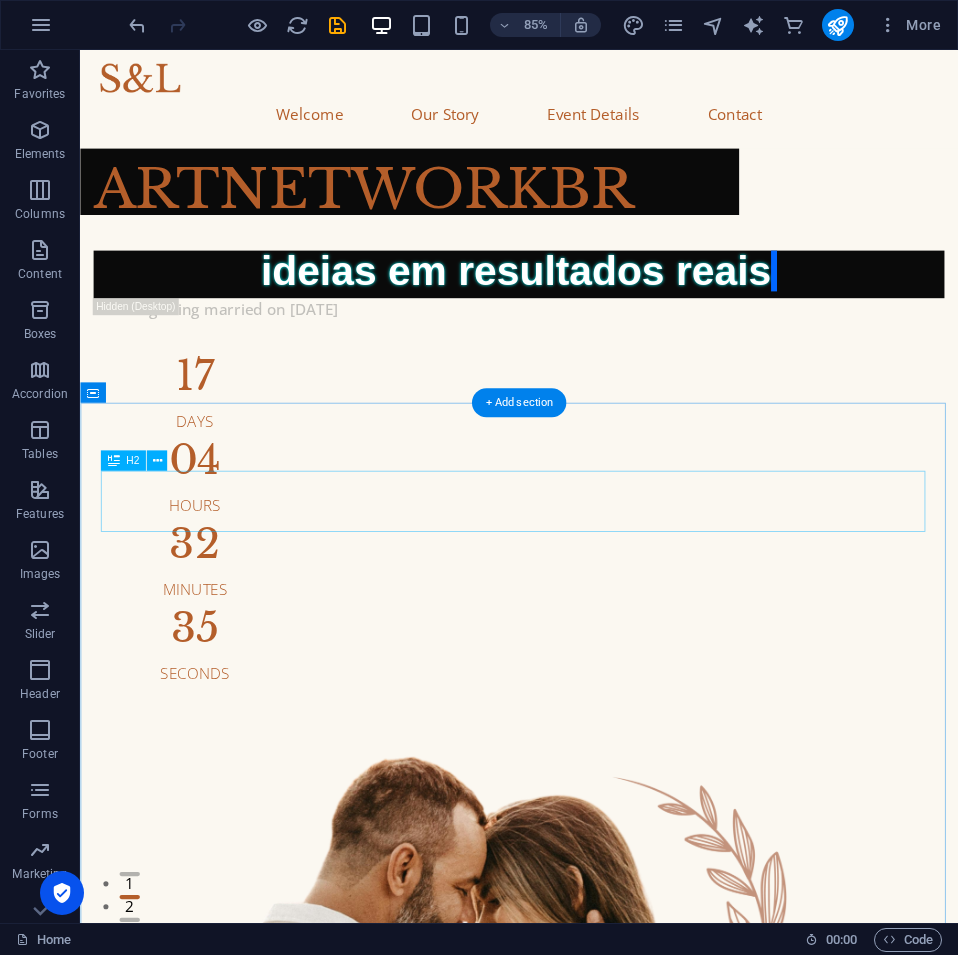 click on "Our Story" at bounding box center [596, 1993] 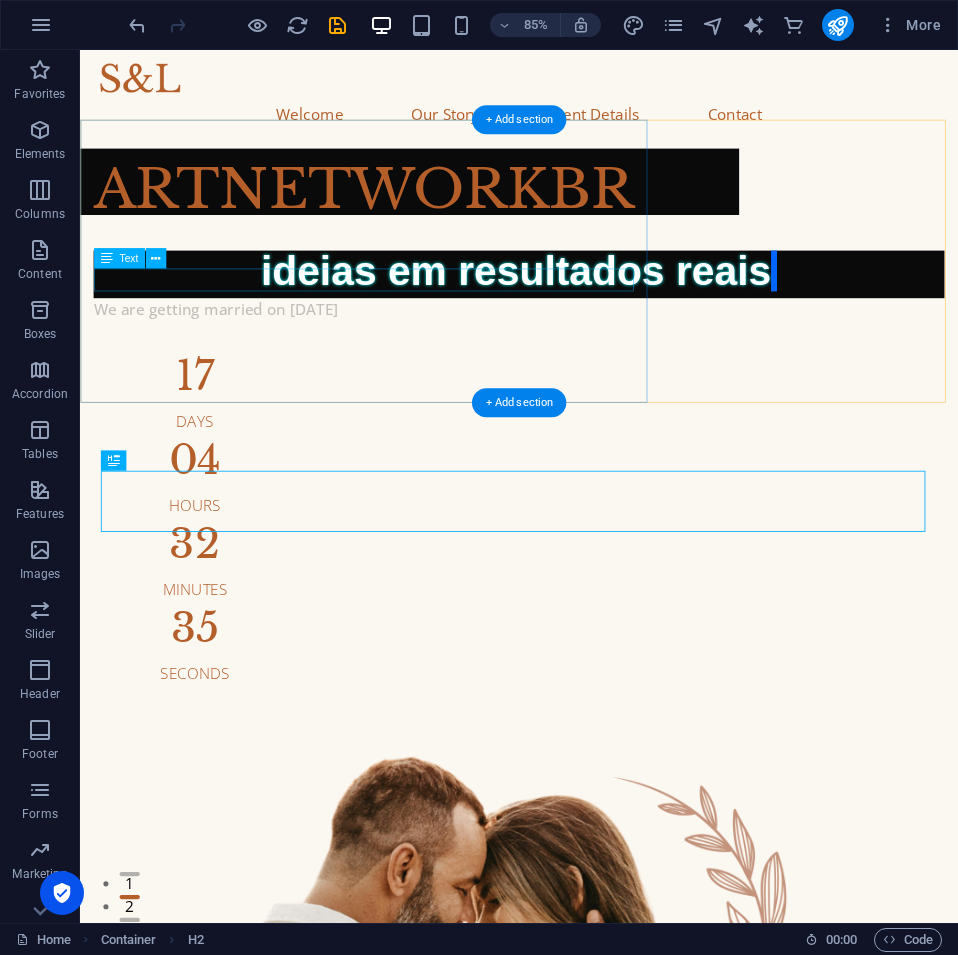click on "We are getting married on Sep 21, 2025" at bounding box center (596, 355) 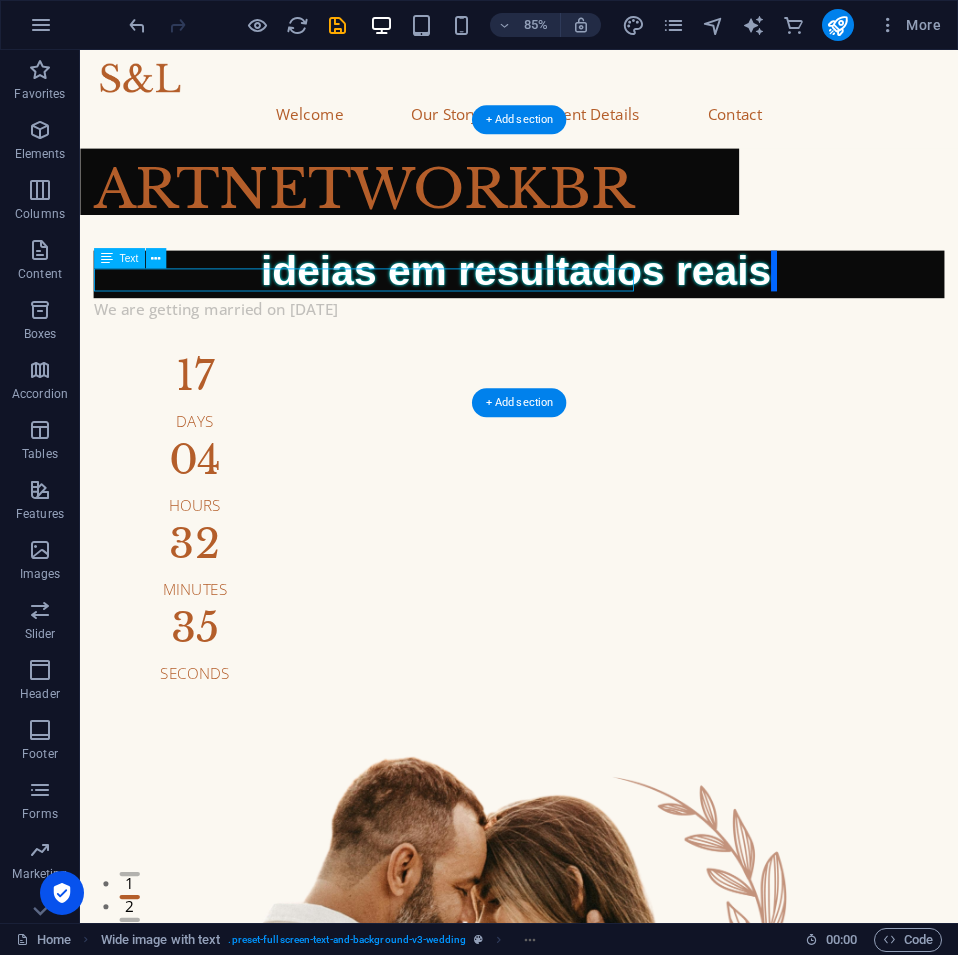 click on "We are getting married on Sep 21, 2025" at bounding box center (596, 355) 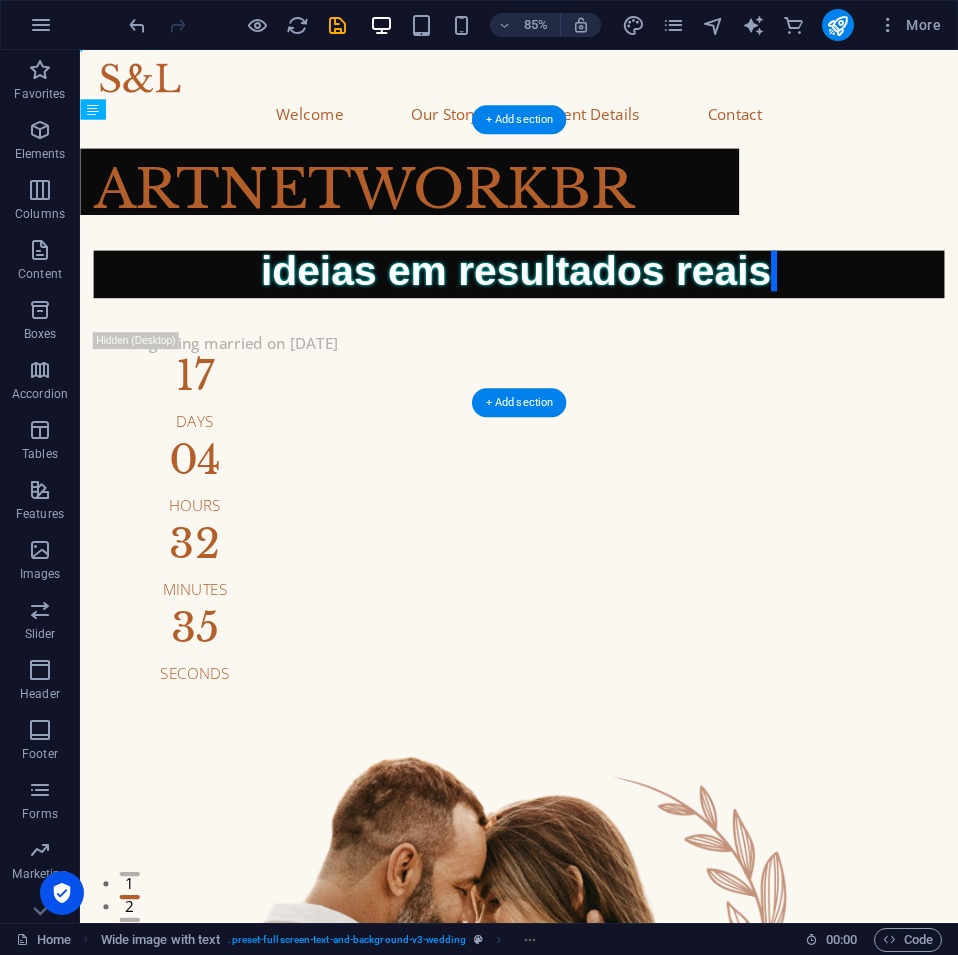 drag, startPoint x: 330, startPoint y: 322, endPoint x: 330, endPoint y: 345, distance: 23 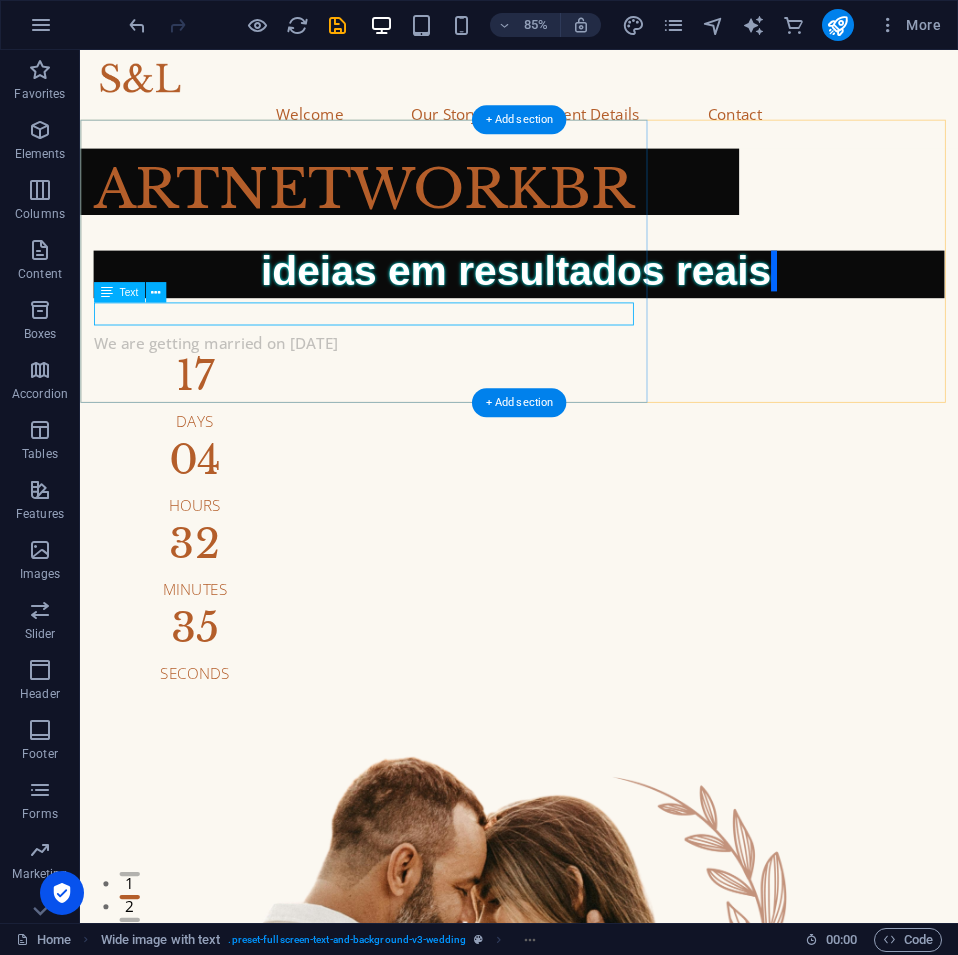 click on "We are getting married on Sep 21, 2025" at bounding box center [596, 395] 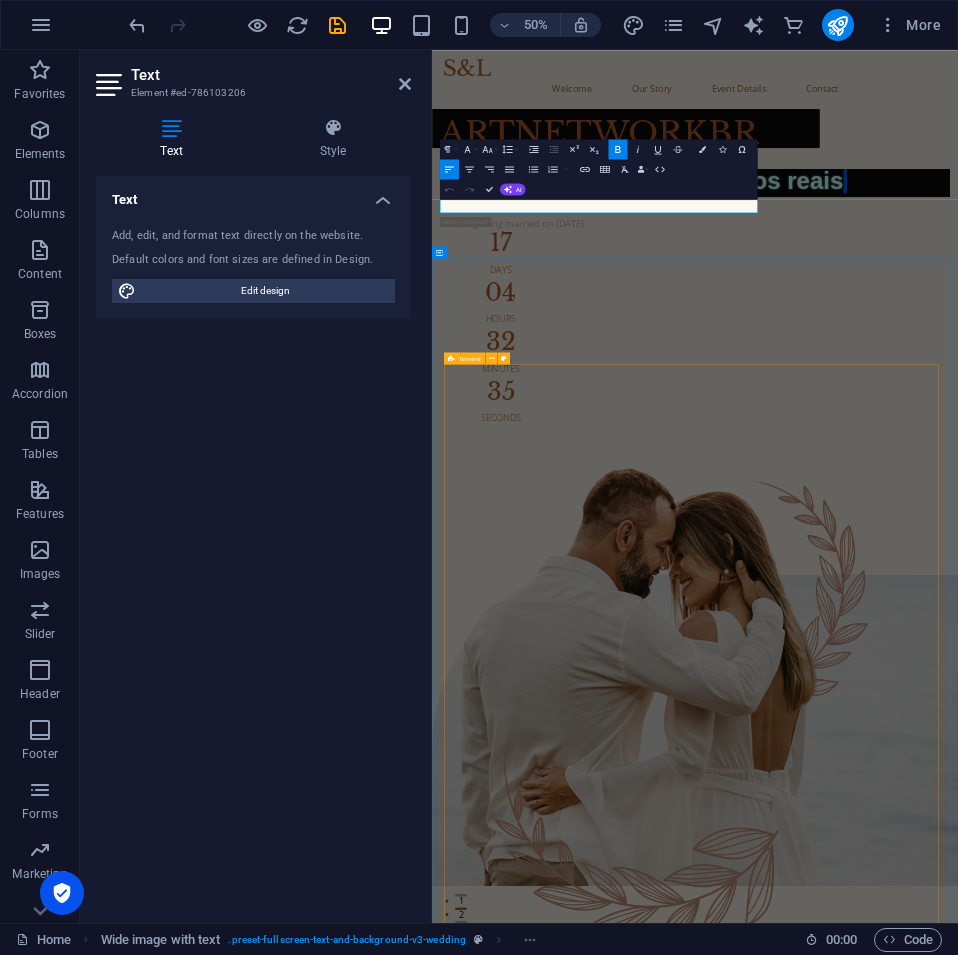 click on "May 12, 2019 When we first met Lorem ipsum dolor sit amet, consectetur adipiscing elit, sed do eiusmod tempor incididunt ut. June 21, 2019 Our first date Lorem ipsum dolor sit amet, consectetur adipiscing elit, sed do eiusmod tempor incididunt ut. May 12, 2024 Marriage Proposal Lorem ipsum dolor sit amet, consectetur adipiscing elit, sed do eiusmod tempor incididunt ut. June 21, 2024 Our Engagement Lorem ipsum dolor sit amet, consectetur adipiscing elit, sed do eiusmod tempor incididunt ut." at bounding box center (958, 3097) 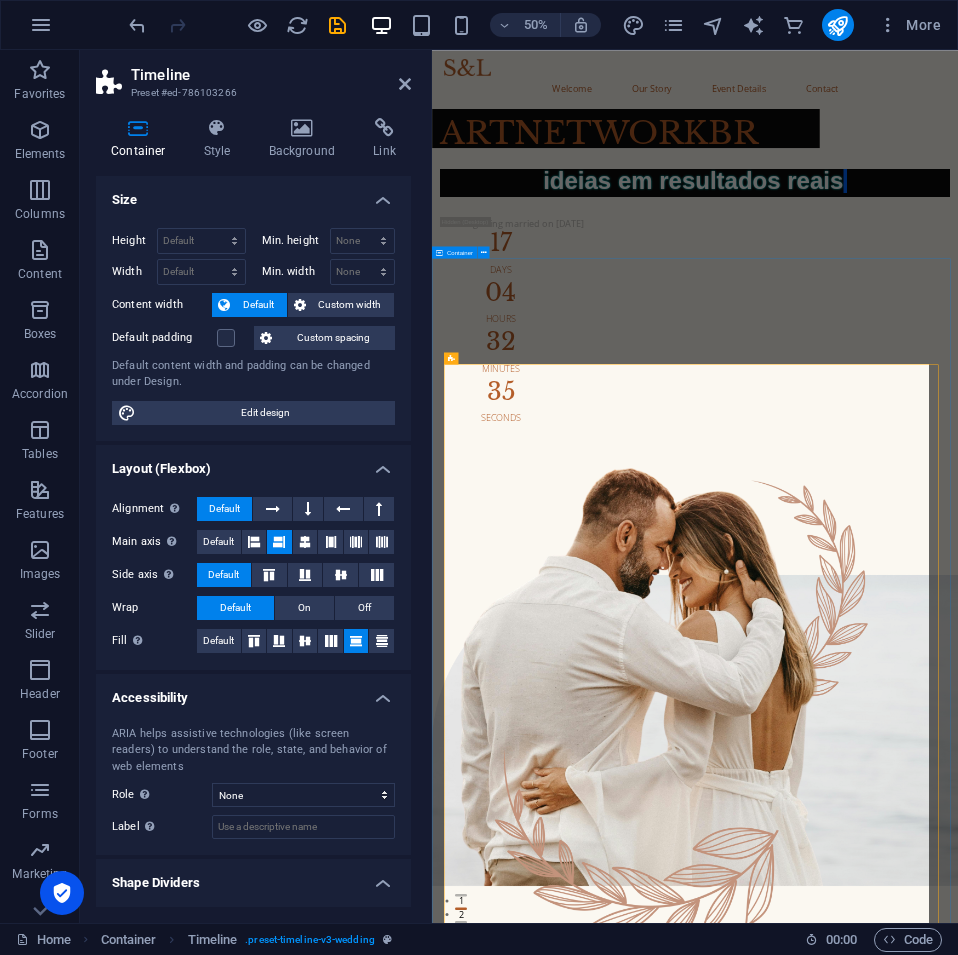 click on "Hours" at bounding box center (569, 585) 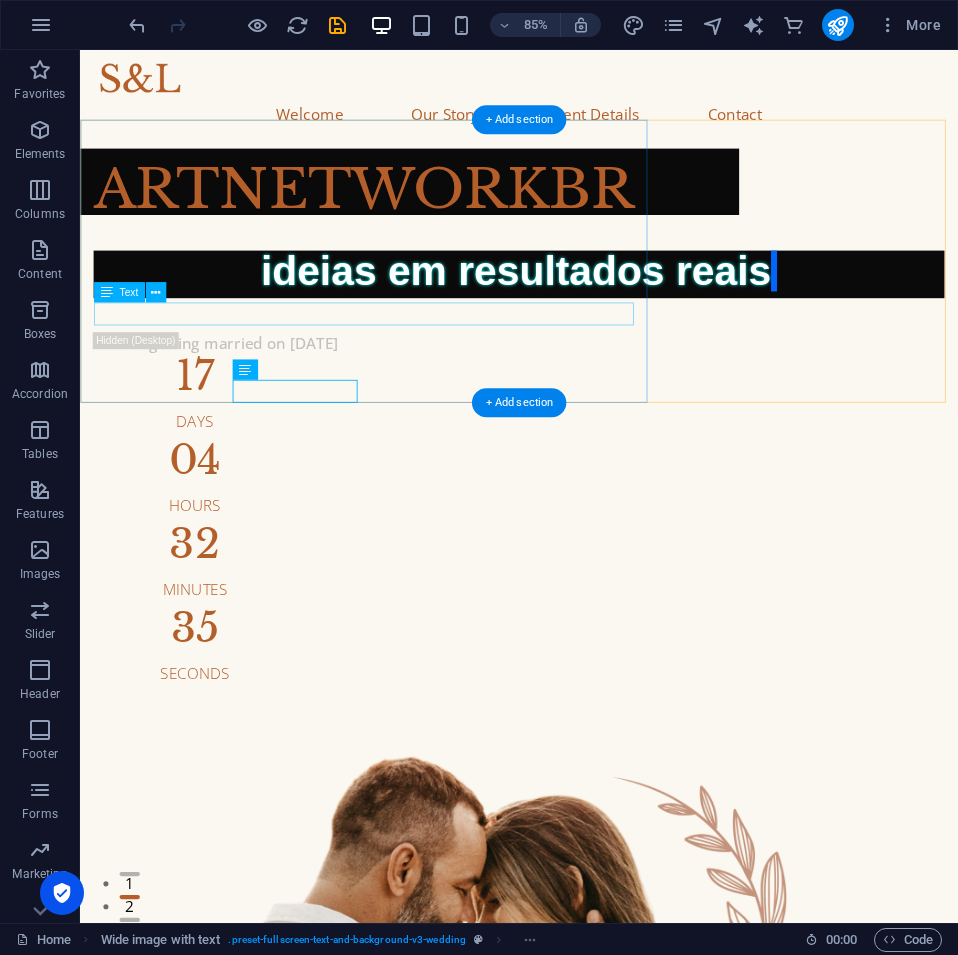 click on "We are getting married on Sep 21, 2025" at bounding box center [596, 395] 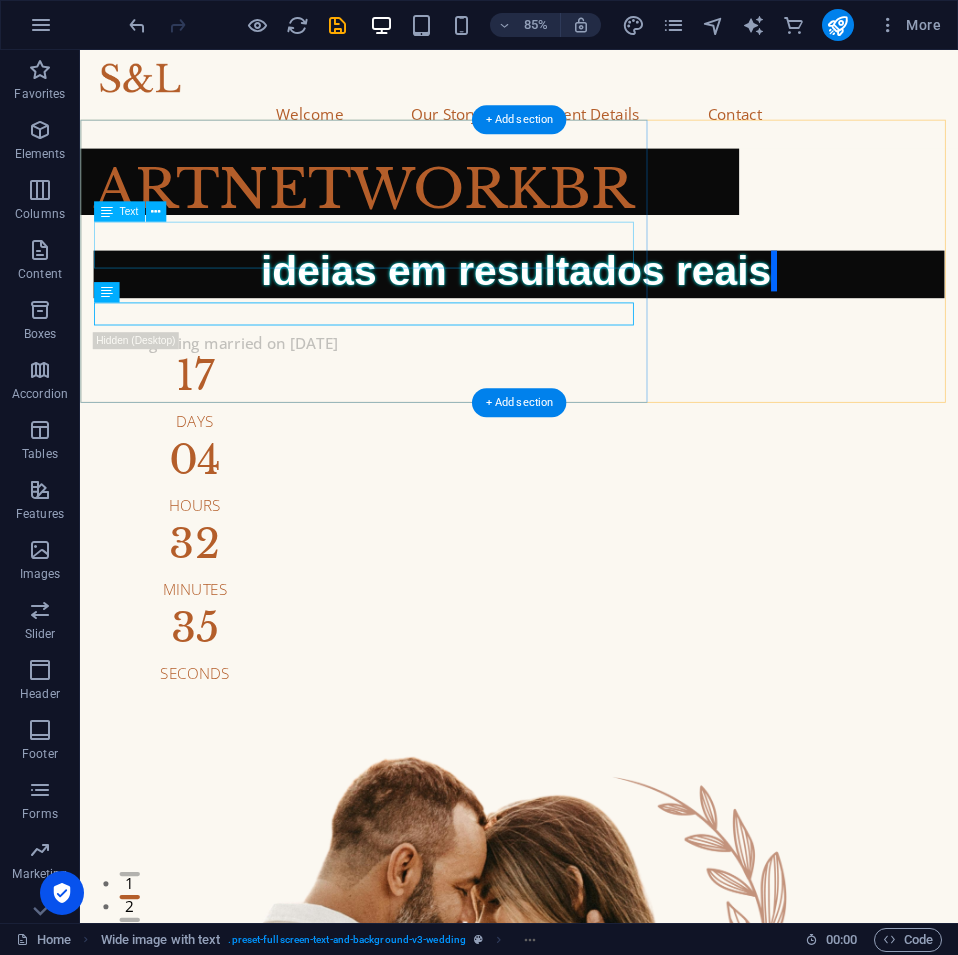 click on "ideias em resultados reais" at bounding box center [596, 314] 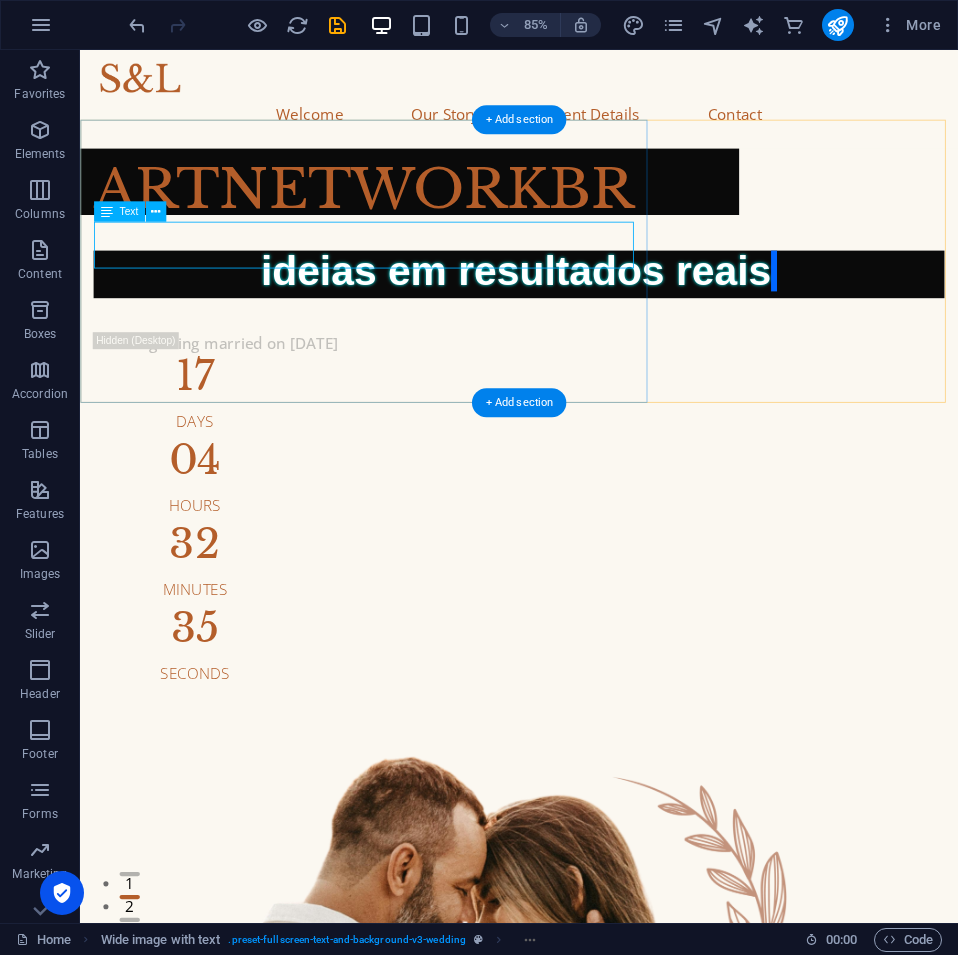 click on "ideias em resultados reais" at bounding box center (596, 314) 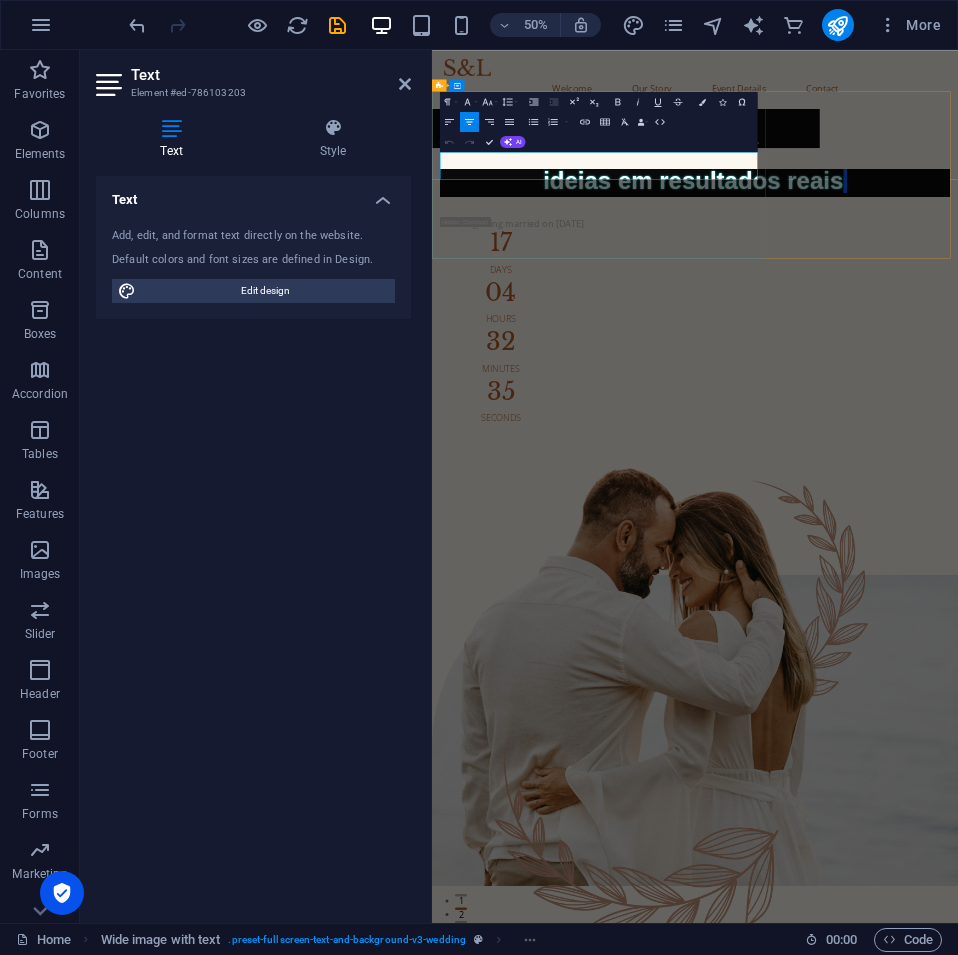 click on "ideias em resultados reais" at bounding box center [958, 314] 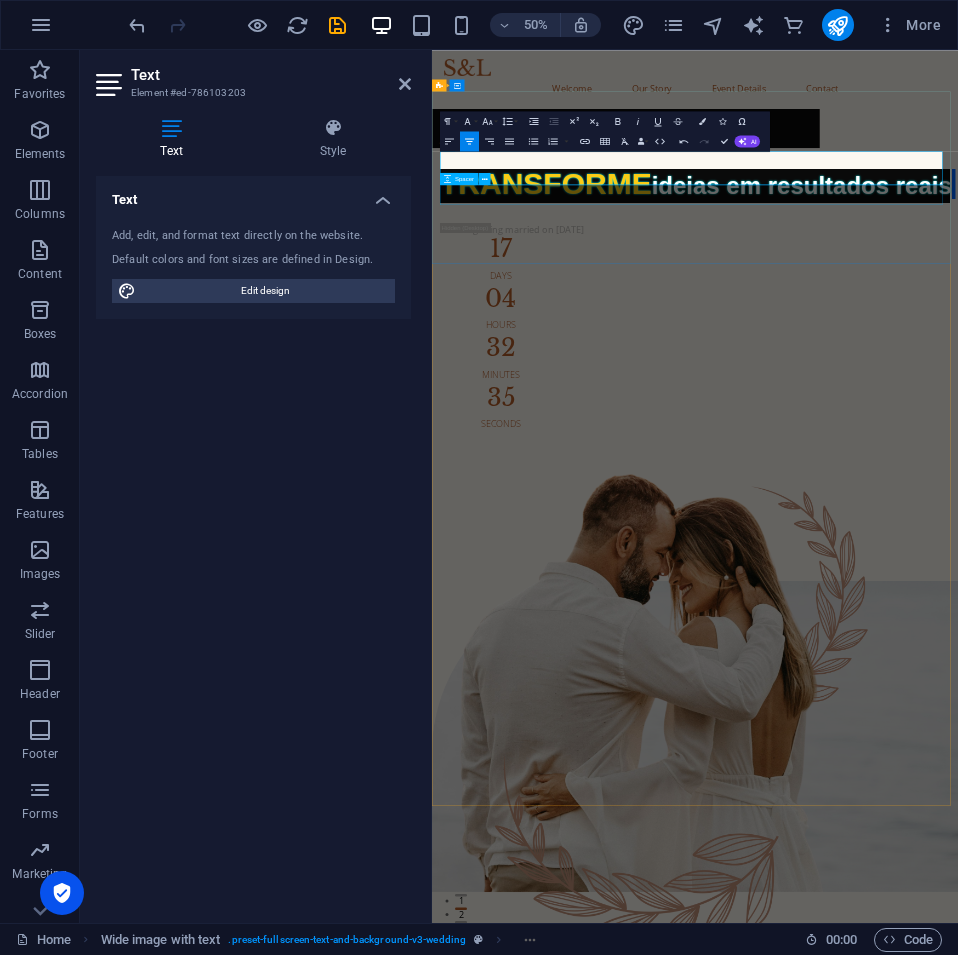 type 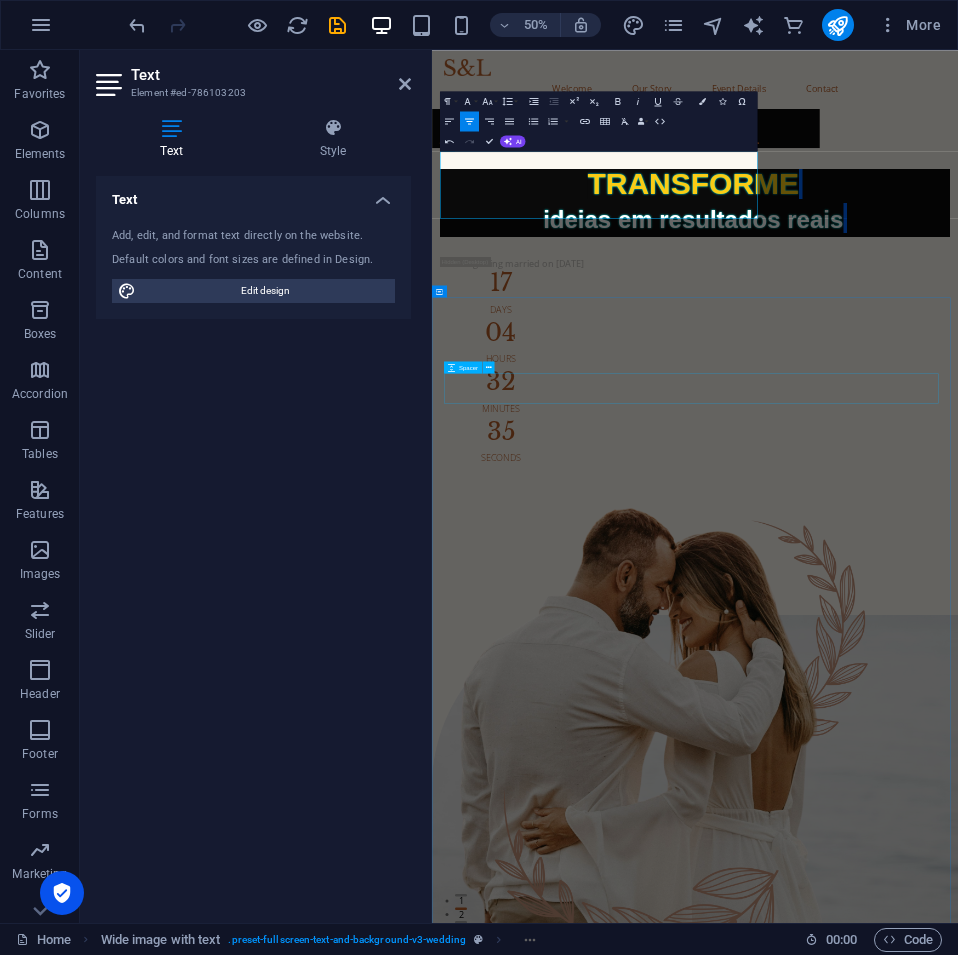 click at bounding box center [958, 2160] 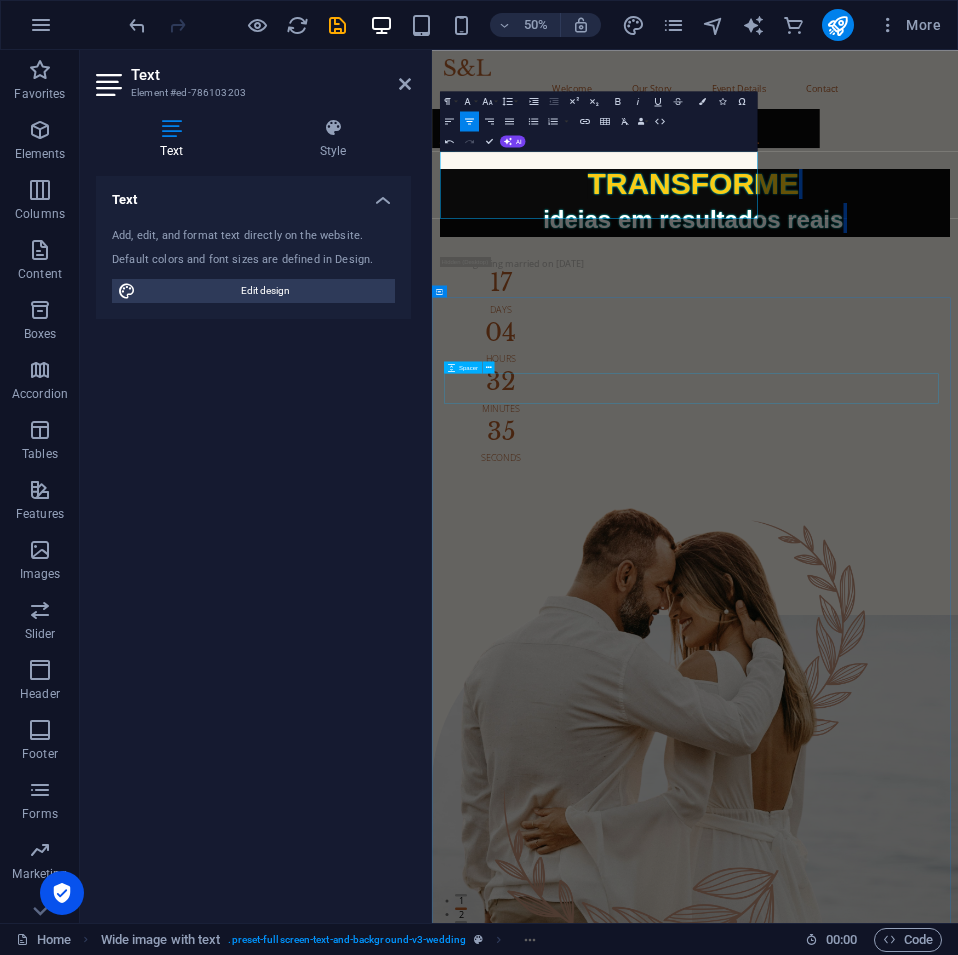 click at bounding box center [958, 2160] 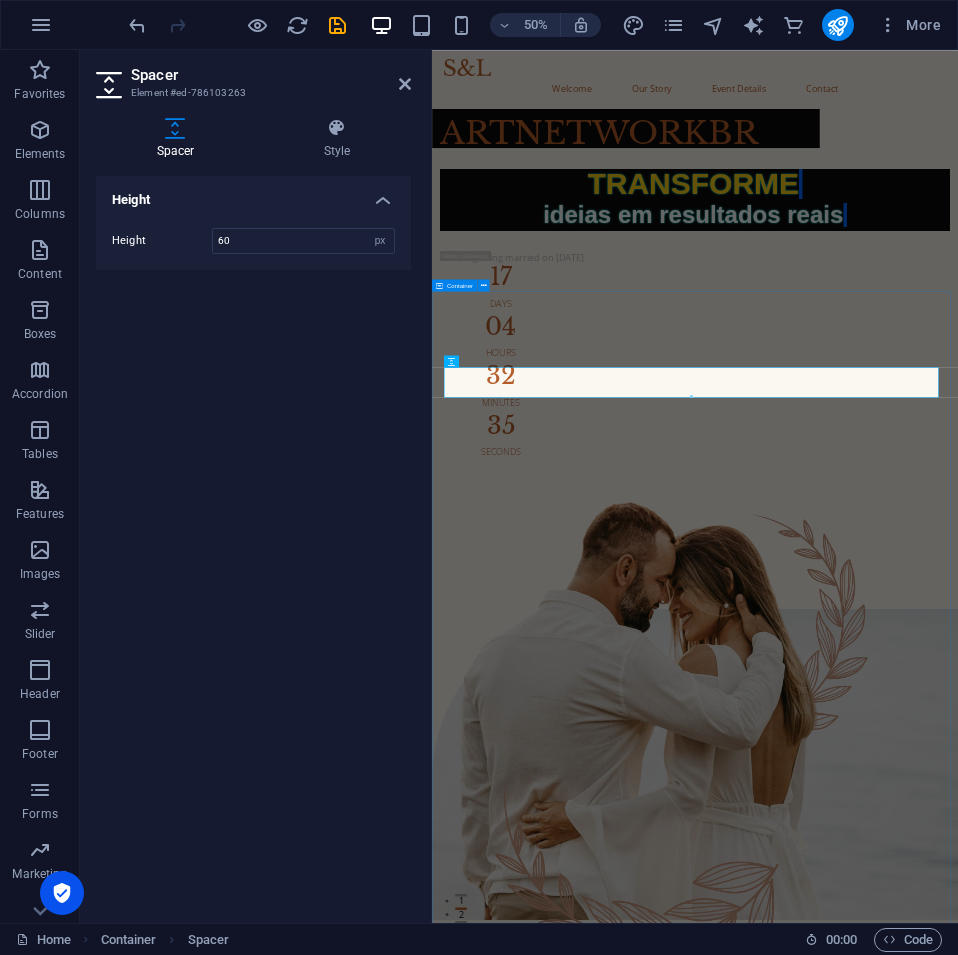 click on "Our Story May 12, 2019 When we first met Lorem ipsum dolor sit amet, consectetur adipiscing elit, sed do eiusmod tempor incididunt ut. June 21, 2019 Our first date Lorem ipsum dolor sit amet, consectetur adipiscing elit, sed do eiusmod tempor incididunt ut. May 12, 2024 Marriage Proposal Lorem ipsum dolor sit amet, consectetur adipiscing elit, sed do eiusmod tempor incididunt ut. June 21, 2024 Our Engagement Lorem ipsum dolor sit amet, consectetur adipiscing elit, sed do eiusmod tempor incididunt ut." at bounding box center (958, 3139) 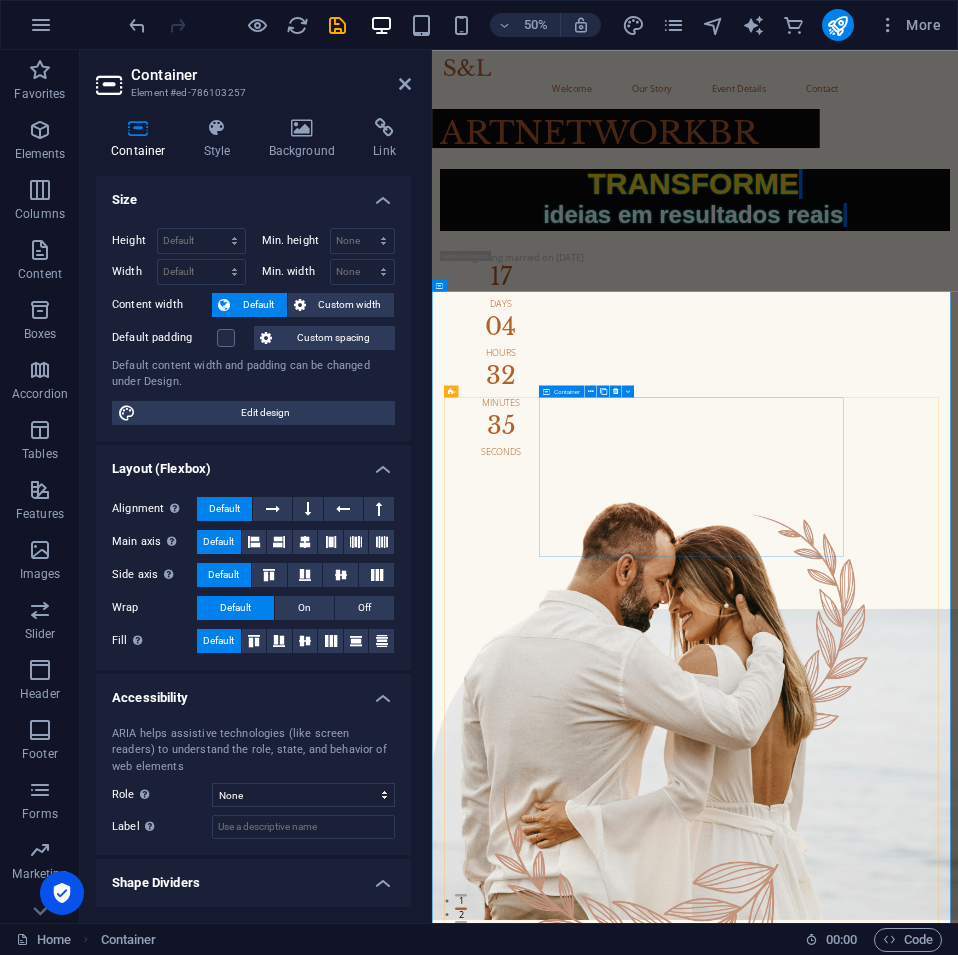 click on "May 12, 2019 When we first met Lorem ipsum dolor sit amet, consectetur adipiscing elit, sed do eiusmod tempor incididunt ut." at bounding box center (958, 2410) 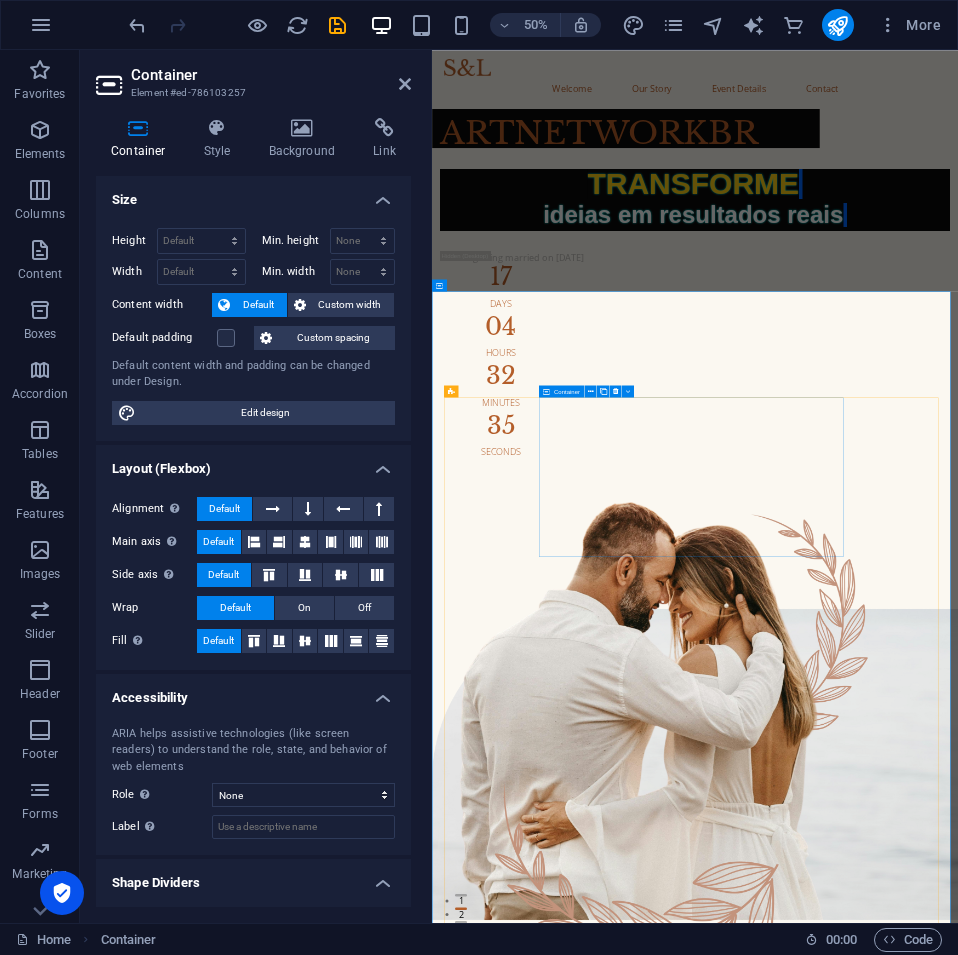 click on "May 12, 2019 When we first met Lorem ipsum dolor sit amet, consectetur adipiscing elit, sed do eiusmod tempor incididunt ut." at bounding box center (958, 2410) 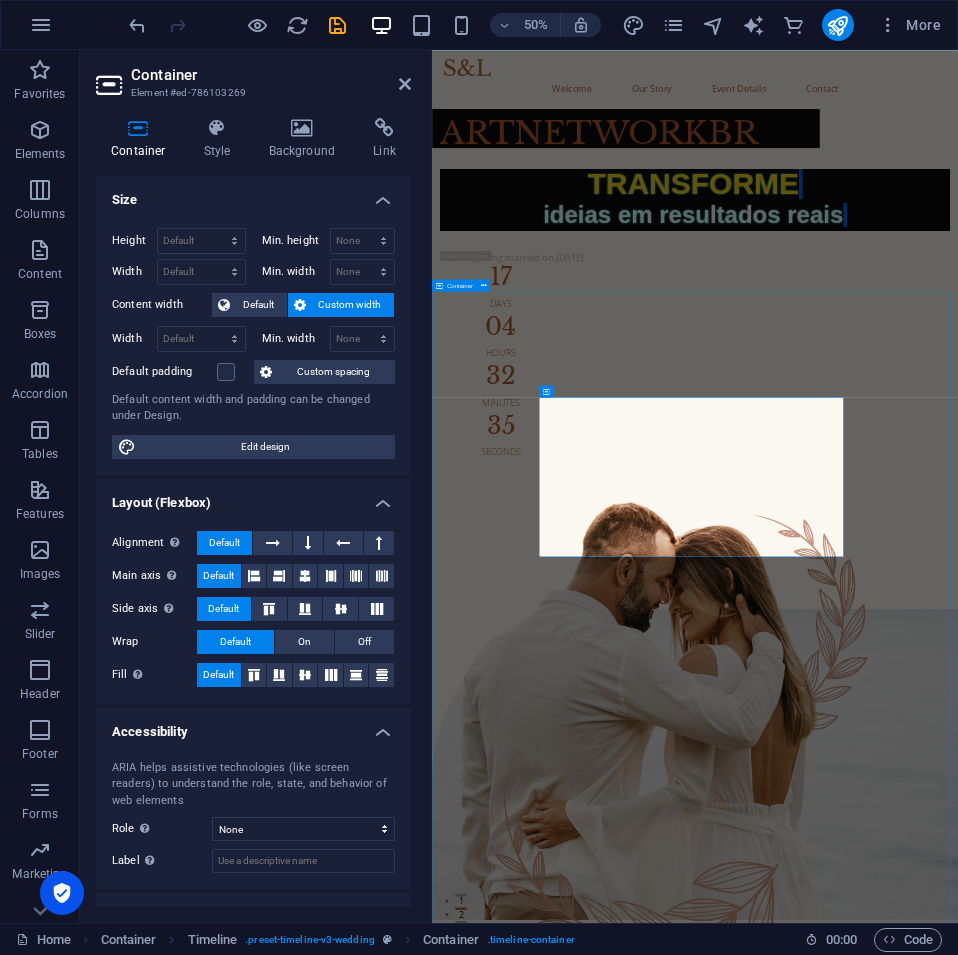 click on "Our Story May 12, 2019 When we first met Lorem ipsum dolor sit amet, consectetur adipiscing elit, sed do eiusmod tempor incididunt ut. June 21, 2019 Our first date Lorem ipsum dolor sit amet, consectetur adipiscing elit, sed do eiusmod tempor incididunt ut. May 12, 2024 Marriage Proposal Lorem ipsum dolor sit amet, consectetur adipiscing elit, sed do eiusmod tempor incididunt ut. June 21, 2024 Our Engagement Lorem ipsum dolor sit amet, consectetur adipiscing elit, sed do eiusmod tempor incididunt ut." at bounding box center (958, 3139) 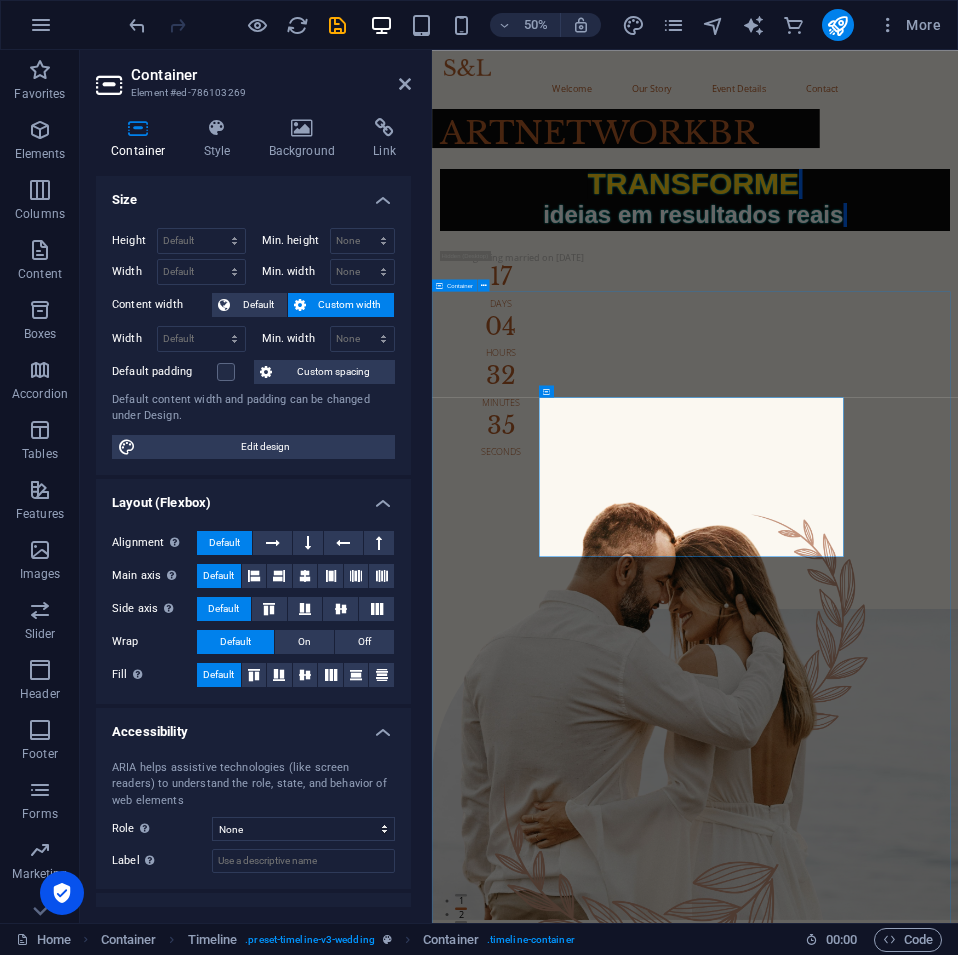 click on "Our Story May 12, 2019 When we first met Lorem ipsum dolor sit amet, consectetur adipiscing elit, sed do eiusmod tempor incididunt ut. June 21, 2019 Our first date Lorem ipsum dolor sit amet, consectetur adipiscing elit, sed do eiusmod tempor incididunt ut. May 12, 2024 Marriage Proposal Lorem ipsum dolor sit amet, consectetur adipiscing elit, sed do eiusmod tempor incididunt ut. June 21, 2024 Our Engagement Lorem ipsum dolor sit amet, consectetur adipiscing elit, sed do eiusmod tempor incididunt ut." at bounding box center (958, 3139) 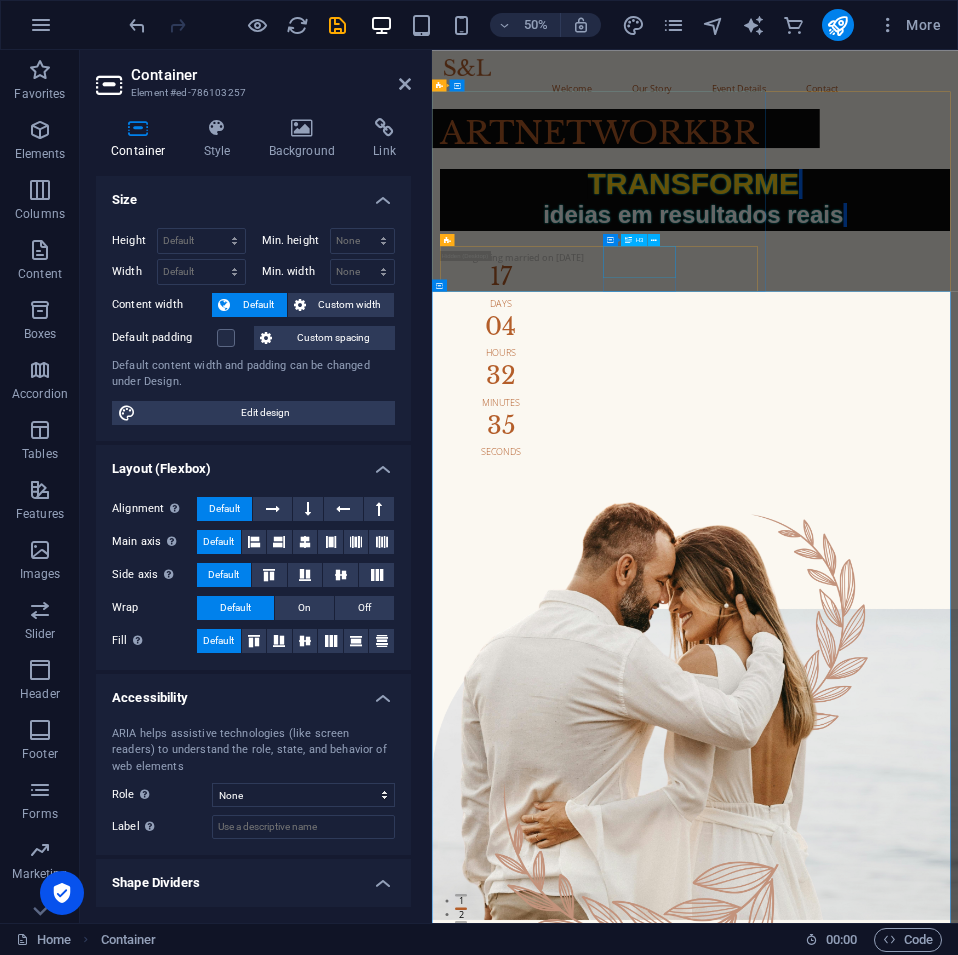 click on "Container   H3" at bounding box center [635, 240] 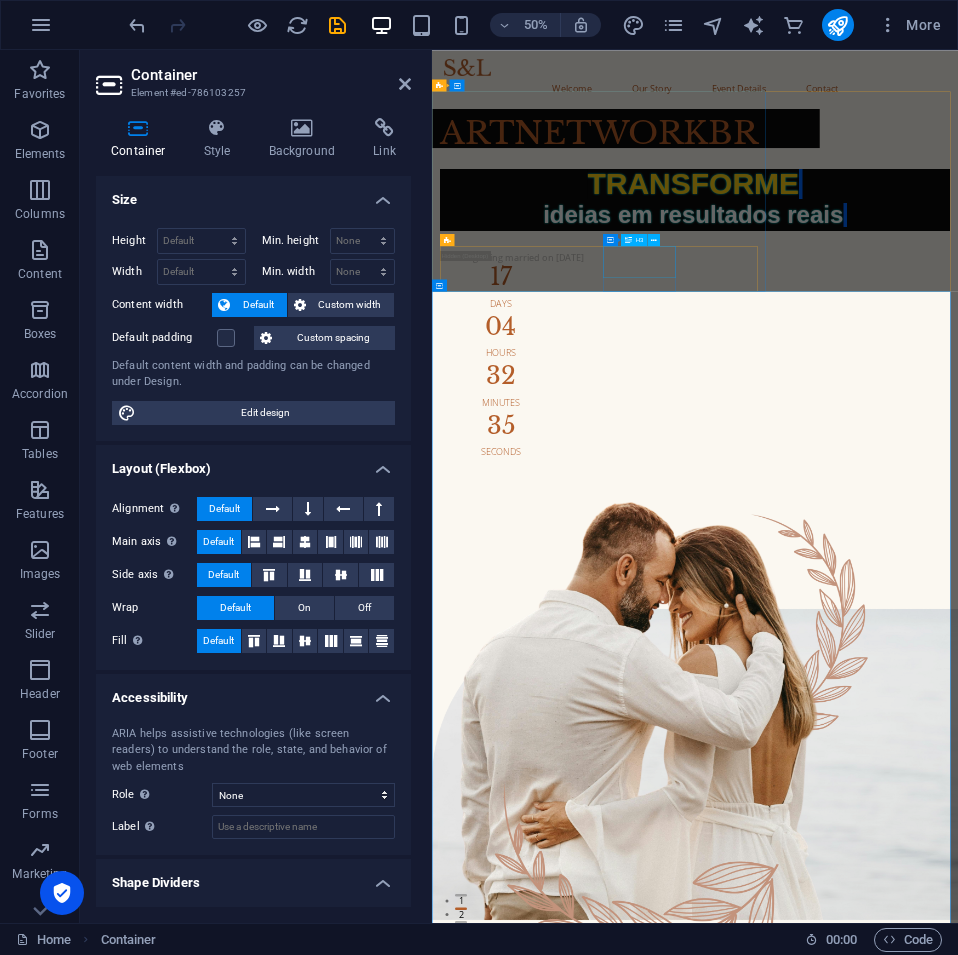 click on "Container   H3" at bounding box center (635, 240) 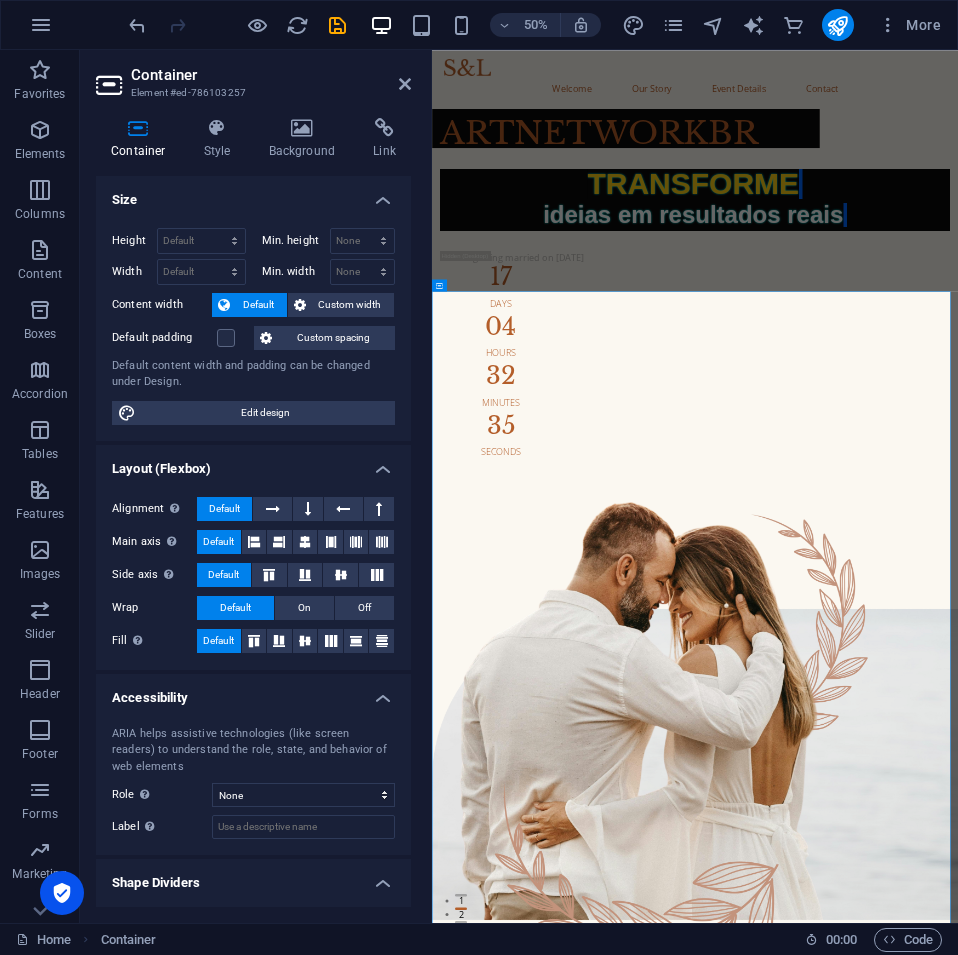 click on "Our Story May 12, 2019 When we first met Lorem ipsum dolor sit amet, consectetur adipiscing elit, sed do eiusmod tempor incididunt ut. June 21, 2019 Our first date Lorem ipsum dolor sit amet, consectetur adipiscing elit, sed do eiusmod tempor incididunt ut. May 12, 2024 Marriage Proposal Lorem ipsum dolor sit amet, consectetur adipiscing elit, sed do eiusmod tempor incididunt ut. June 21, 2024 Our Engagement Lorem ipsum dolor sit amet, consectetur adipiscing elit, sed do eiusmod tempor incididunt ut." at bounding box center [958, 3139] 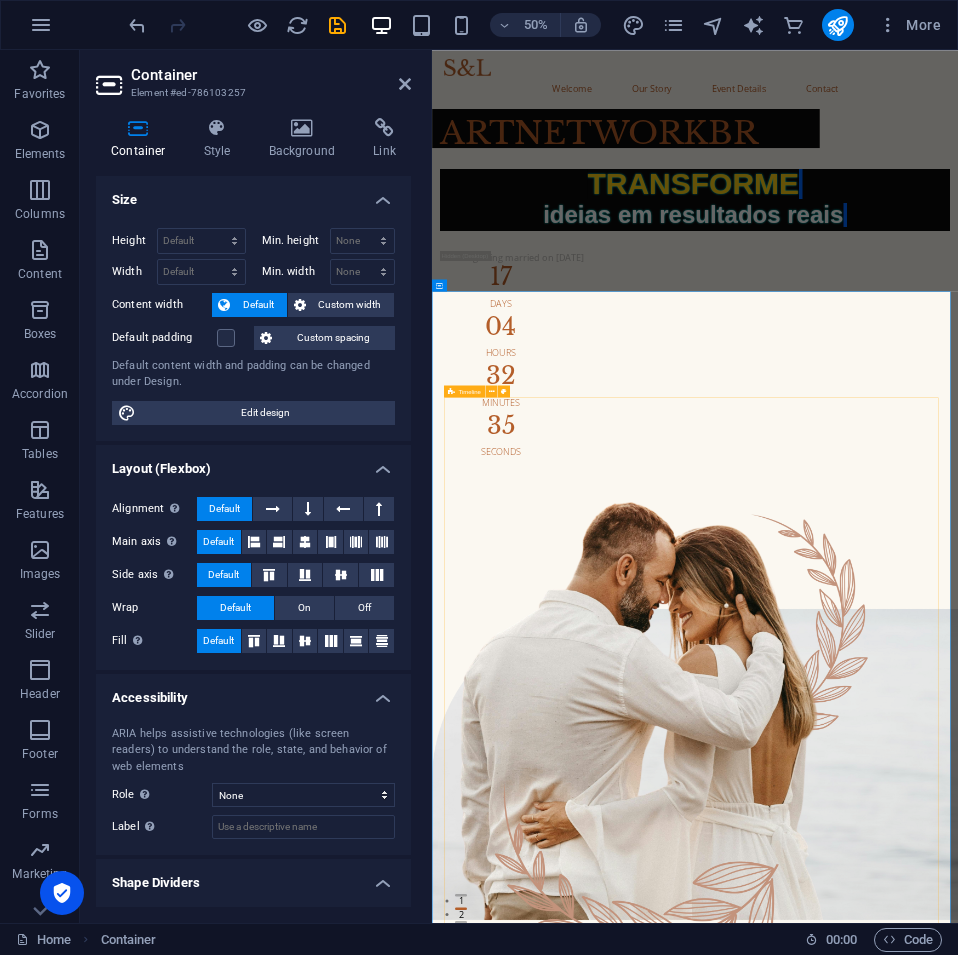 click on "May 12, 2019 When we first met Lorem ipsum dolor sit amet, consectetur adipiscing elit, sed do eiusmod tempor incididunt ut. June 21, 2019 Our first date Lorem ipsum dolor sit amet, consectetur adipiscing elit, sed do eiusmod tempor incididunt ut. May 12, 2024 Marriage Proposal Lorem ipsum dolor sit amet, consectetur adipiscing elit, sed do eiusmod tempor incididunt ut. June 21, 2024 Our Engagement Lorem ipsum dolor sit amet, consectetur adipiscing elit, sed do eiusmod tempor incididunt ut." at bounding box center [958, 3165] 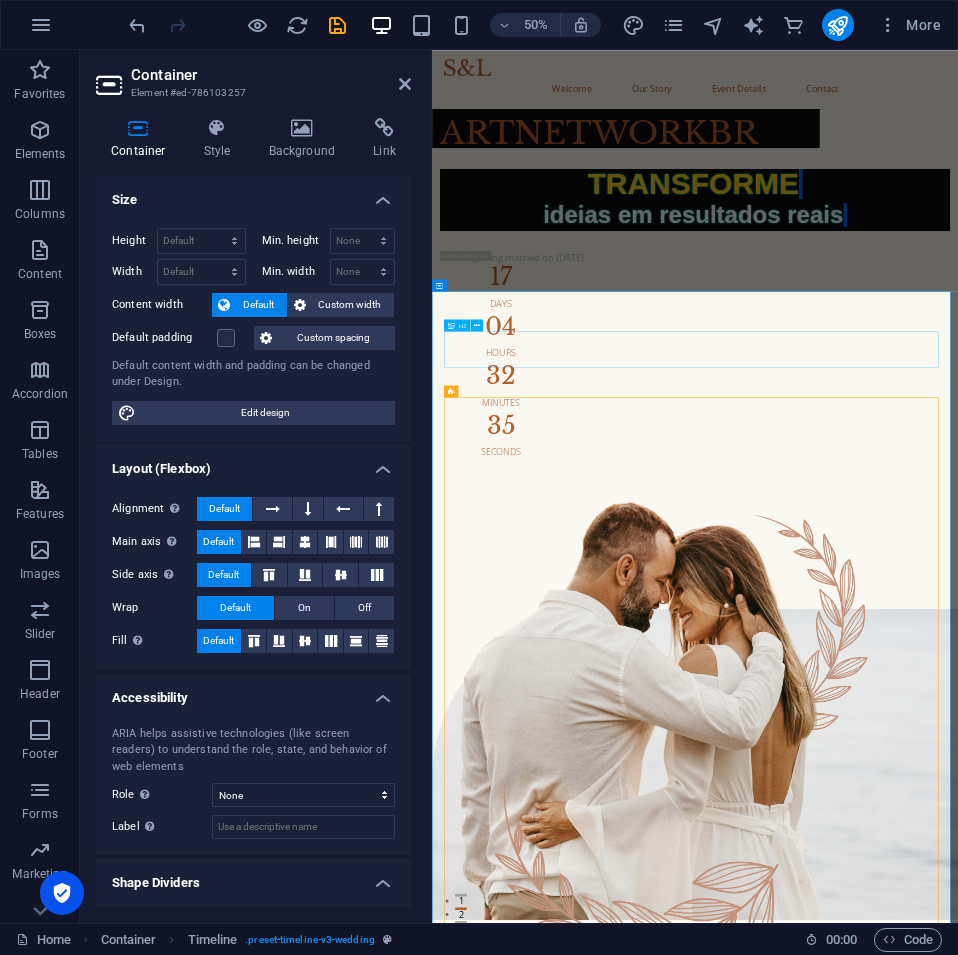 click on "Our Story" at bounding box center (958, 2082) 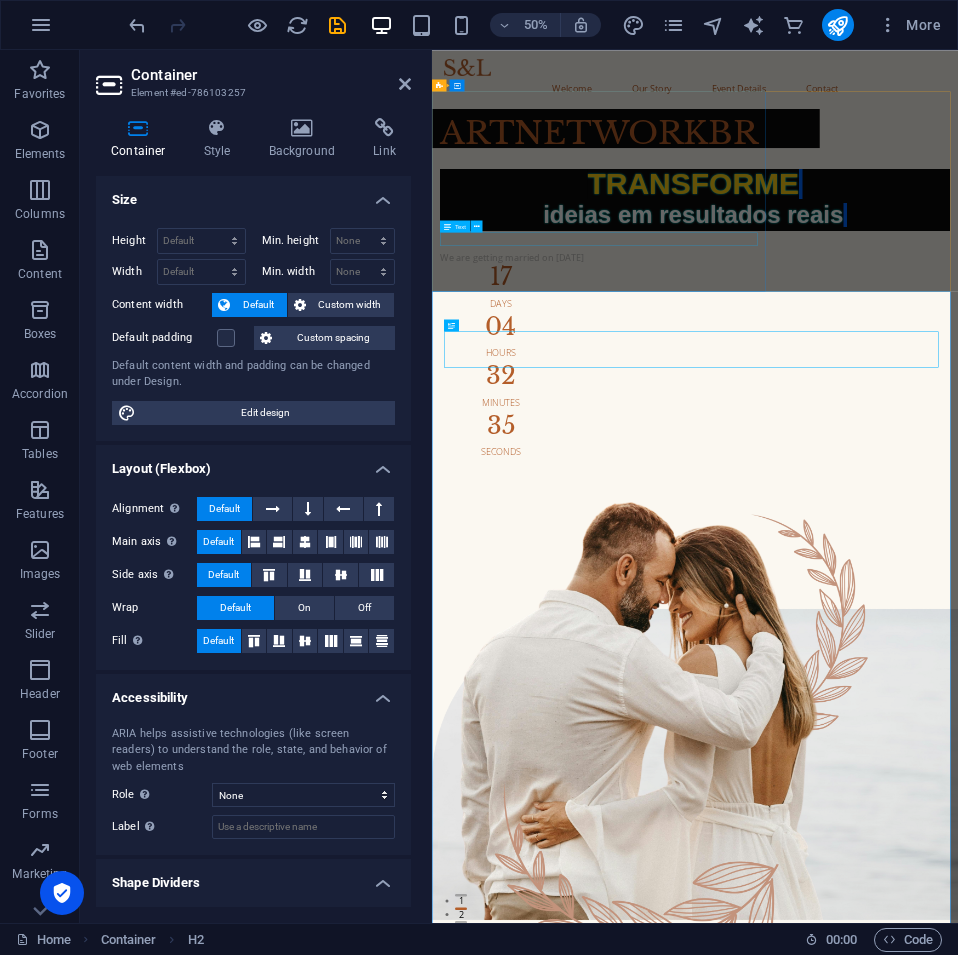 click on "We are getting married on Sep 21, 2025" at bounding box center (958, 463) 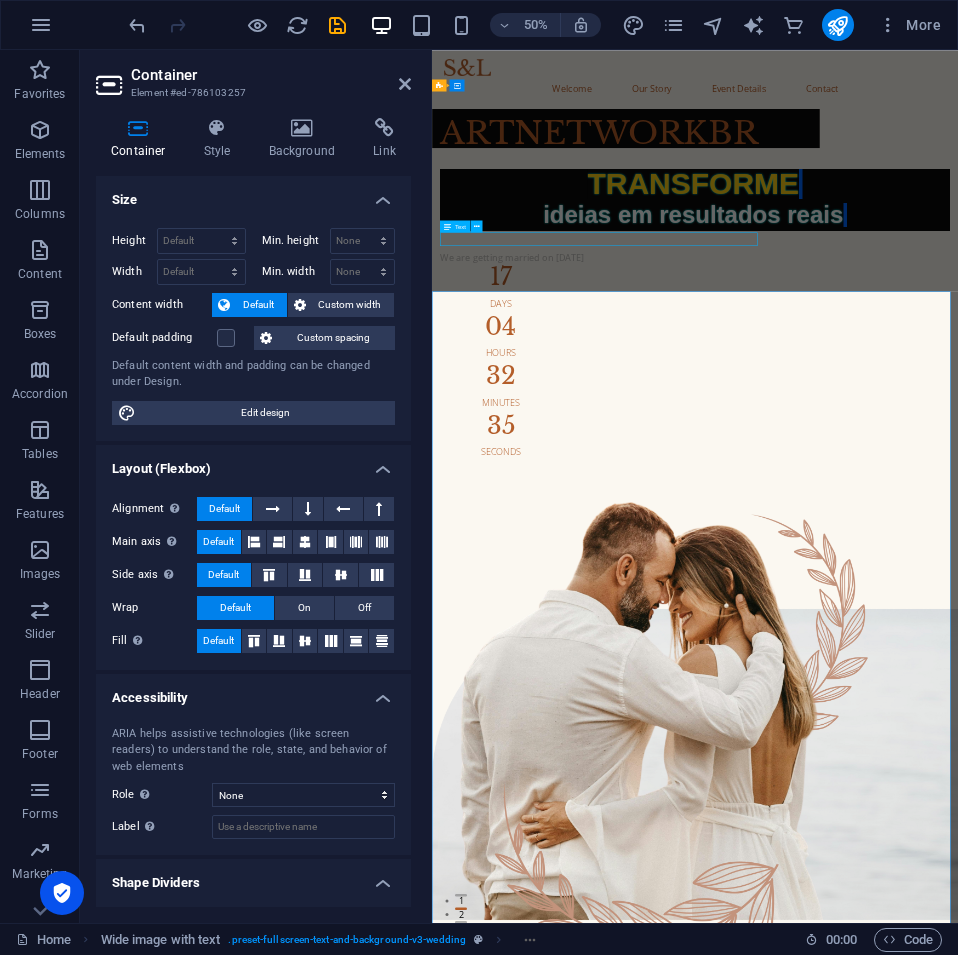 click on "We are getting married on Sep 21, 2025" at bounding box center (958, 463) 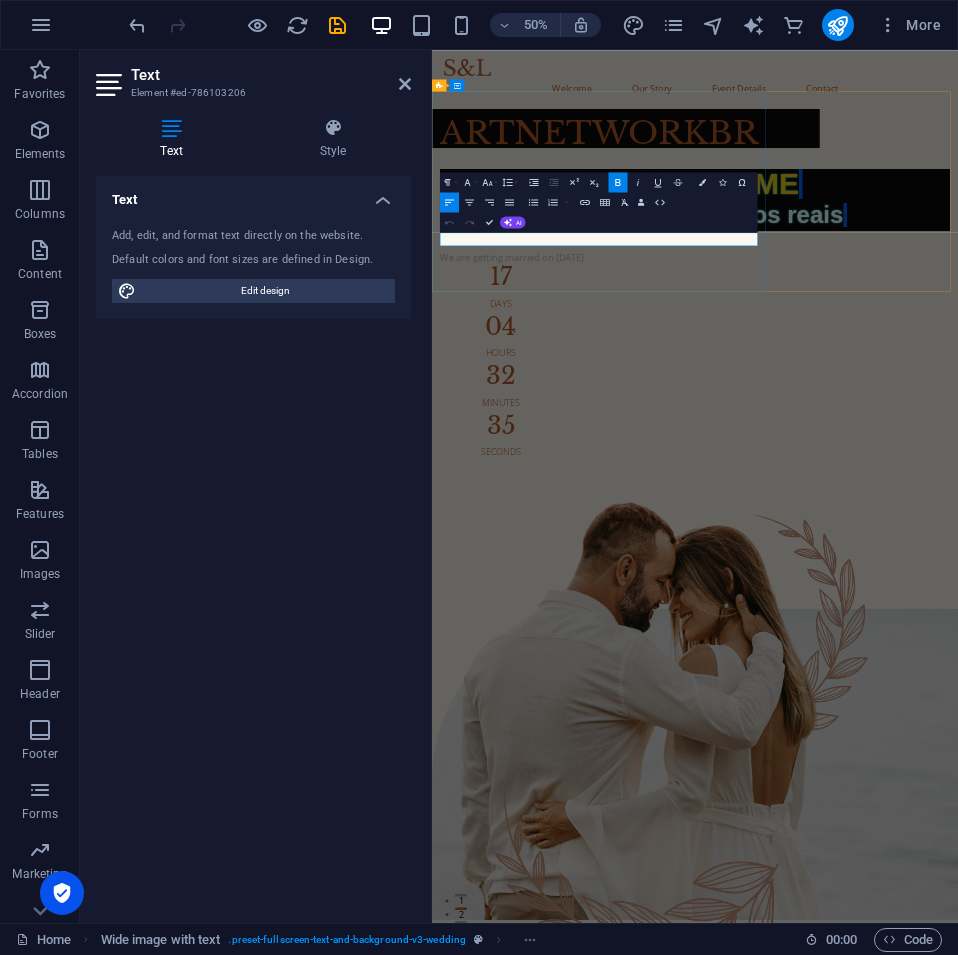 click on "We are getting married on Sep 21, 2025" at bounding box center (592, 463) 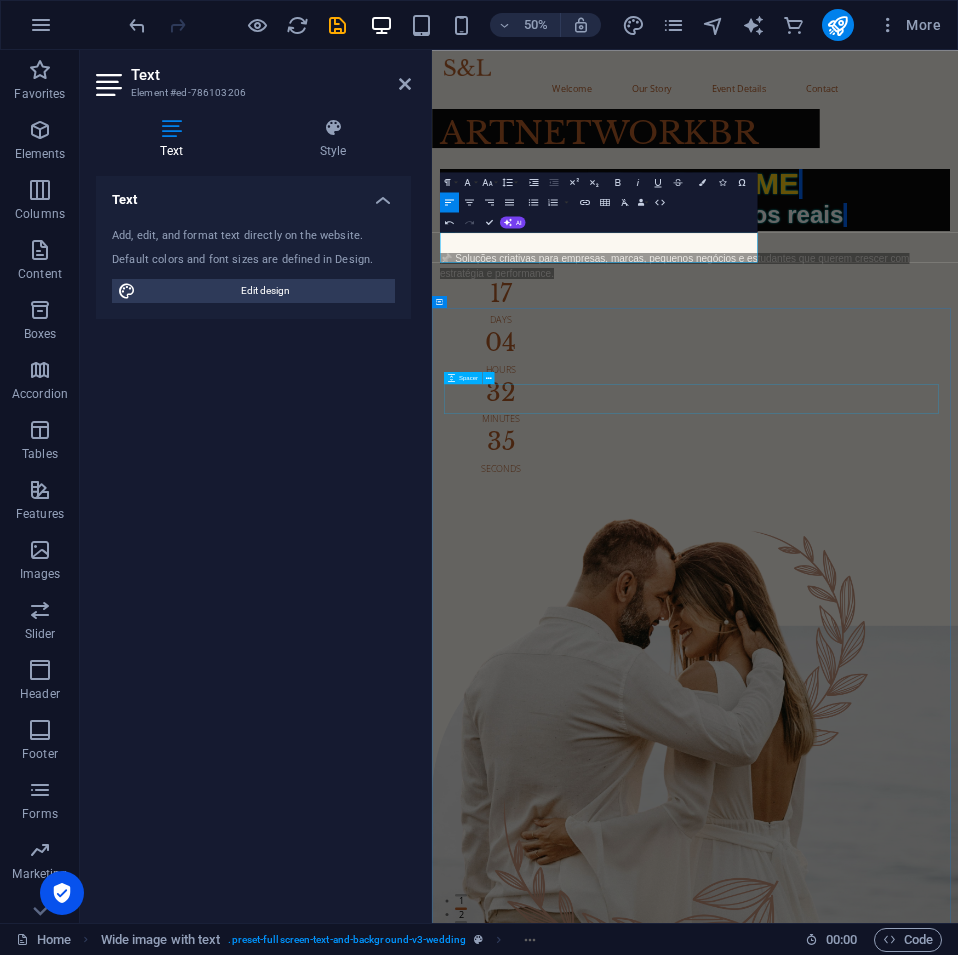 click at bounding box center (958, 2181) 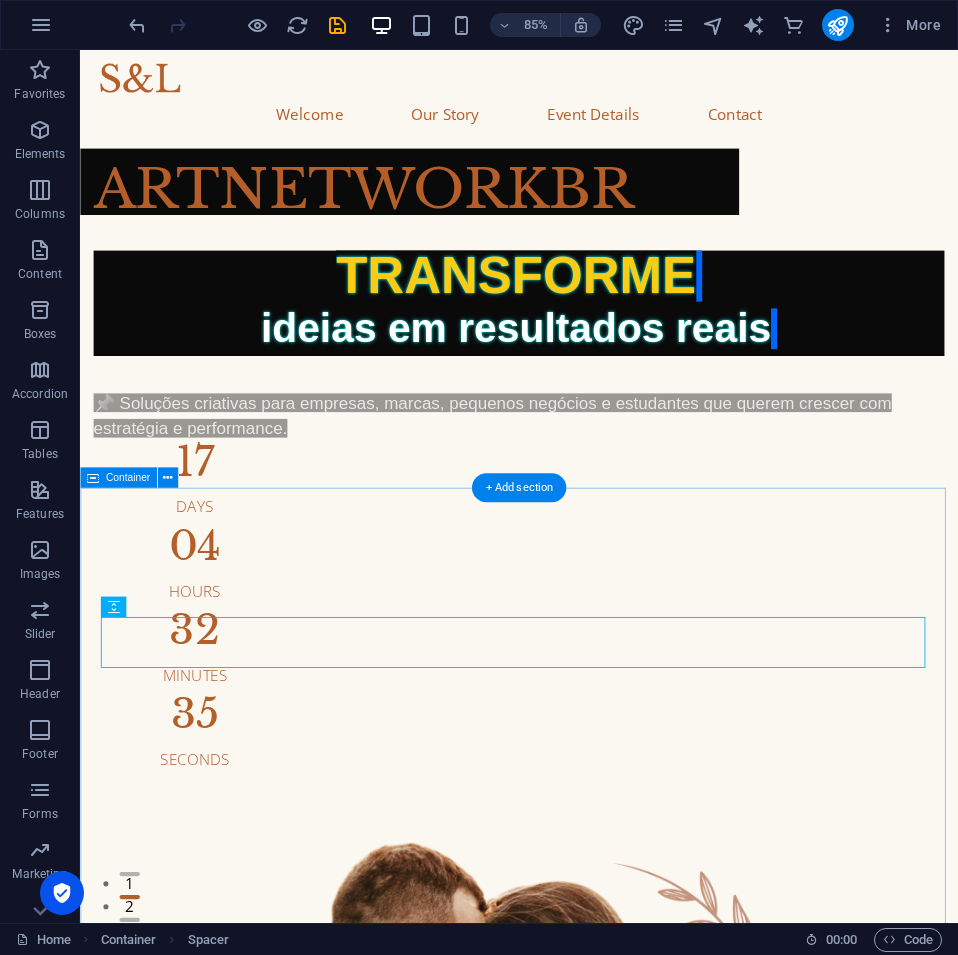 click at bounding box center [596, 1397] 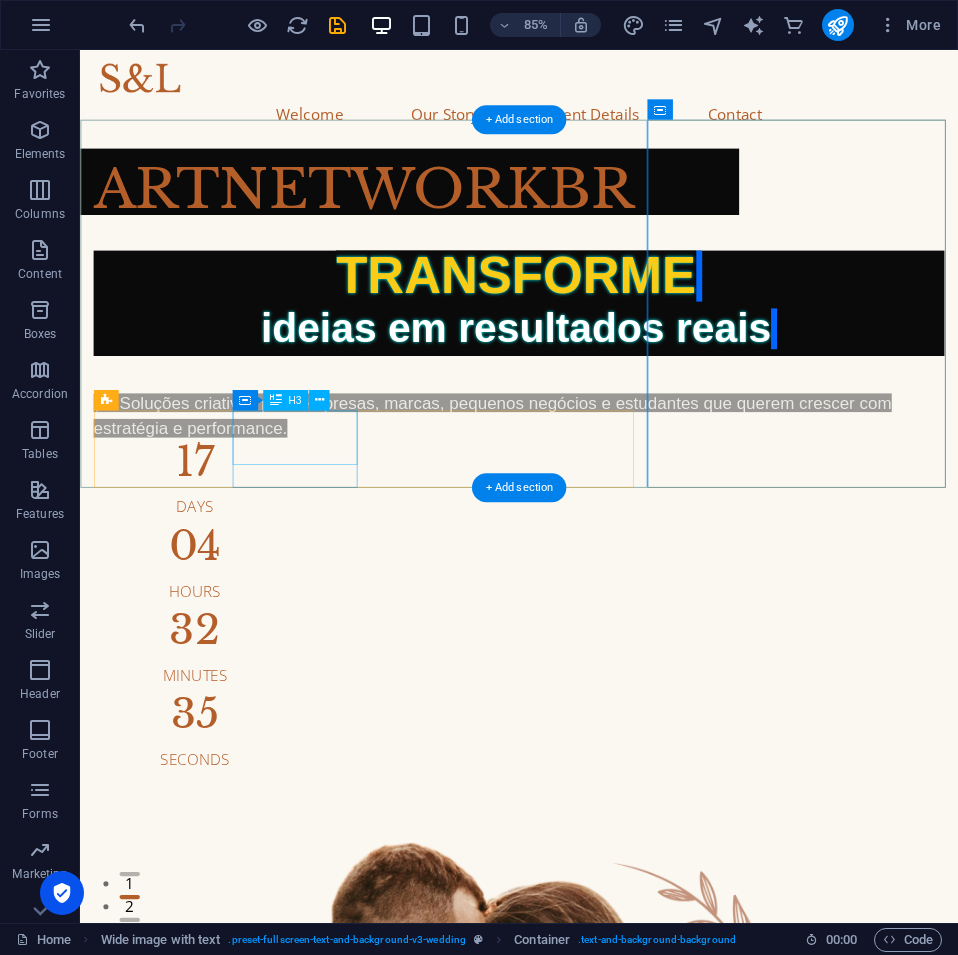 click on "04" at bounding box center (215, 633) 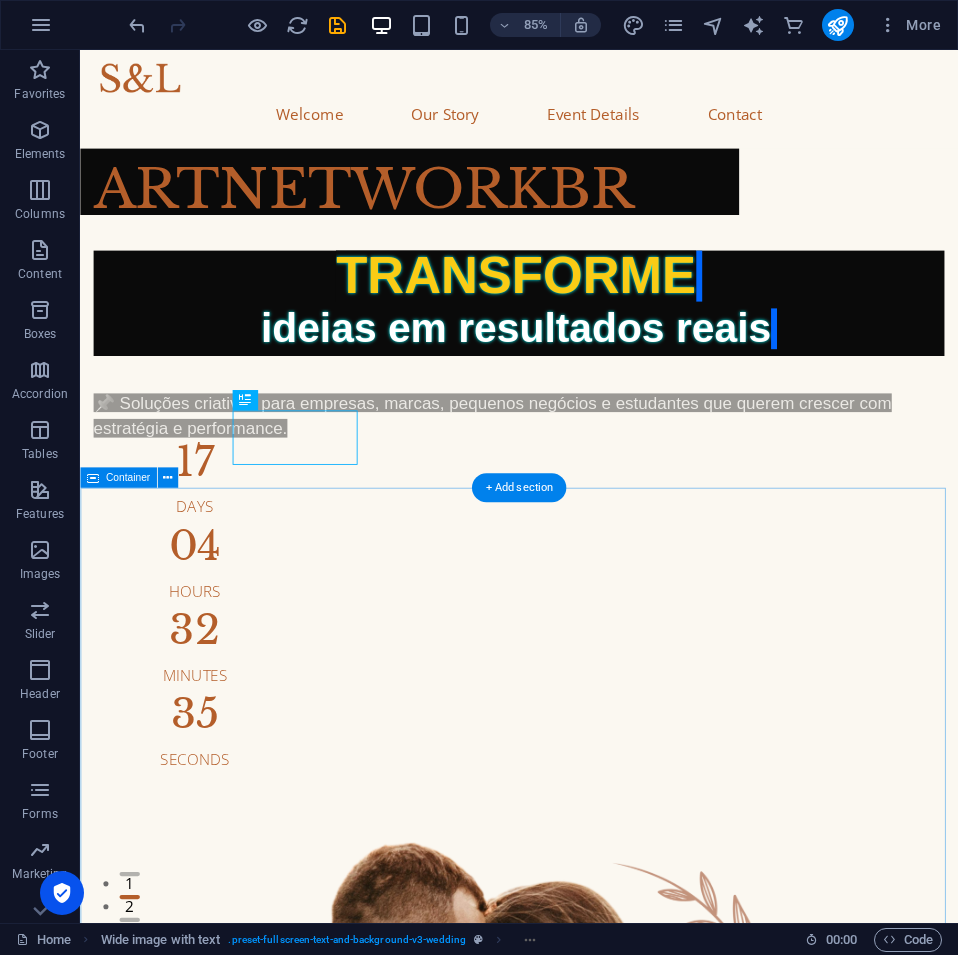 click on "Our Story May 12, 2019 When we first met Lorem ipsum dolor sit amet, consectetur adipiscing elit, sed do eiusmod tempor incididunt ut. June 21, 2019 Our first date Lorem ipsum dolor sit amet, consectetur adipiscing elit, sed do eiusmod tempor incididunt ut. May 12, 2024 Marriage Proposal Lorem ipsum dolor sit amet, consectetur adipiscing elit, sed do eiusmod tempor incididunt ut. June 21, 2024 Our Engagement Lorem ipsum dolor sit amet, consectetur adipiscing elit, sed do eiusmod tempor incididunt ut." at bounding box center [596, 3130] 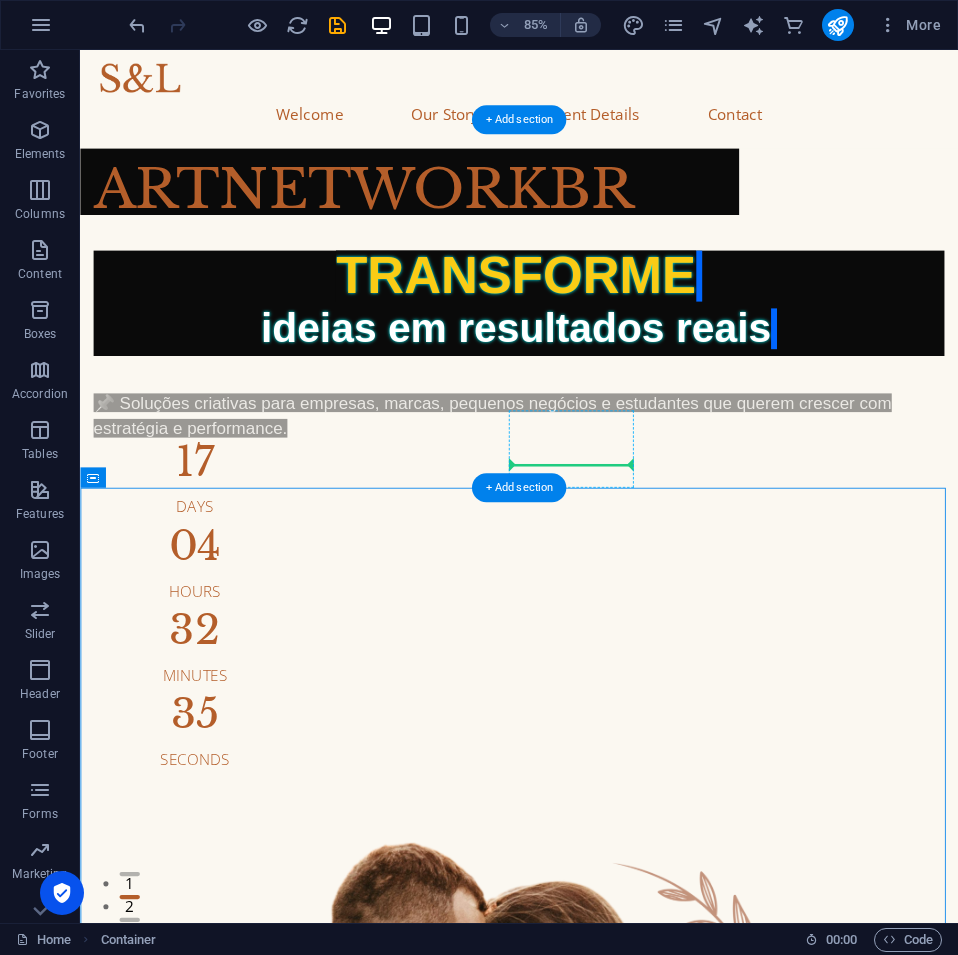 drag, startPoint x: 152, startPoint y: 614, endPoint x: 605, endPoint y: 534, distance: 460.0098 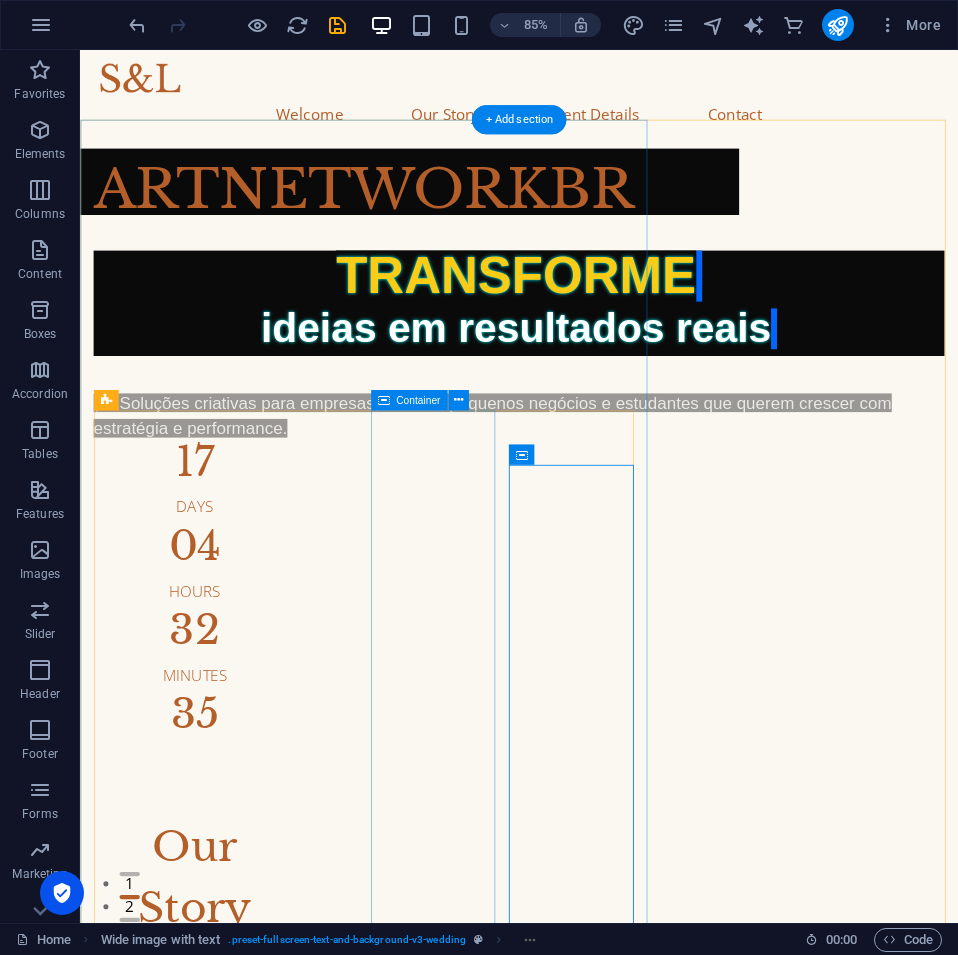 click on "04 Hours" at bounding box center (215, 654) 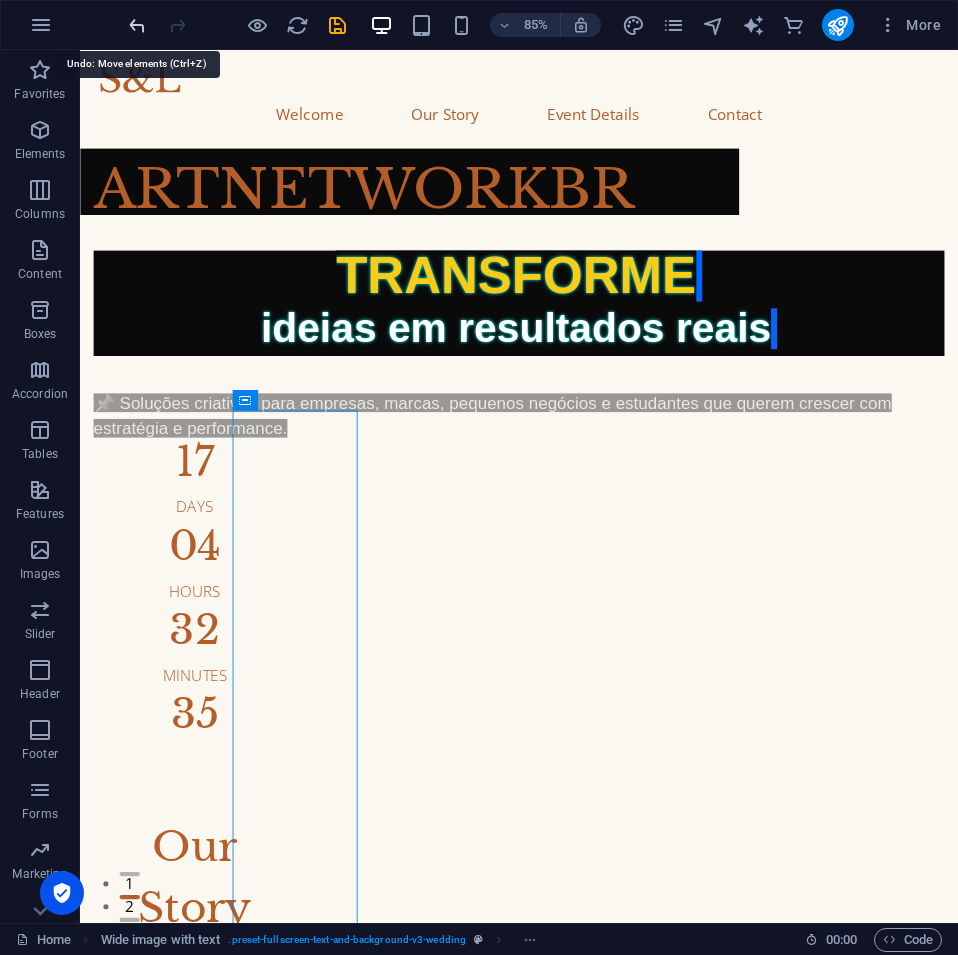 click at bounding box center (137, 25) 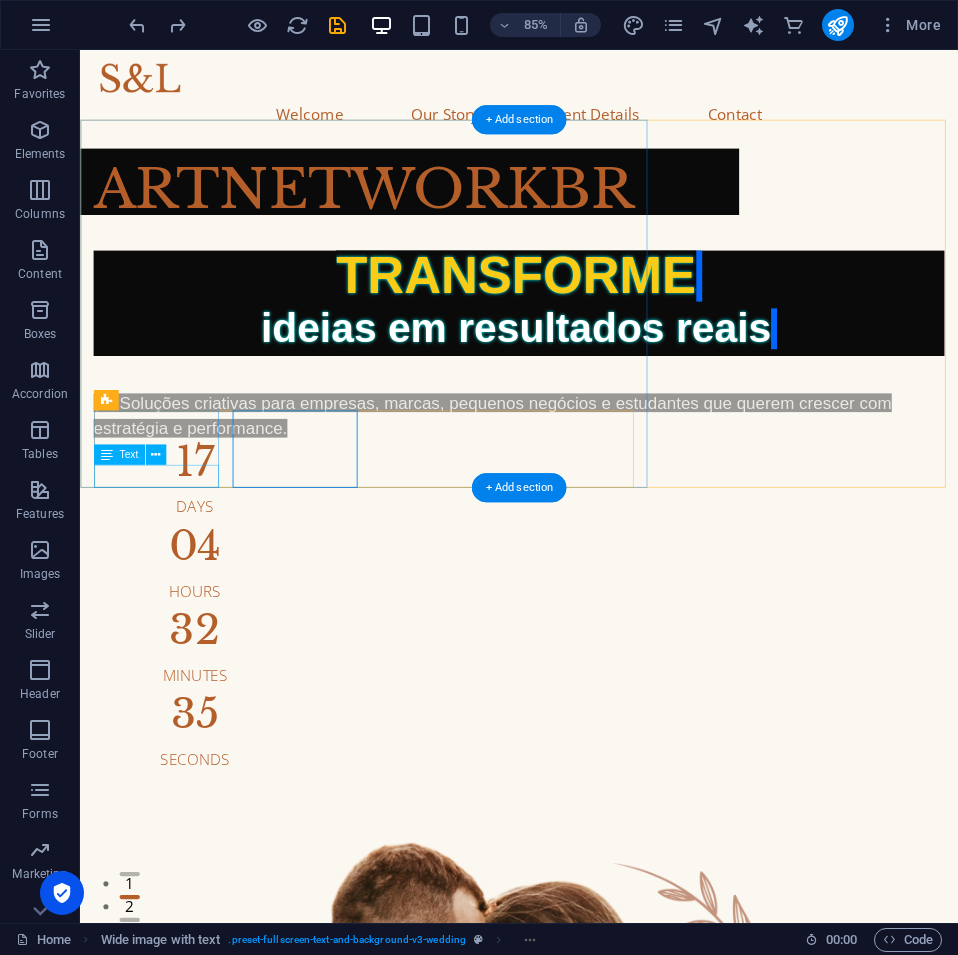 drag, startPoint x: 199, startPoint y: 535, endPoint x: 199, endPoint y: 562, distance: 27 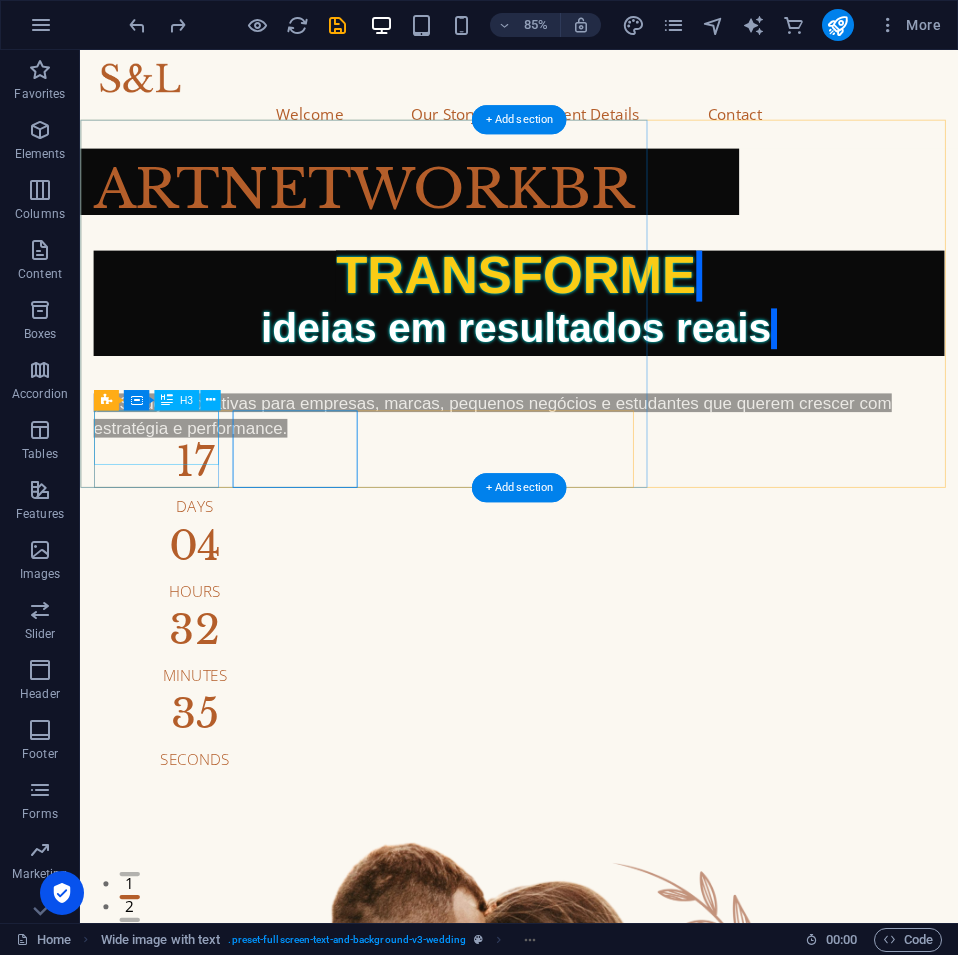 click on "17" at bounding box center [215, 534] 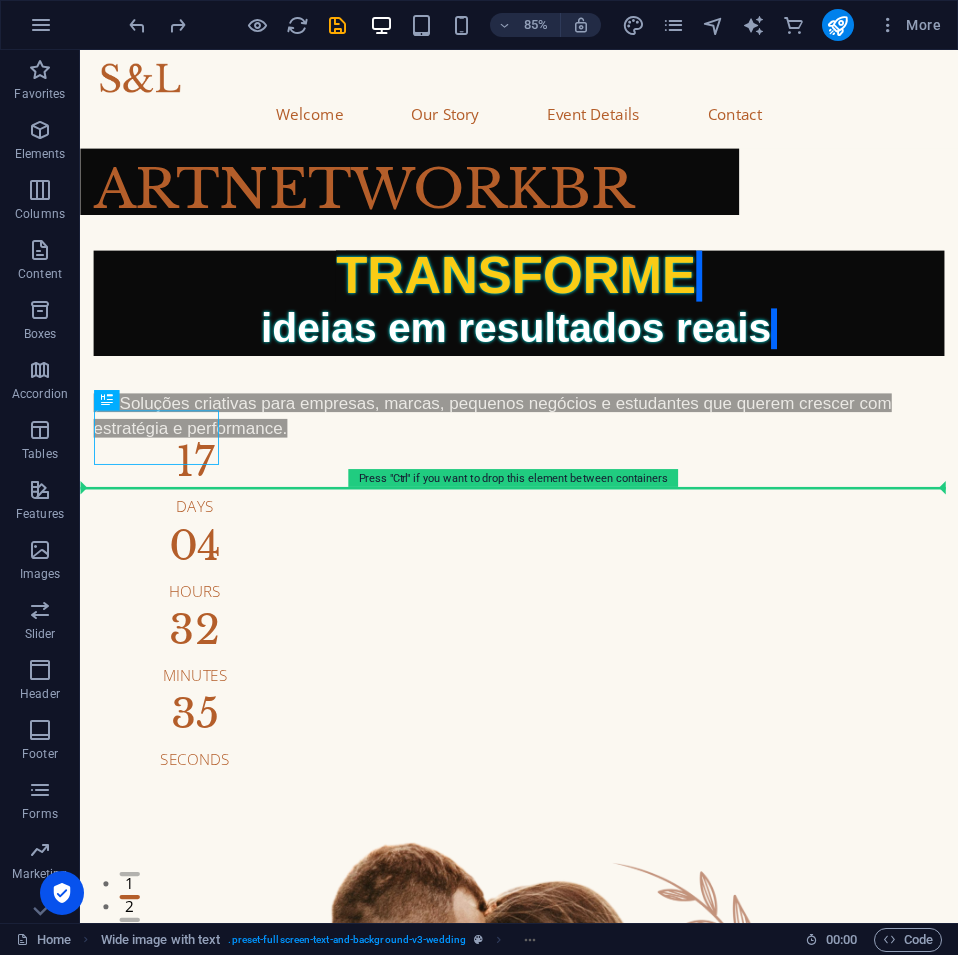 drag, startPoint x: 210, startPoint y: 515, endPoint x: 211, endPoint y: 606, distance: 91.00549 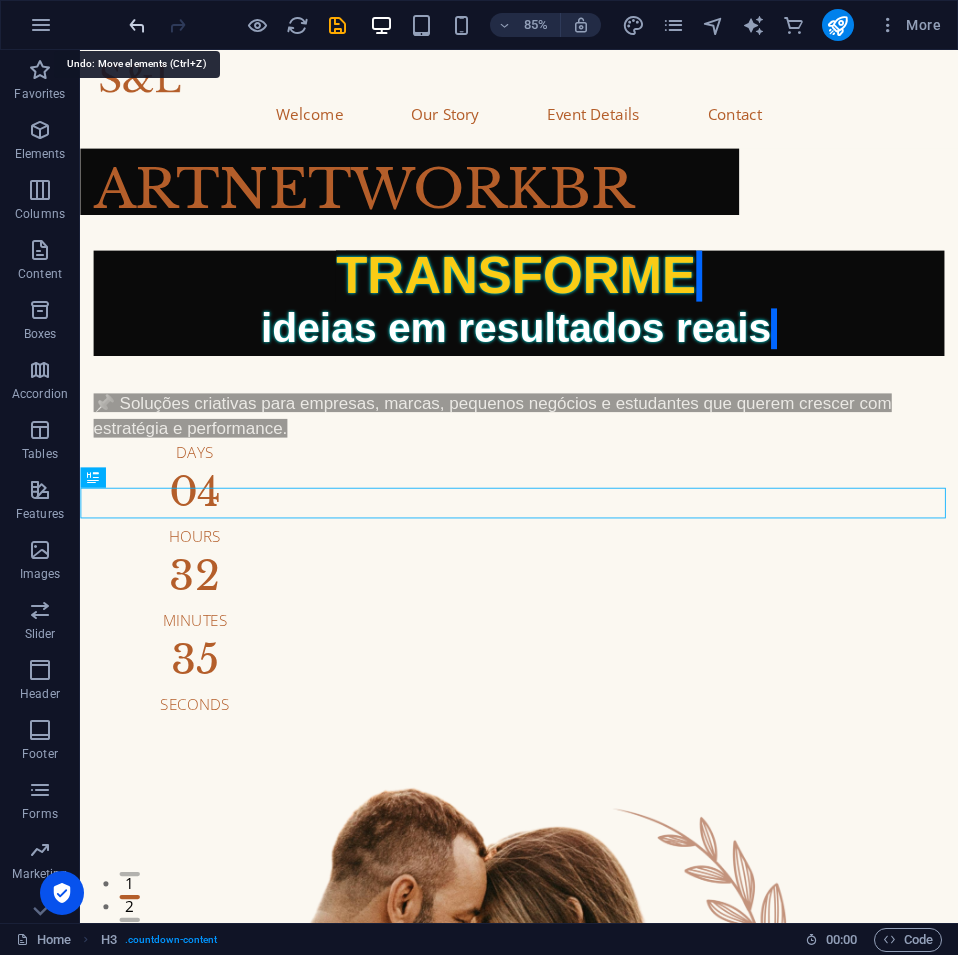 click at bounding box center (137, 25) 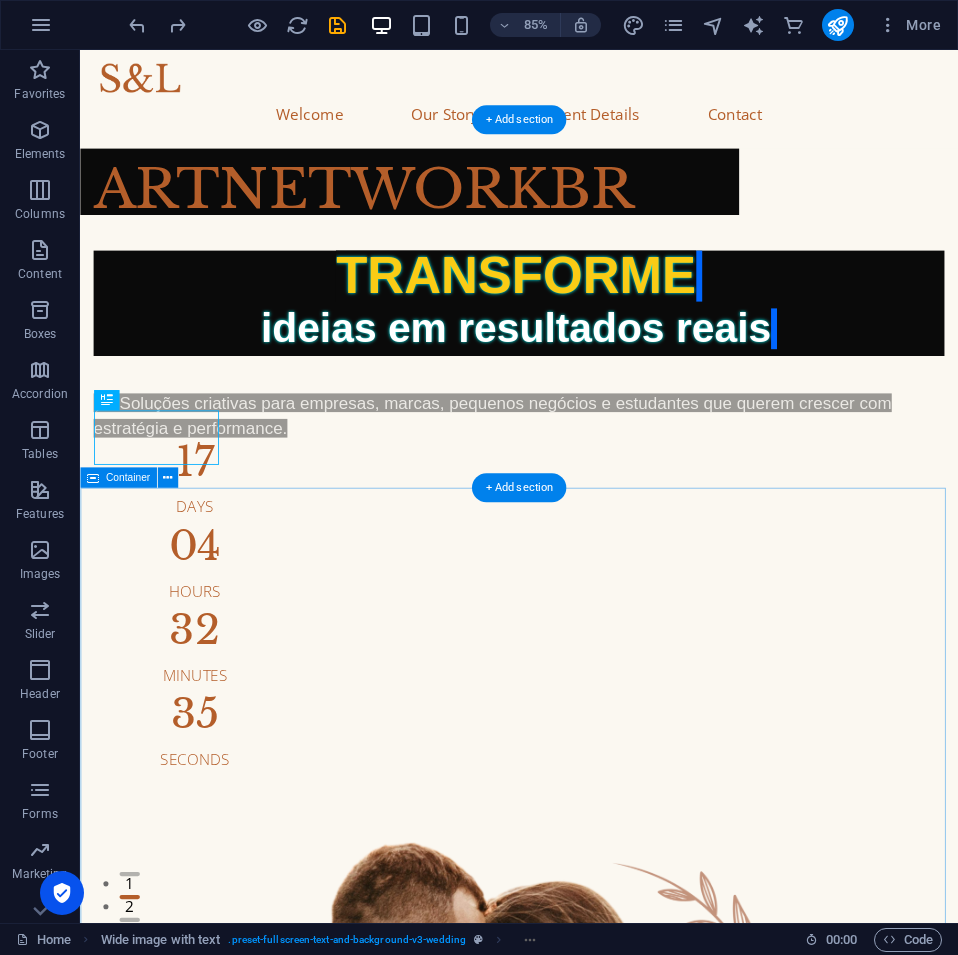 click on "May 12, 2019 When we first met Lorem ipsum dolor sit amet, consectetur adipiscing elit, sed do eiusmod tempor incididunt ut." at bounding box center [596, 2416] 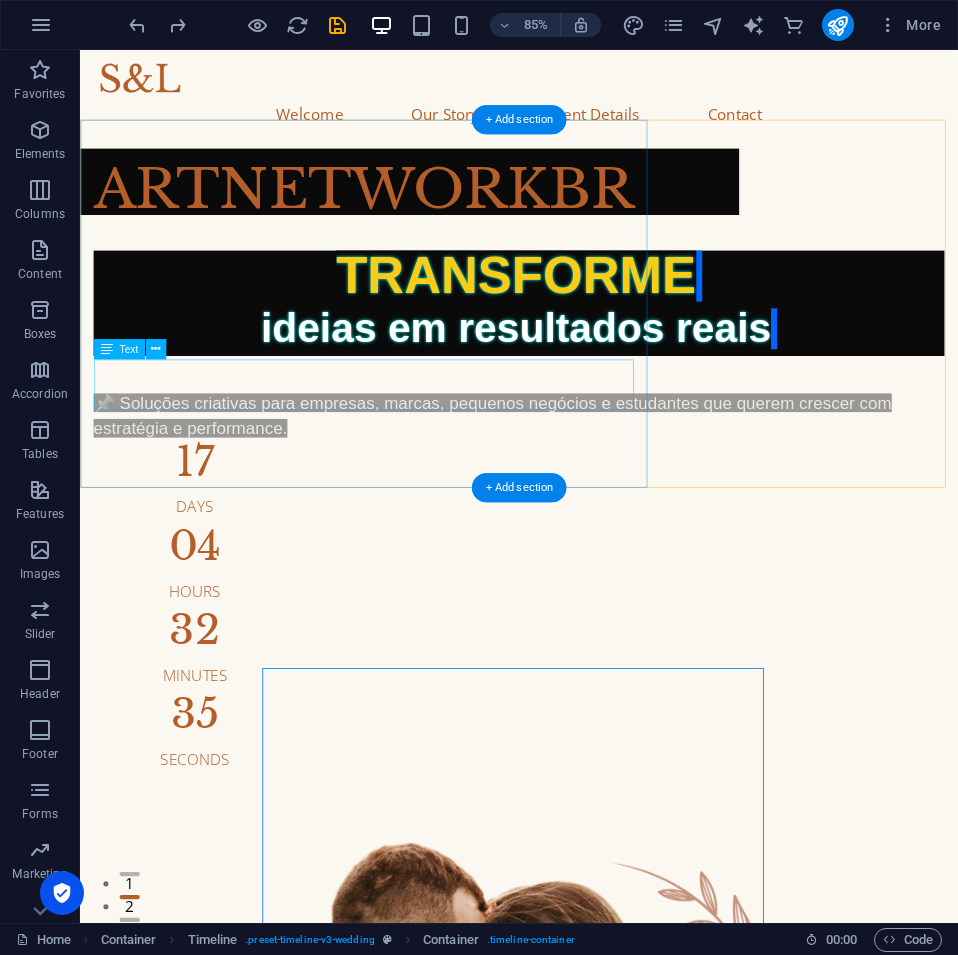 click on "📌 Soluções criativas para empresas, marcas, pequenos negócios e estudantes que querem crescer com estratégia e performance." at bounding box center [596, 480] 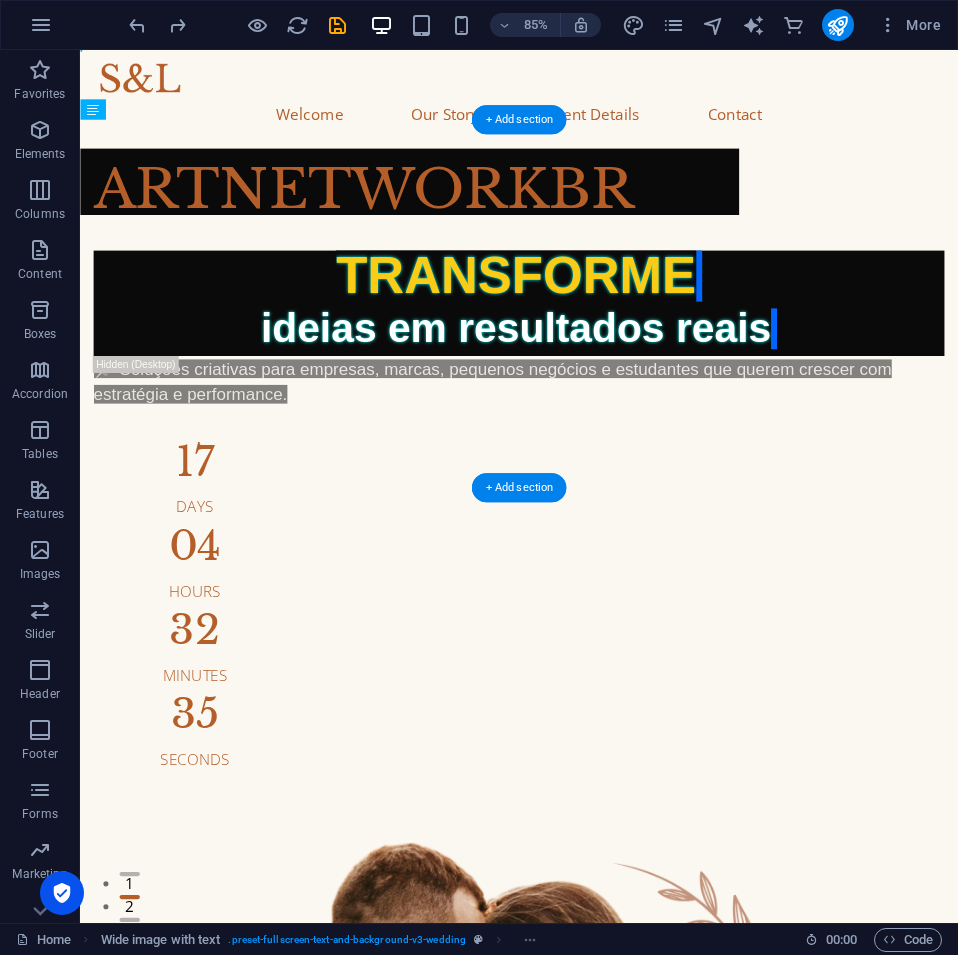 drag, startPoint x: 403, startPoint y: 435, endPoint x: 403, endPoint y: 411, distance: 24 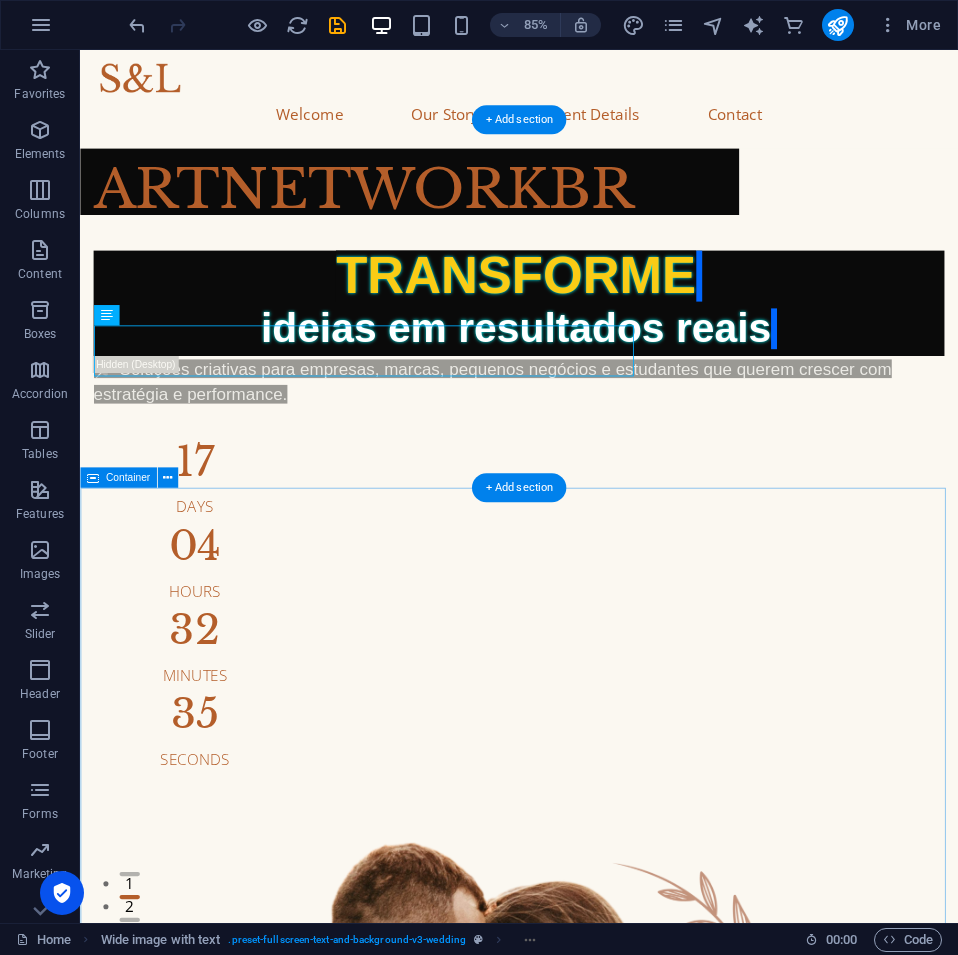 click on "Our Story May 12, 2019 When we first met Lorem ipsum dolor sit amet, consectetur adipiscing elit, sed do eiusmod tempor incididunt ut. June 21, 2019 Our first date Lorem ipsum dolor sit amet, consectetur adipiscing elit, sed do eiusmod tempor incididunt ut. May 12, 2024 Marriage Proposal Lorem ipsum dolor sit amet, consectetur adipiscing elit, sed do eiusmod tempor incididunt ut. June 21, 2024 Our Engagement Lorem ipsum dolor sit amet, consectetur adipiscing elit, sed do eiusmod tempor incididunt ut." at bounding box center [596, 3130] 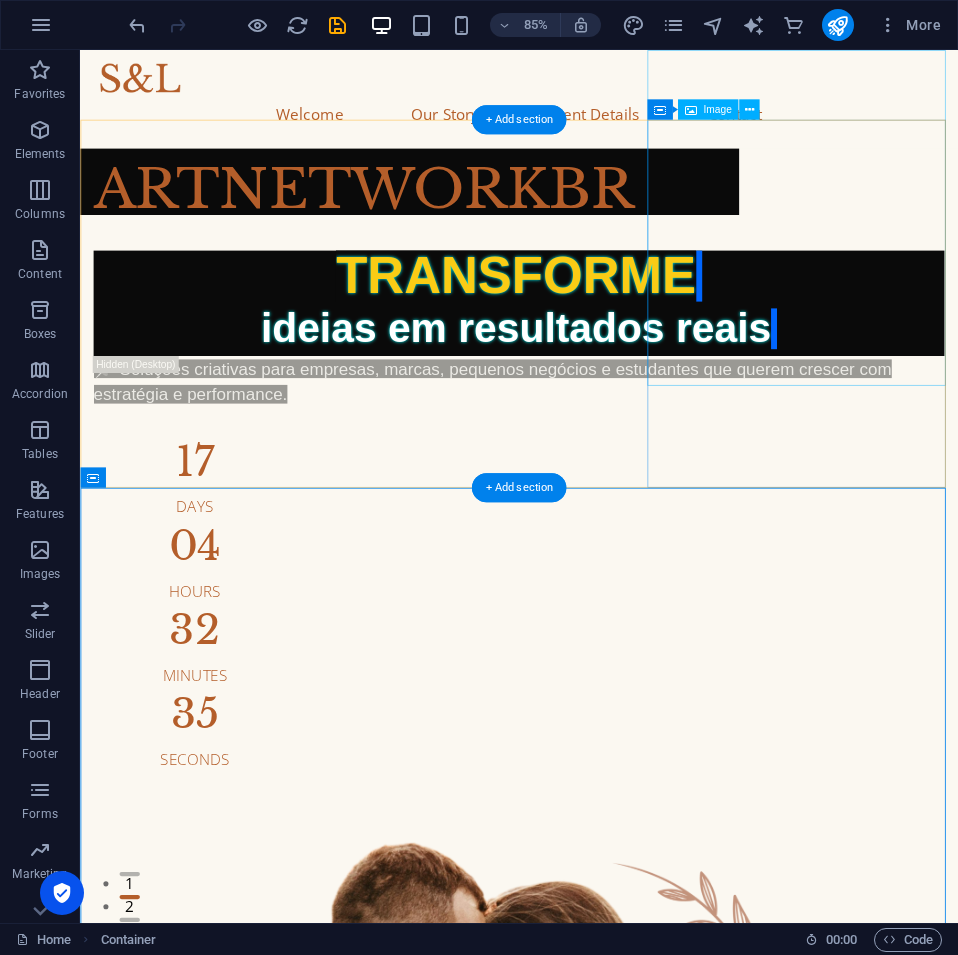 click at bounding box center [596, 1397] 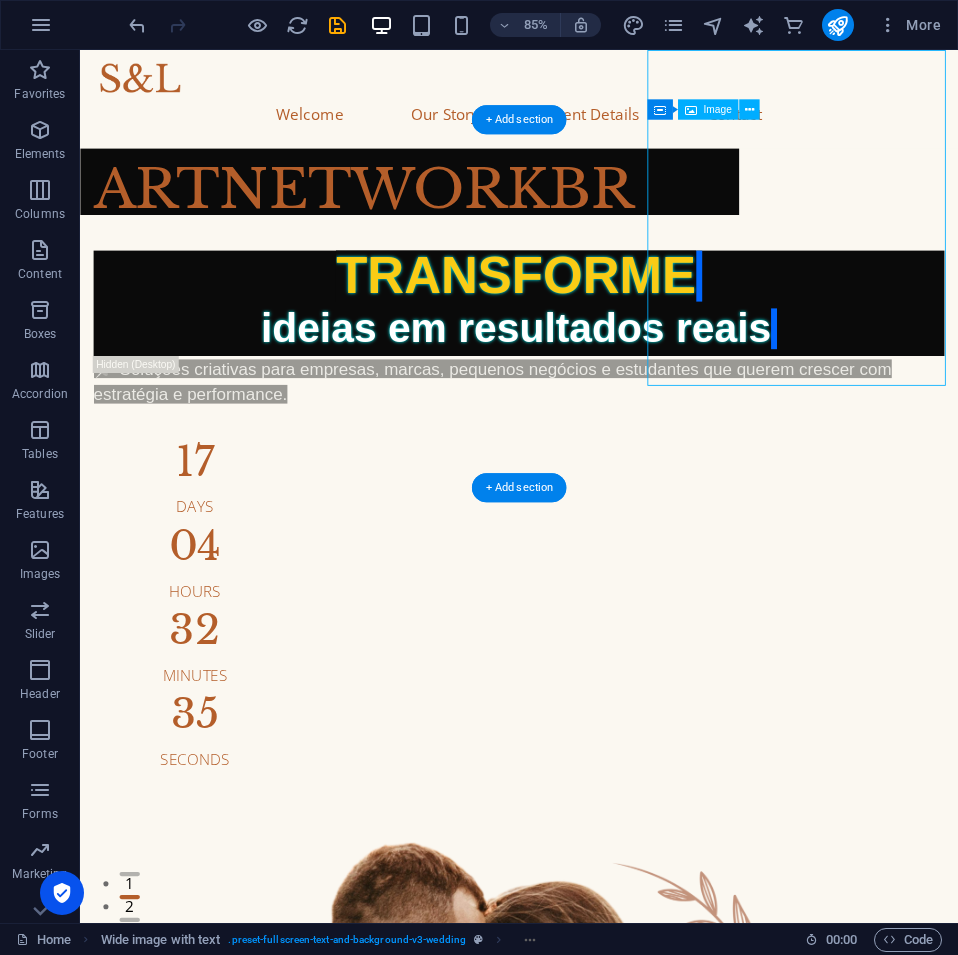 click at bounding box center [596, 1397] 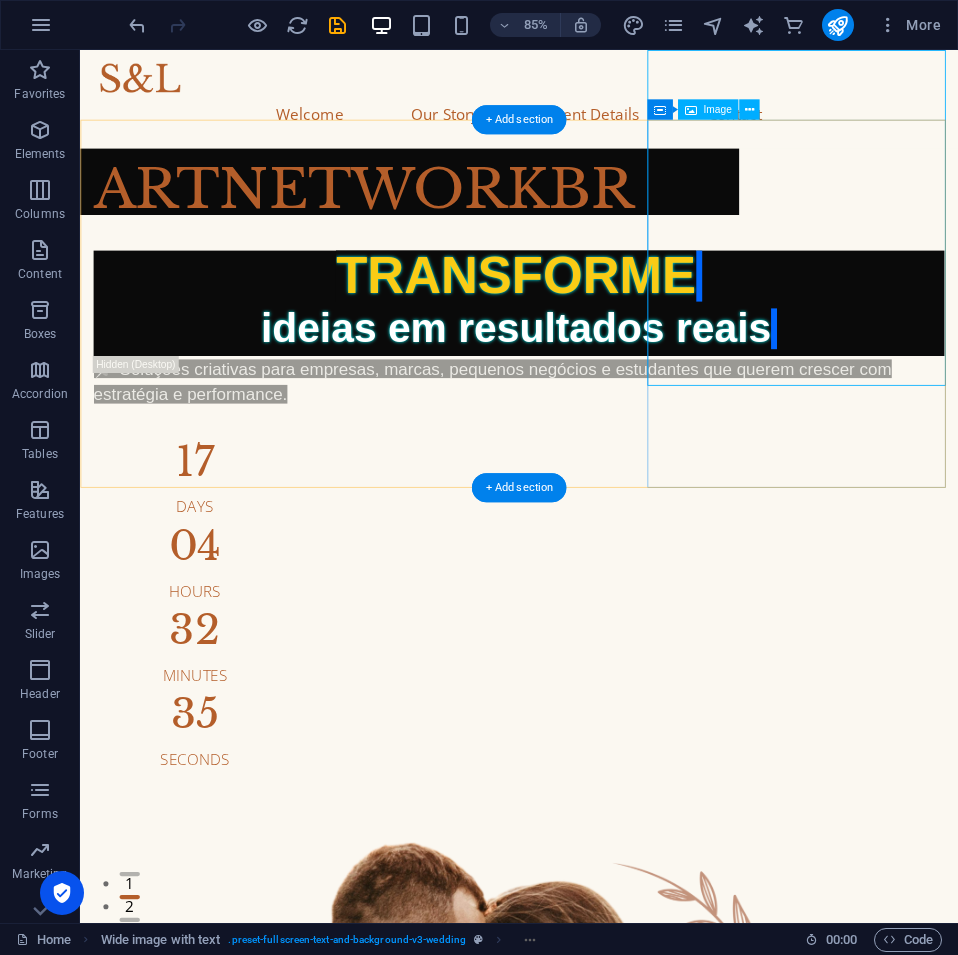 click at bounding box center [596, 1397] 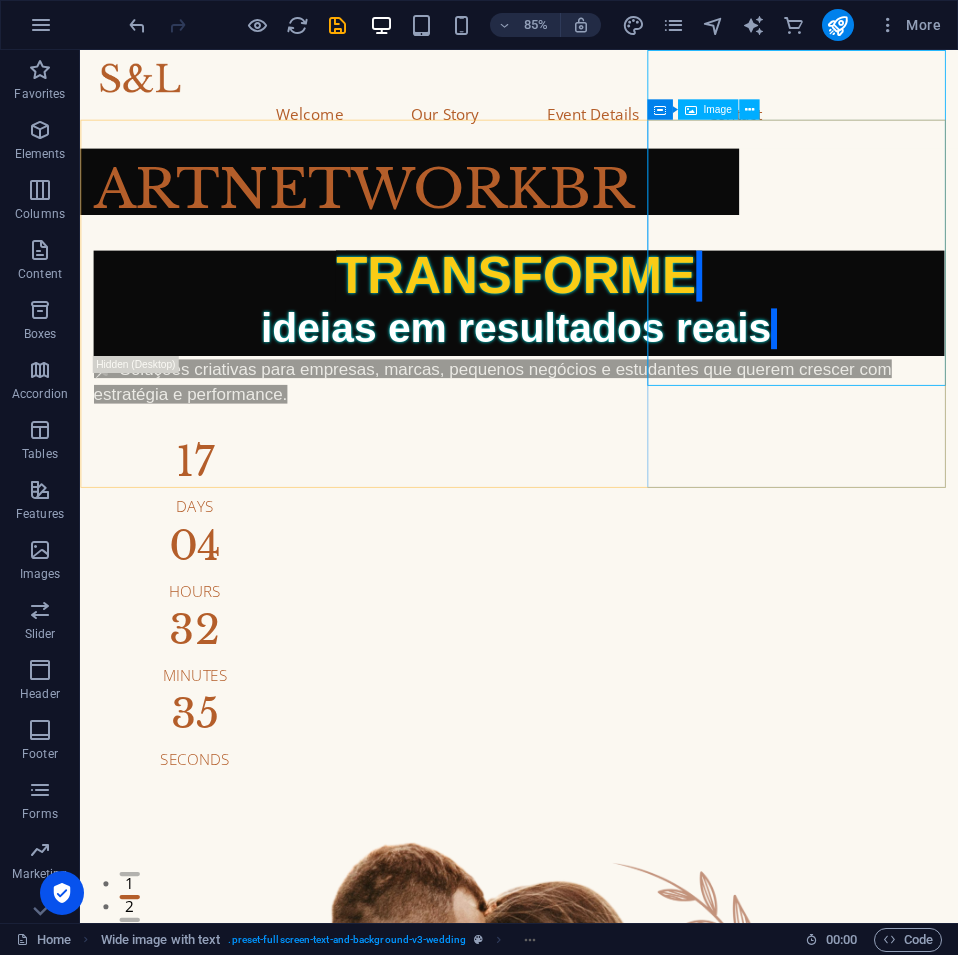 click on "Image" at bounding box center [708, 109] 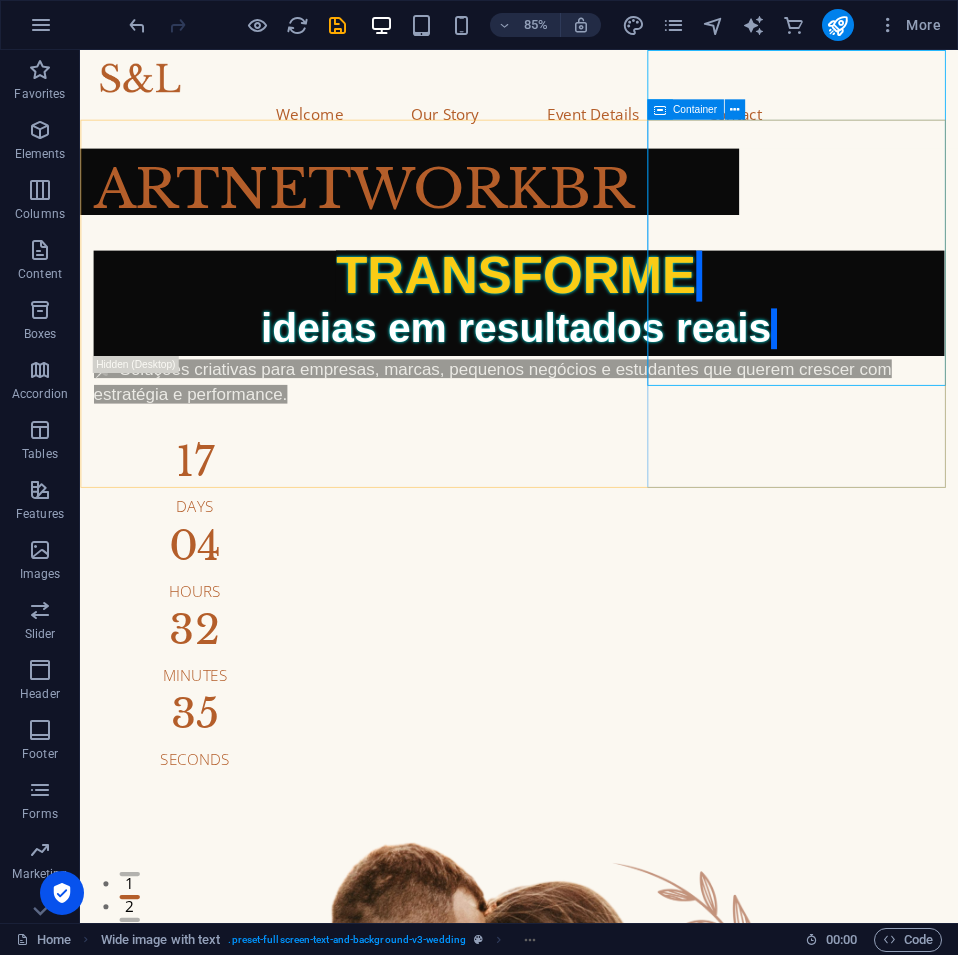 click at bounding box center [660, 109] 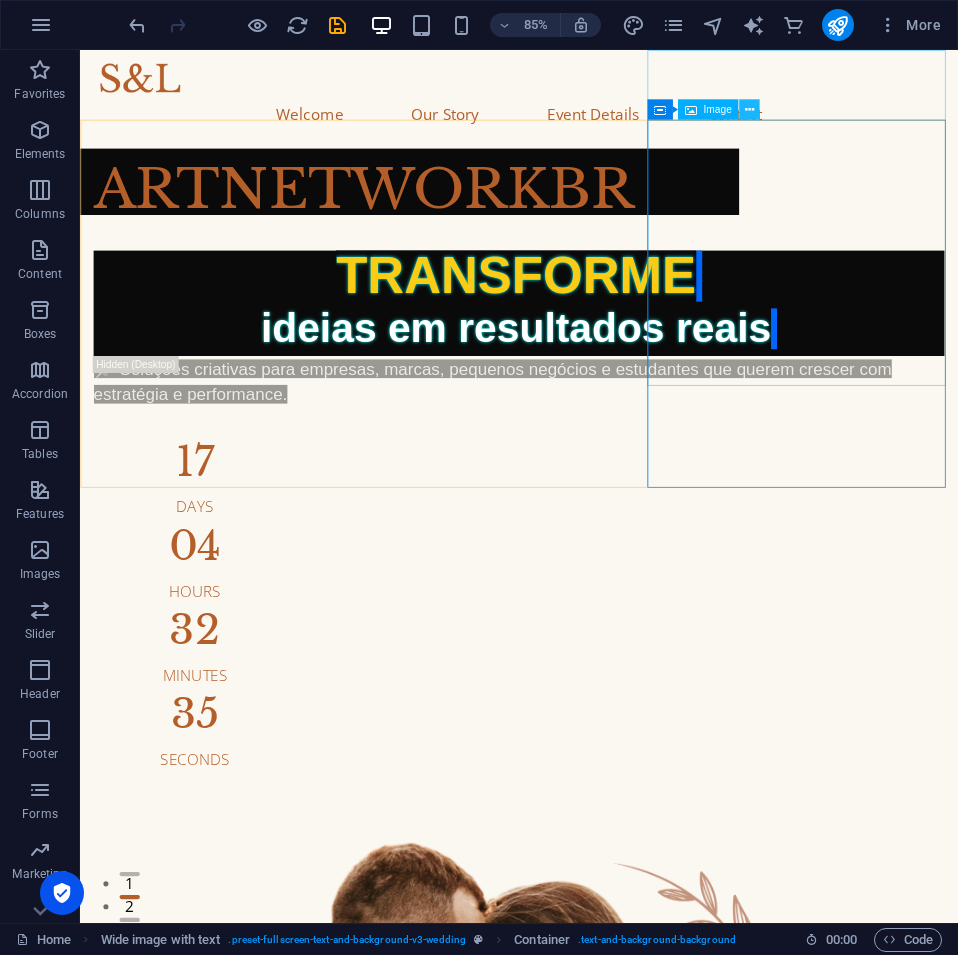click at bounding box center [749, 109] 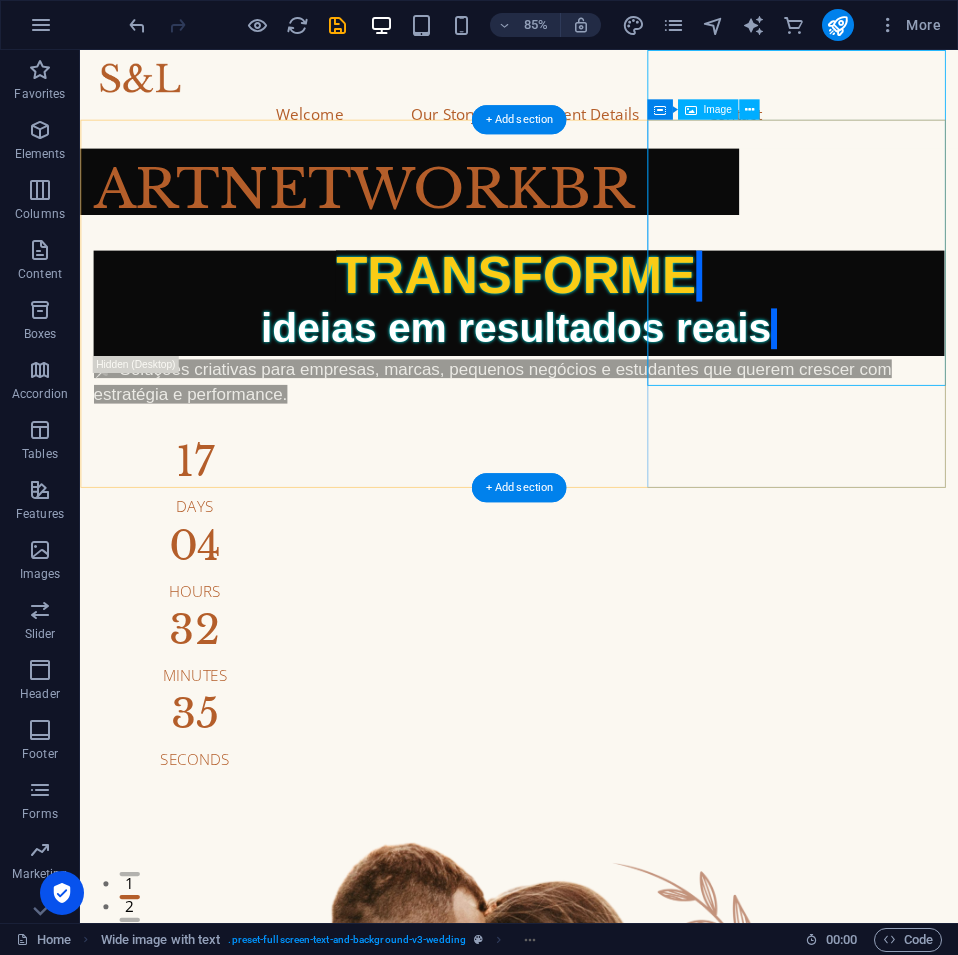 click at bounding box center (596, 1397) 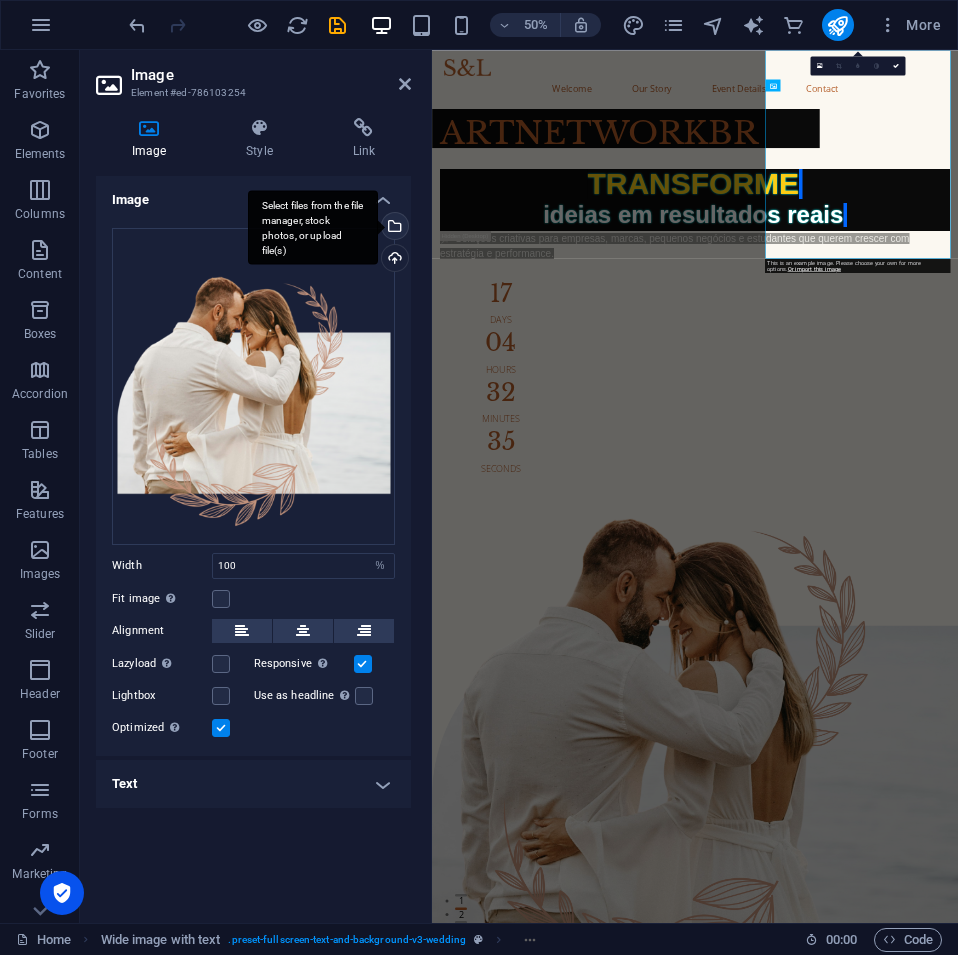 click on "Select files from the file manager, stock photos, or upload file(s)" at bounding box center (393, 228) 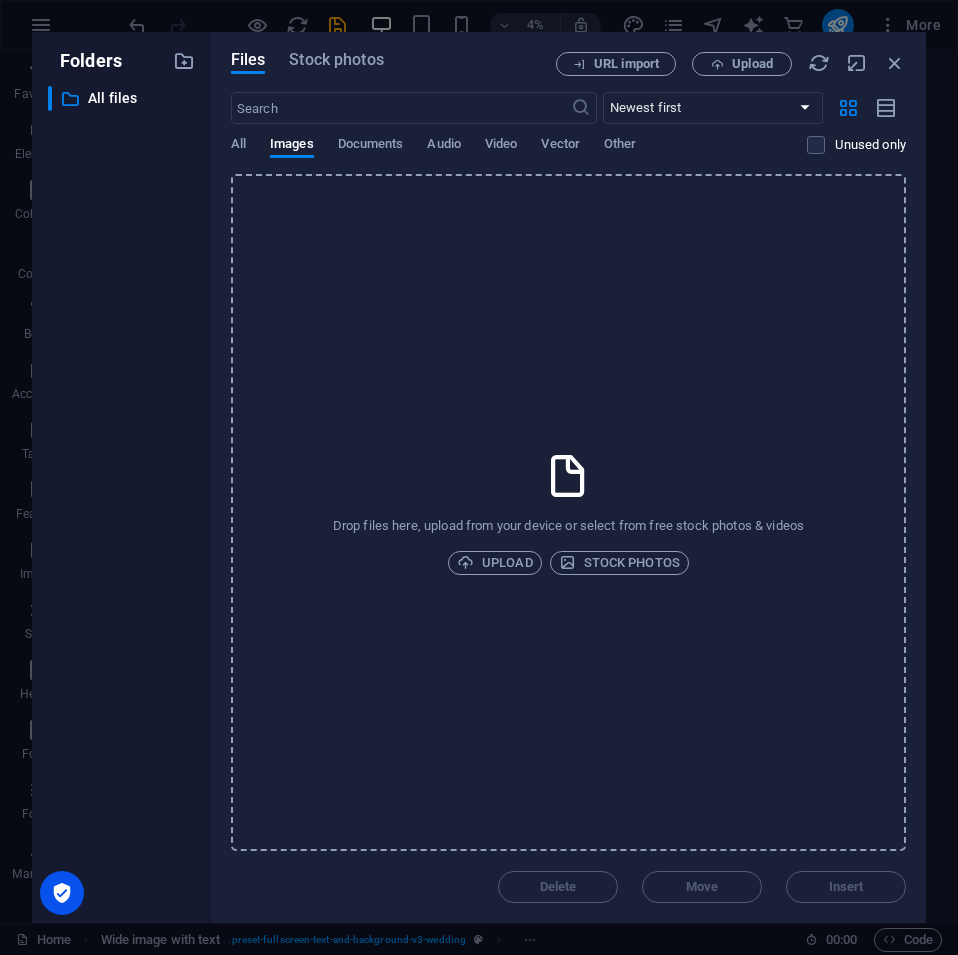 click on "Drop files here, upload from your device or select from free stock photos & videos Upload Stock photos" at bounding box center (568, 512) 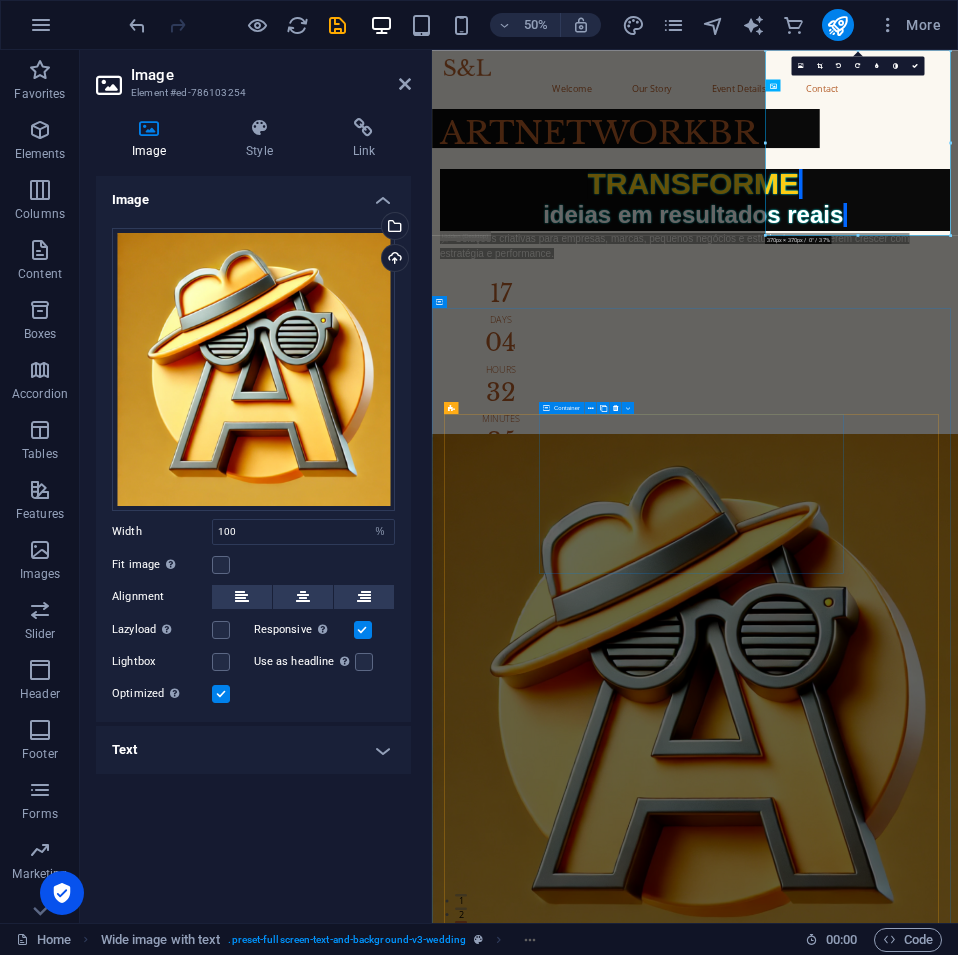 click on "May 12, 2019 When we first met Lorem ipsum dolor sit amet, consectetur adipiscing elit, sed do eiusmod tempor incididunt ut." at bounding box center (958, 2312) 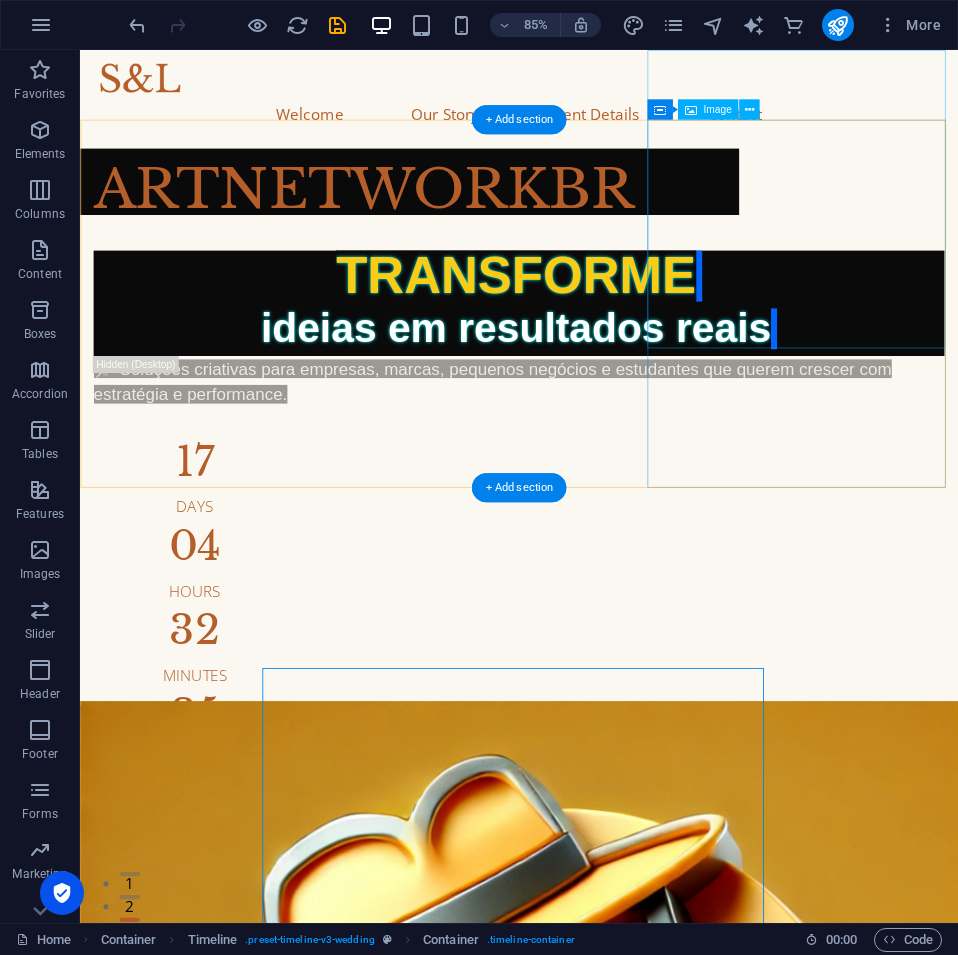 click at bounding box center [596, 1332] 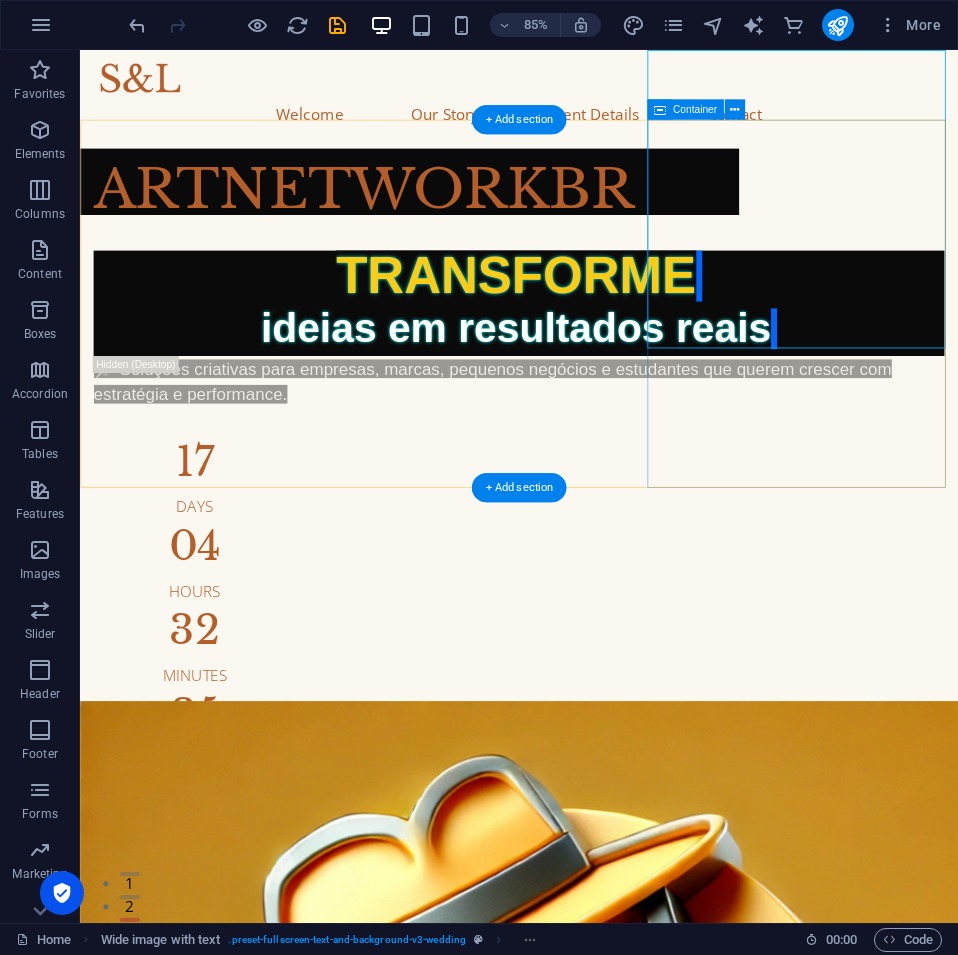 click at bounding box center (596, 1332) 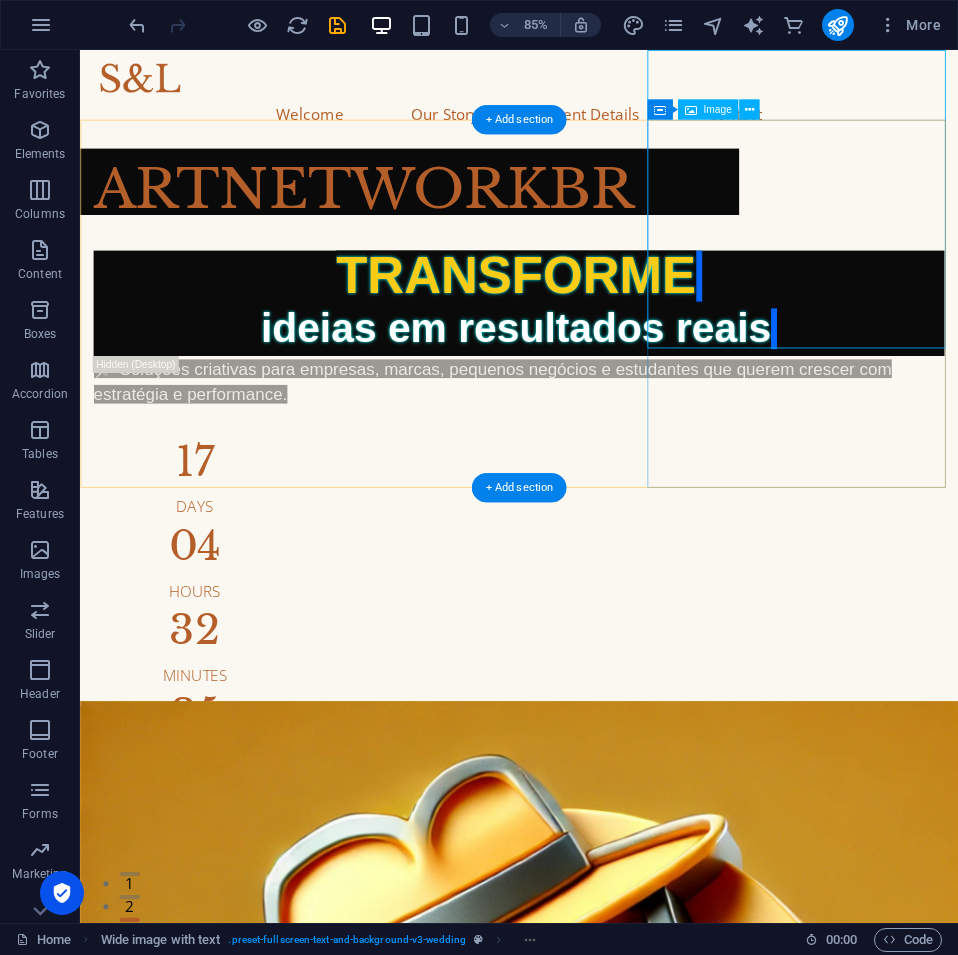 click at bounding box center [596, 1332] 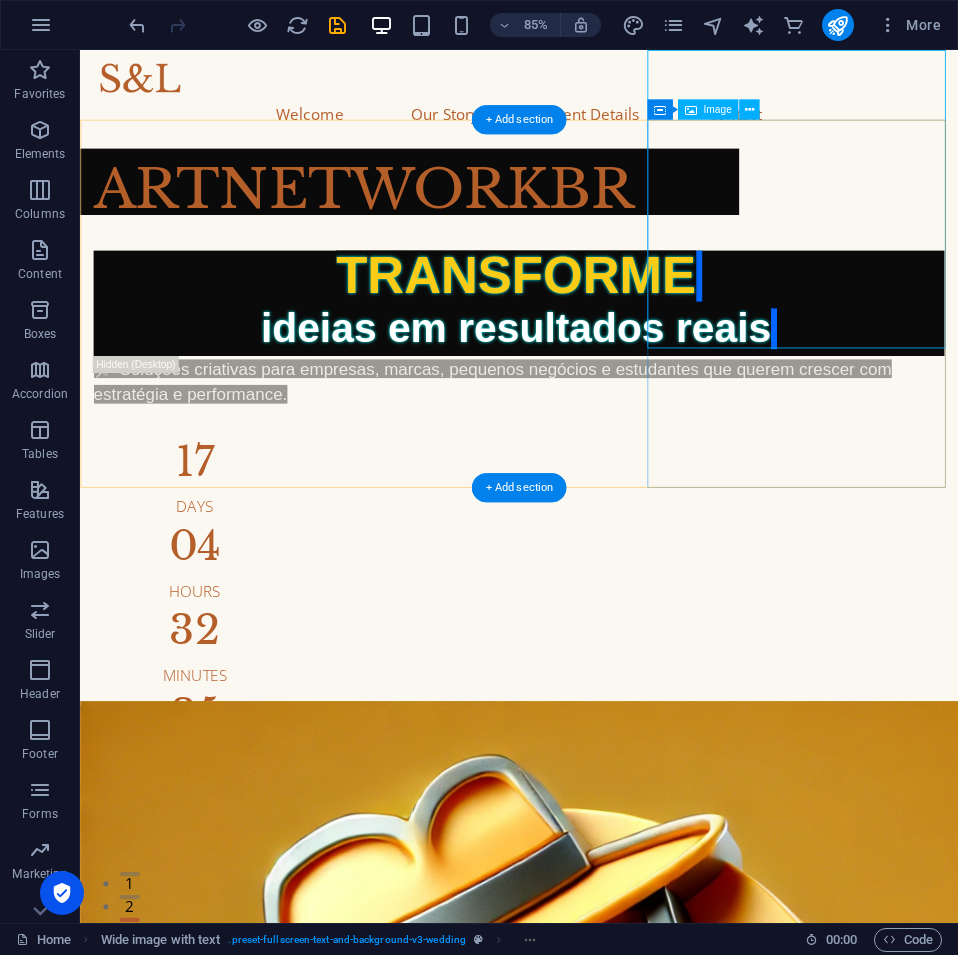 select on "%" 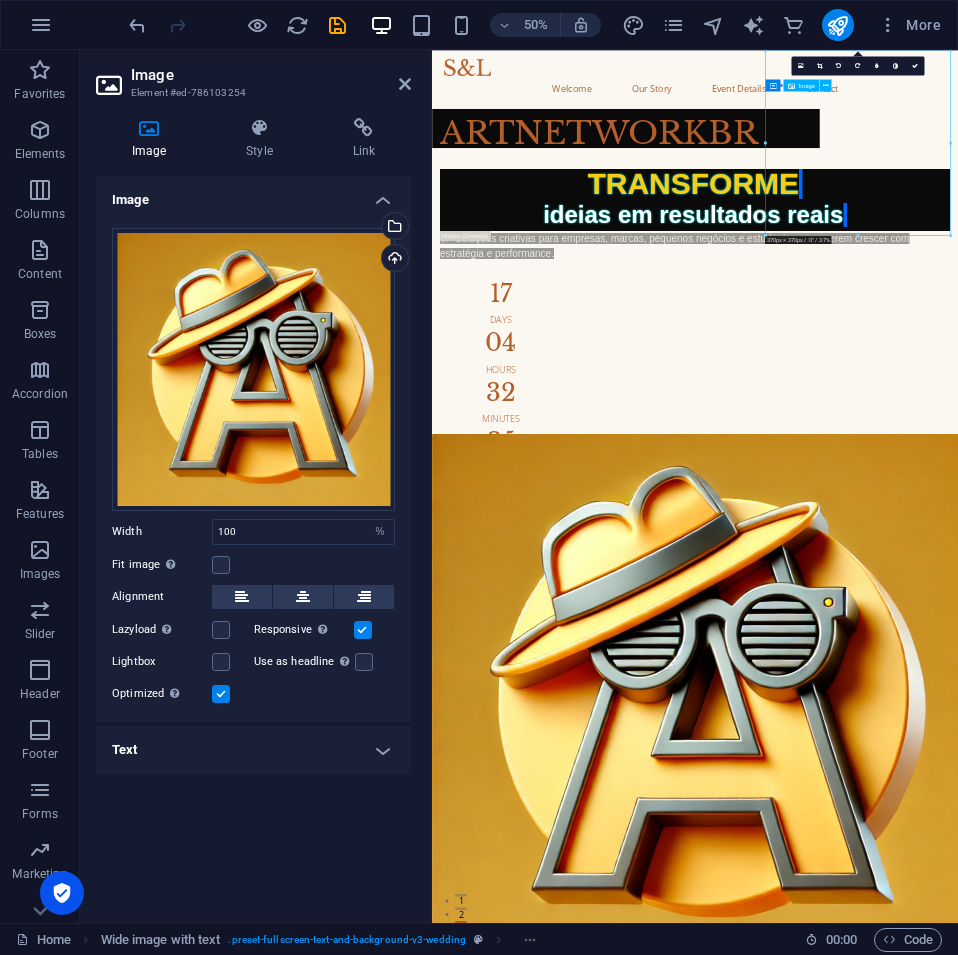 drag, startPoint x: 1298, startPoint y: 352, endPoint x: 1300, endPoint y: 386, distance: 34.058773 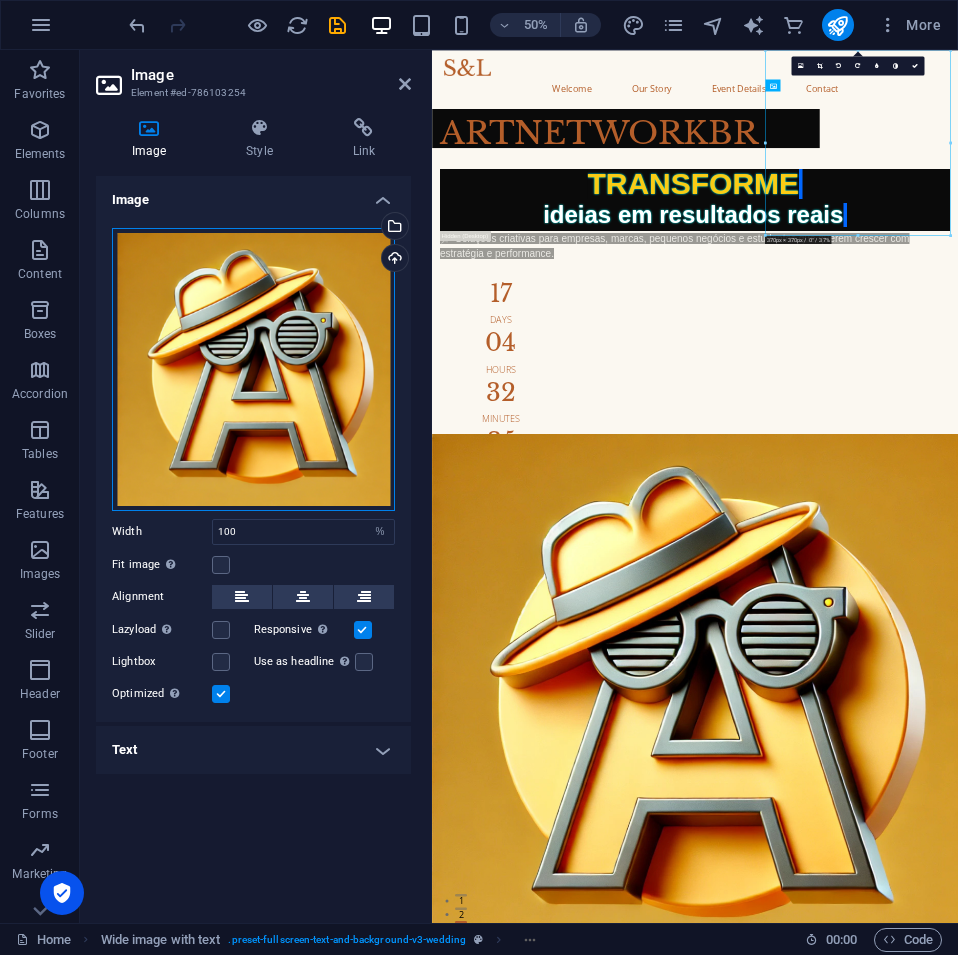 click on "Drag files here, click to choose files or select files from Files or our free stock photos & videos" at bounding box center (253, 369) 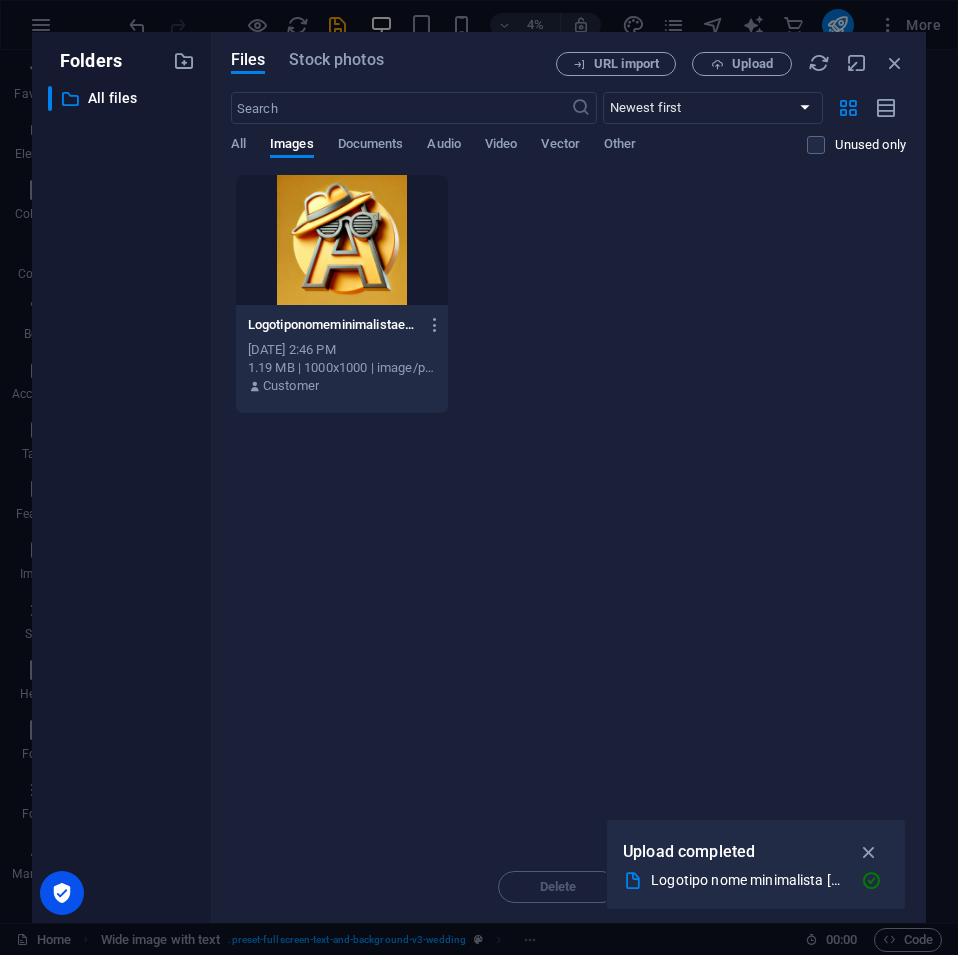 click at bounding box center [342, 240] 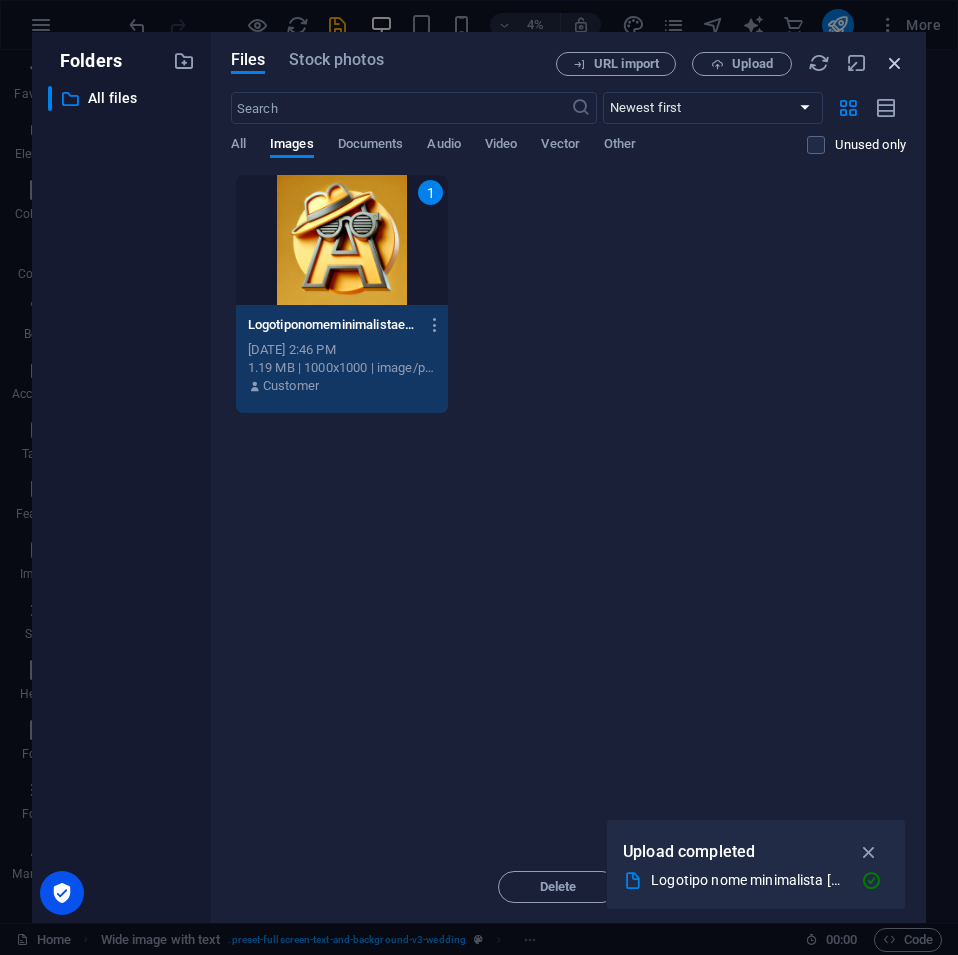 click at bounding box center [895, 63] 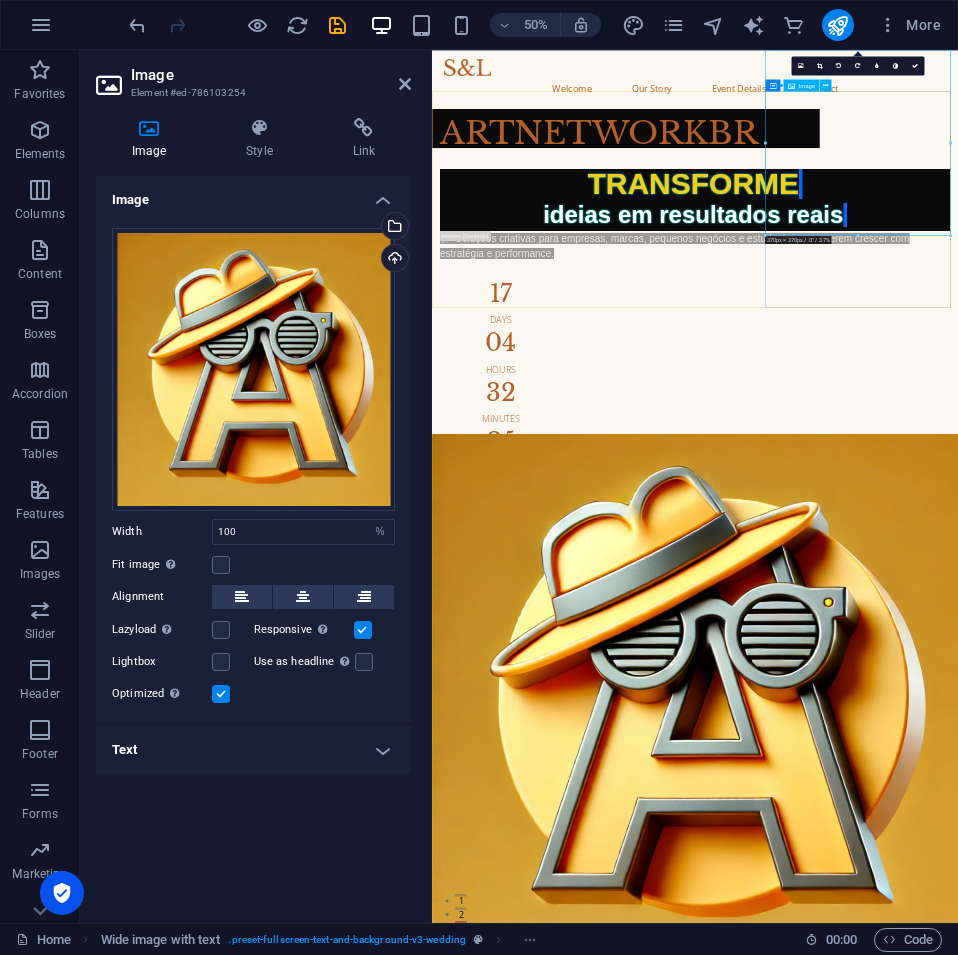 click at bounding box center [958, 1342] 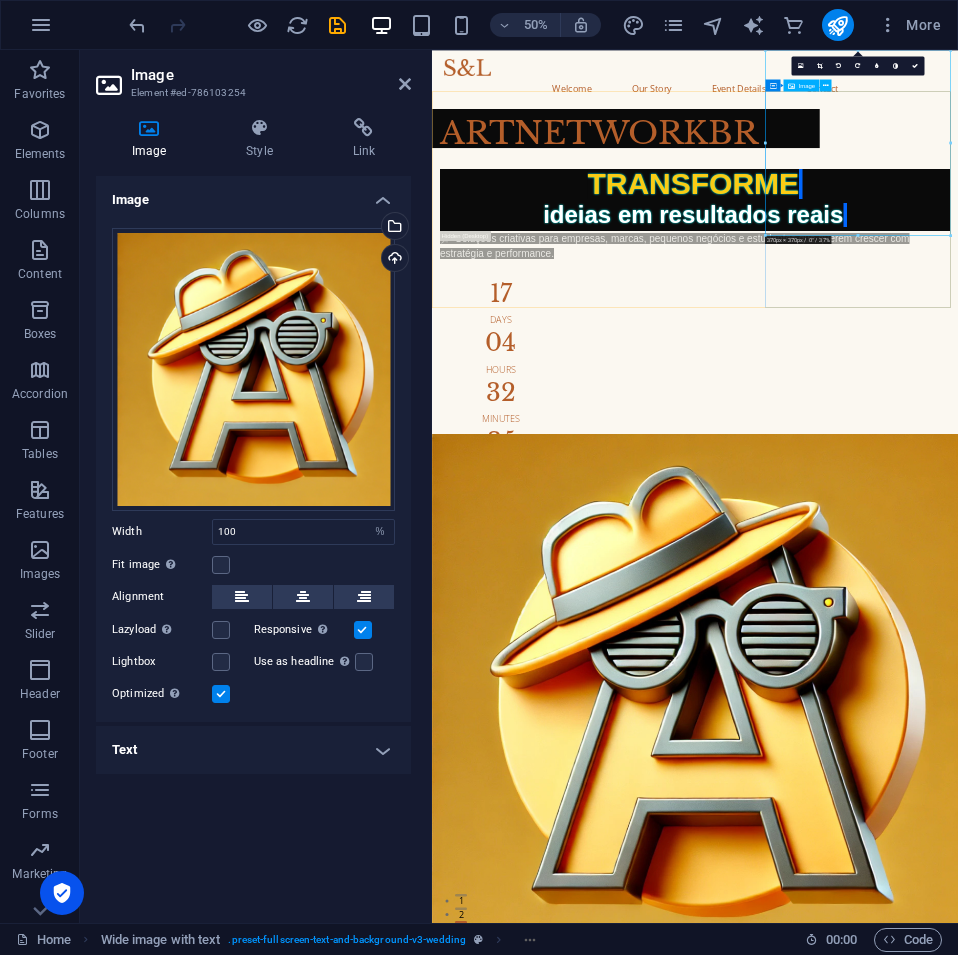 click at bounding box center [958, 1342] 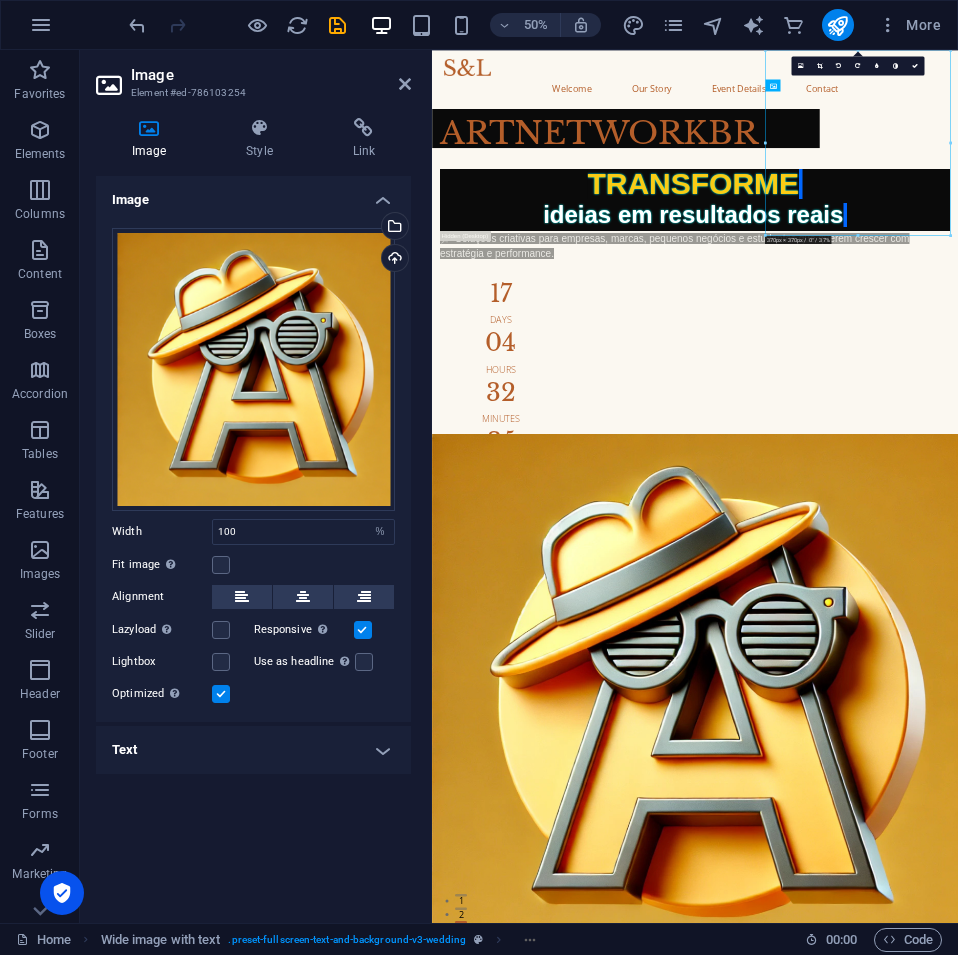 click on "Text" at bounding box center (253, 750) 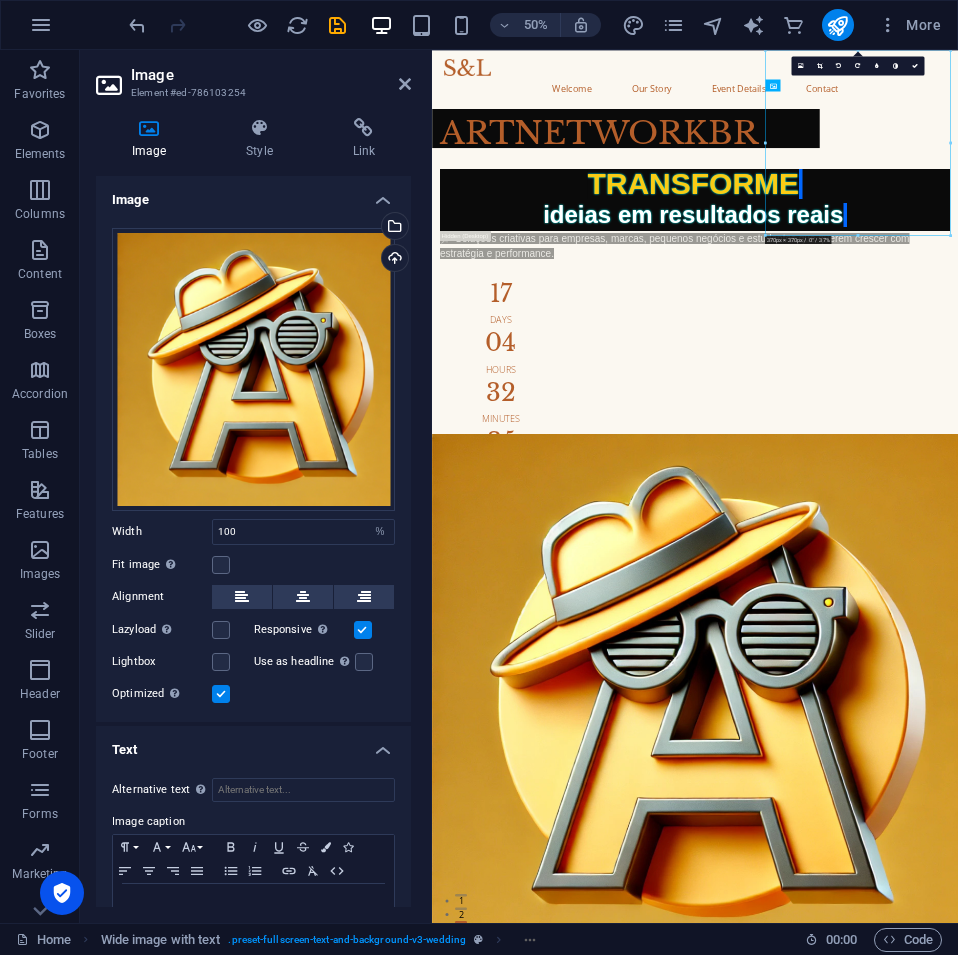 click on "Text" at bounding box center [253, 744] 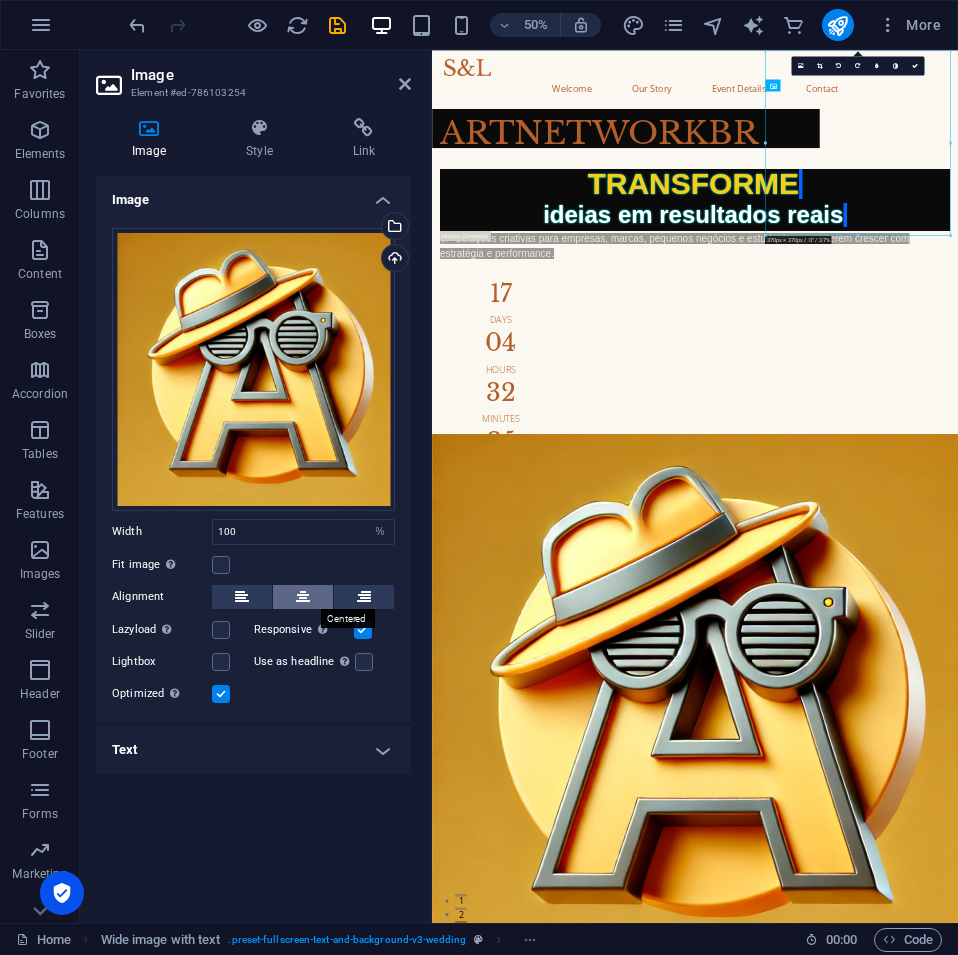 click at bounding box center (303, 597) 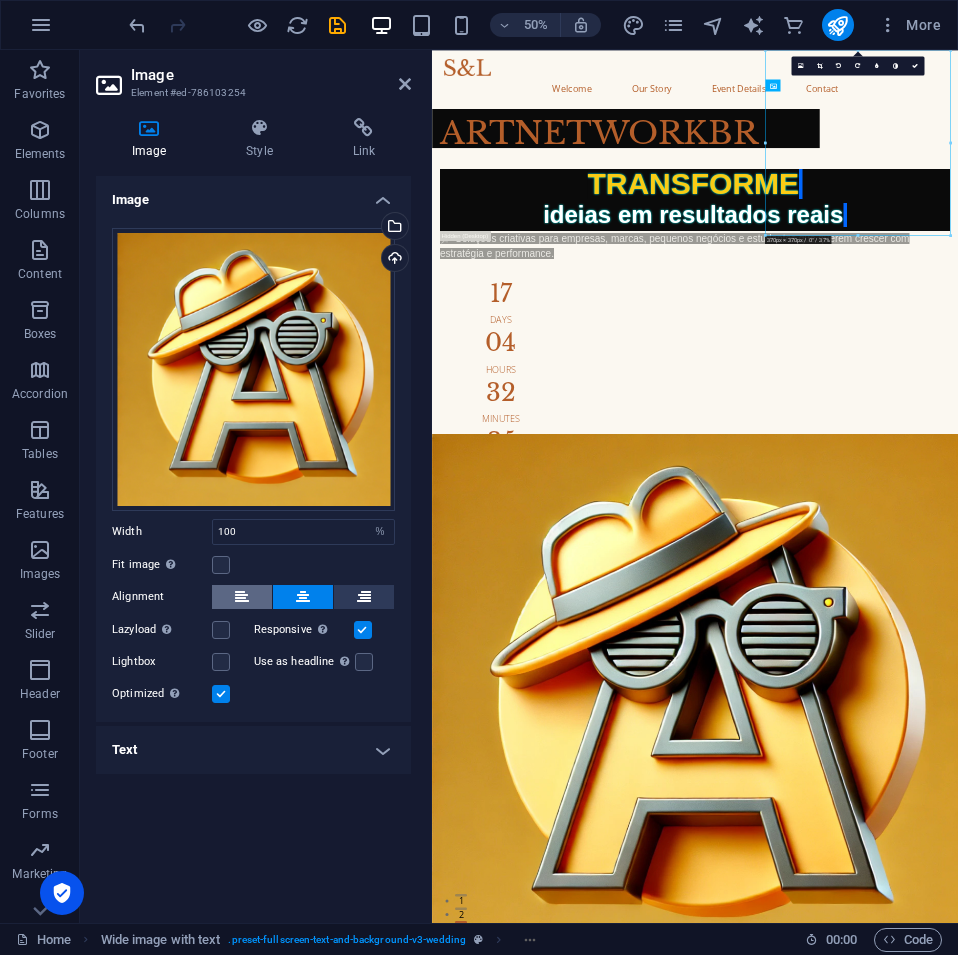 click at bounding box center [242, 597] 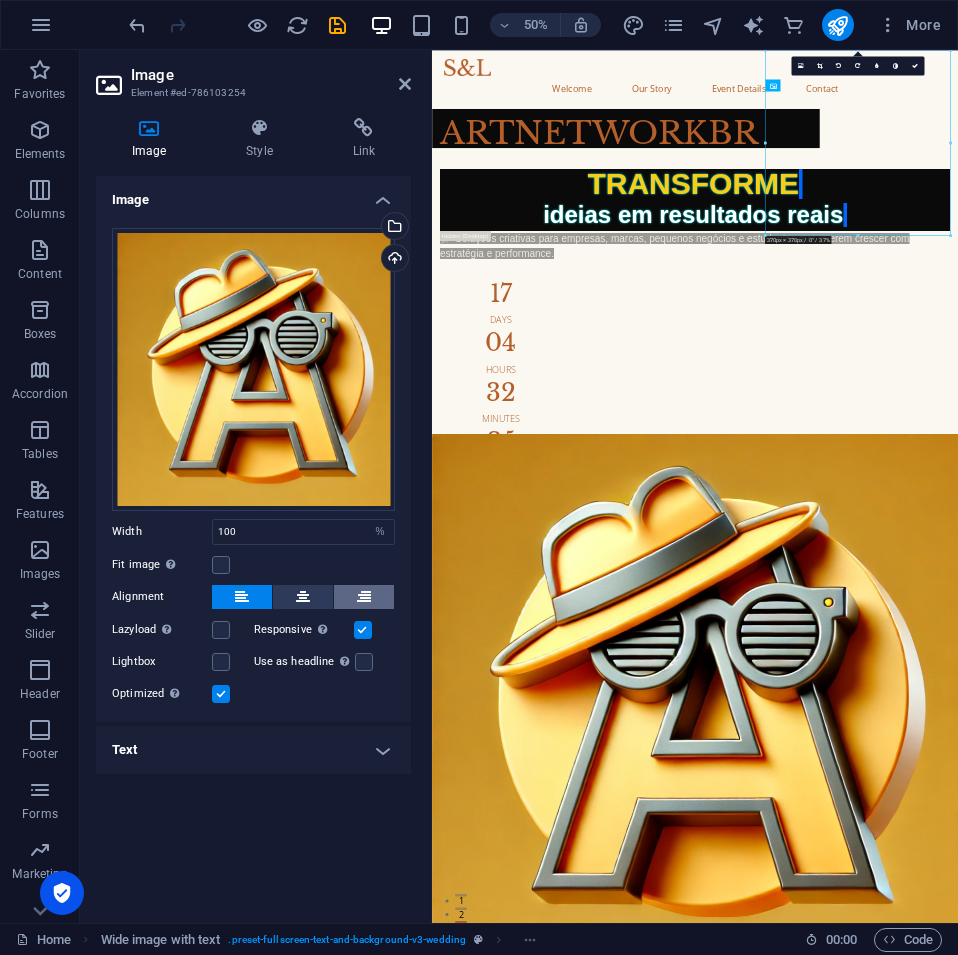 click at bounding box center (364, 597) 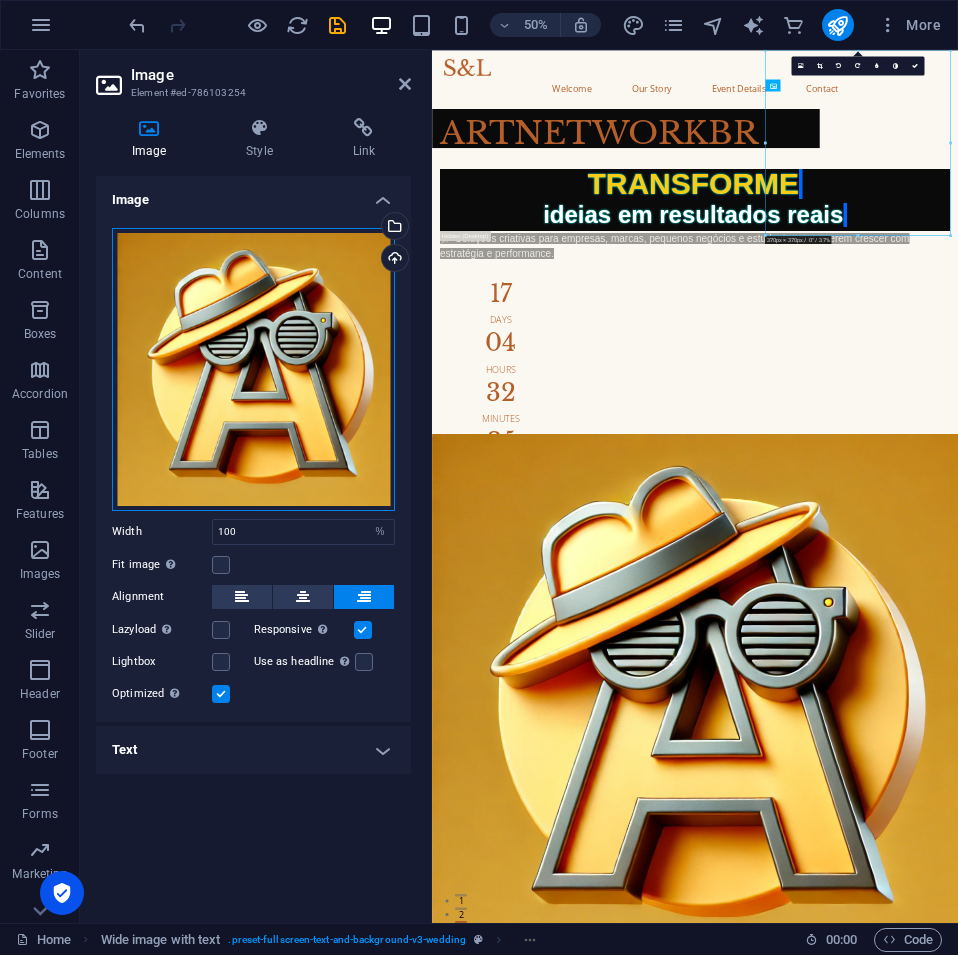 click on "Drag files here, click to choose files or select files from Files or our free stock photos & videos" at bounding box center (253, 369) 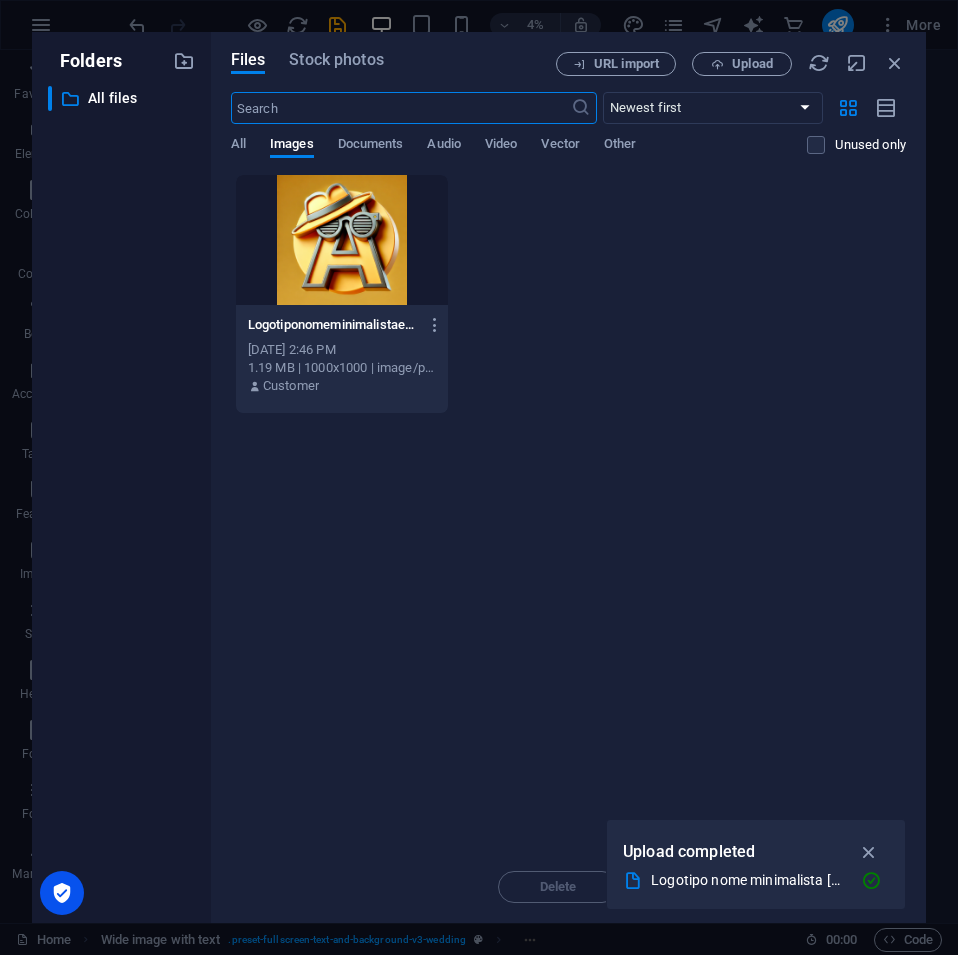click on "Logotiponomeminimalistaembrancoepreto5--WARxdBVjra2pJzRj7-IRA.png Logotiponomeminimalistaembrancoepreto5--WARxdBVjra2pJzRj7-IRA.png" at bounding box center [342, 325] 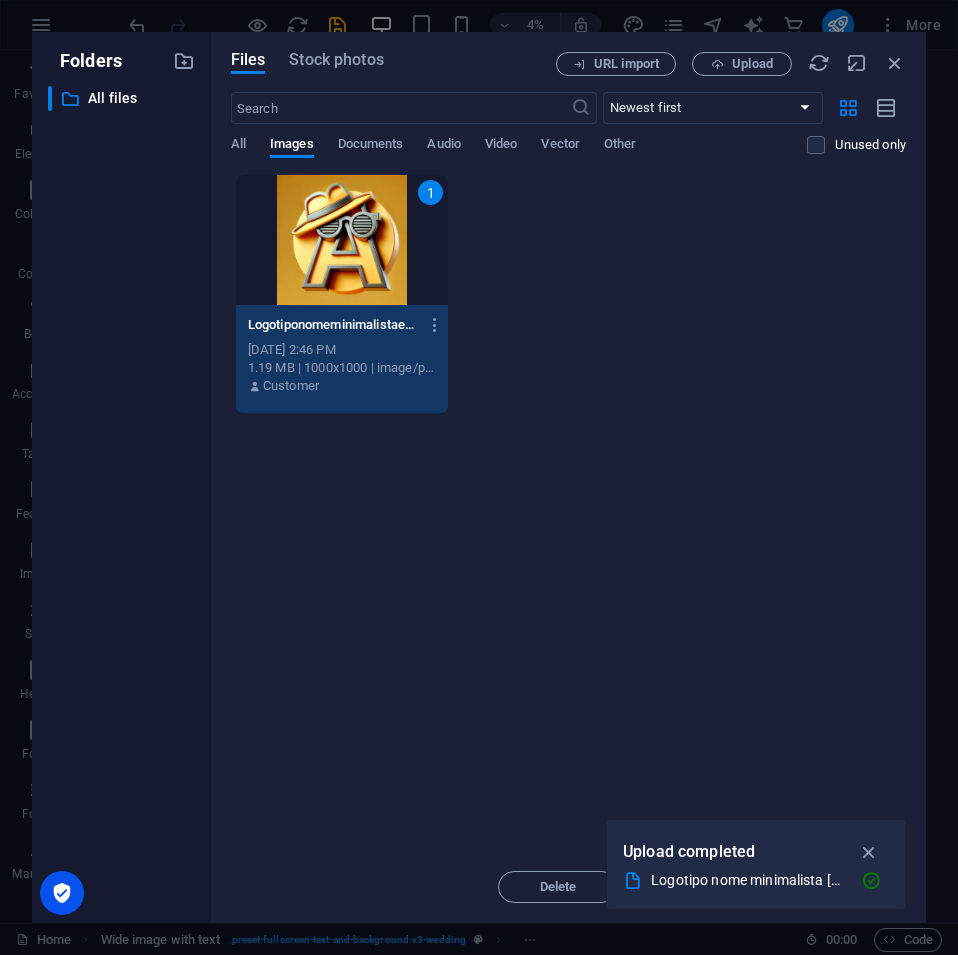 click on "Logotiponomeminimalistaembrancoepreto5--WARxdBVjra2pJzRj7-IRA.png Logotiponomeminimalistaembrancoepreto5--WARxdBVjra2pJzRj7-IRA.png" at bounding box center [342, 325] 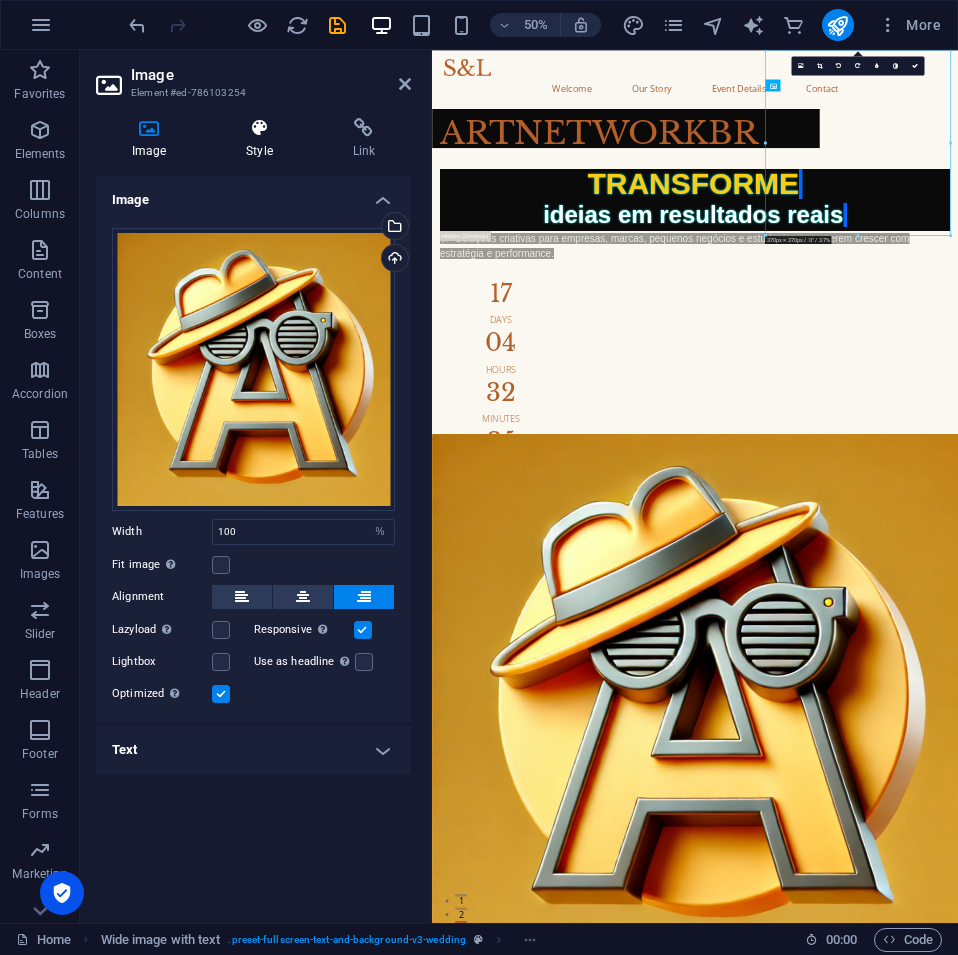 click on "Style" at bounding box center (263, 139) 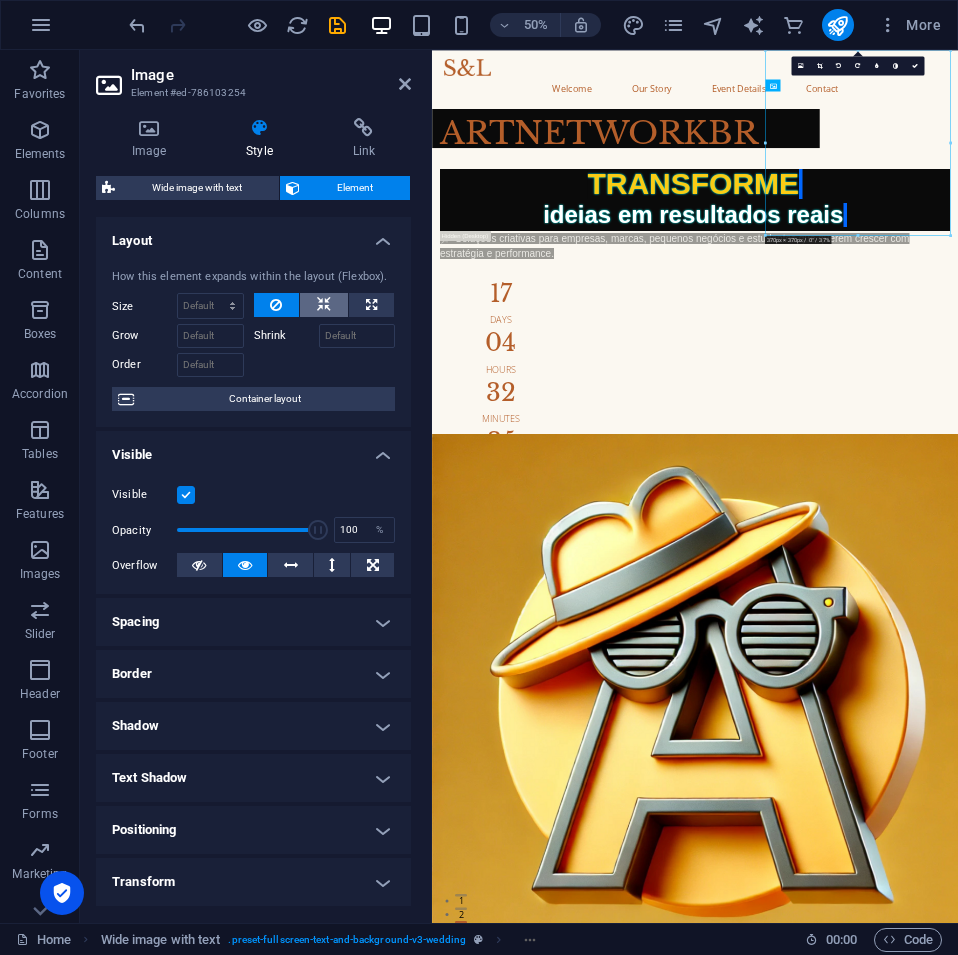 click at bounding box center (324, 305) 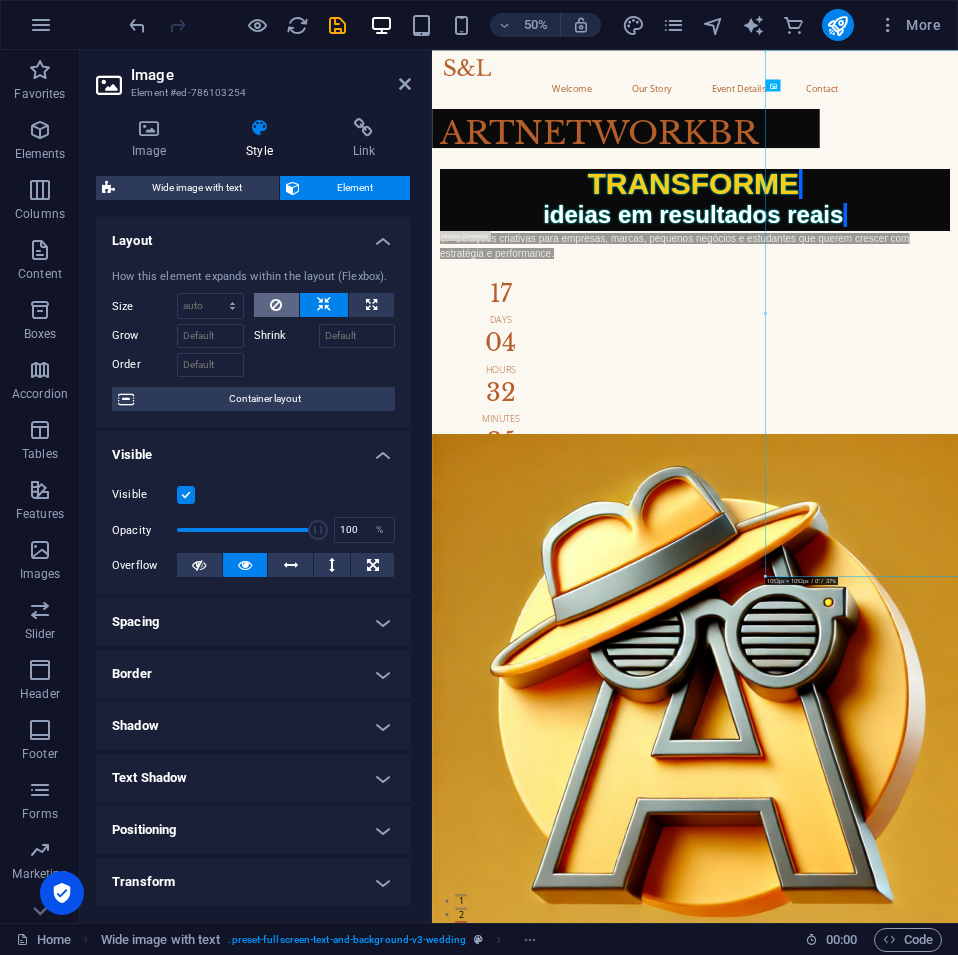 click at bounding box center [277, 305] 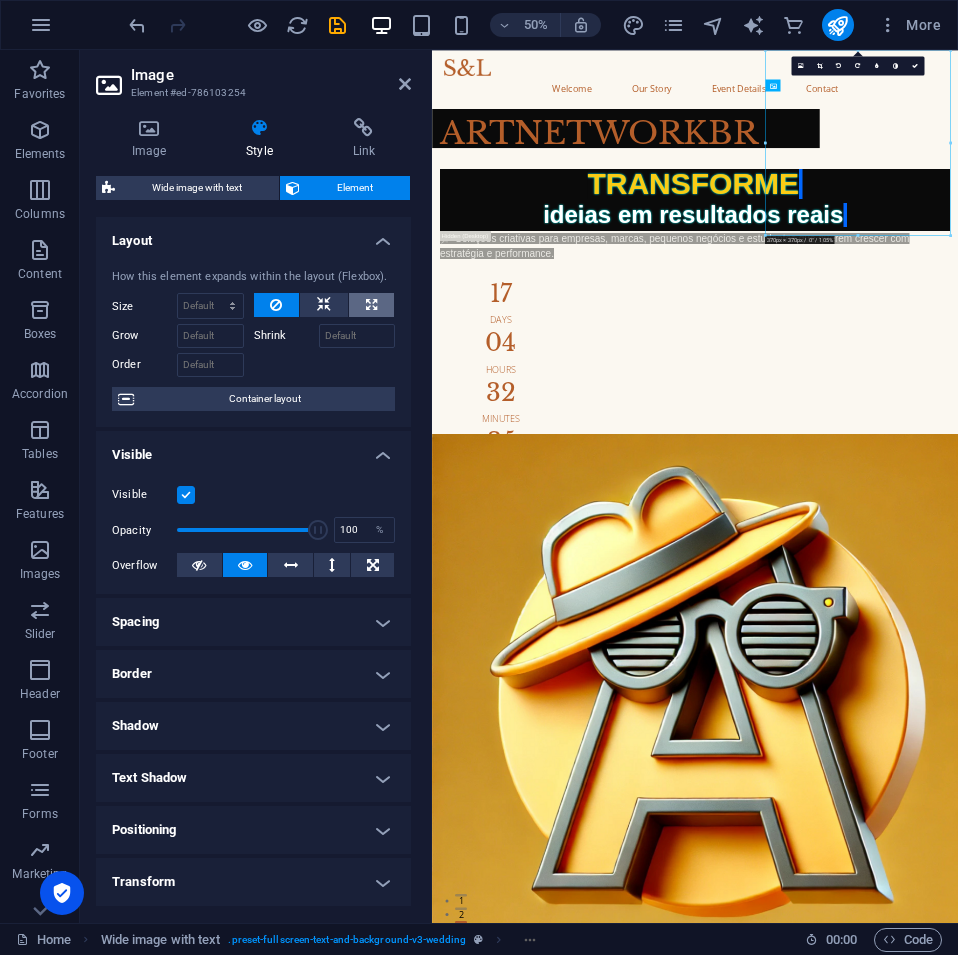 click at bounding box center (371, 305) 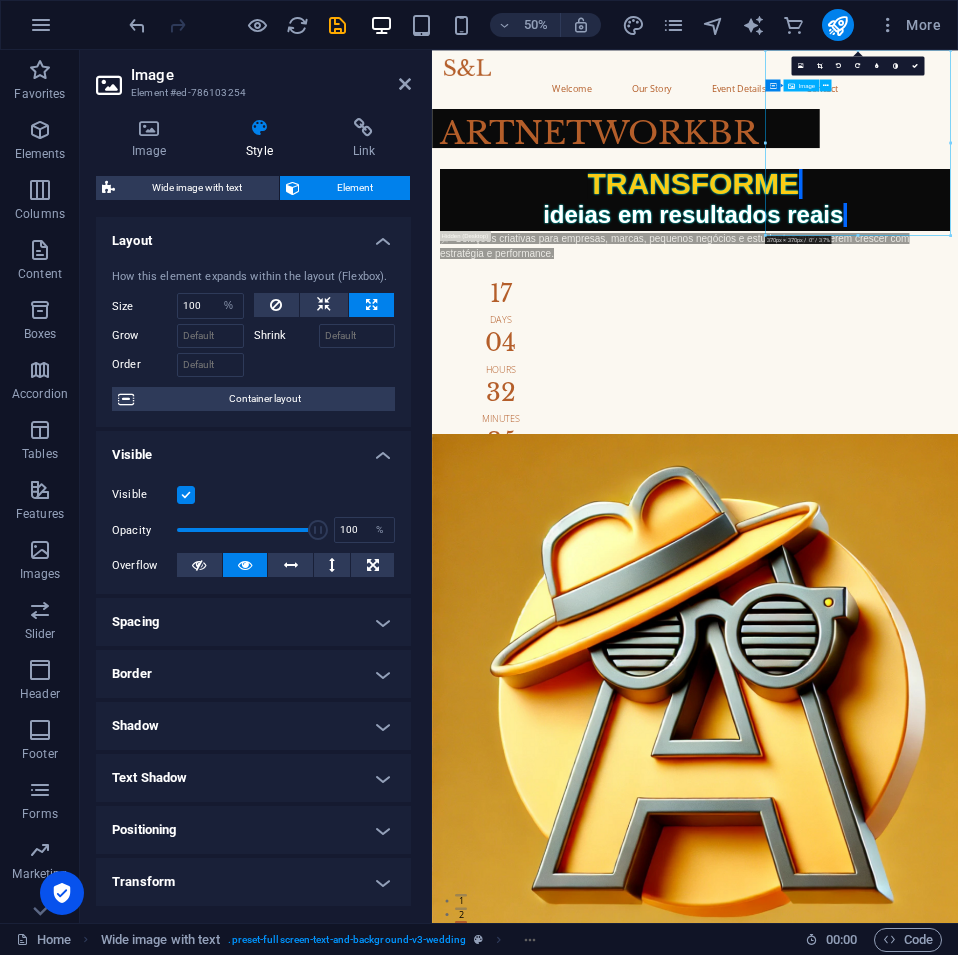 drag, startPoint x: 1206, startPoint y: 290, endPoint x: 1204, endPoint y: 312, distance: 22.090721 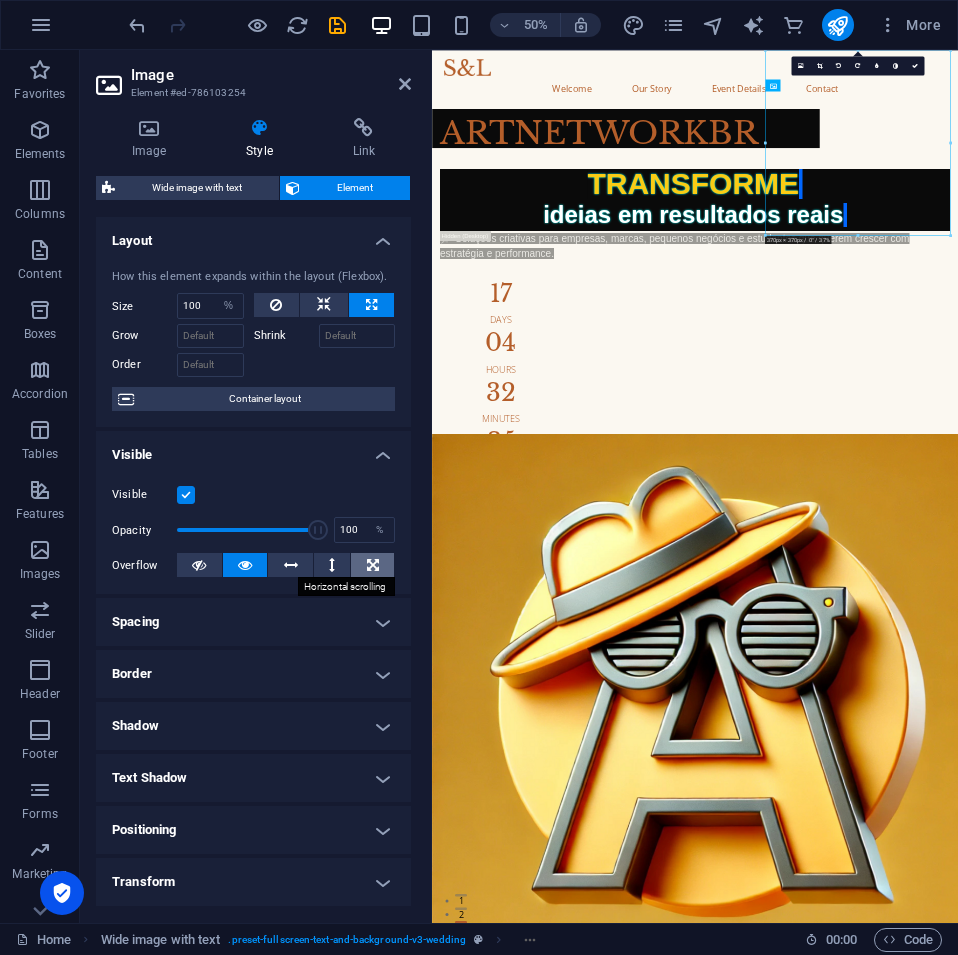 click at bounding box center [372, 565] 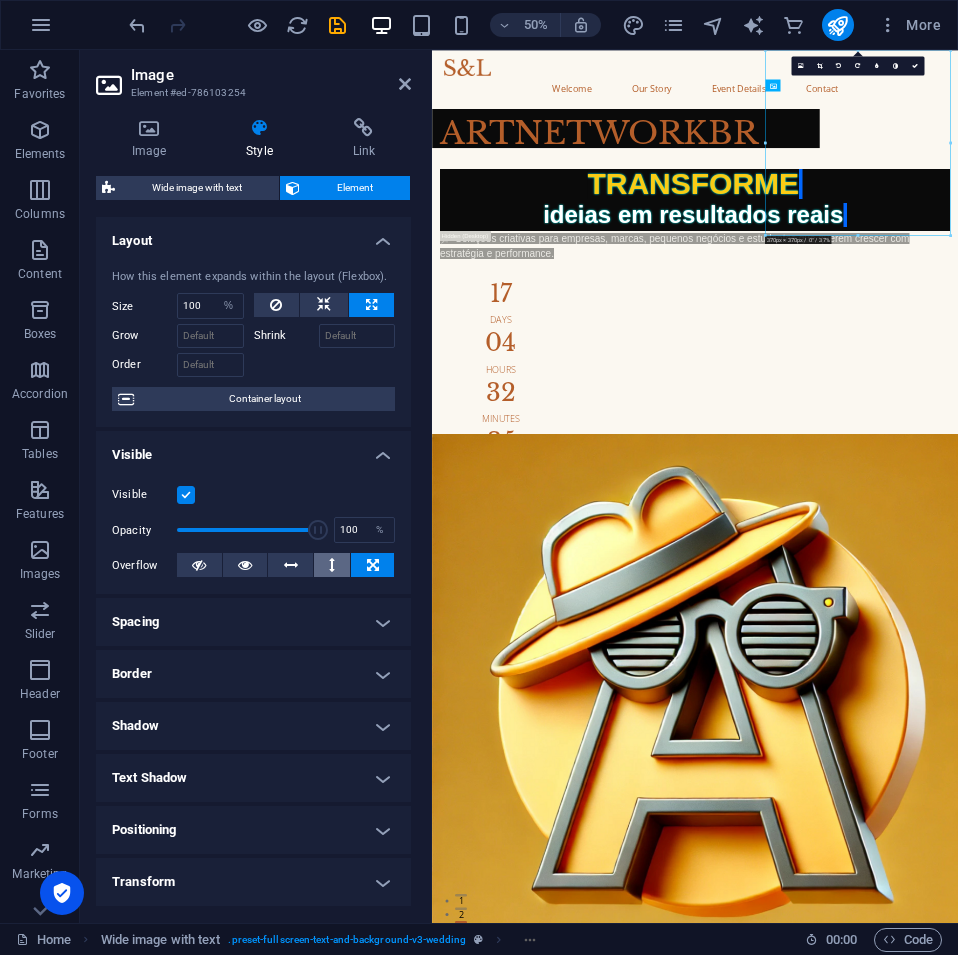 click at bounding box center (332, 565) 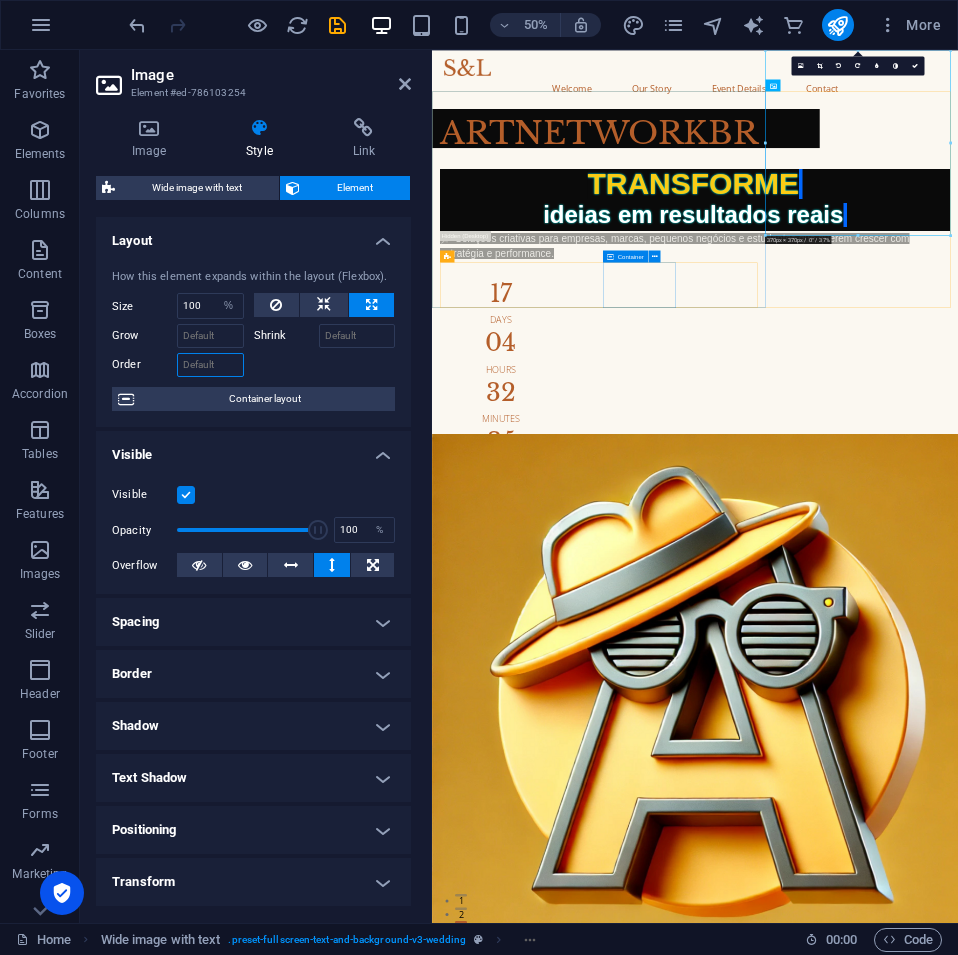 drag, startPoint x: 198, startPoint y: 366, endPoint x: 274, endPoint y: 393, distance: 80.65358 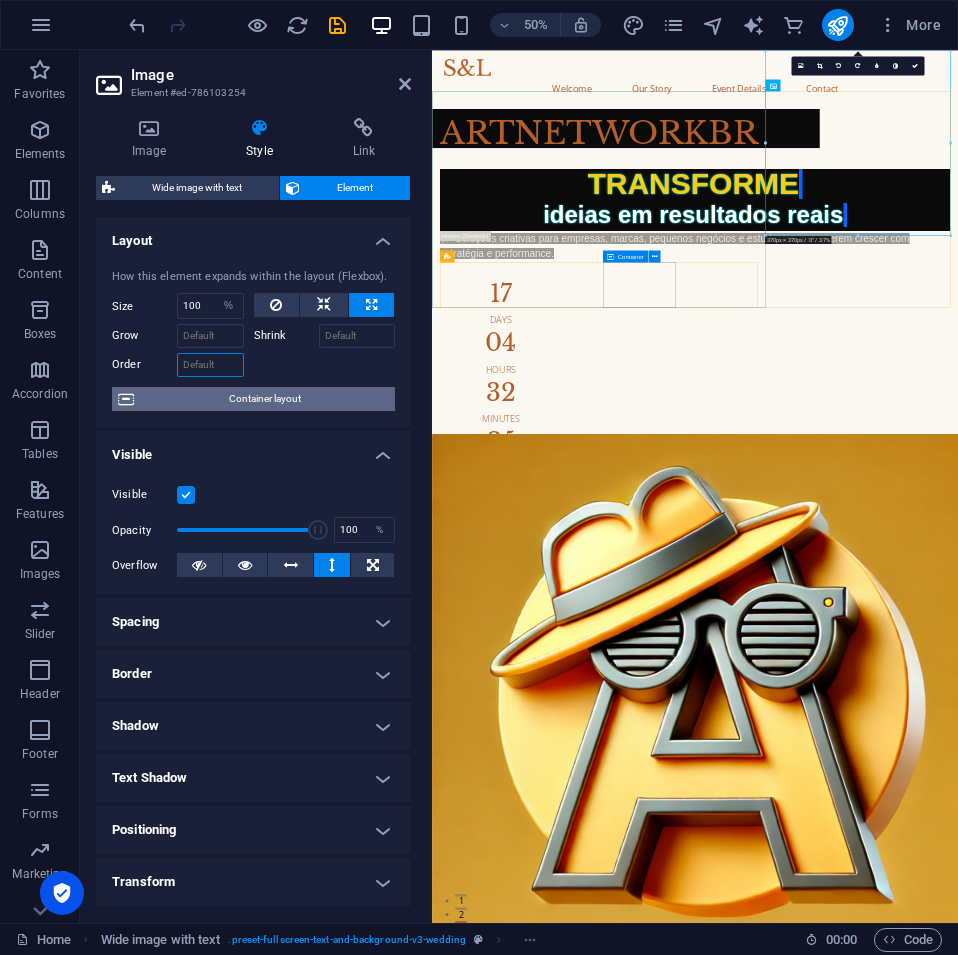 click on "Order" at bounding box center (210, 365) 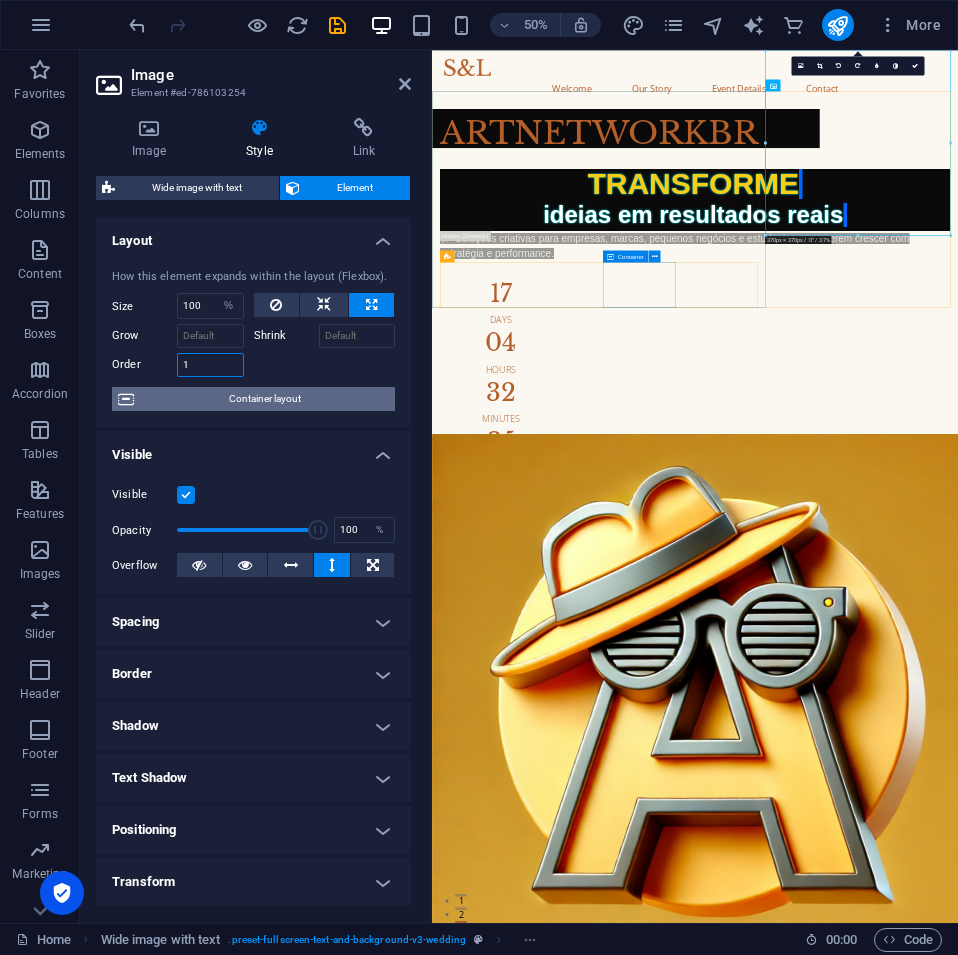 type on "1" 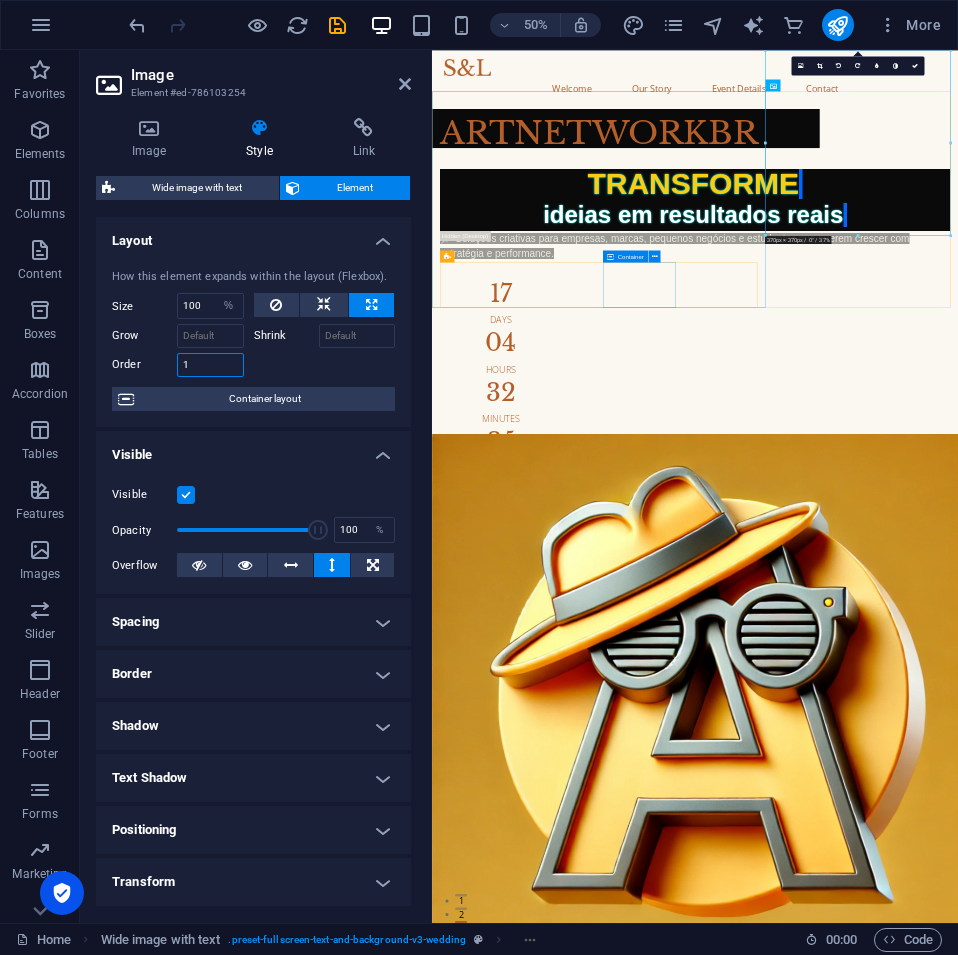 click on "1" at bounding box center [210, 365] 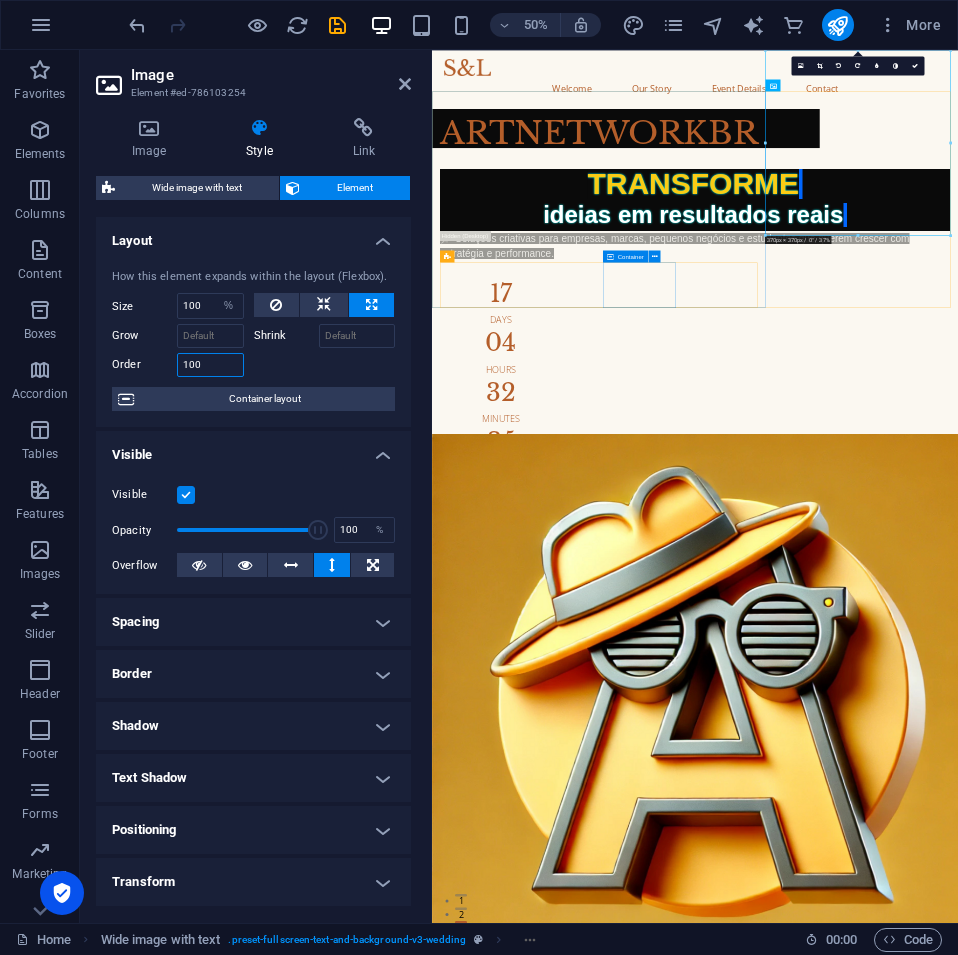 type on "100" 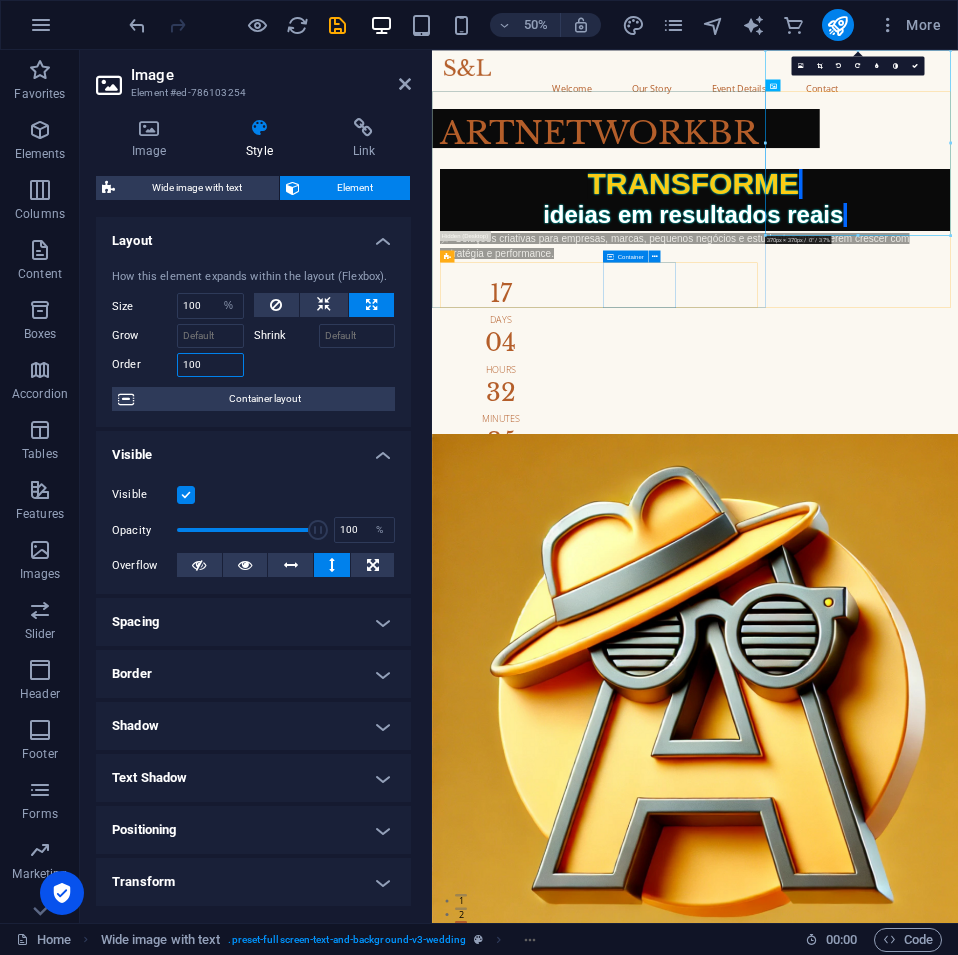 click on "100" at bounding box center (210, 365) 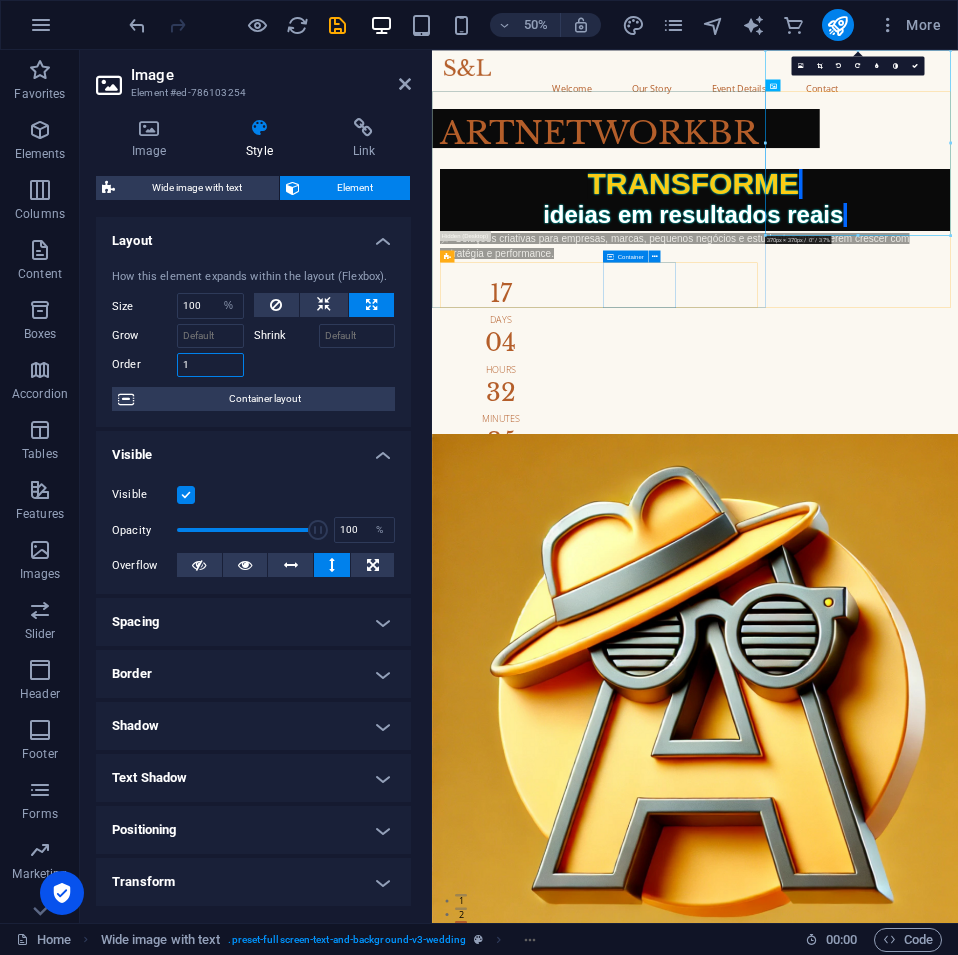 type on "1" 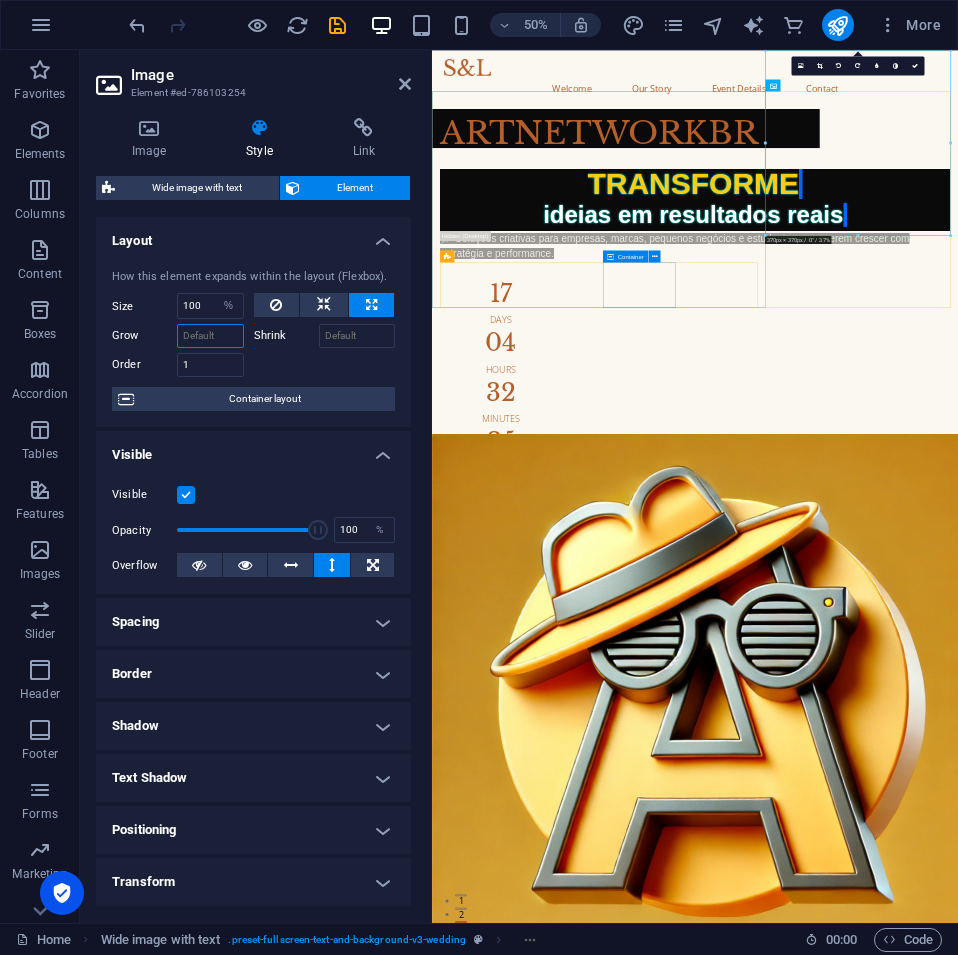 click on "Grow" at bounding box center [210, 336] 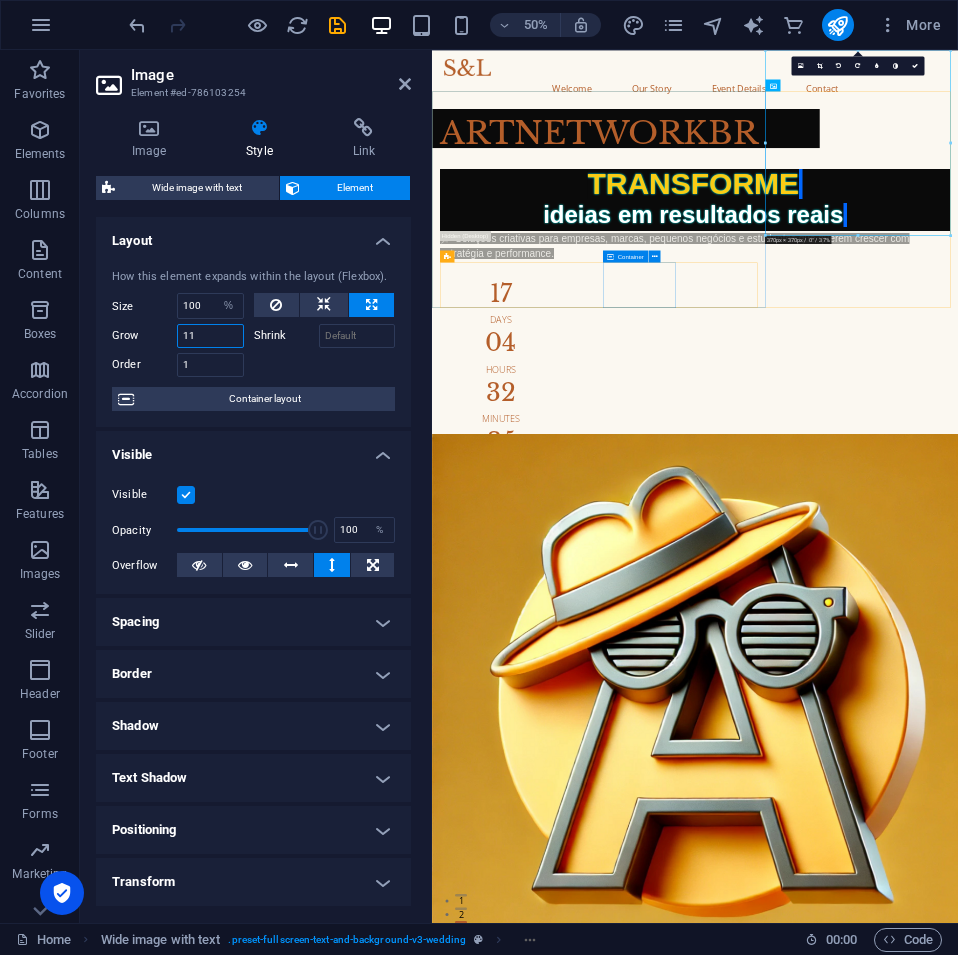 type on "11" 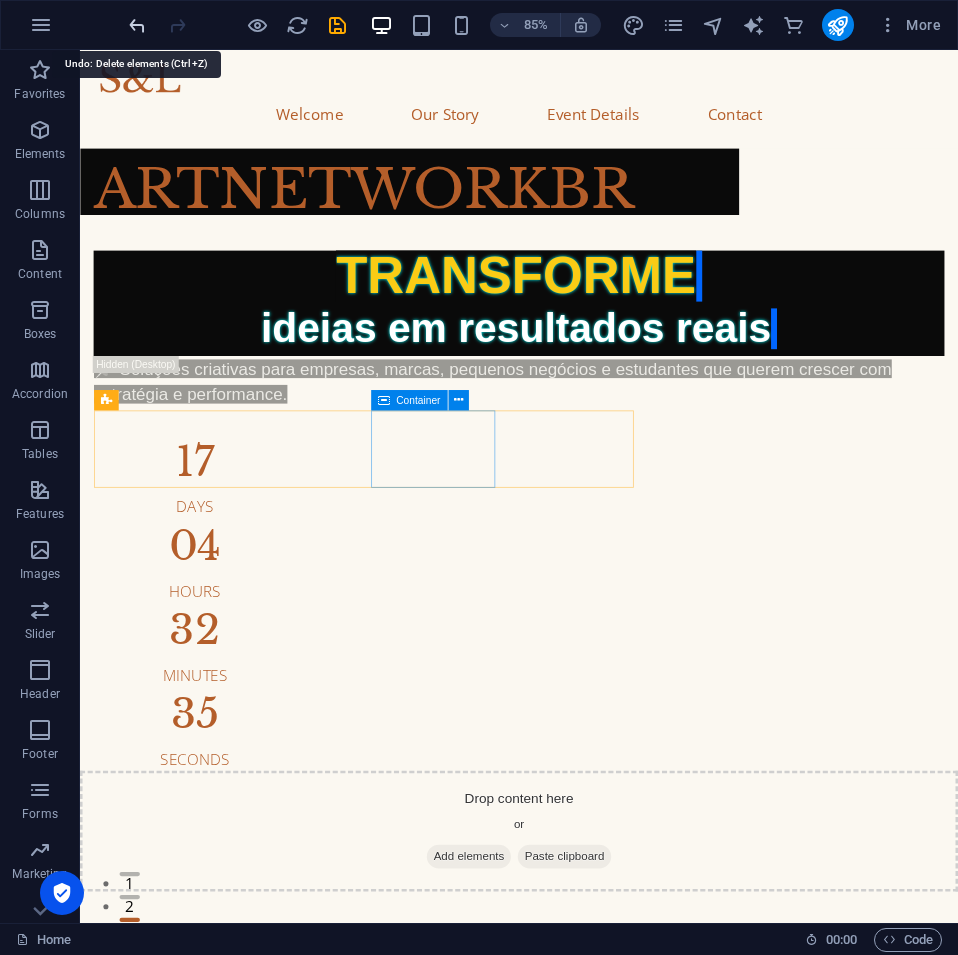 click at bounding box center [137, 25] 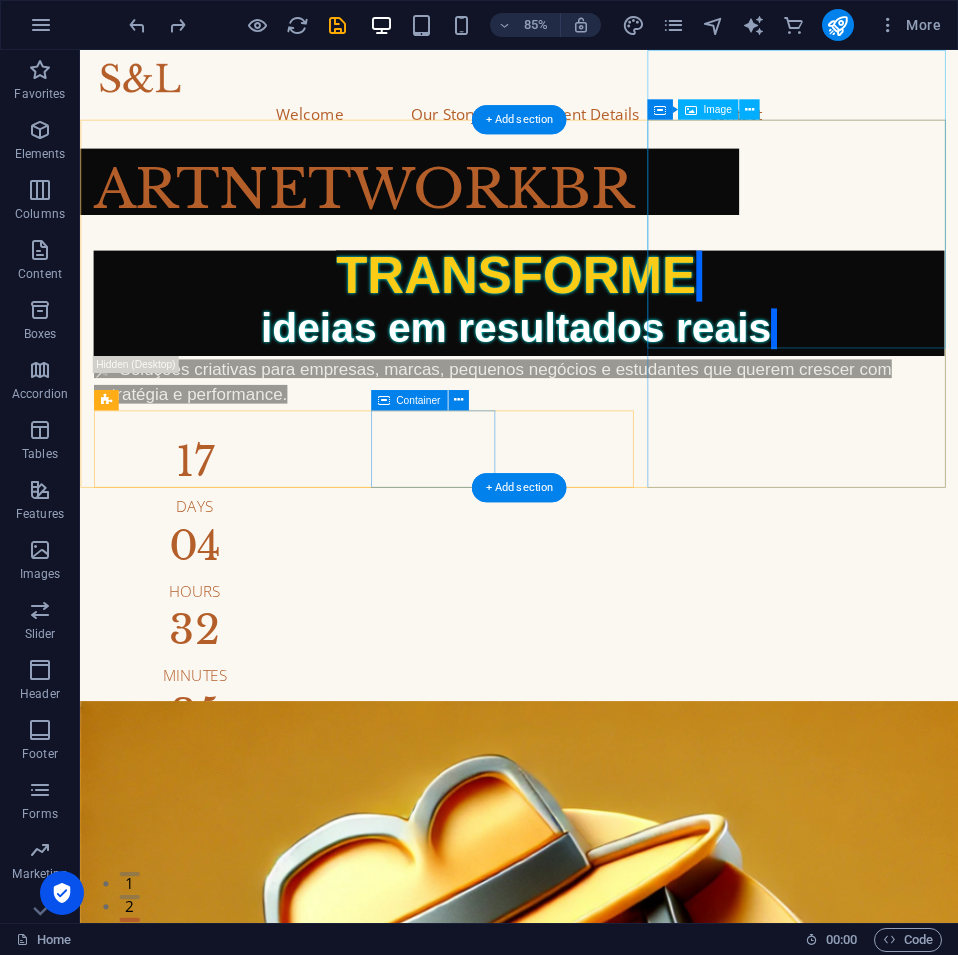 click at bounding box center [596, 1332] 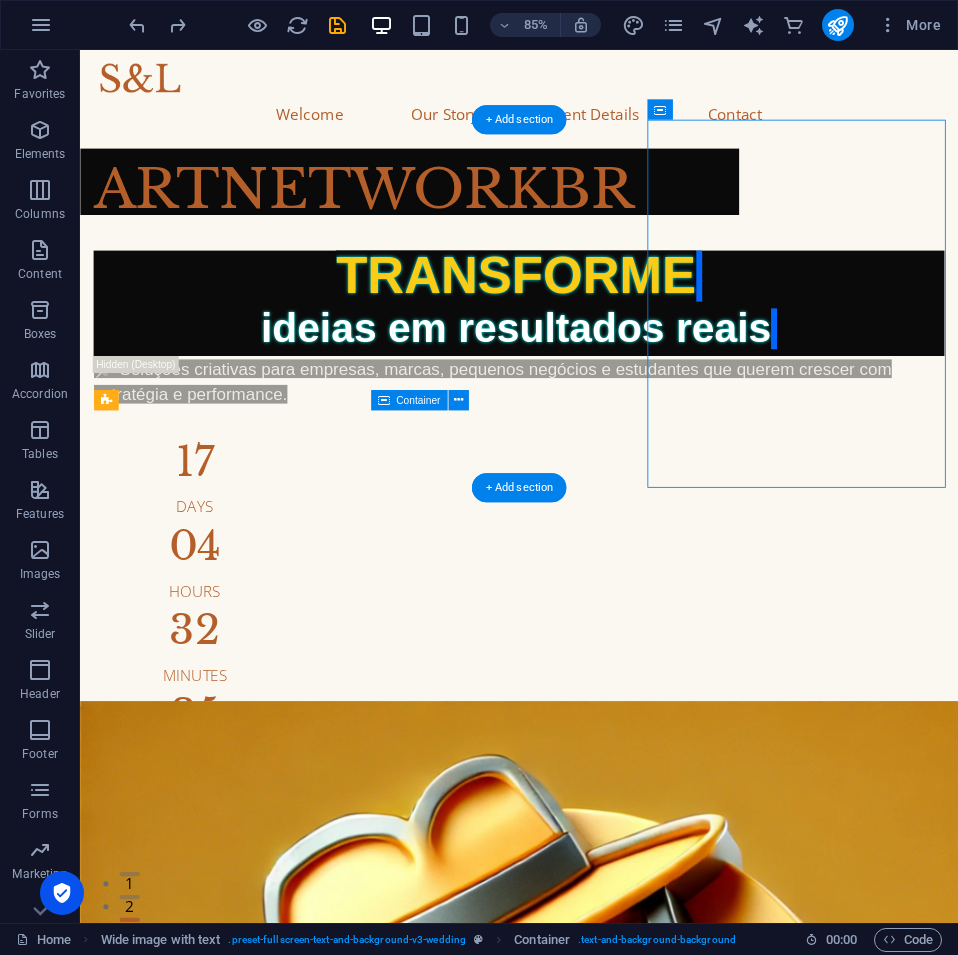 drag, startPoint x: 733, startPoint y: 162, endPoint x: 754, endPoint y: 145, distance: 27.018513 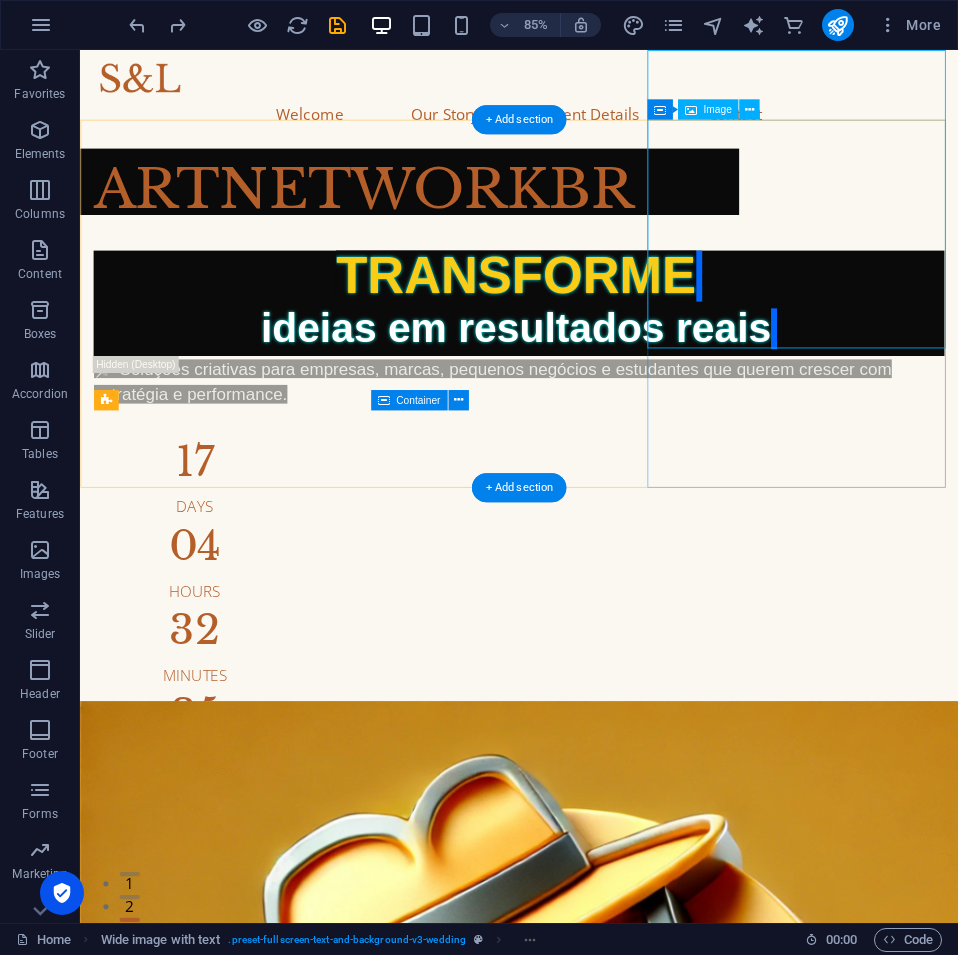 click at bounding box center [596, 1332] 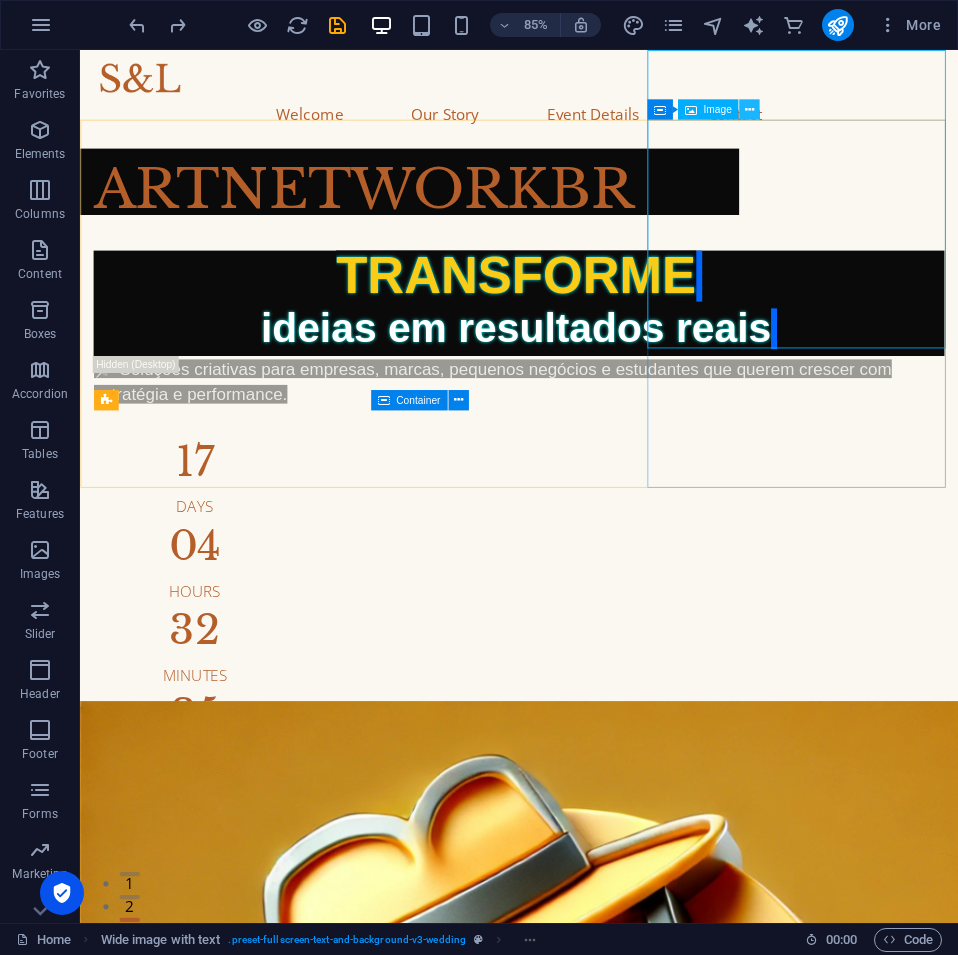 click at bounding box center (749, 110) 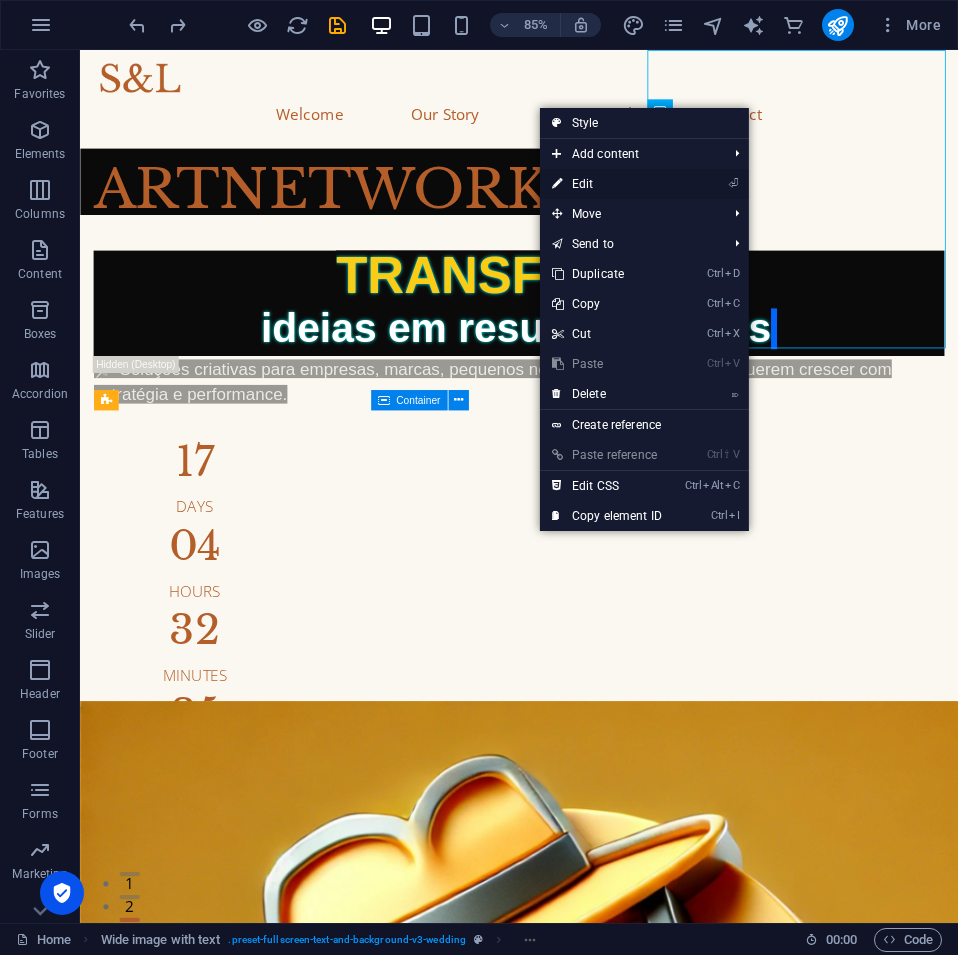 click on "⏎  Edit" at bounding box center (607, 184) 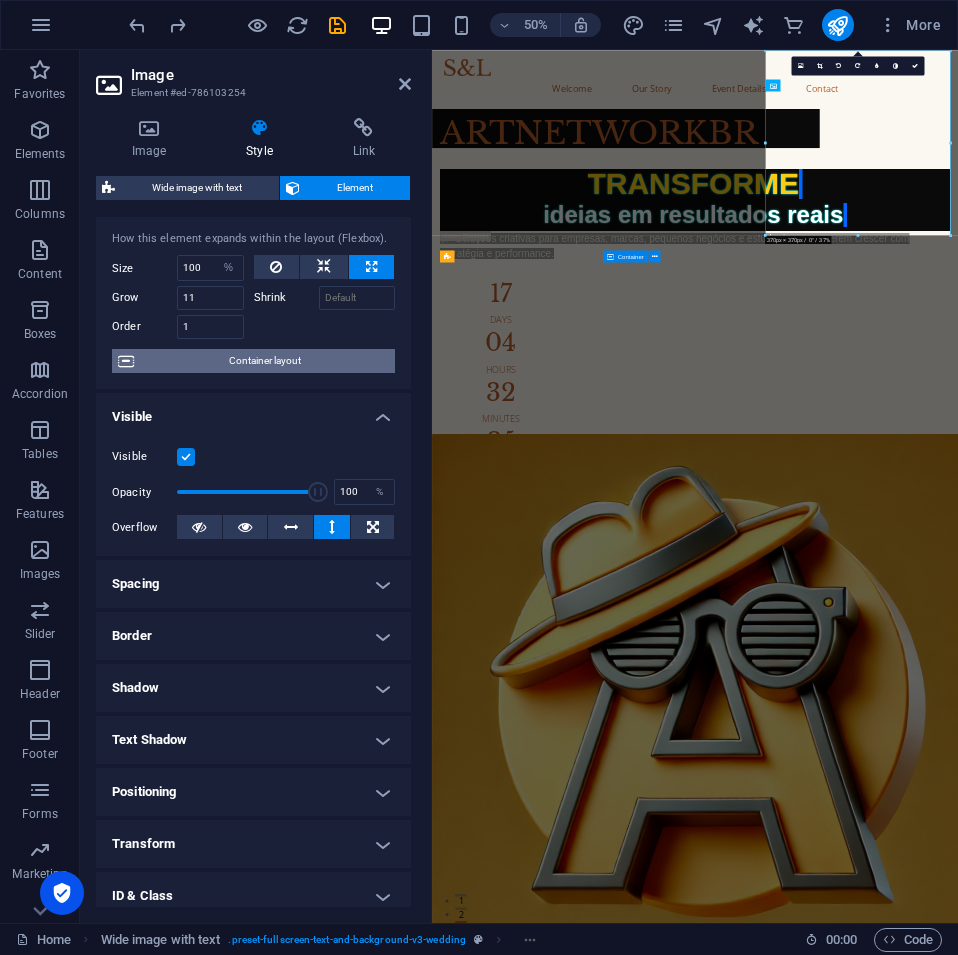 scroll, scrollTop: 155, scrollLeft: 0, axis: vertical 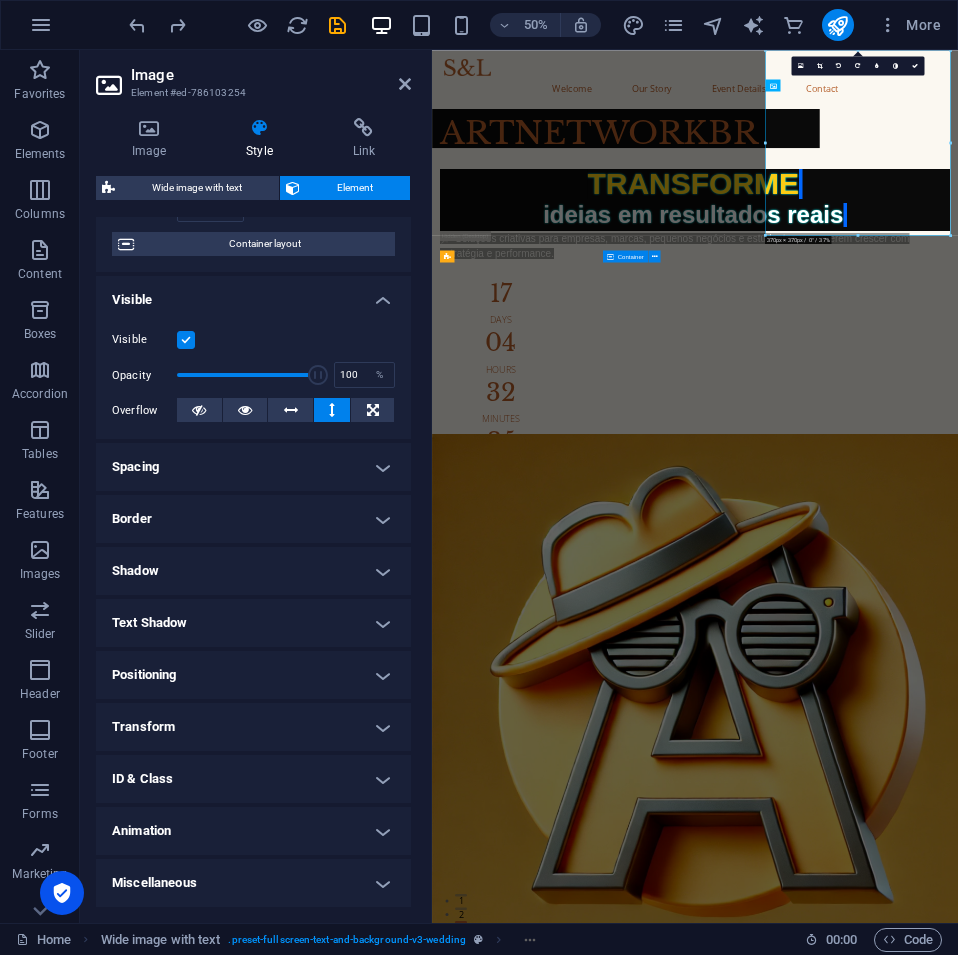 click at bounding box center (332, 410) 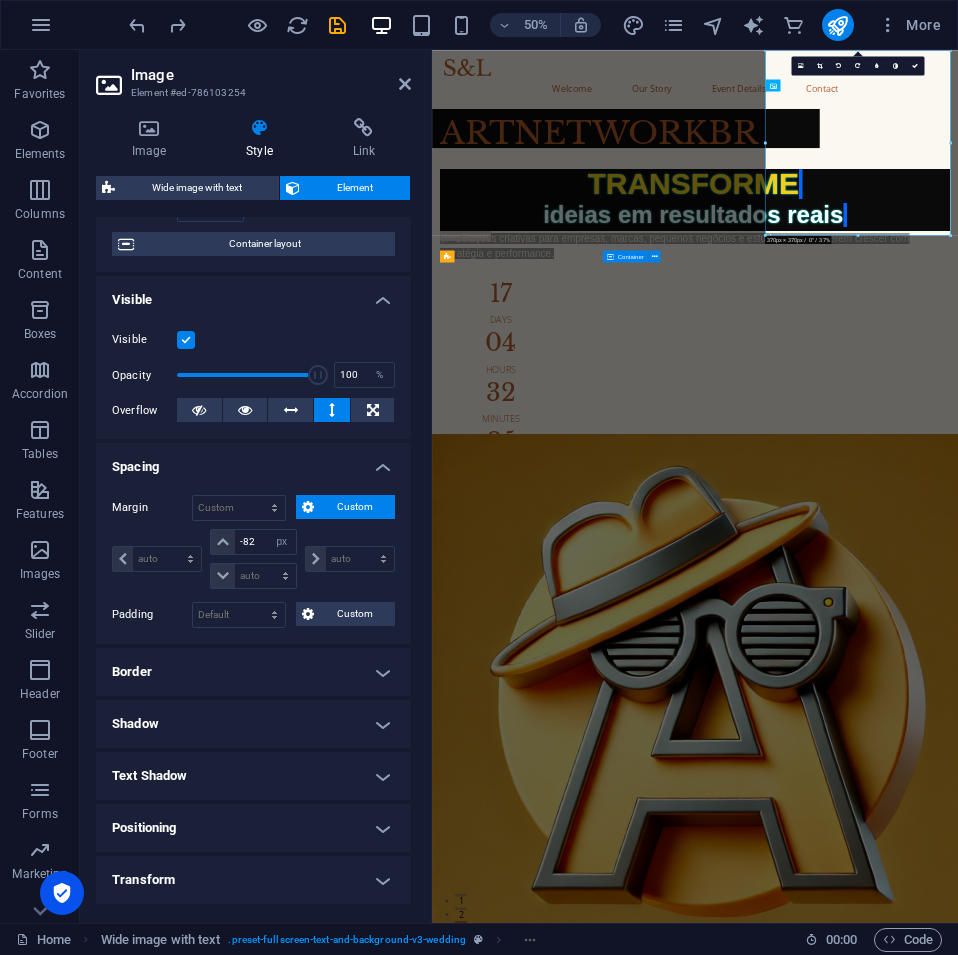click on "Spacing" at bounding box center (253, 461) 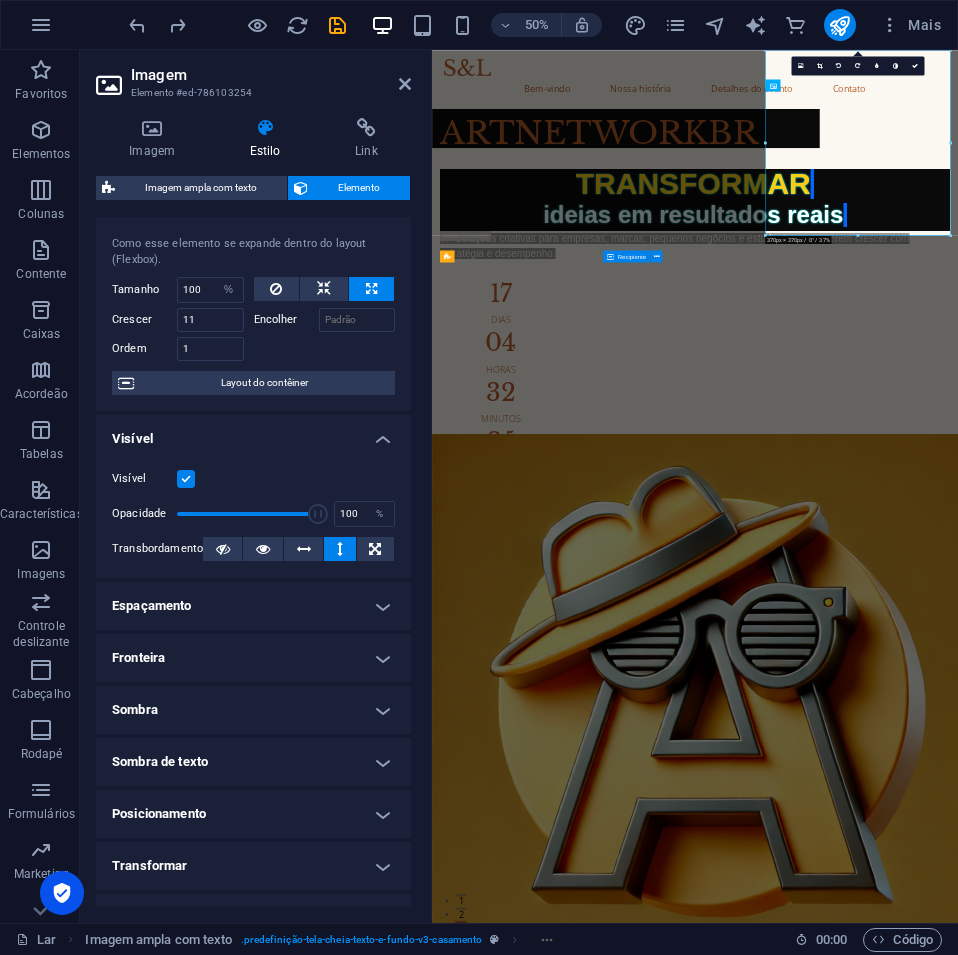 scroll, scrollTop: 0, scrollLeft: 0, axis: both 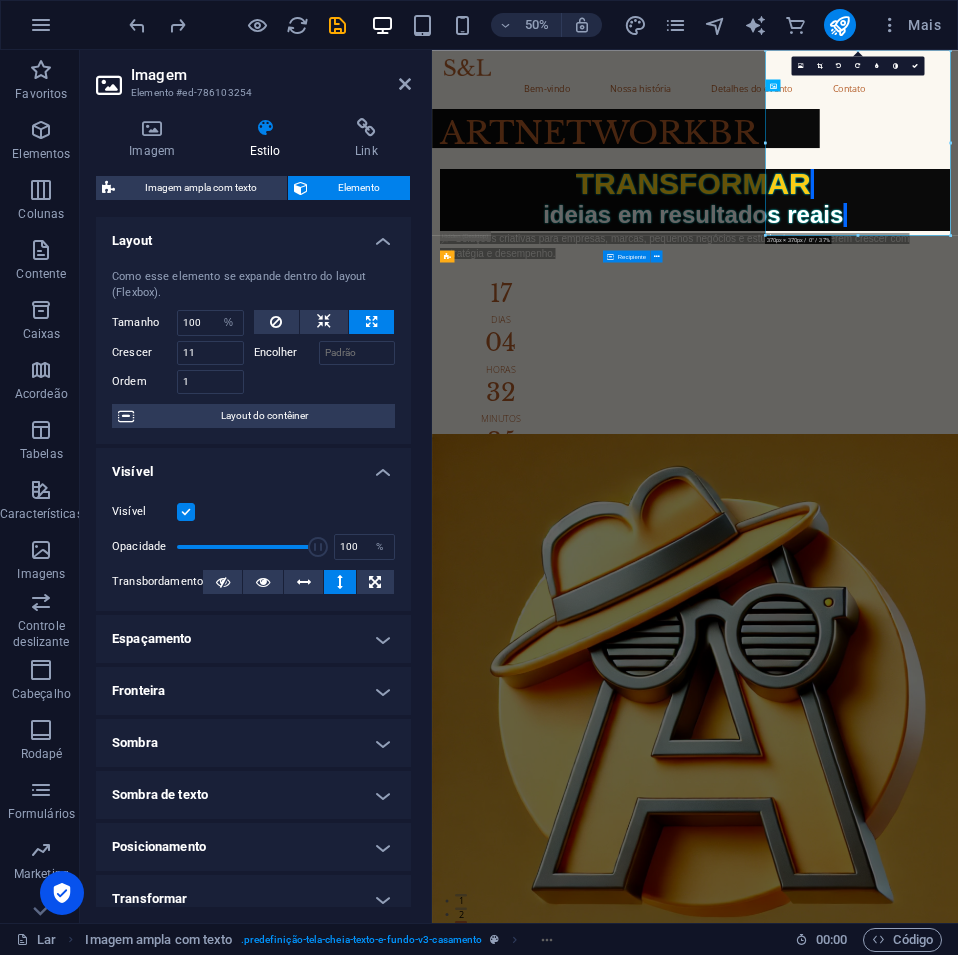 click on "Posicionamento" at bounding box center [253, 847] 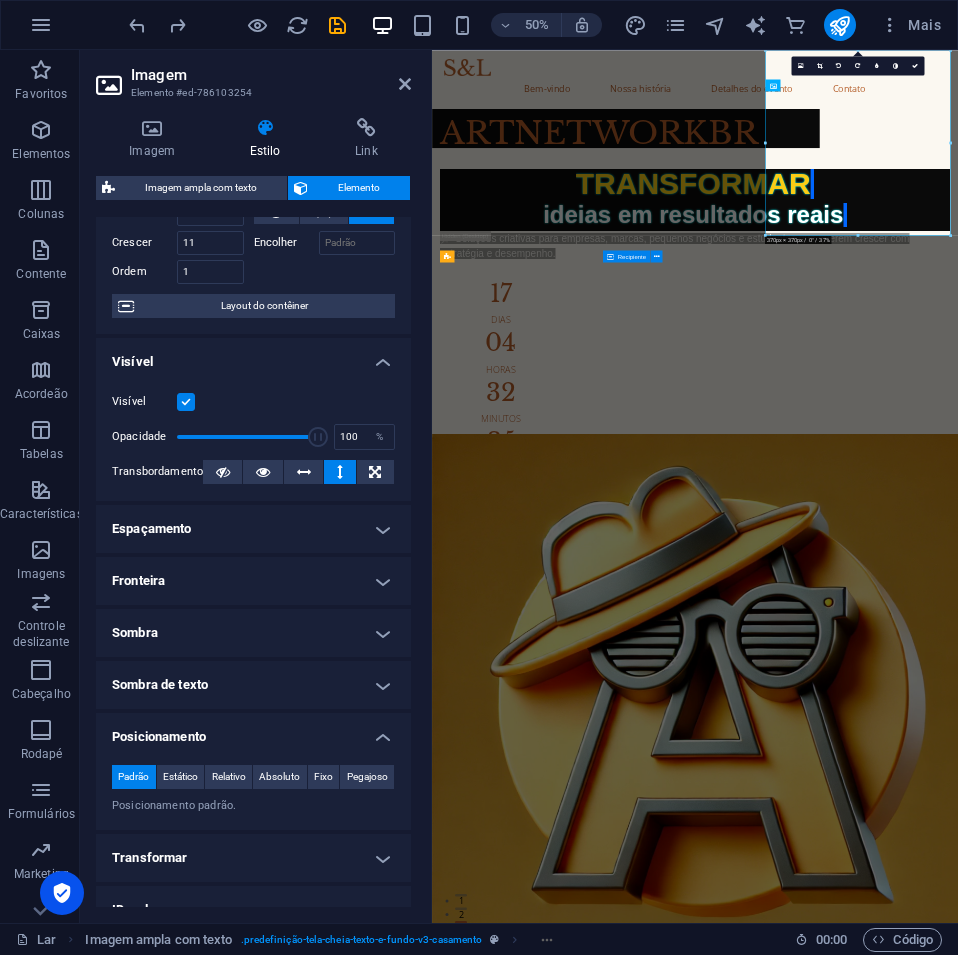 scroll, scrollTop: 200, scrollLeft: 0, axis: vertical 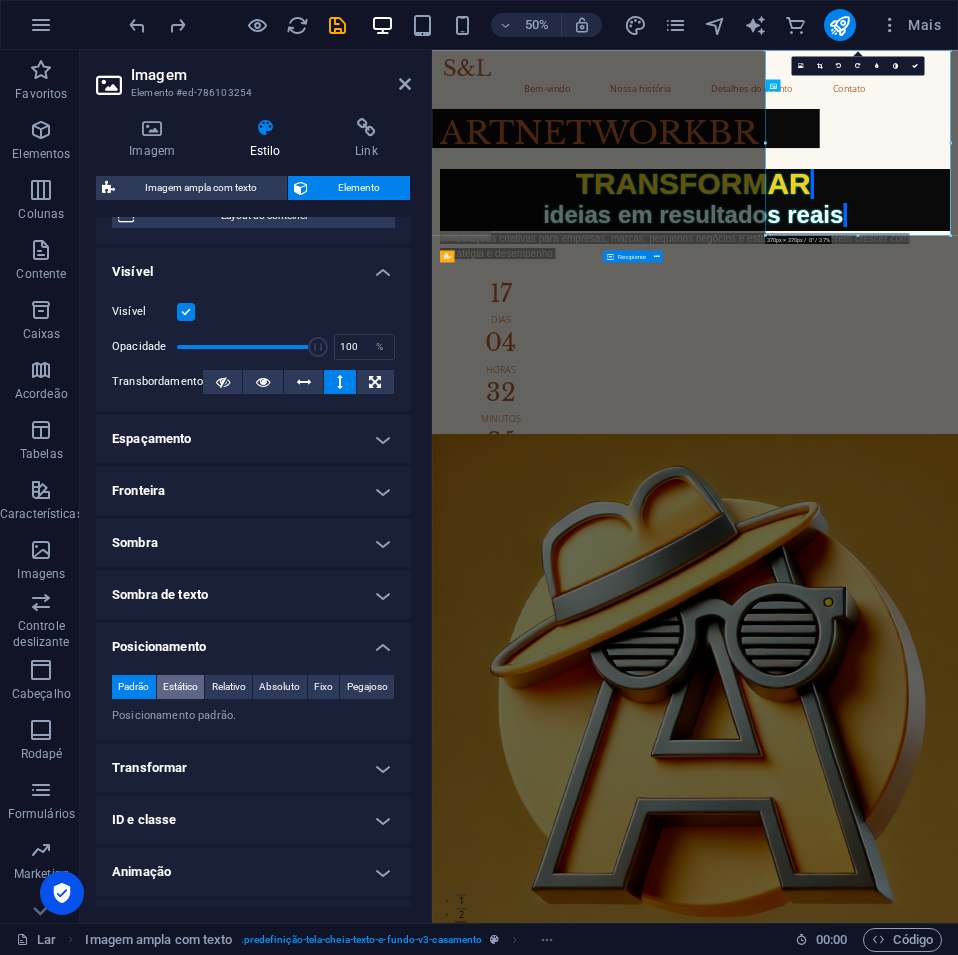 click on "Estático" at bounding box center (180, 686) 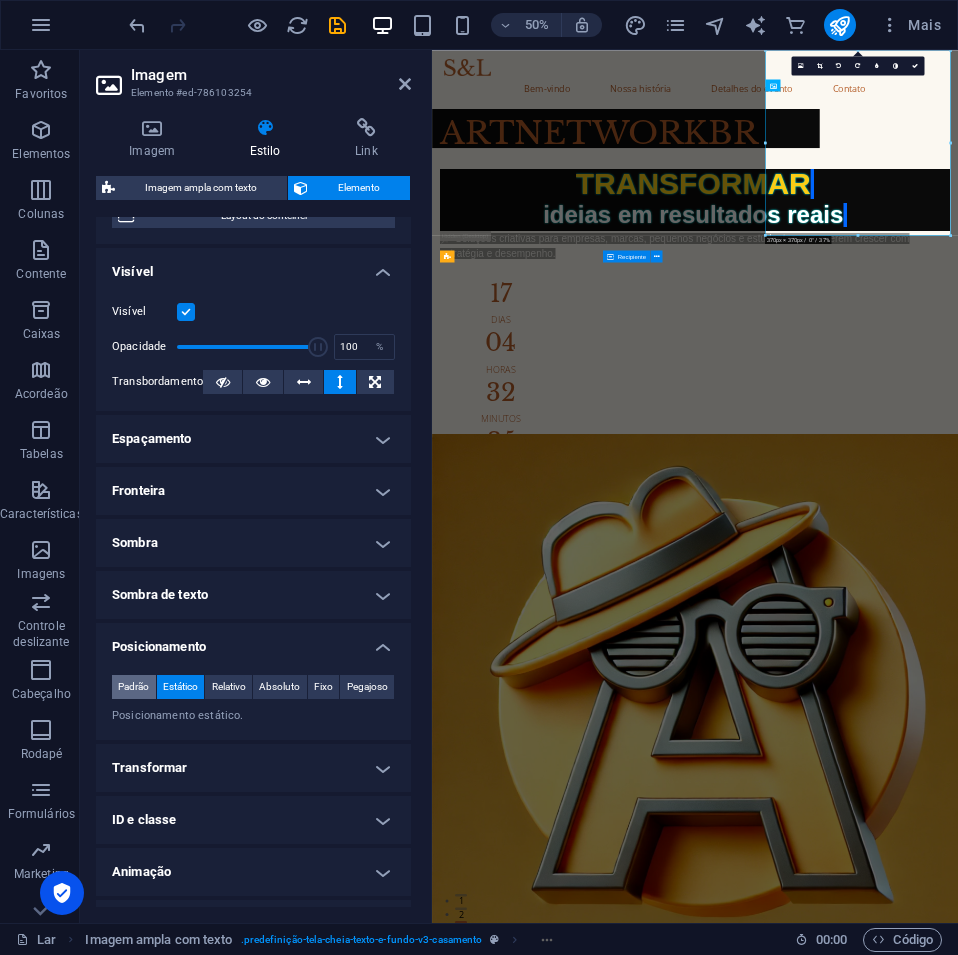 click on "Padrão" at bounding box center (133, 686) 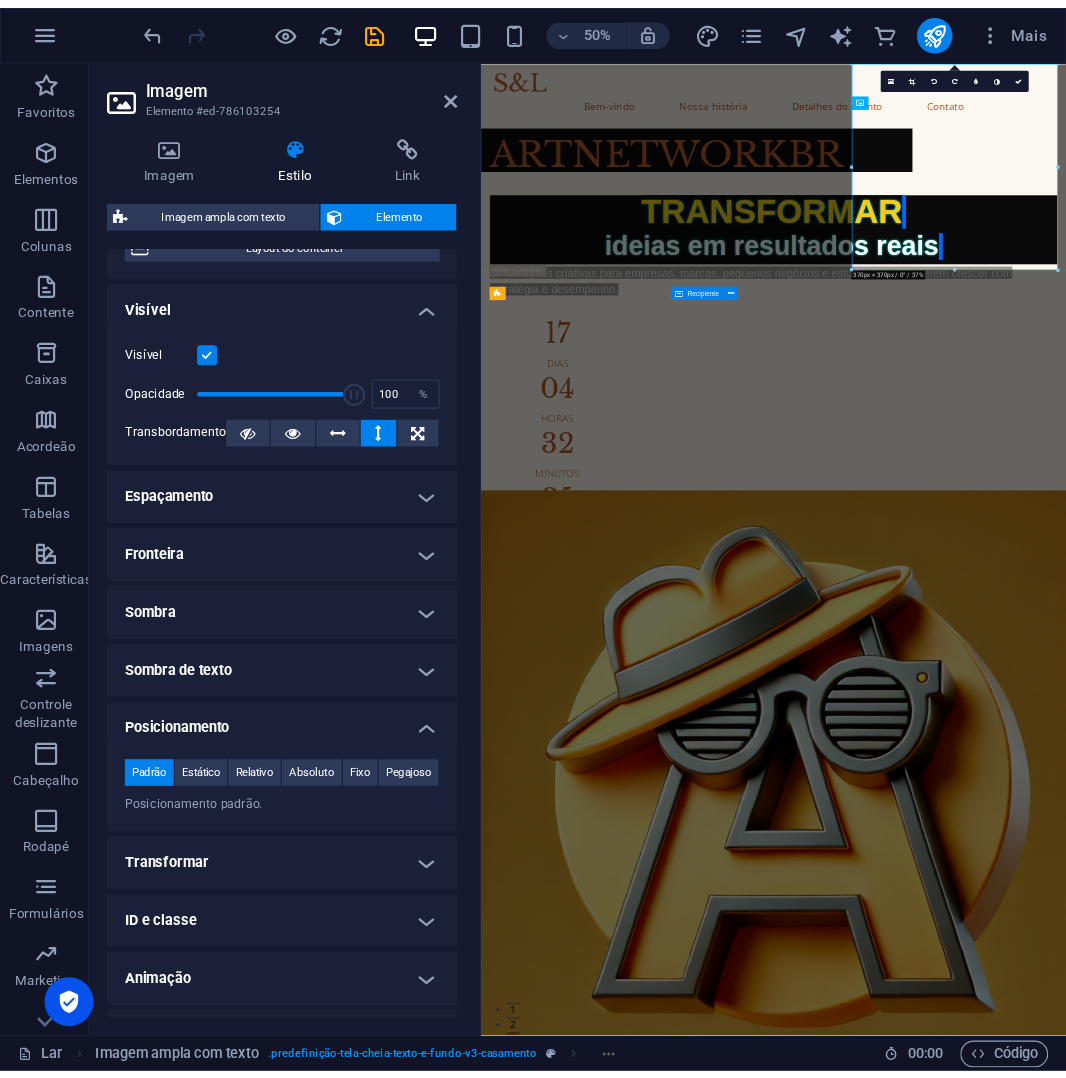 scroll, scrollTop: 0, scrollLeft: 0, axis: both 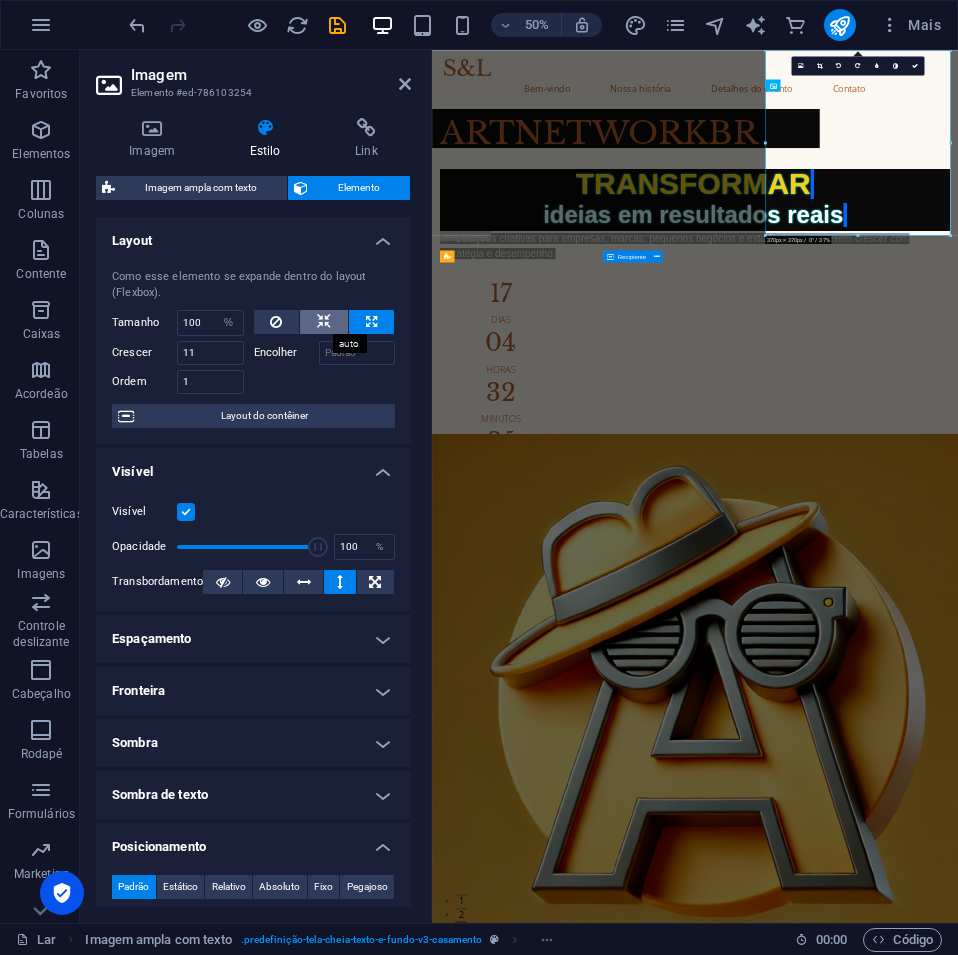 click at bounding box center (324, 322) 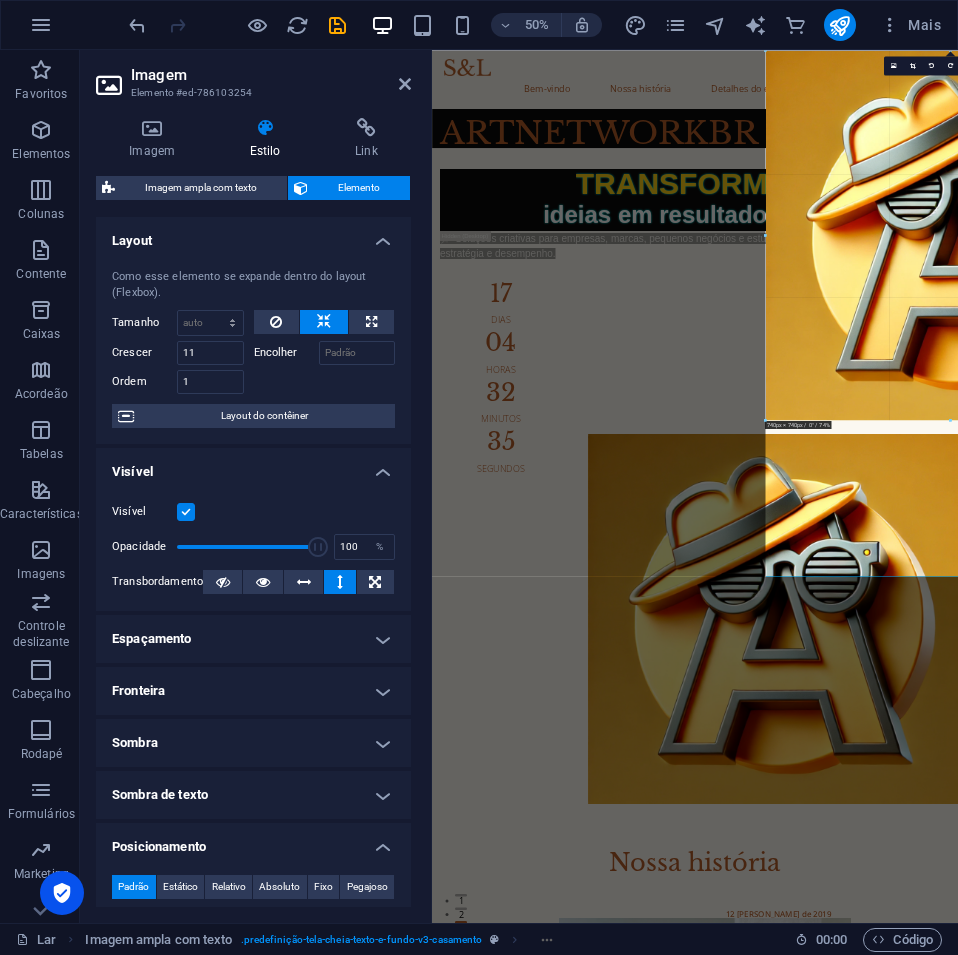 drag, startPoint x: 660, startPoint y: 1048, endPoint x: 897, endPoint y: 262, distance: 820.95374 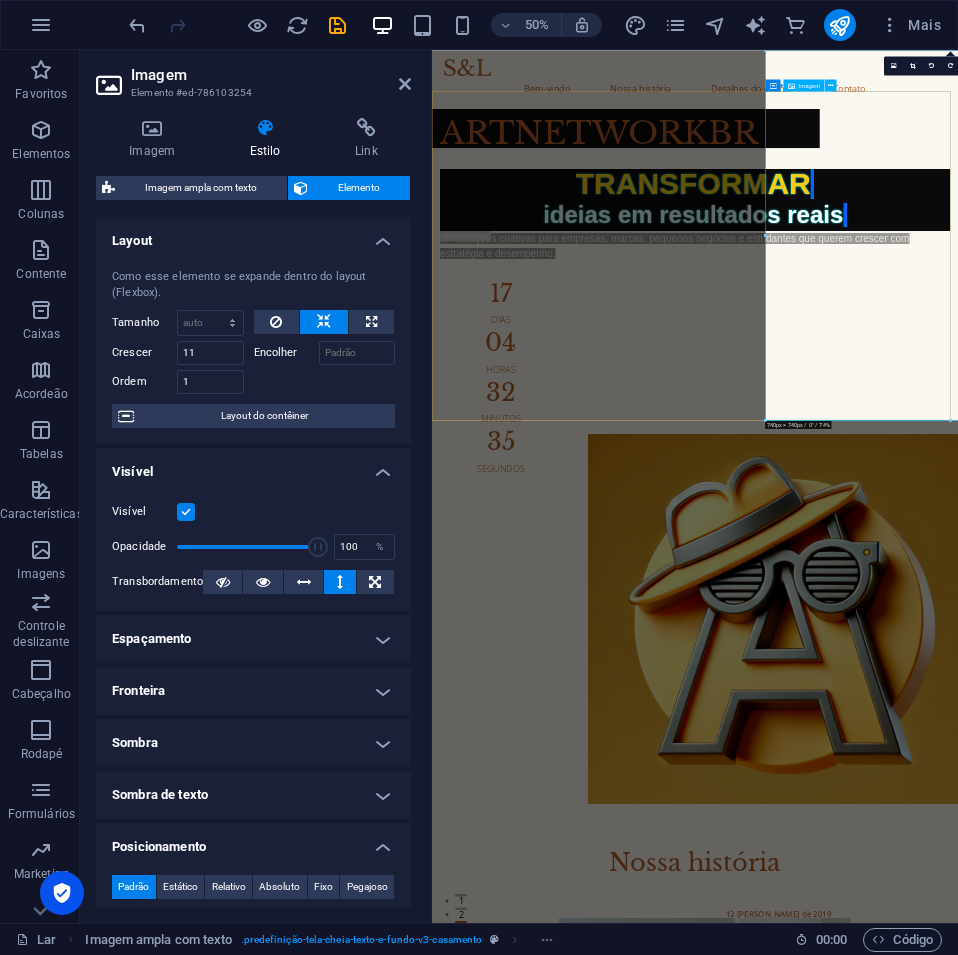type 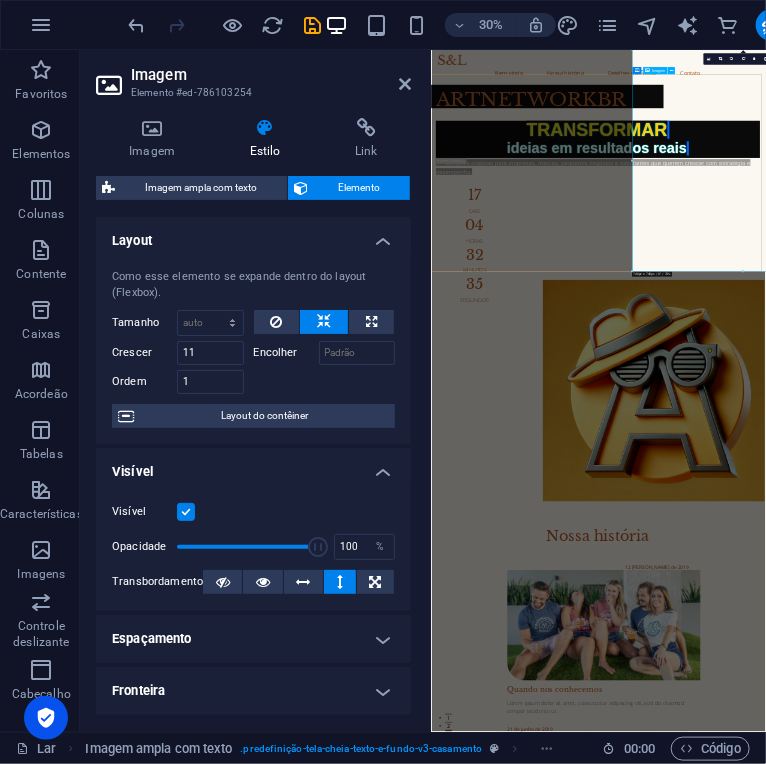 drag, startPoint x: 1063, startPoint y: 318, endPoint x: 1372, endPoint y: 479, distance: 348.4279 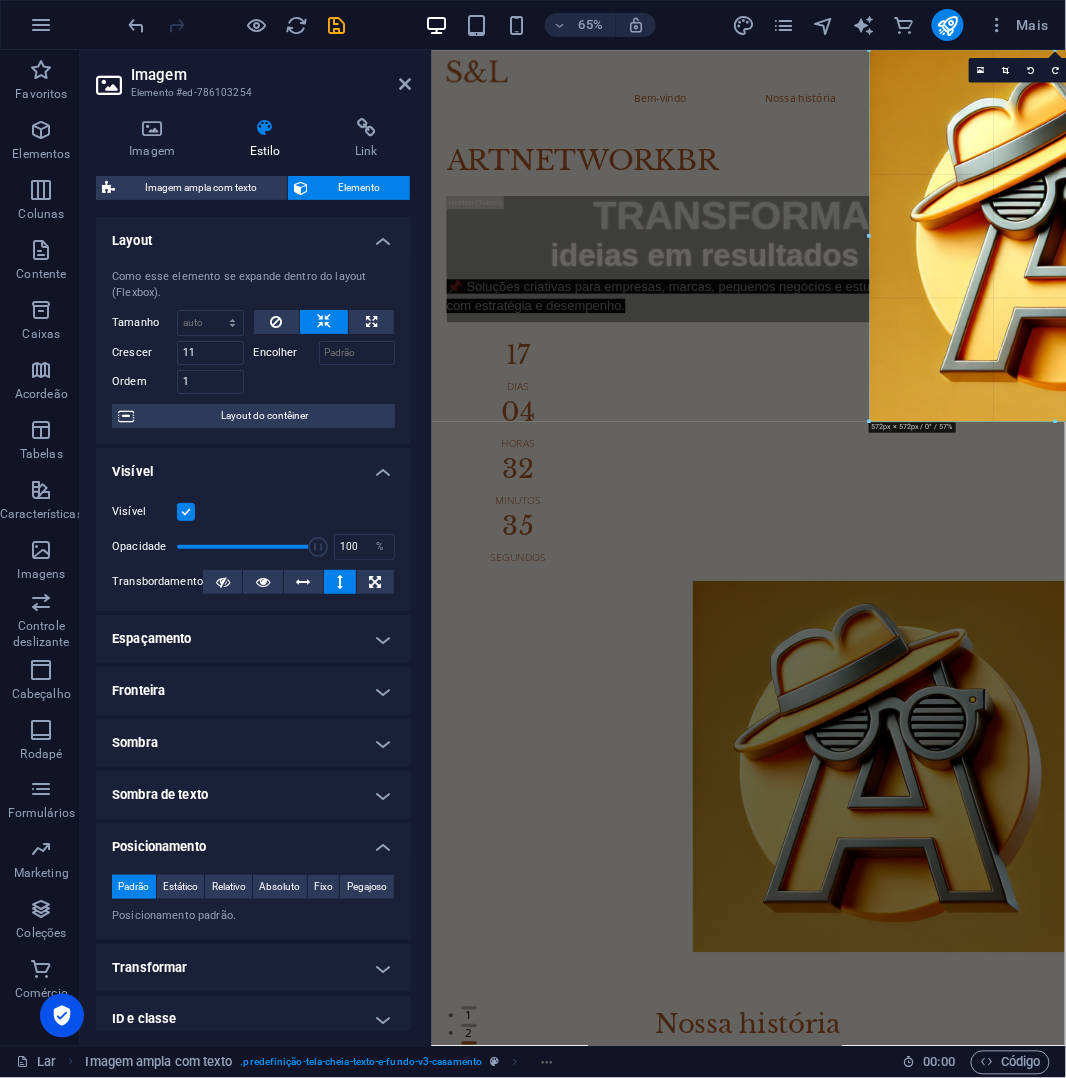 drag, startPoint x: 1060, startPoint y: 423, endPoint x: 1071, endPoint y: 245, distance: 178.33957 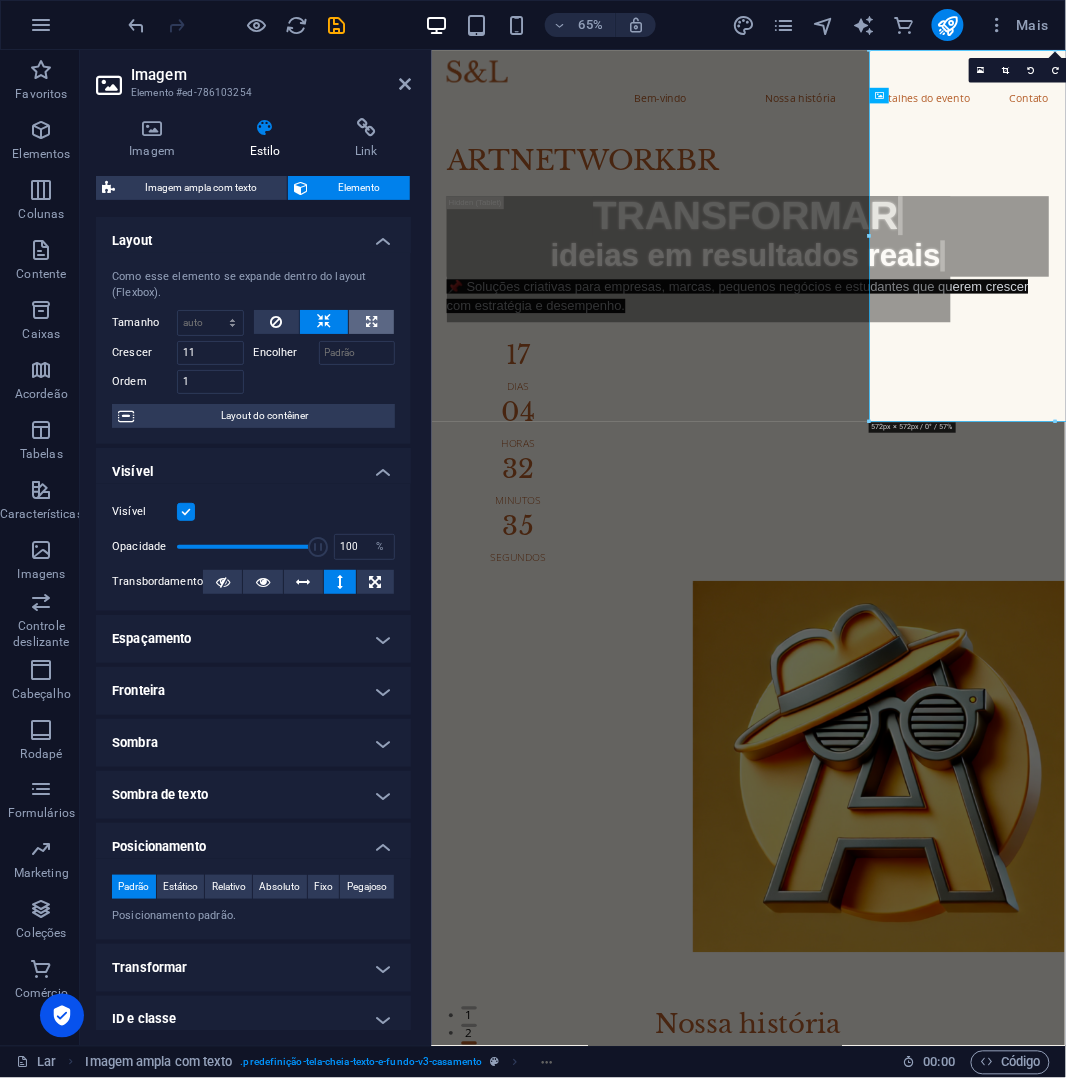 click at bounding box center [371, 322] 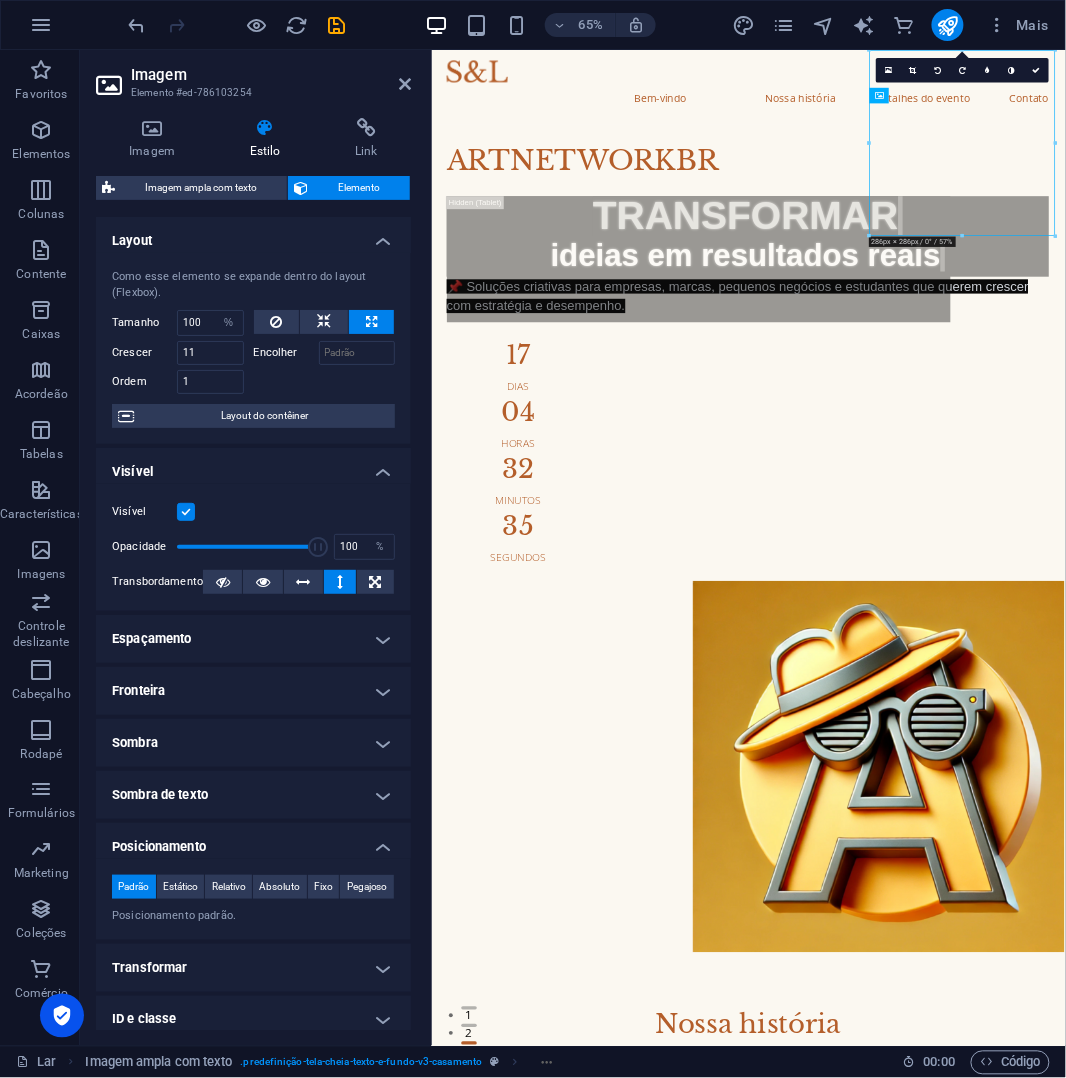 drag, startPoint x: 1267, startPoint y: 295, endPoint x: 1267, endPoint y: 336, distance: 41 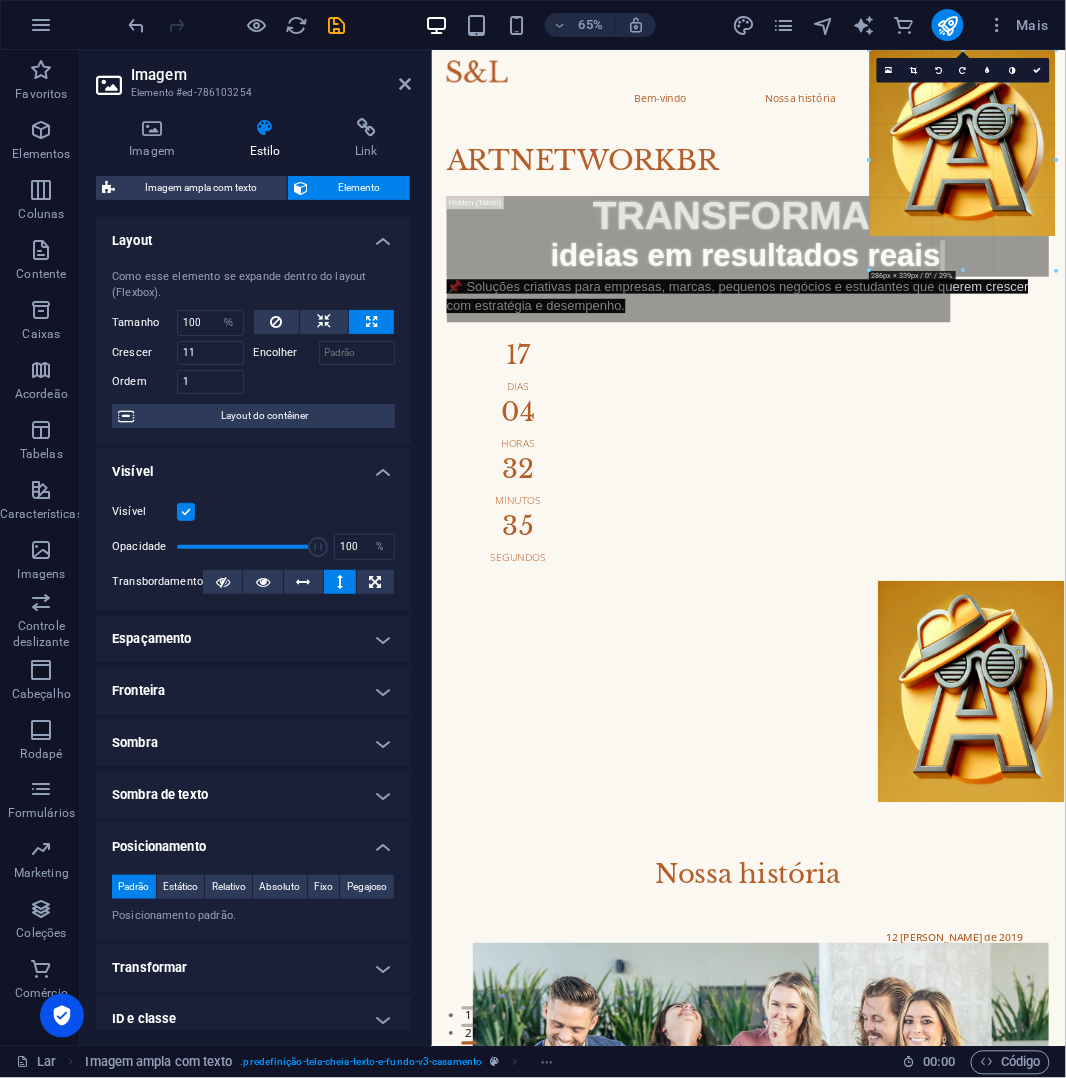 drag, startPoint x: 976, startPoint y: 233, endPoint x: 980, endPoint y: 288, distance: 55.145264 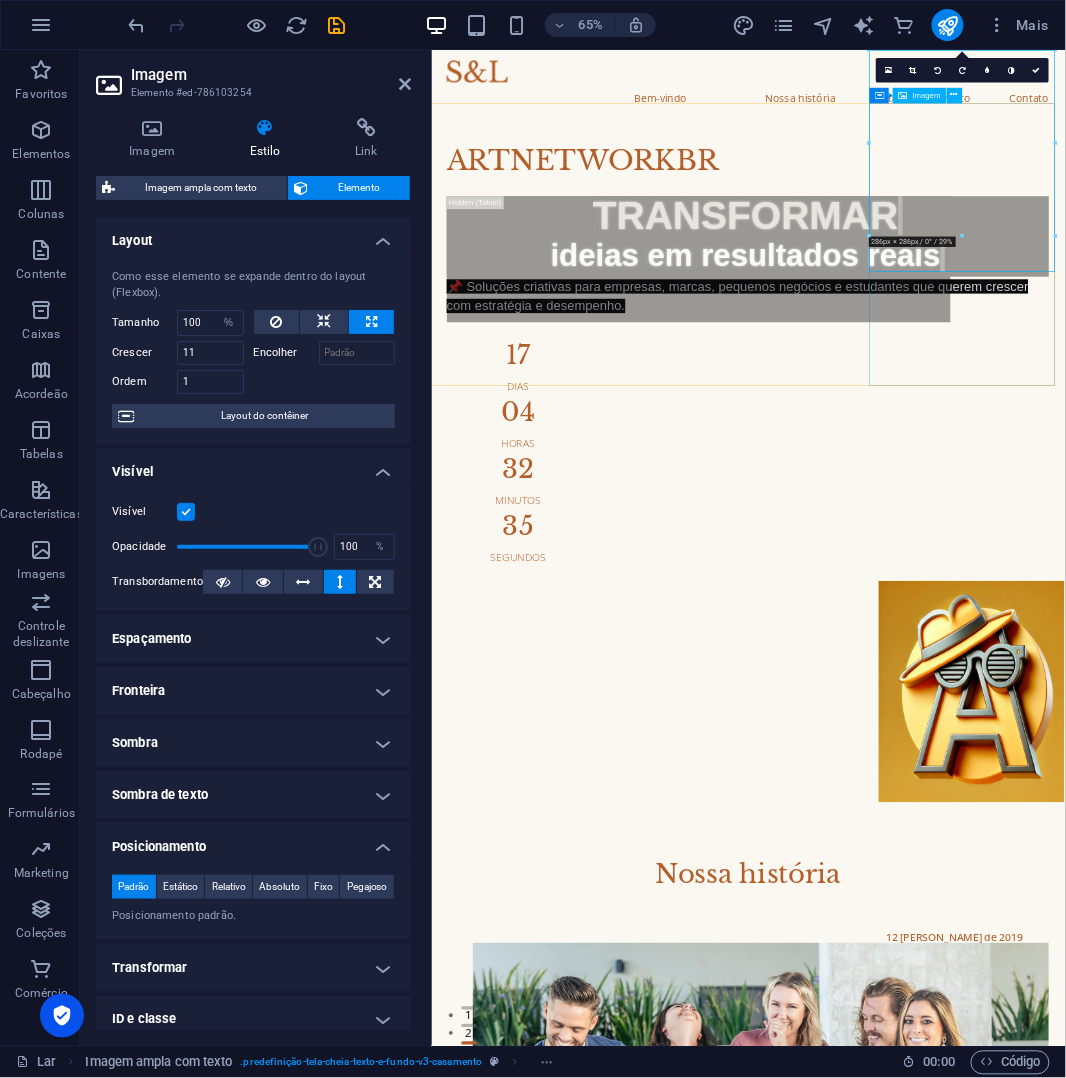 click at bounding box center (918, 1036) 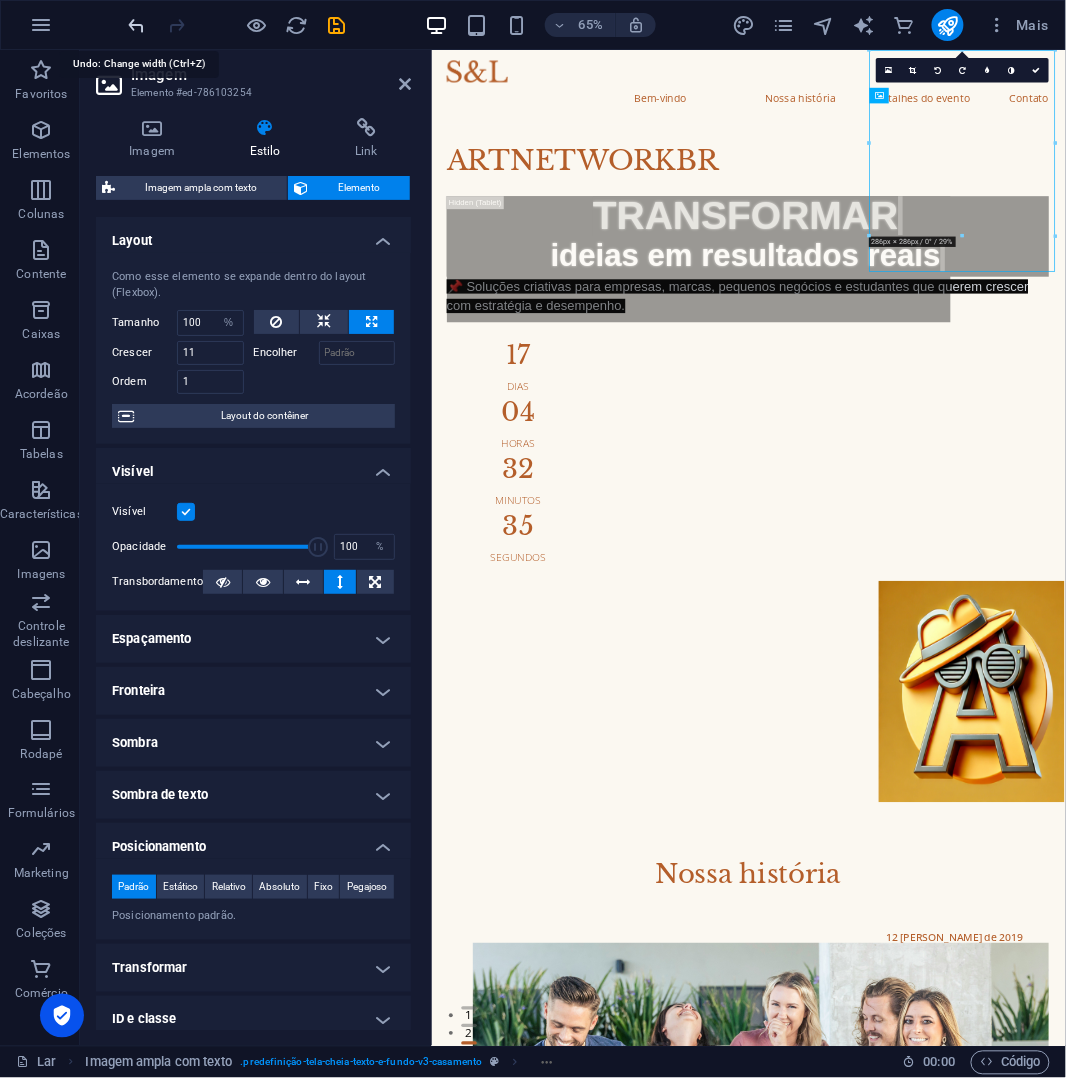 click at bounding box center (137, 25) 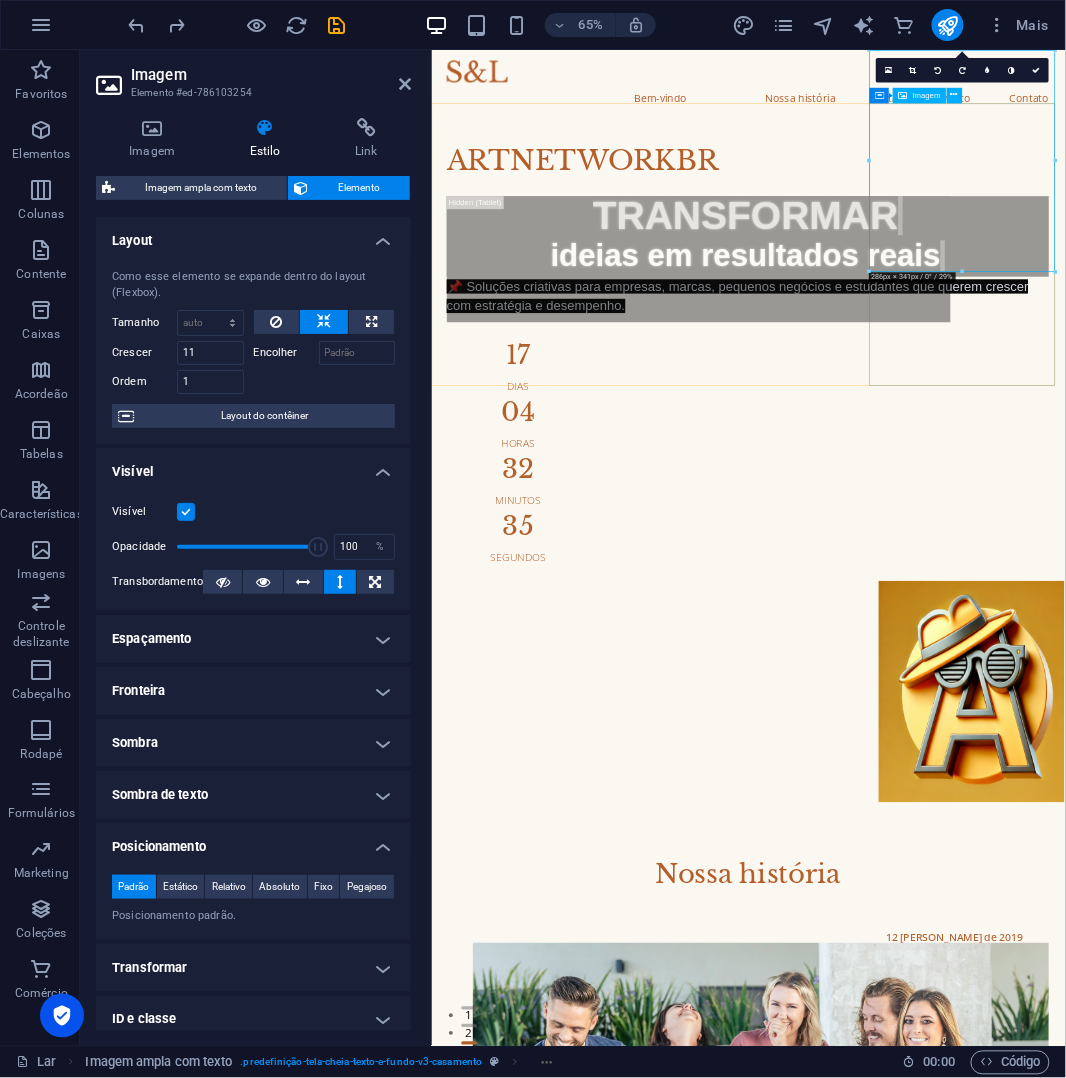 click at bounding box center (918, 1036) 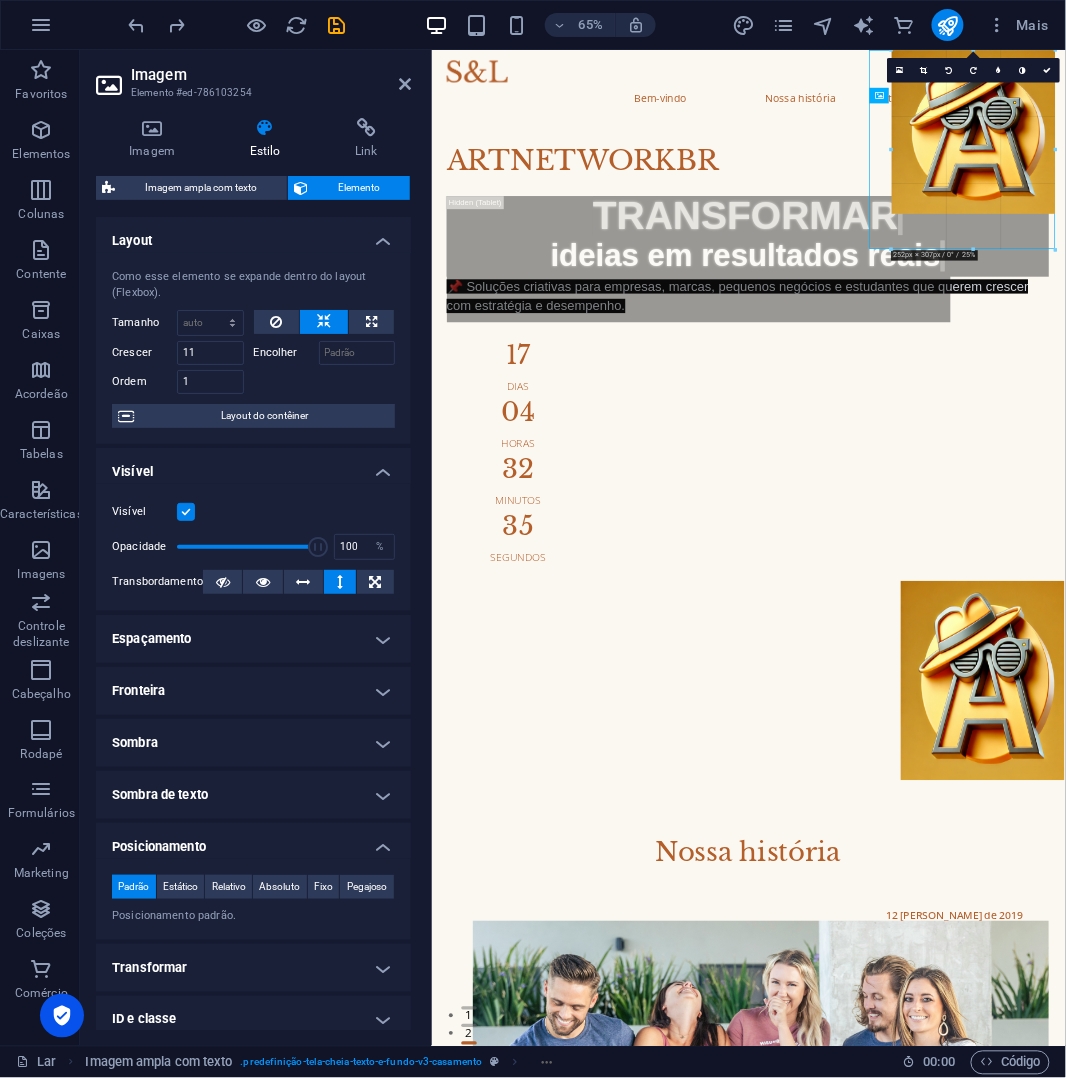drag, startPoint x: 965, startPoint y: 271, endPoint x: 976, endPoint y: 237, distance: 35.735138 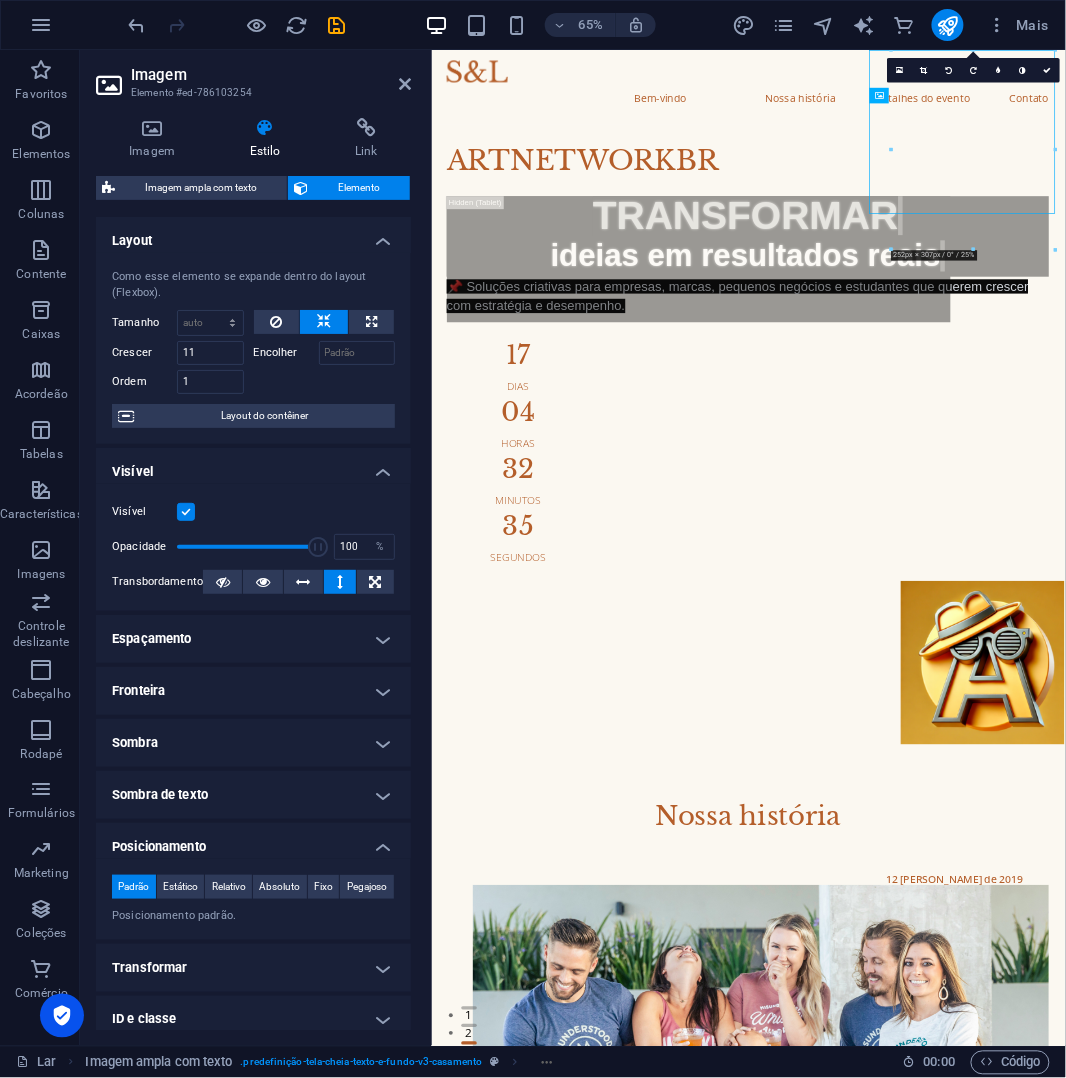 drag, startPoint x: 1270, startPoint y: 228, endPoint x: 1265, endPoint y: 337, distance: 109.11462 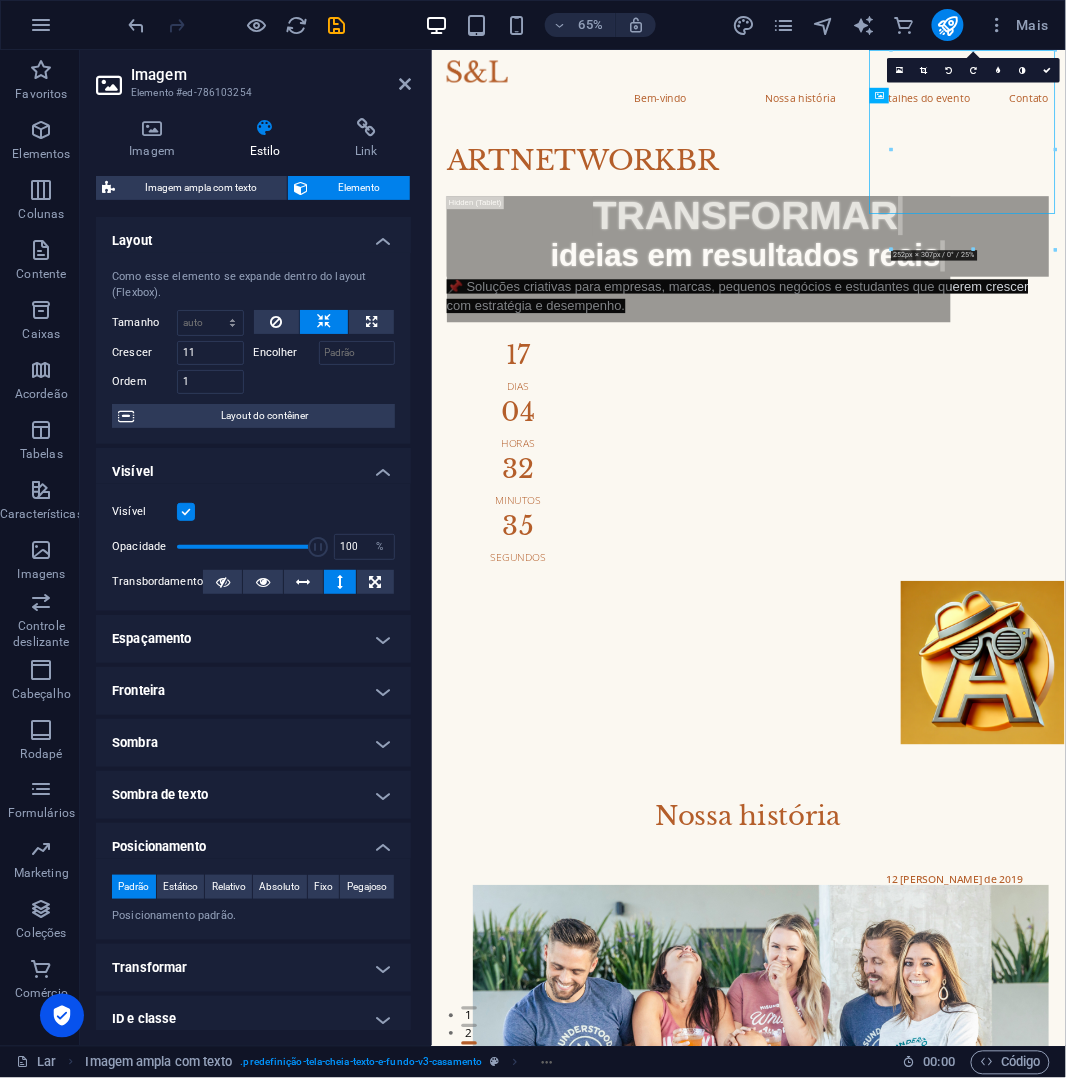 click at bounding box center (918, 992) 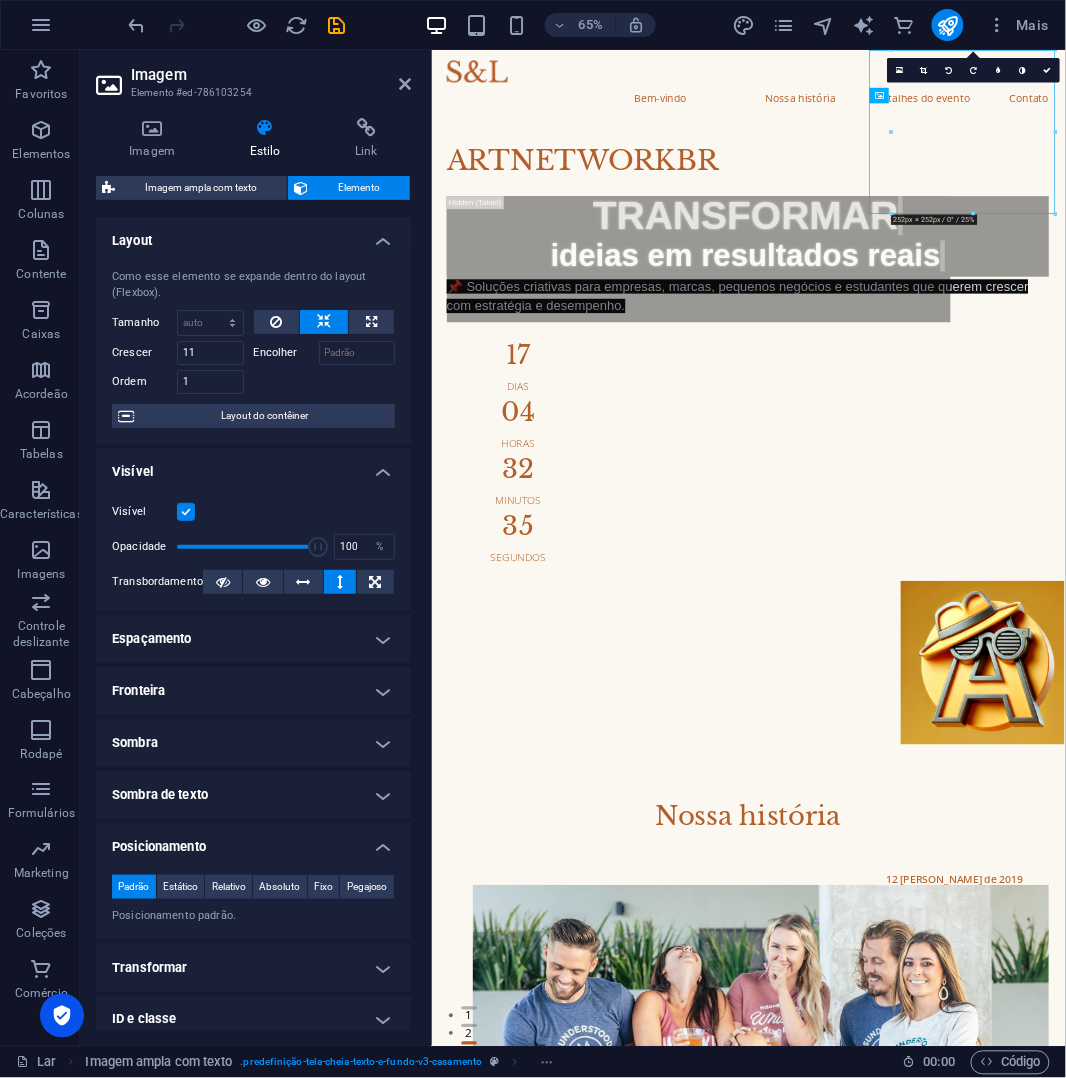 drag, startPoint x: 1299, startPoint y: 226, endPoint x: 1294, endPoint y: 288, distance: 62.201286 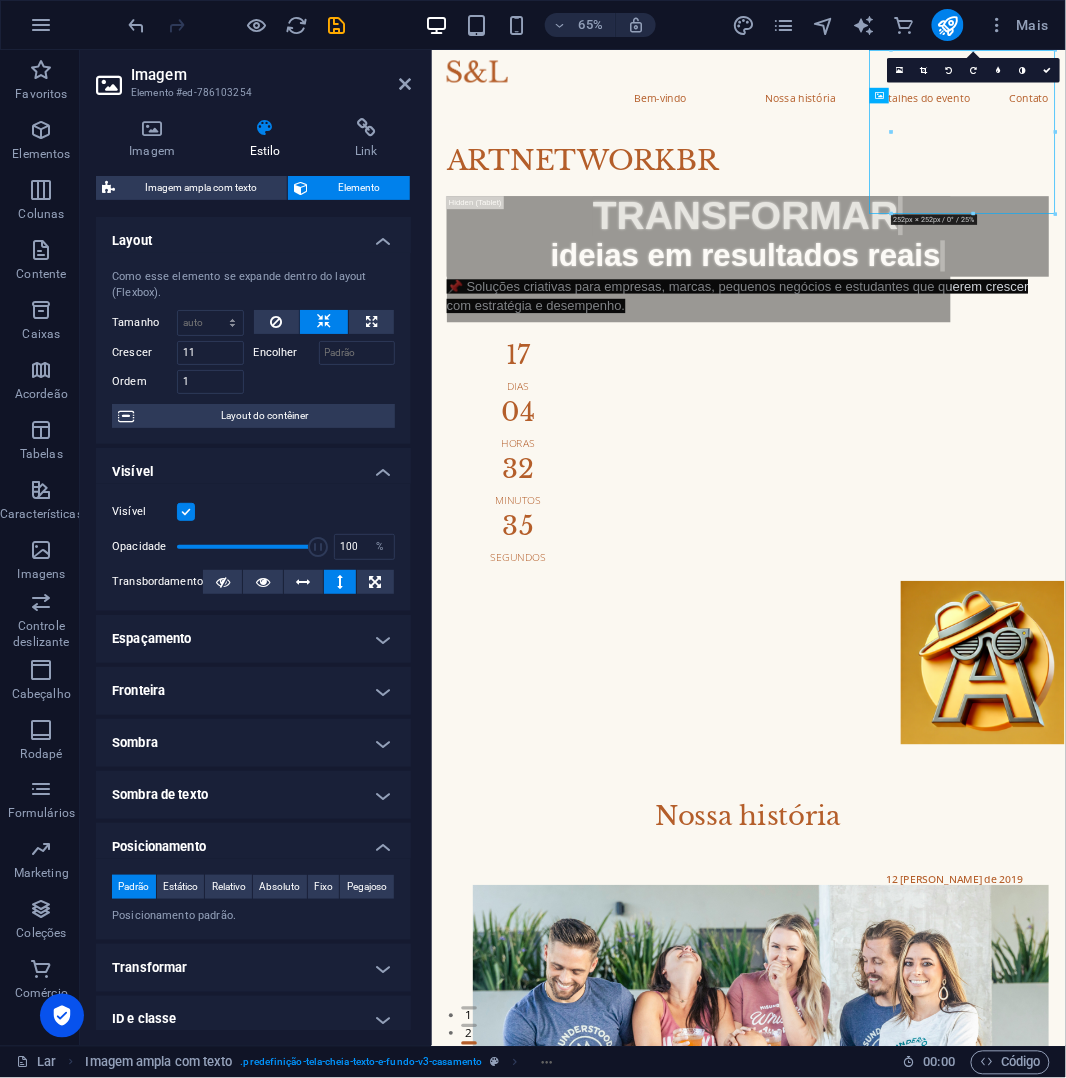 drag, startPoint x: 1055, startPoint y: 210, endPoint x: 1012, endPoint y: 187, distance: 48.76474 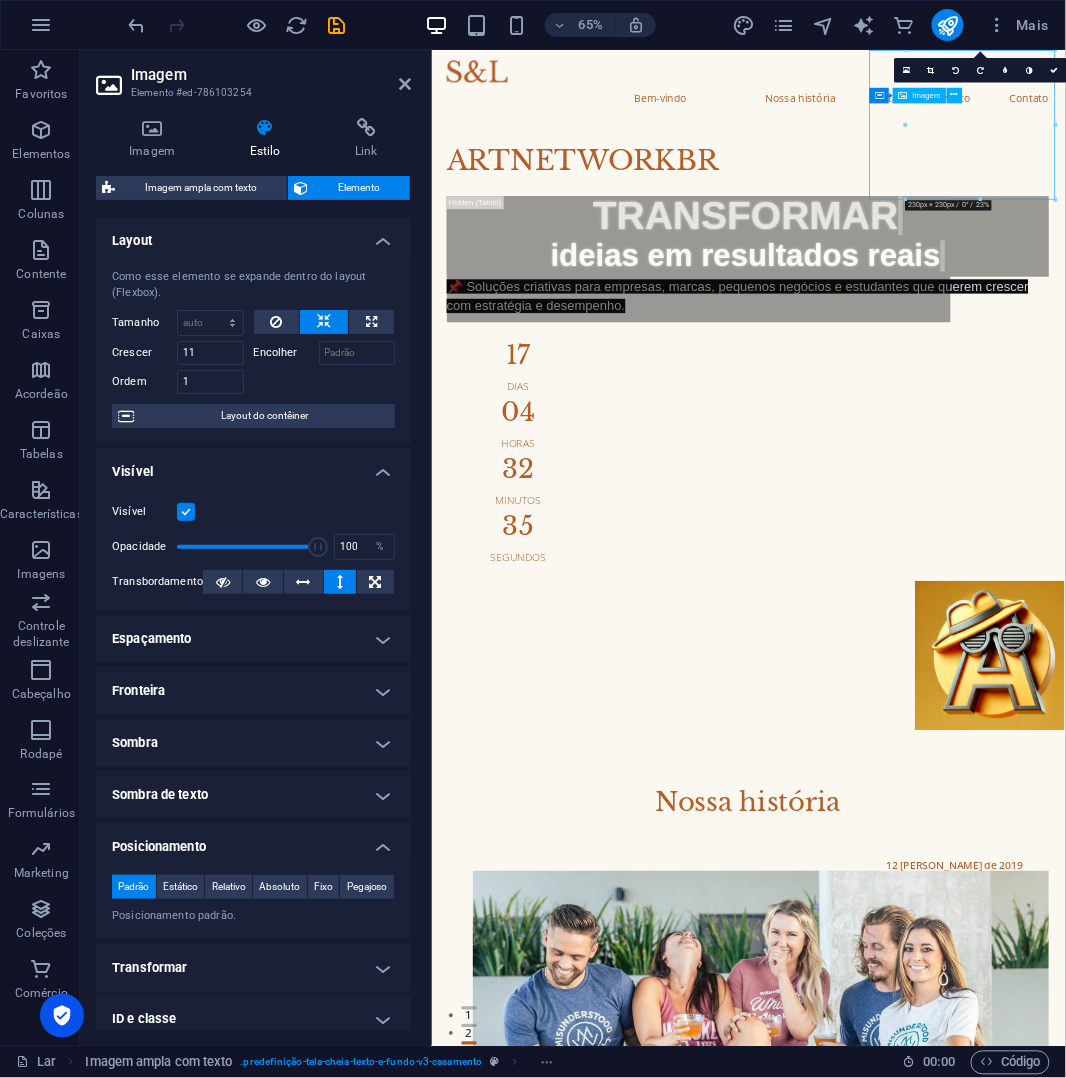 drag, startPoint x: 1320, startPoint y: 192, endPoint x: 1313, endPoint y: 281, distance: 89.27486 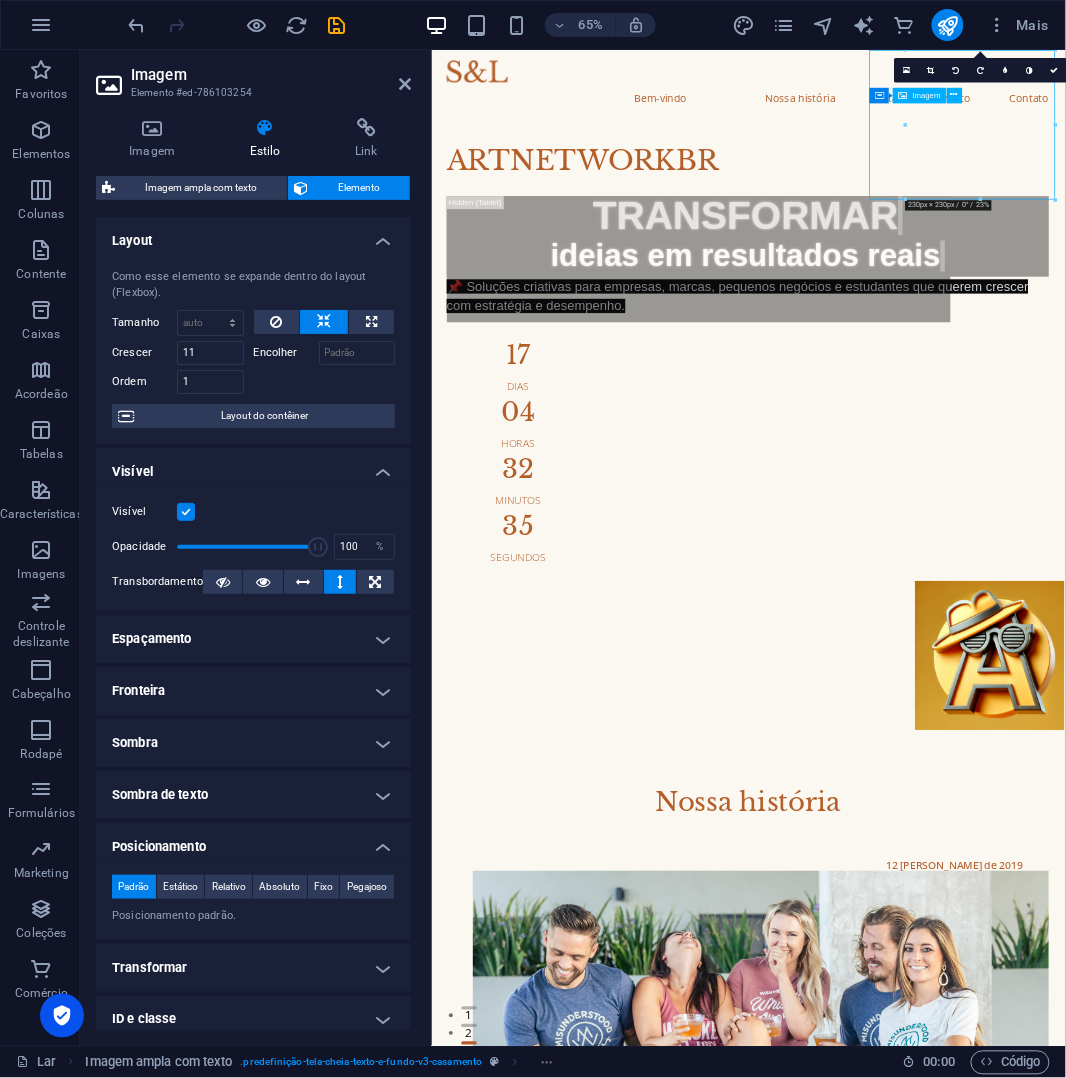 click at bounding box center [918, 981] 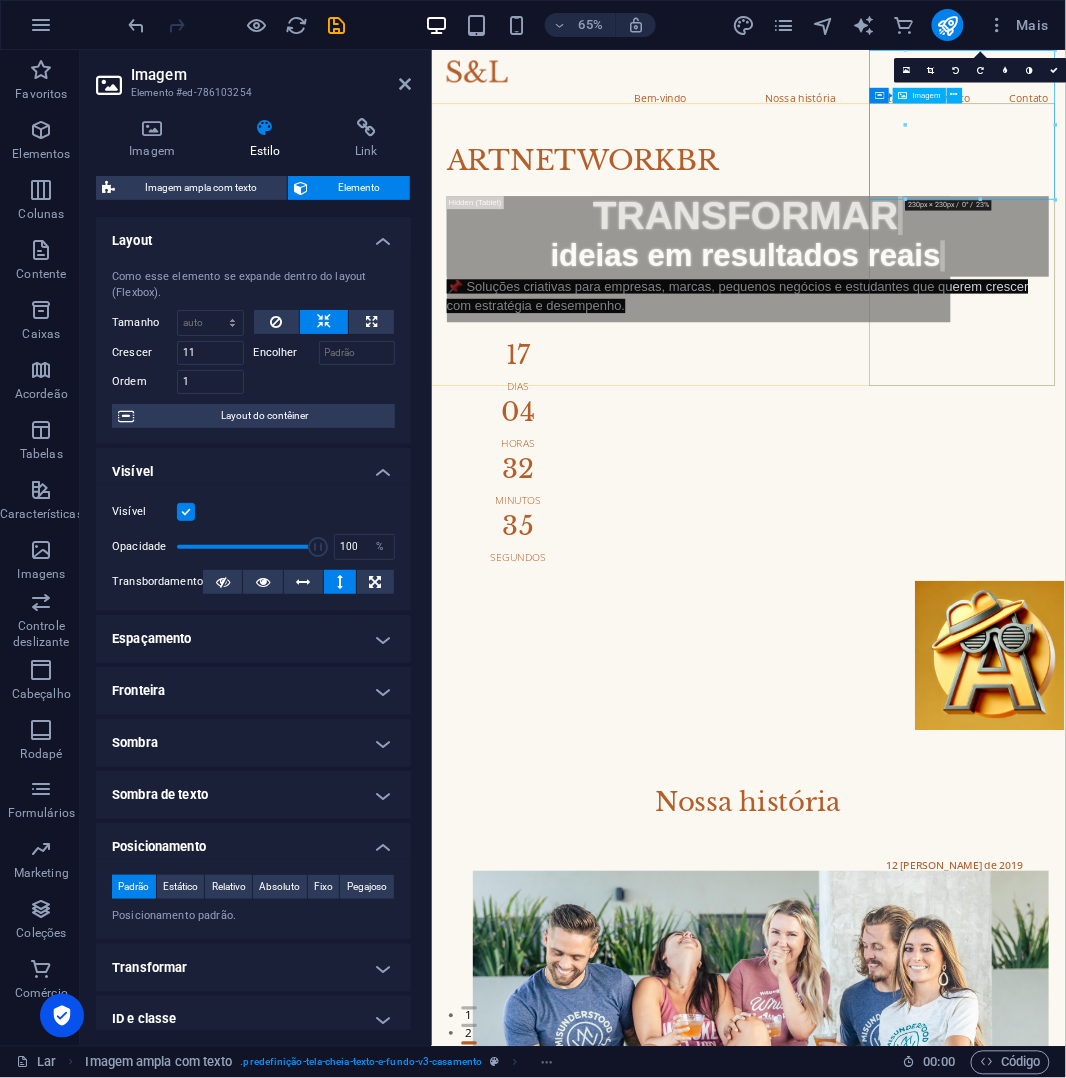 click at bounding box center (918, 981) 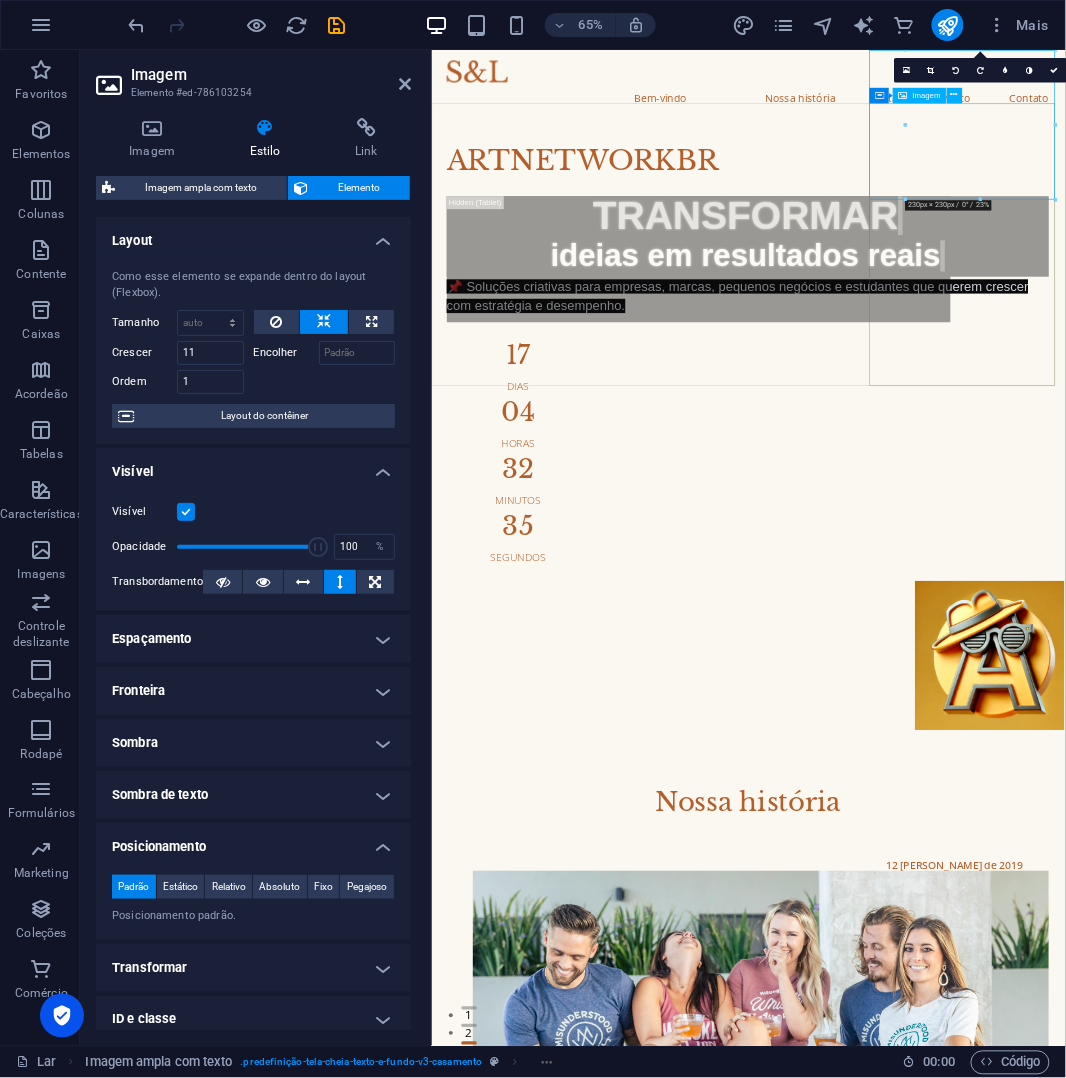 click at bounding box center (918, 981) 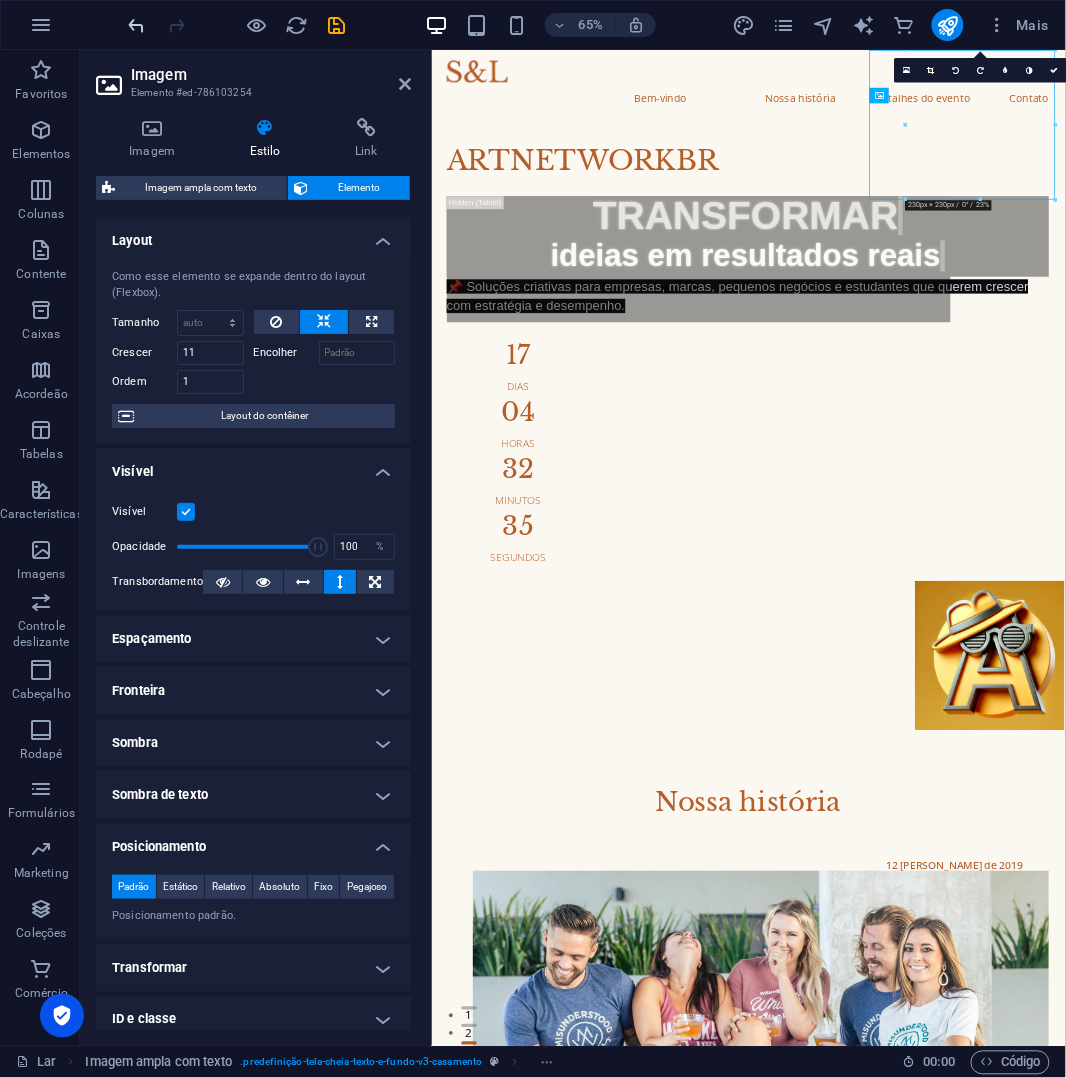 click at bounding box center (137, 25) 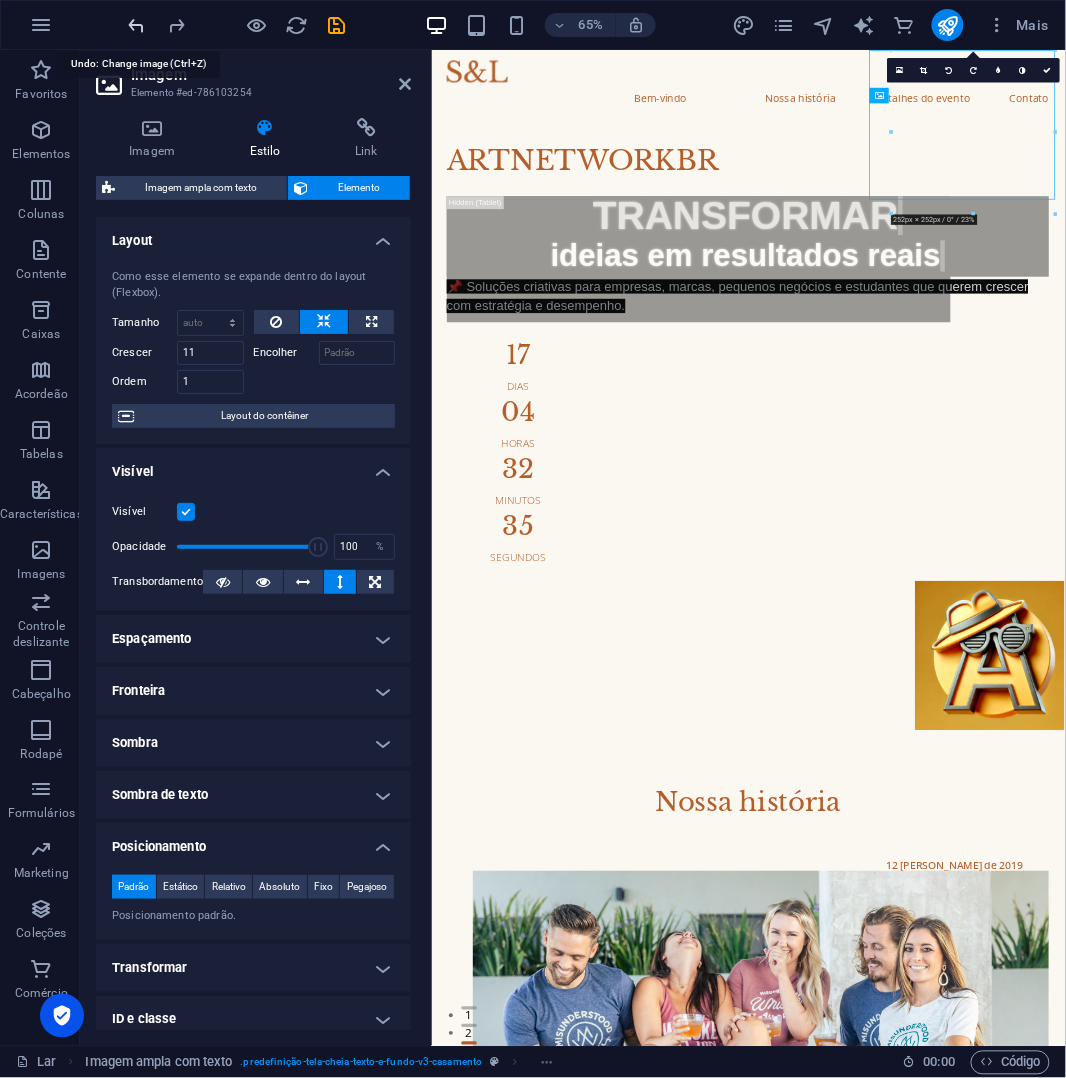 click at bounding box center [137, 25] 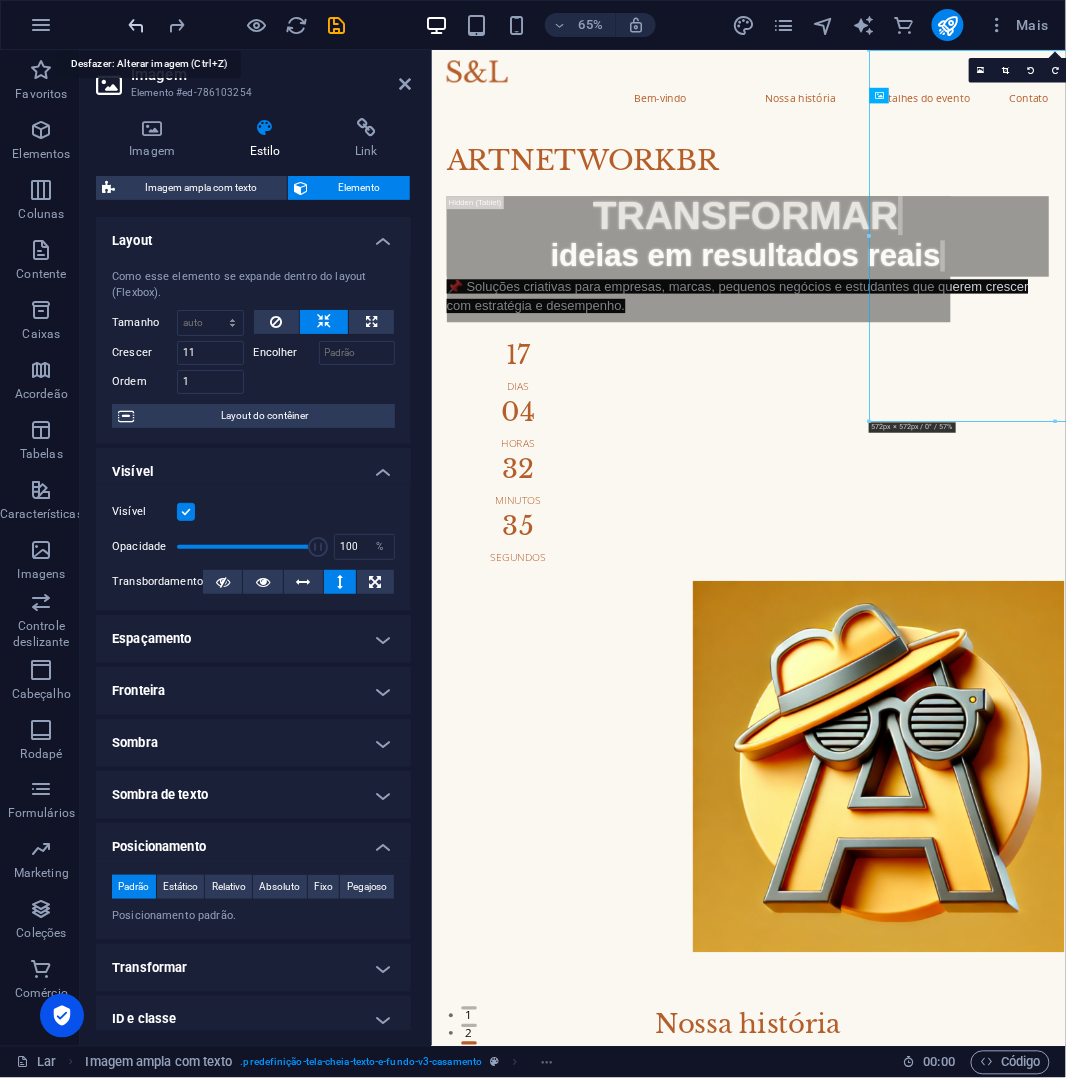 click at bounding box center (137, 25) 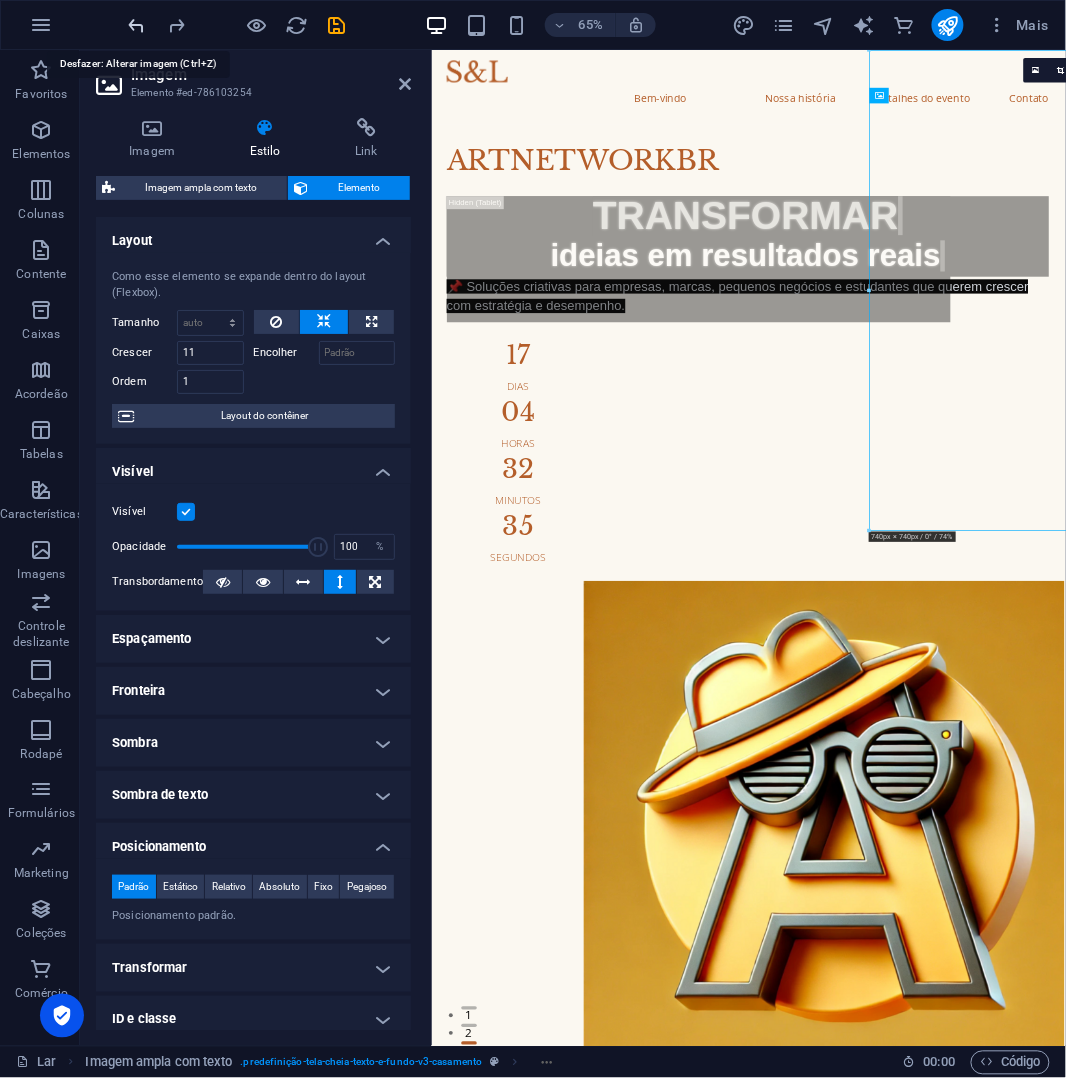 click at bounding box center [137, 25] 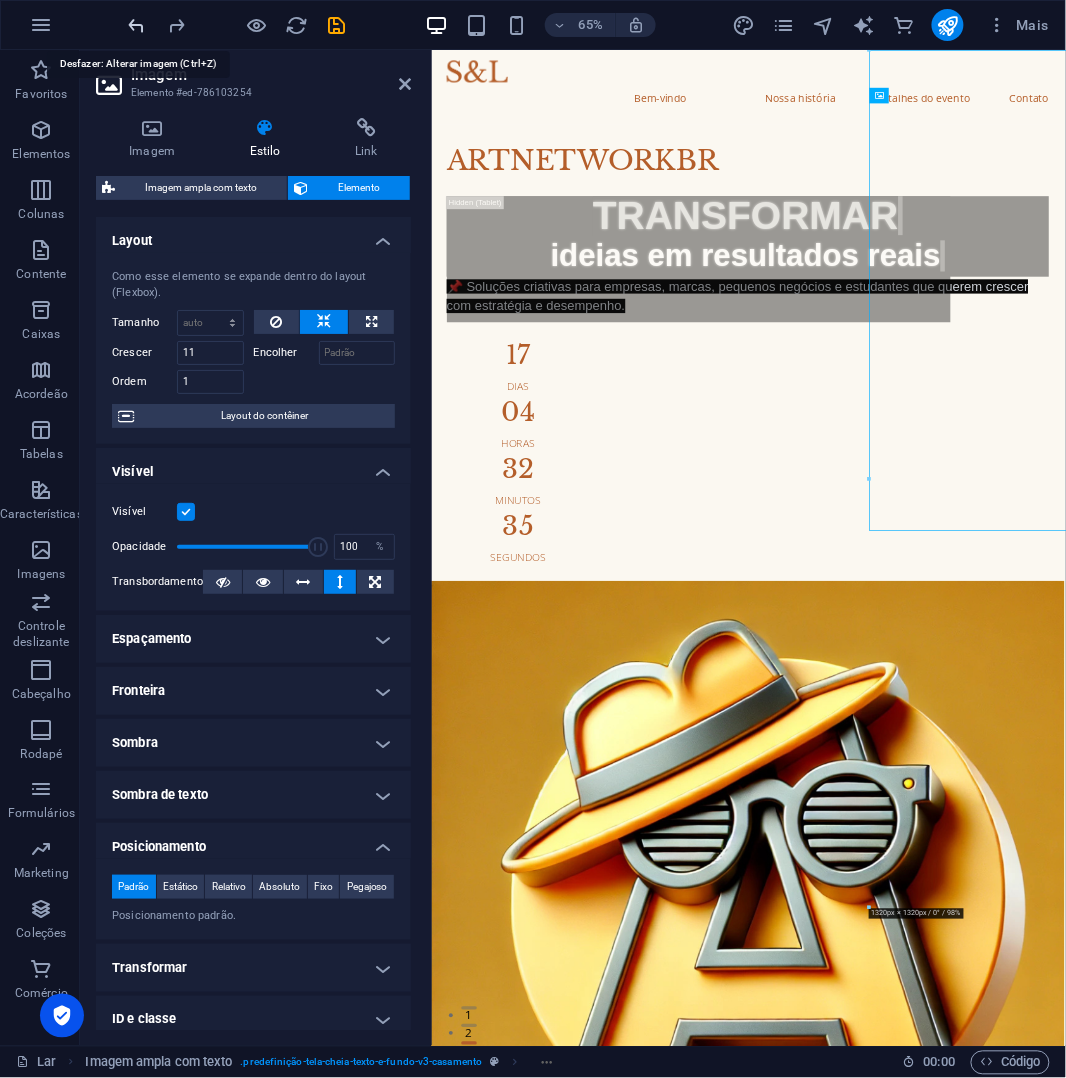 click at bounding box center [137, 25] 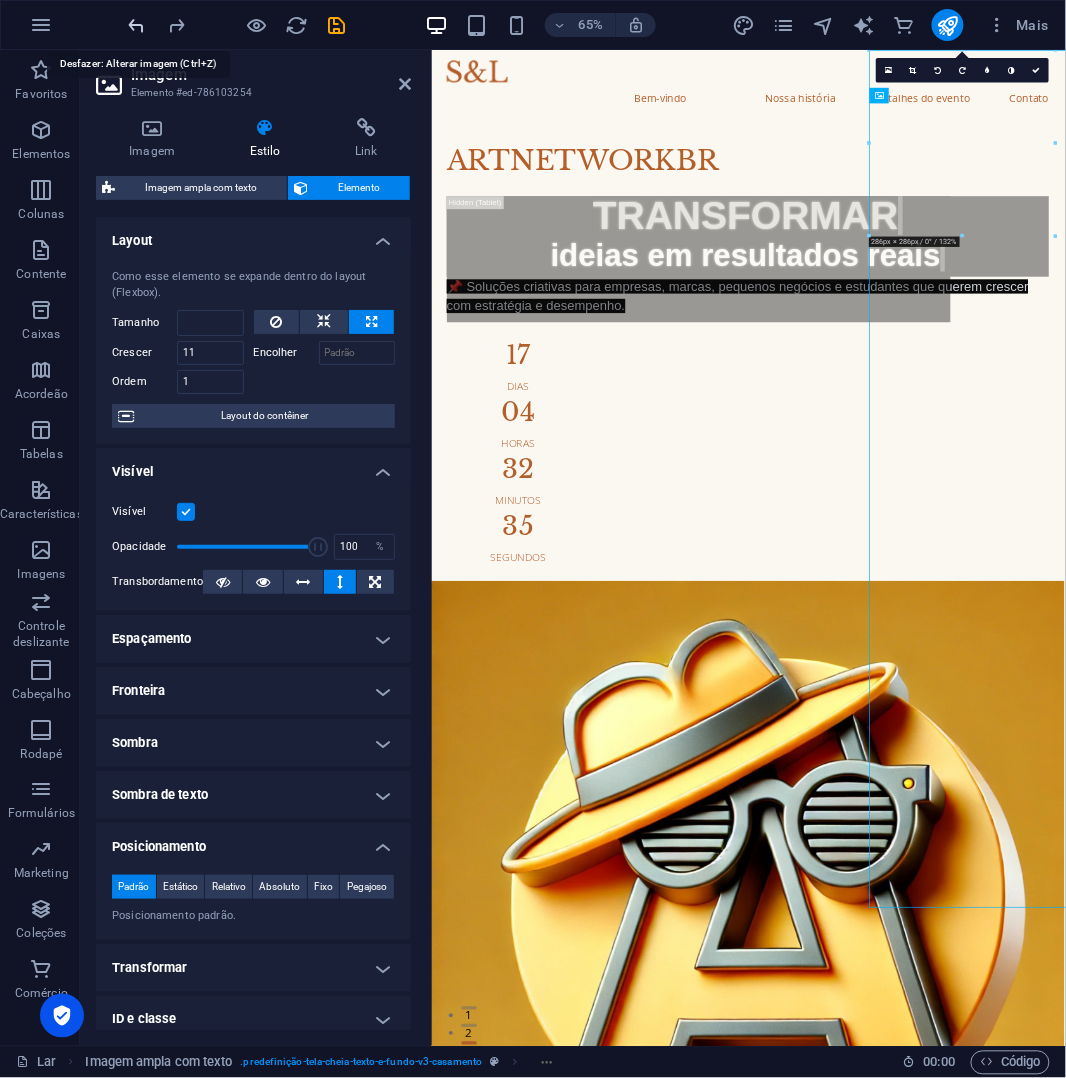 type on "100" 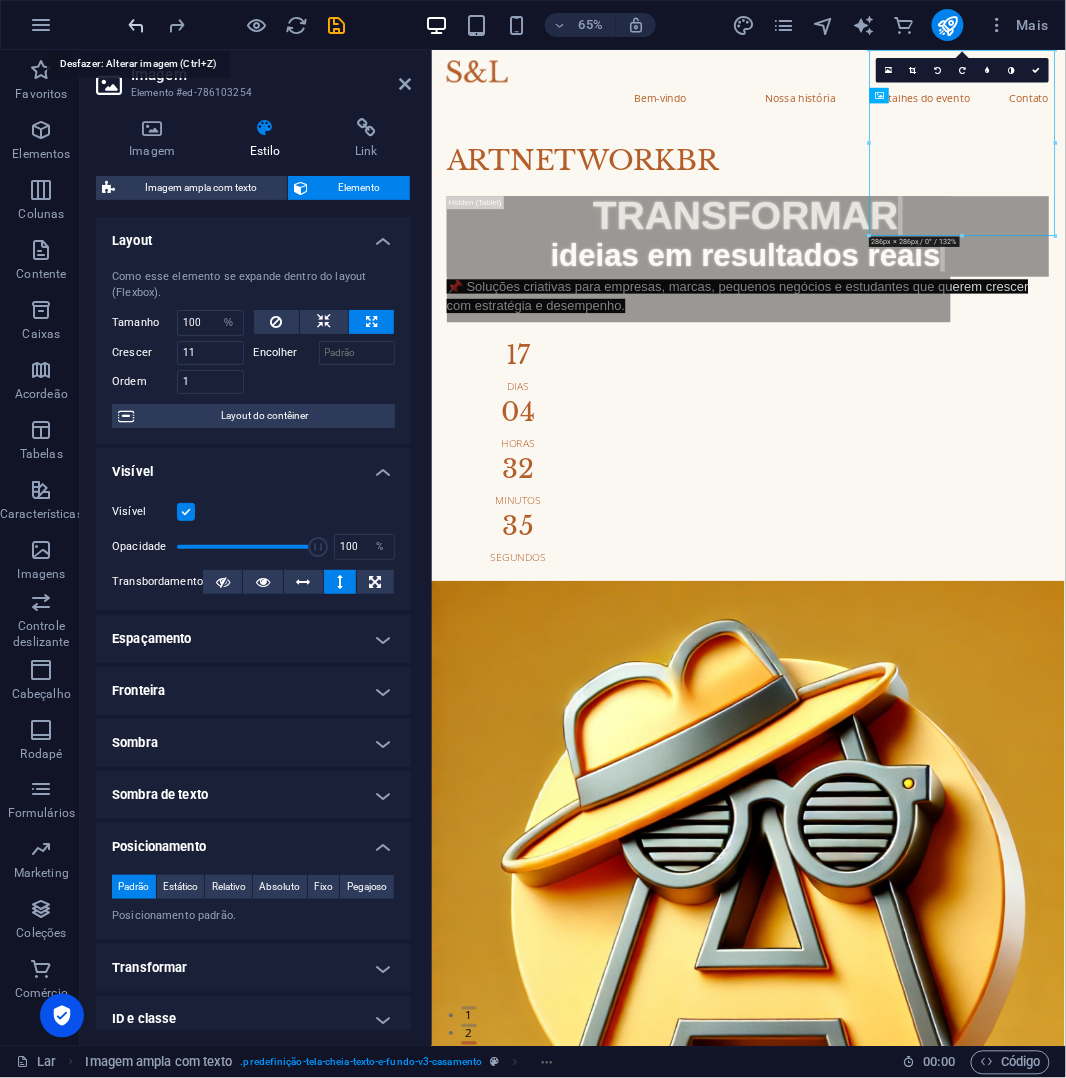 click at bounding box center (137, 25) 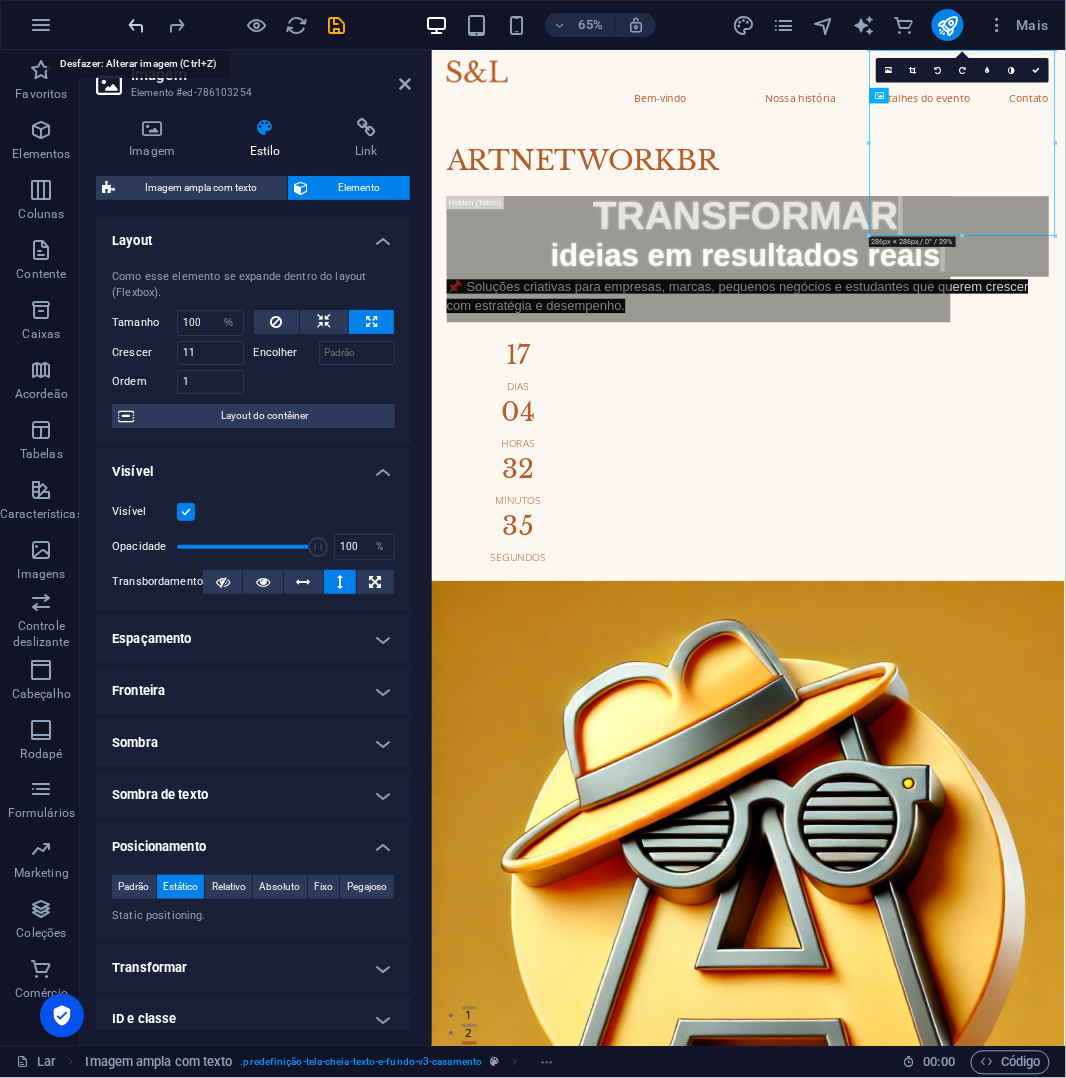 click at bounding box center (137, 25) 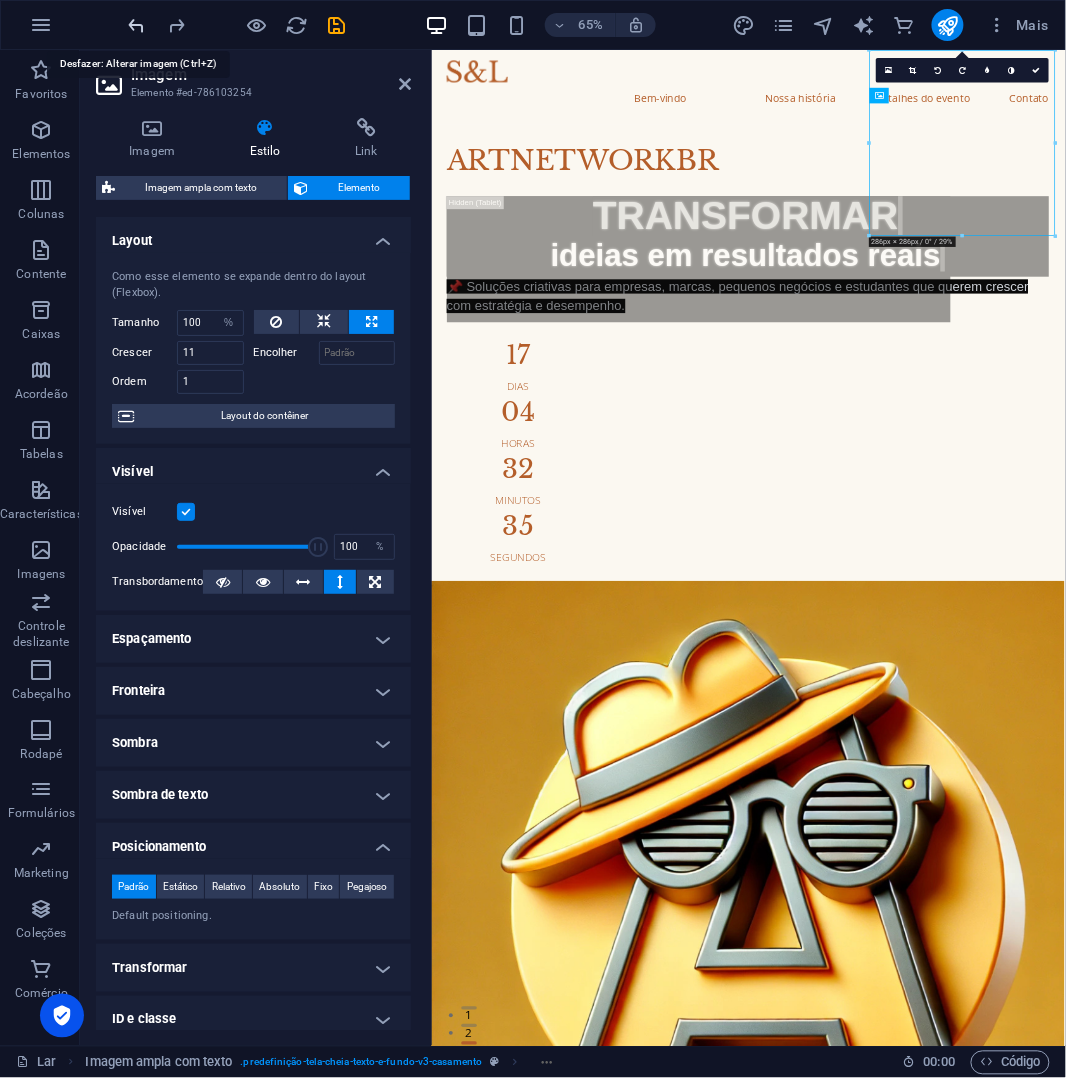 click at bounding box center [137, 25] 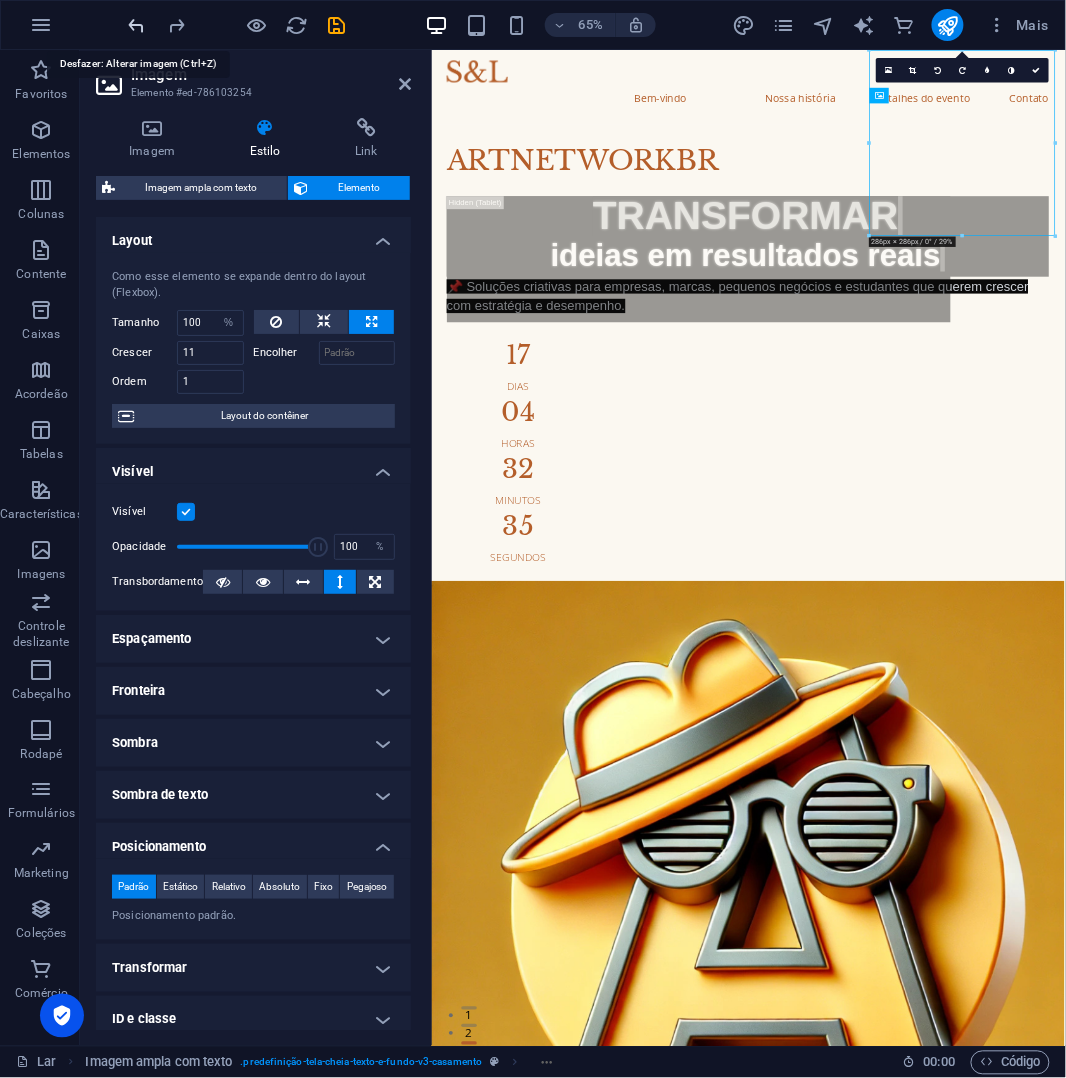 type 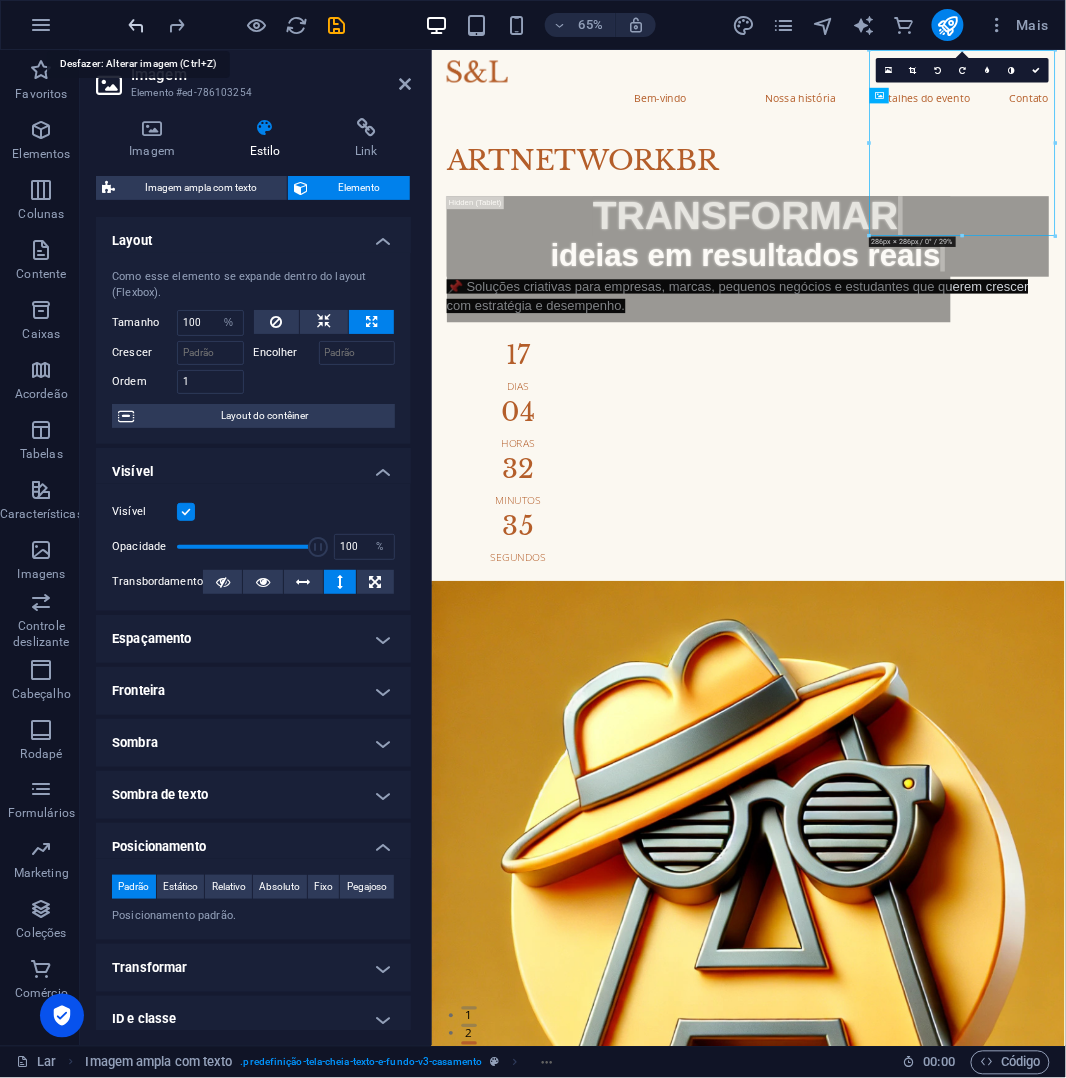 click at bounding box center [137, 25] 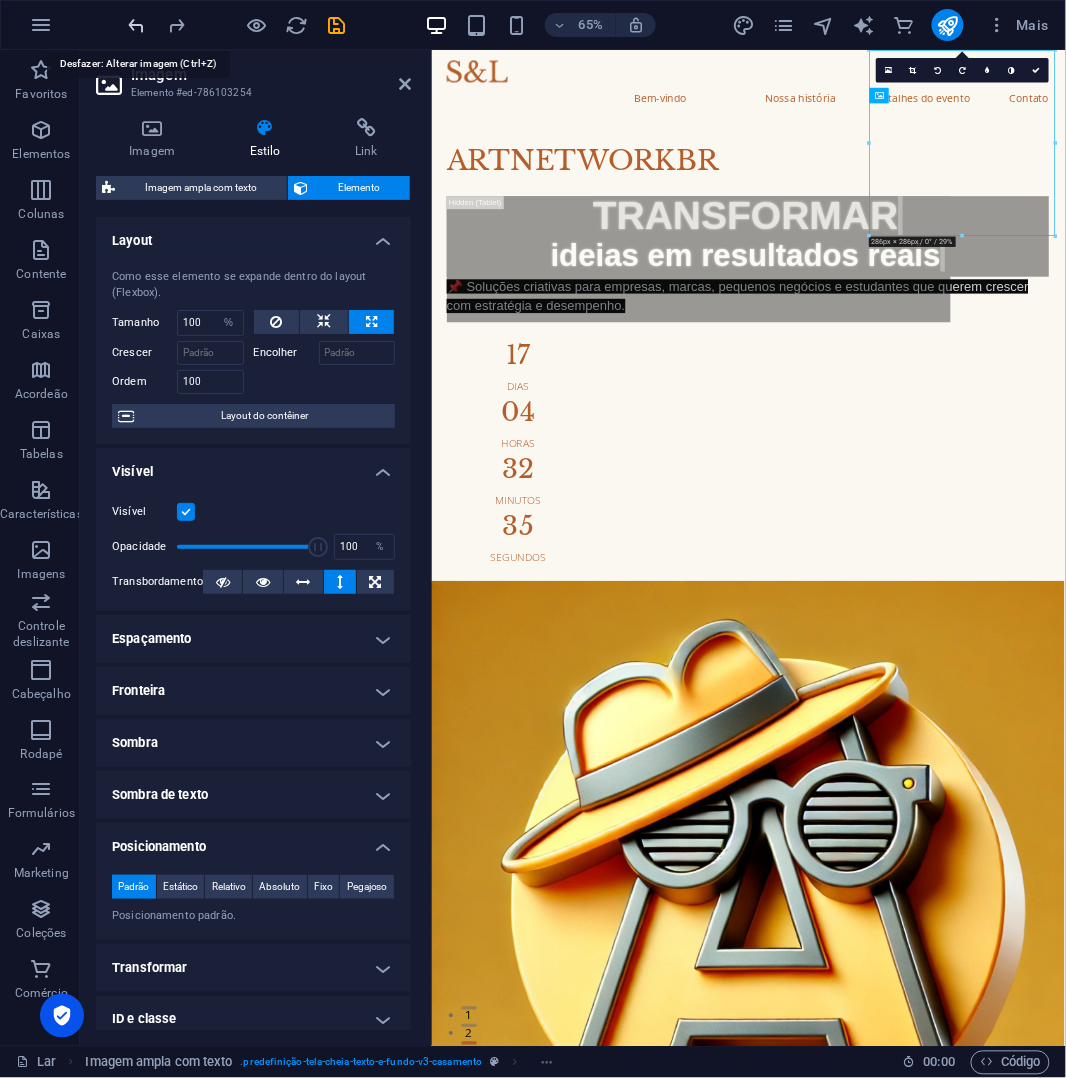 click at bounding box center [137, 25] 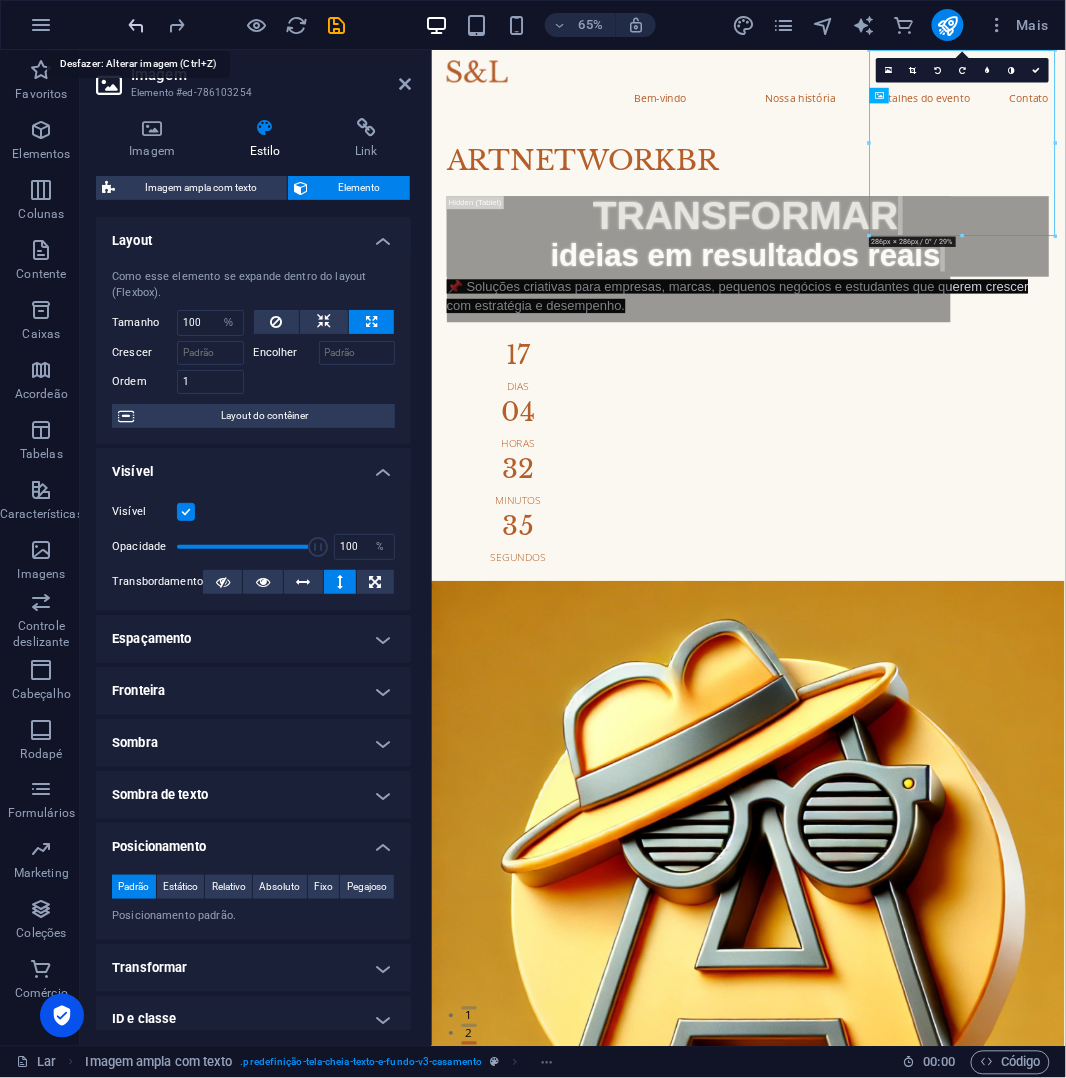 click at bounding box center (137, 25) 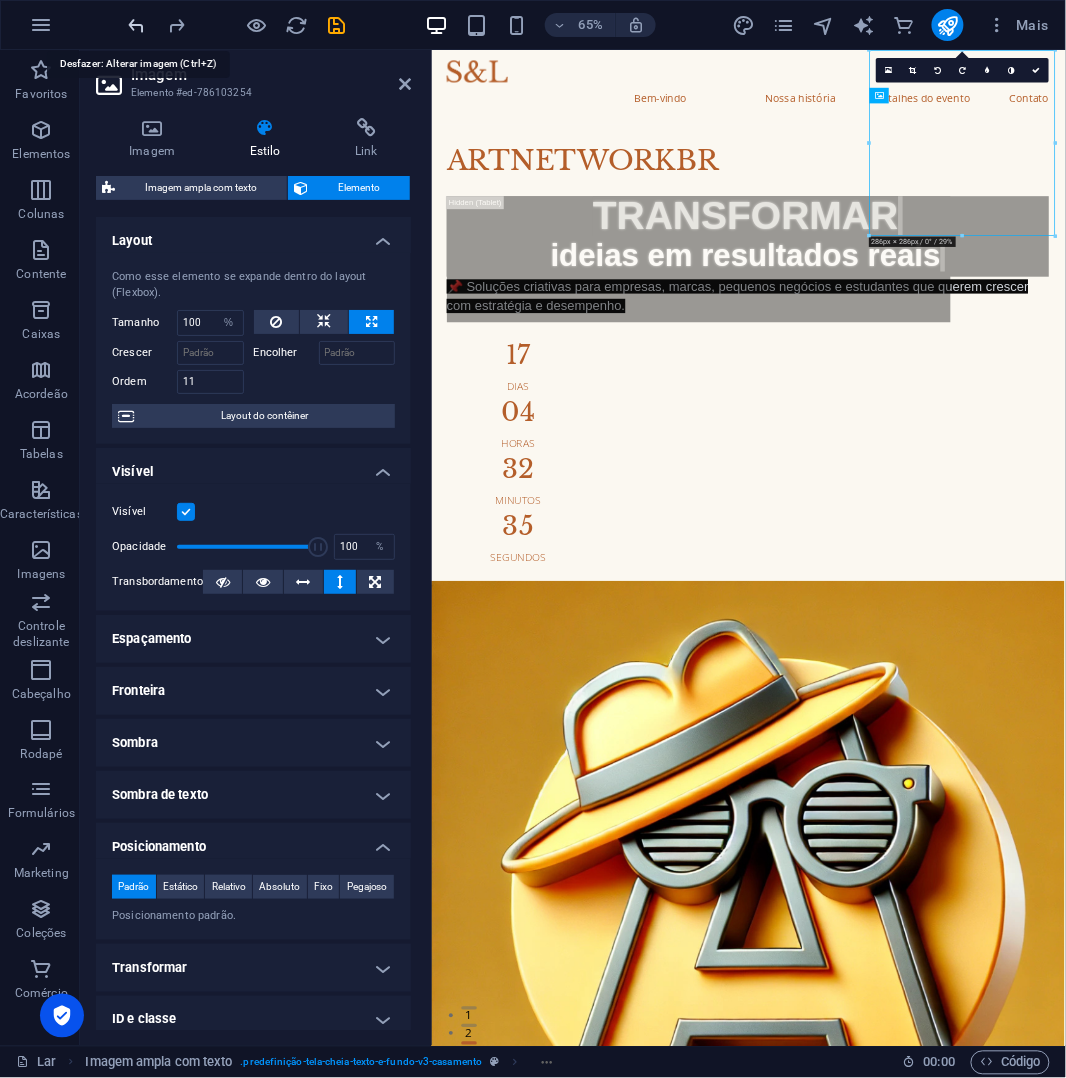 click at bounding box center (137, 25) 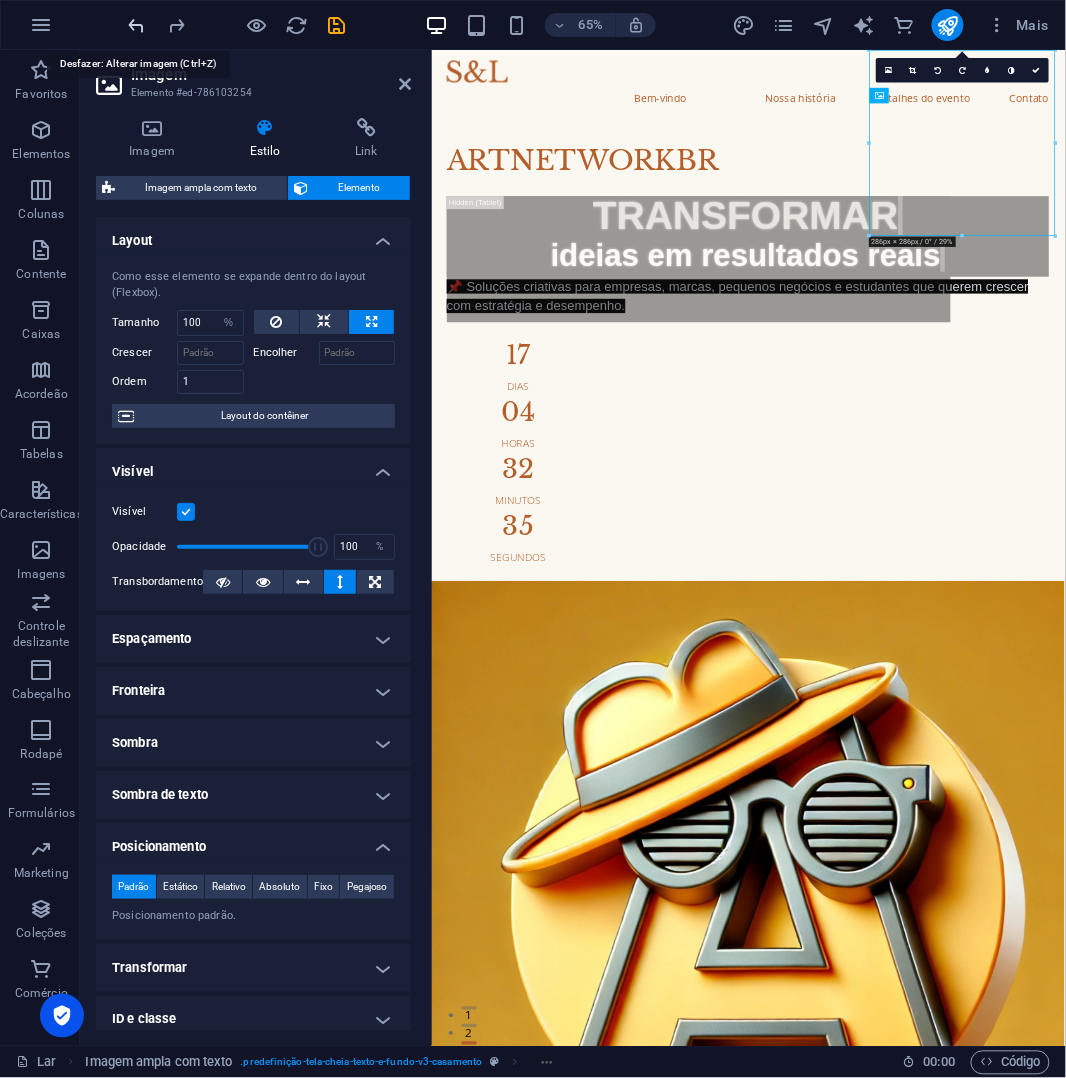 click at bounding box center [137, 25] 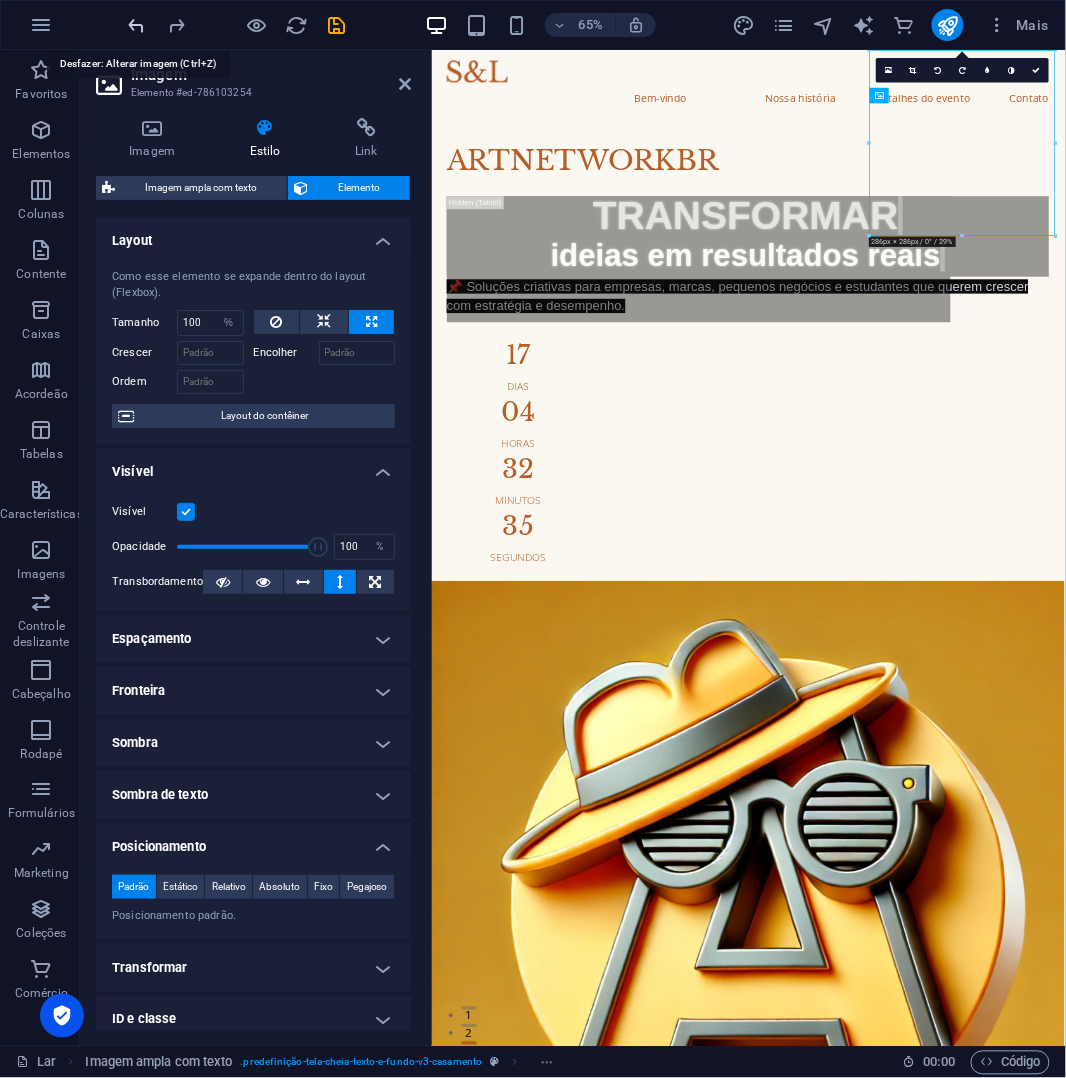 click at bounding box center [137, 25] 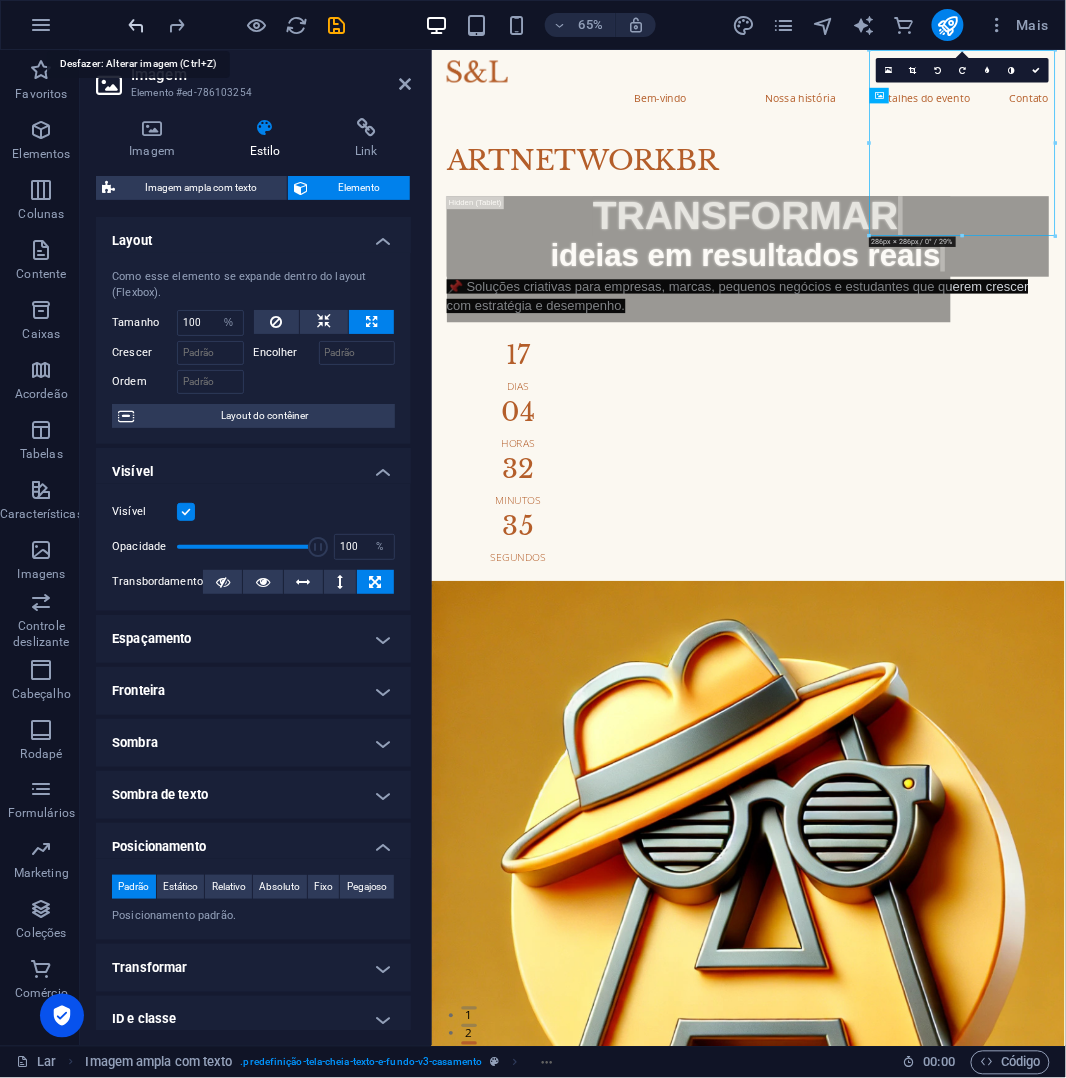 click at bounding box center (137, 25) 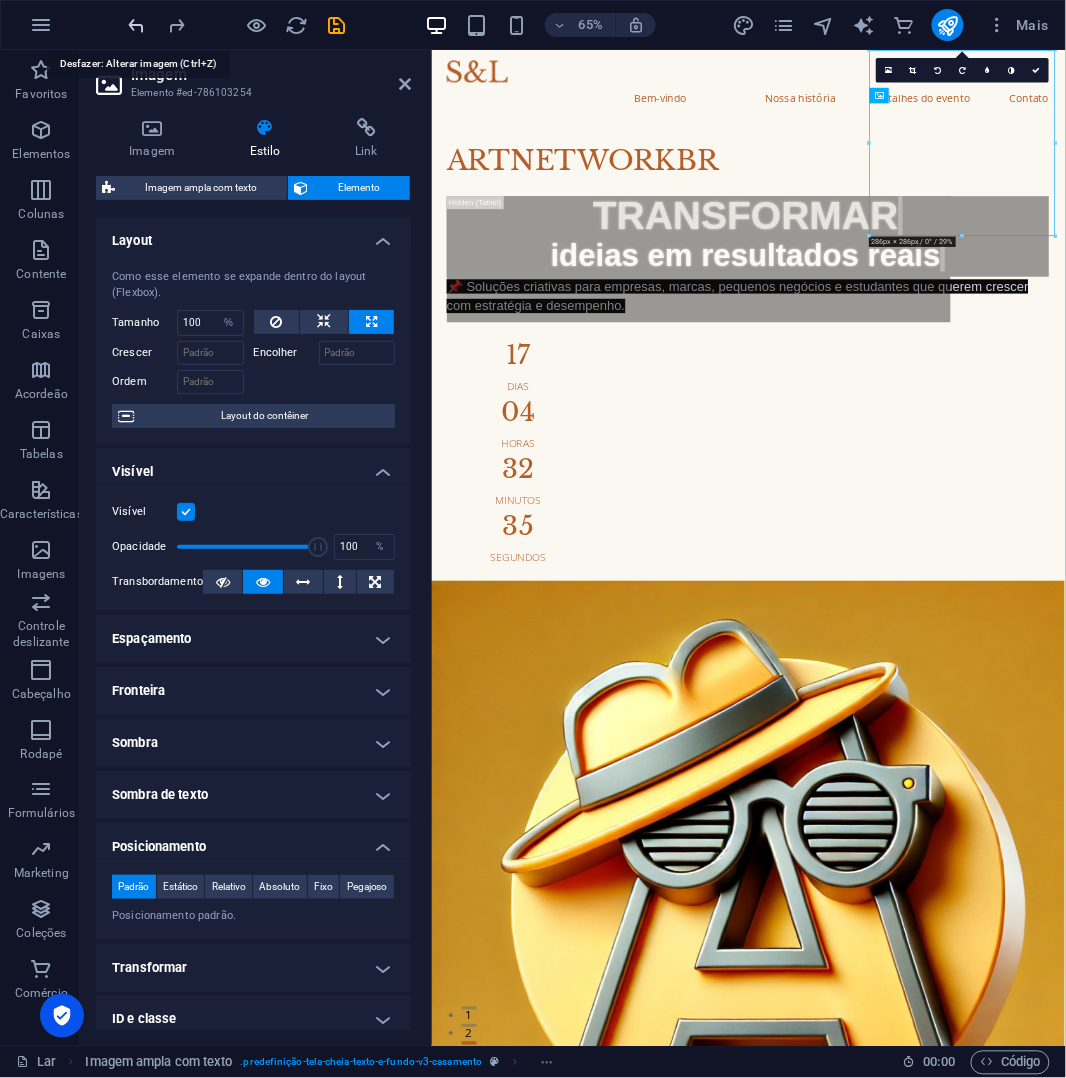 click at bounding box center [137, 25] 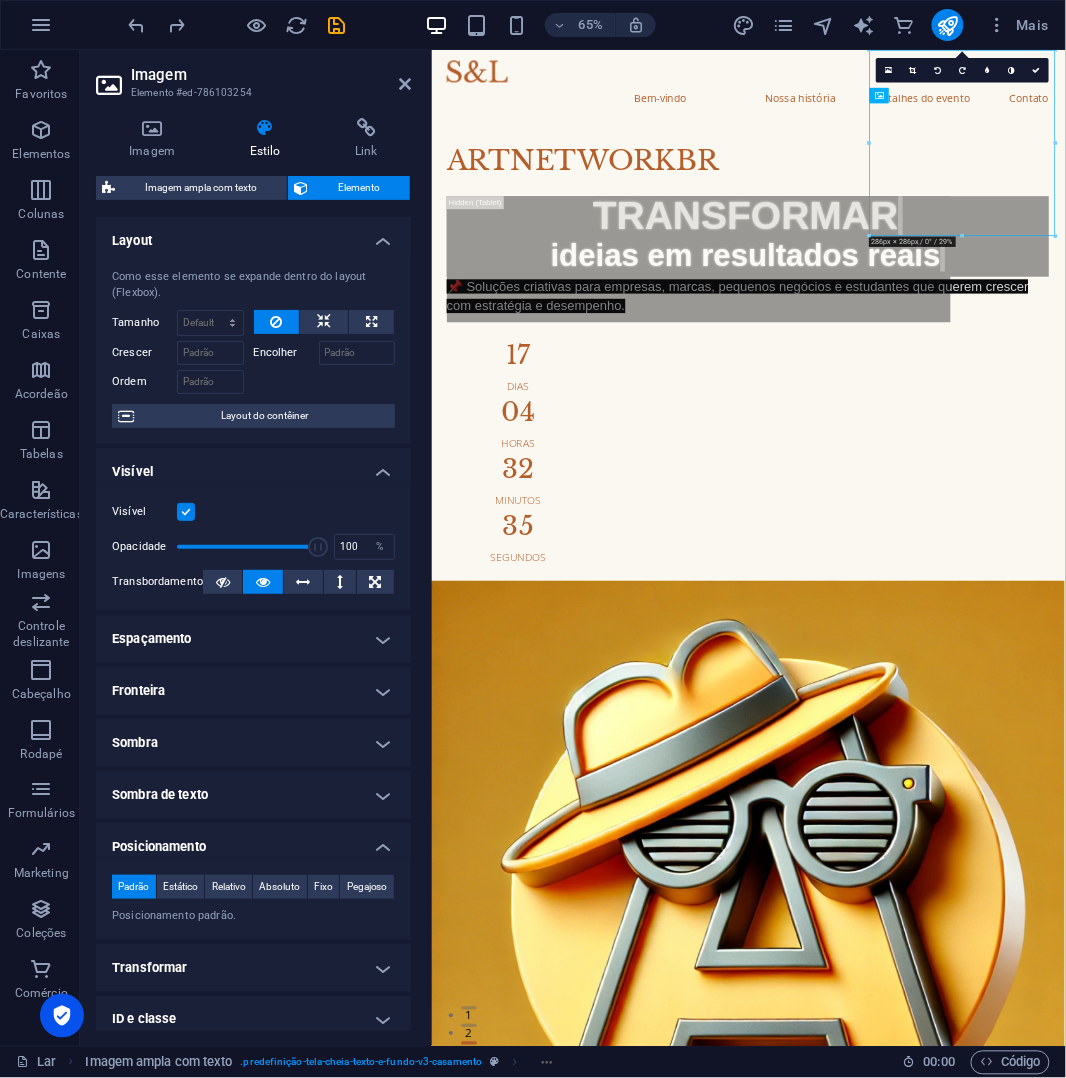 click on "Como esse elemento se expande dentro do layout (Flexbox). Tamanho Padrão auto px % 1/1 1/2 1/3 1/4 1/5 1/6 1/7 1/8 1/9 1/10 Crescer Encolher Ordem Layout do contêiner" at bounding box center [253, 348] 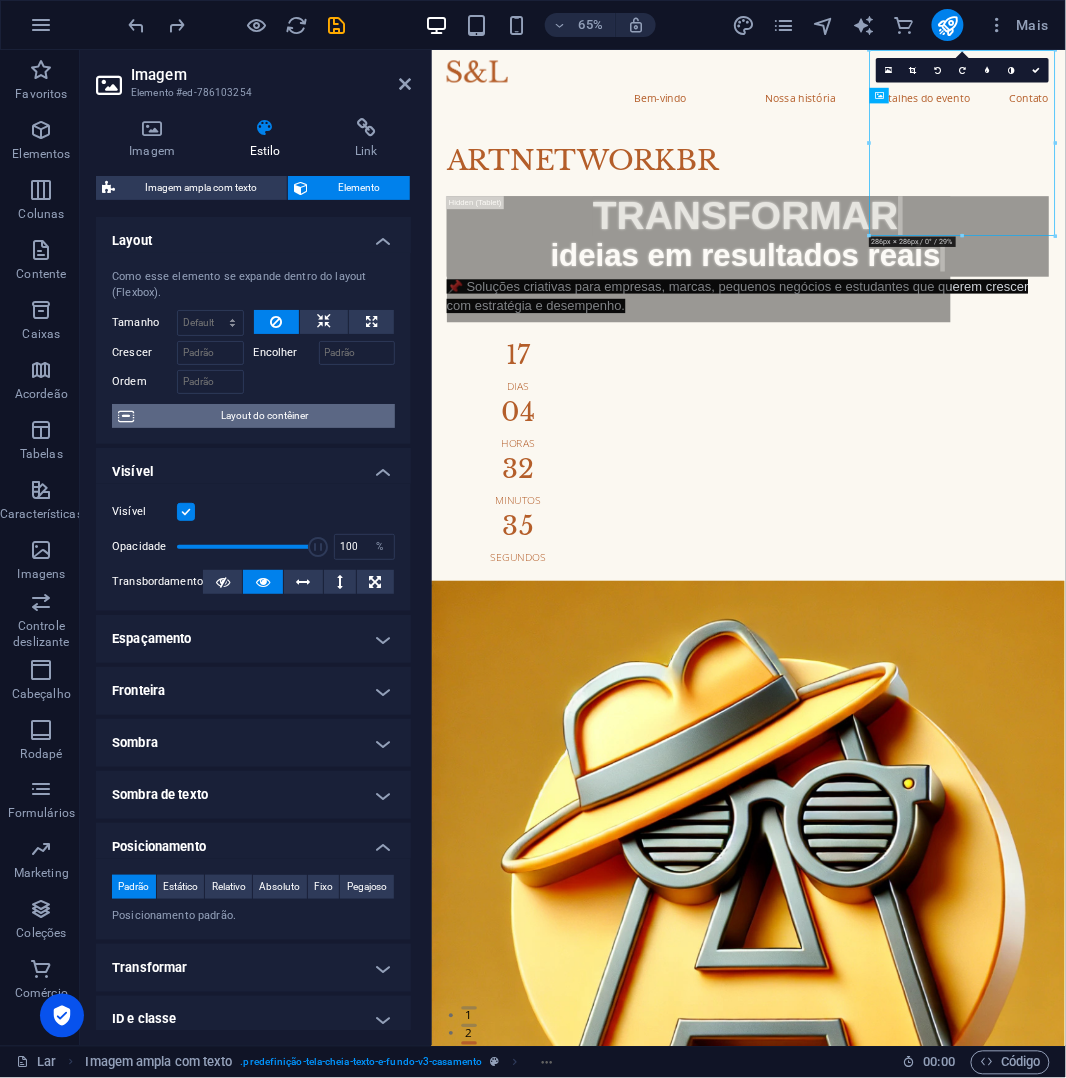 click on "Layout do contêiner" at bounding box center [264, 415] 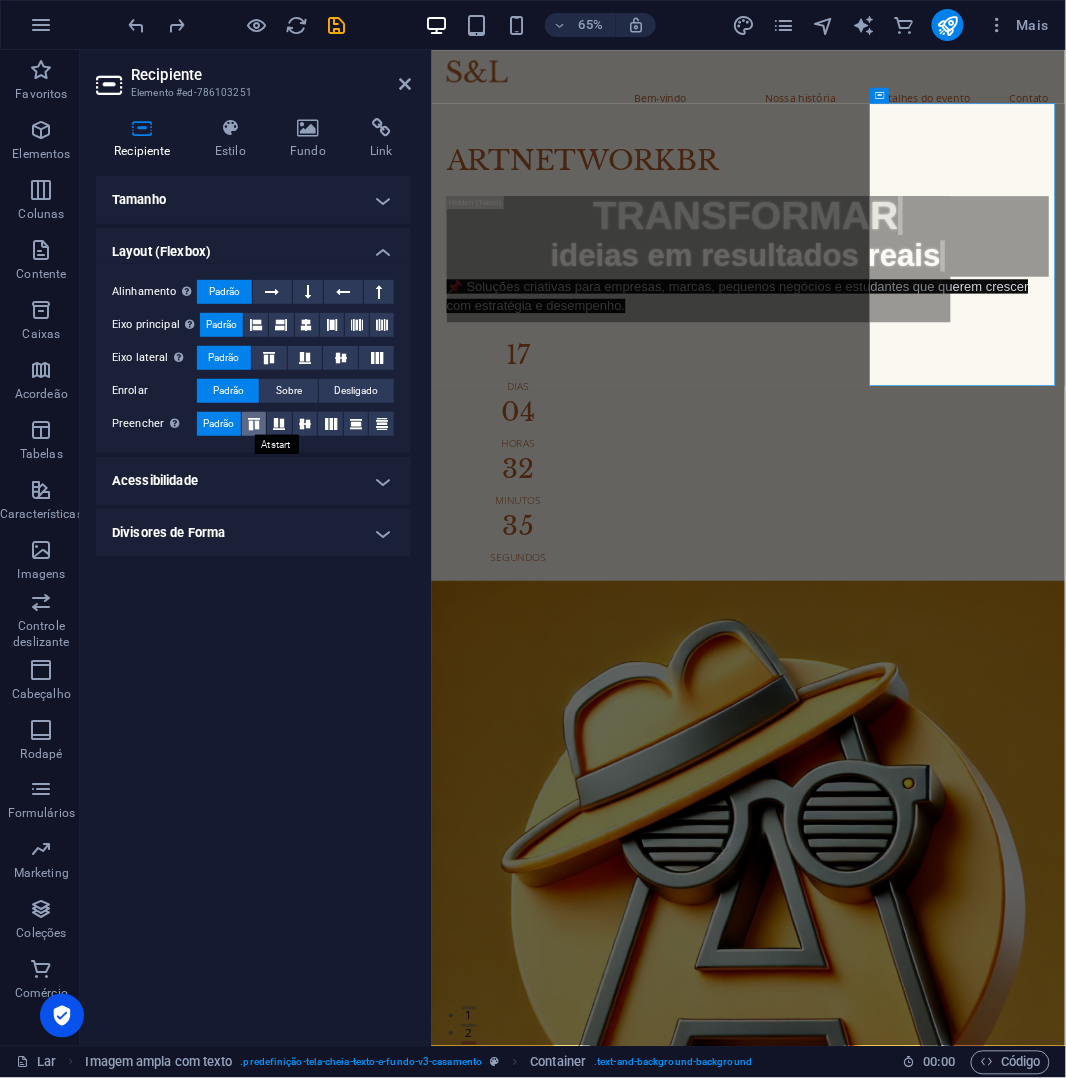 click at bounding box center (254, 424) 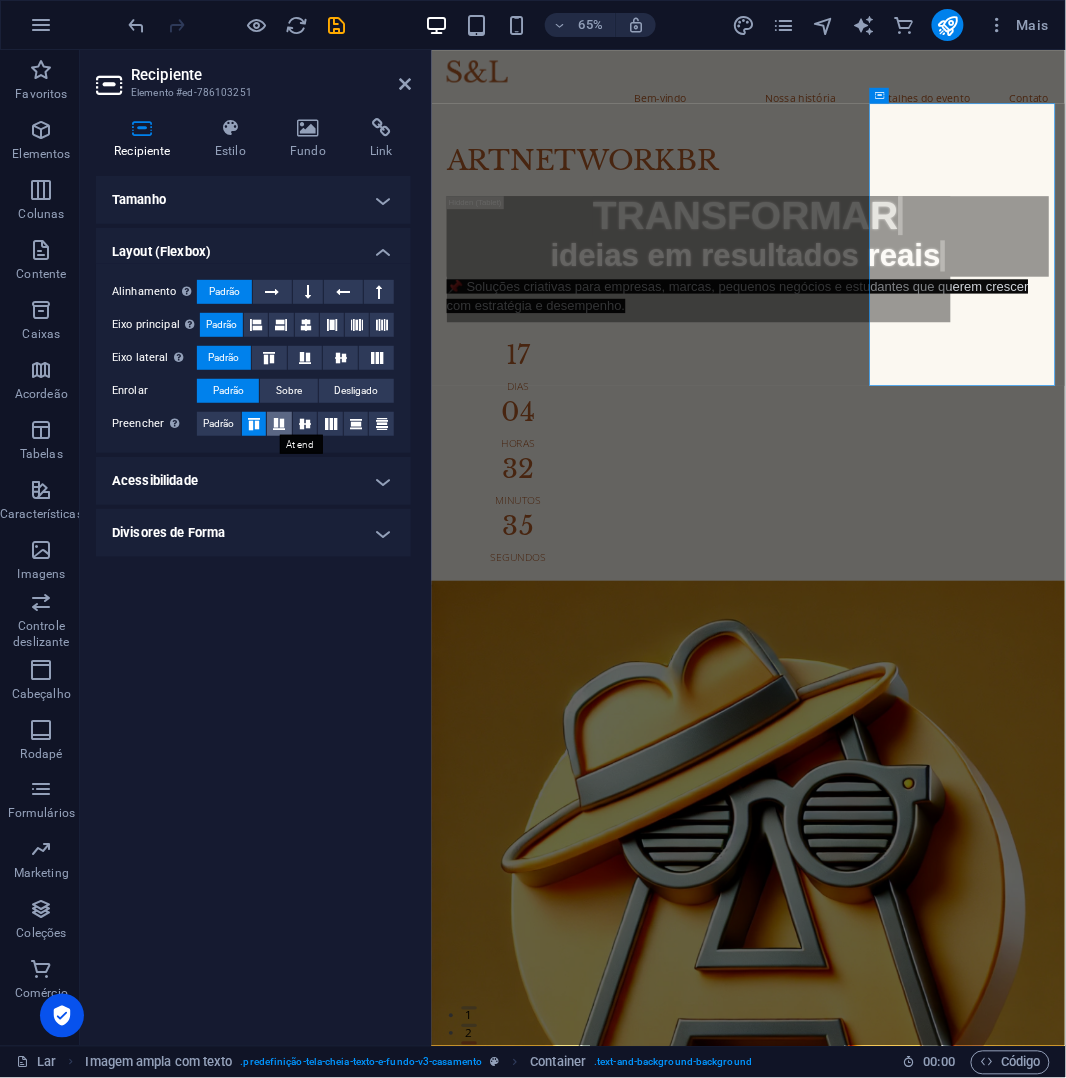 click at bounding box center (279, 424) 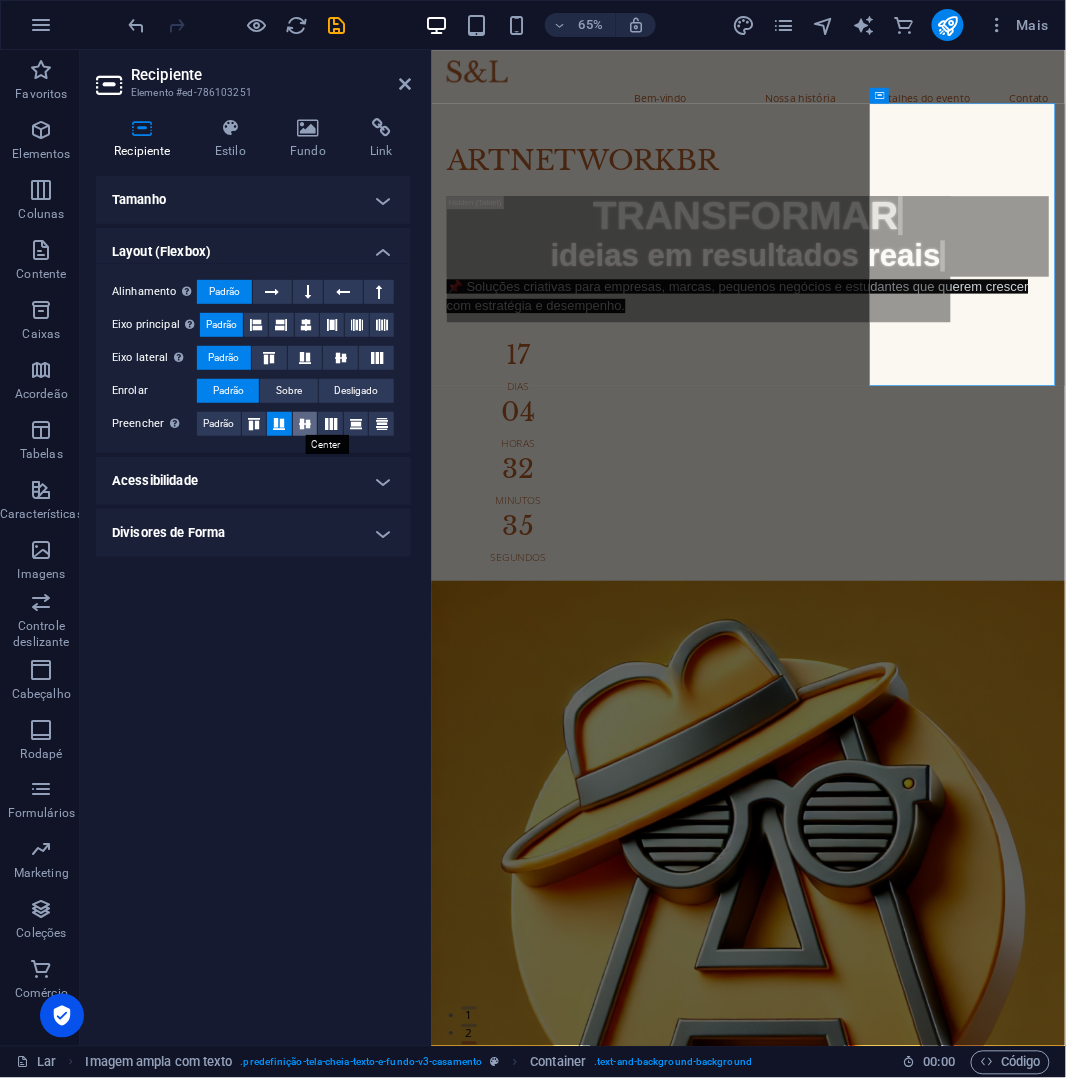 click at bounding box center (305, 424) 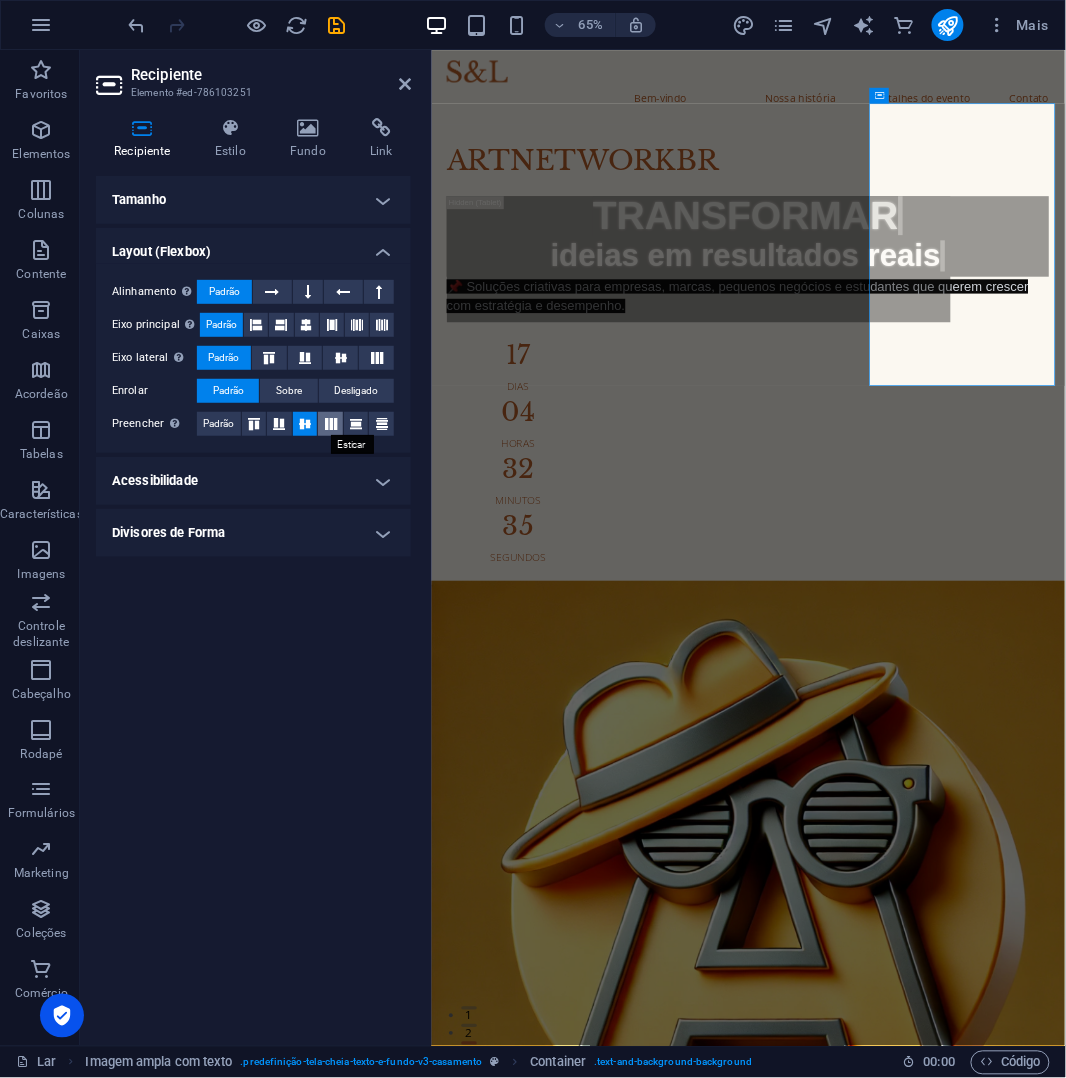 click at bounding box center (331, 424) 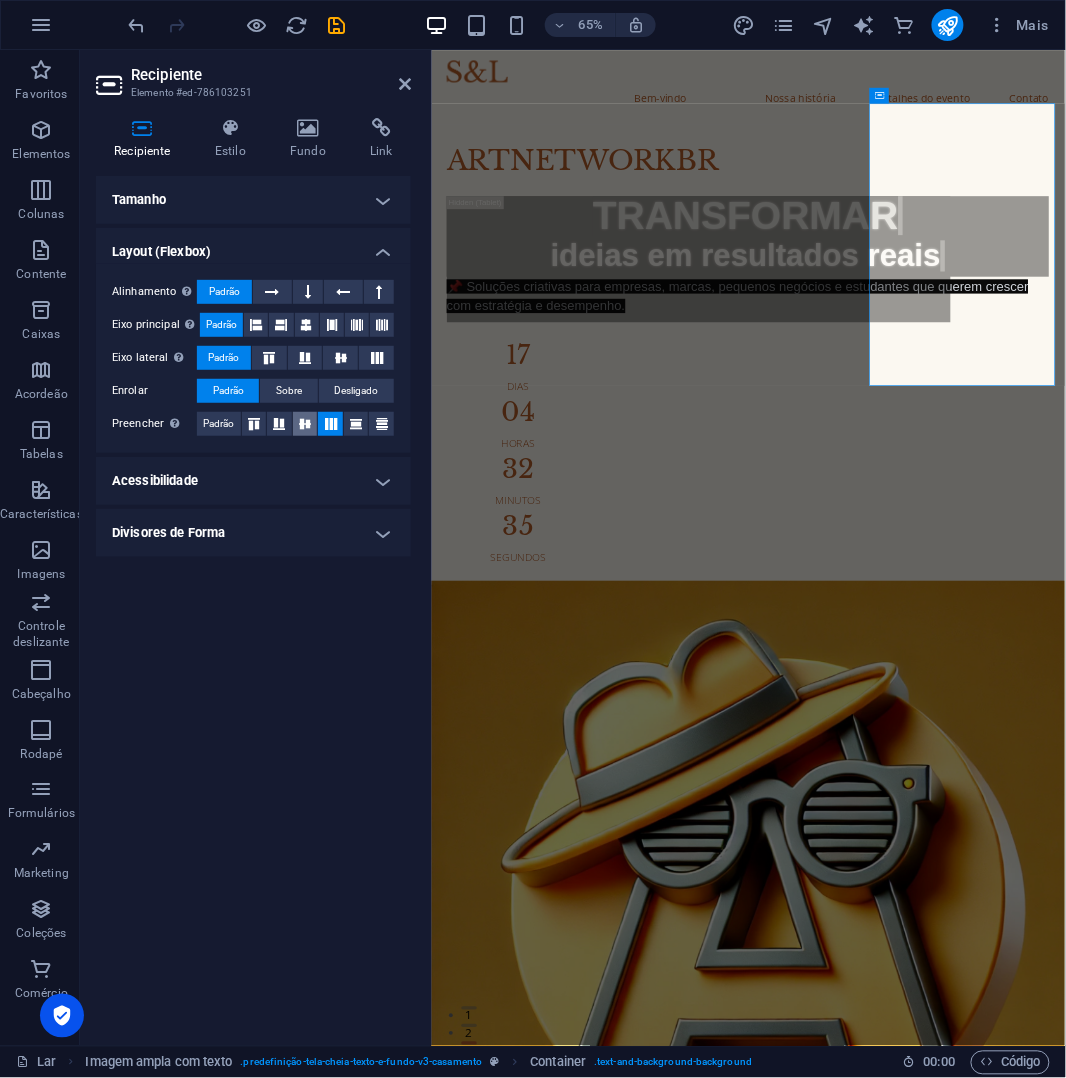 click at bounding box center [305, 424] 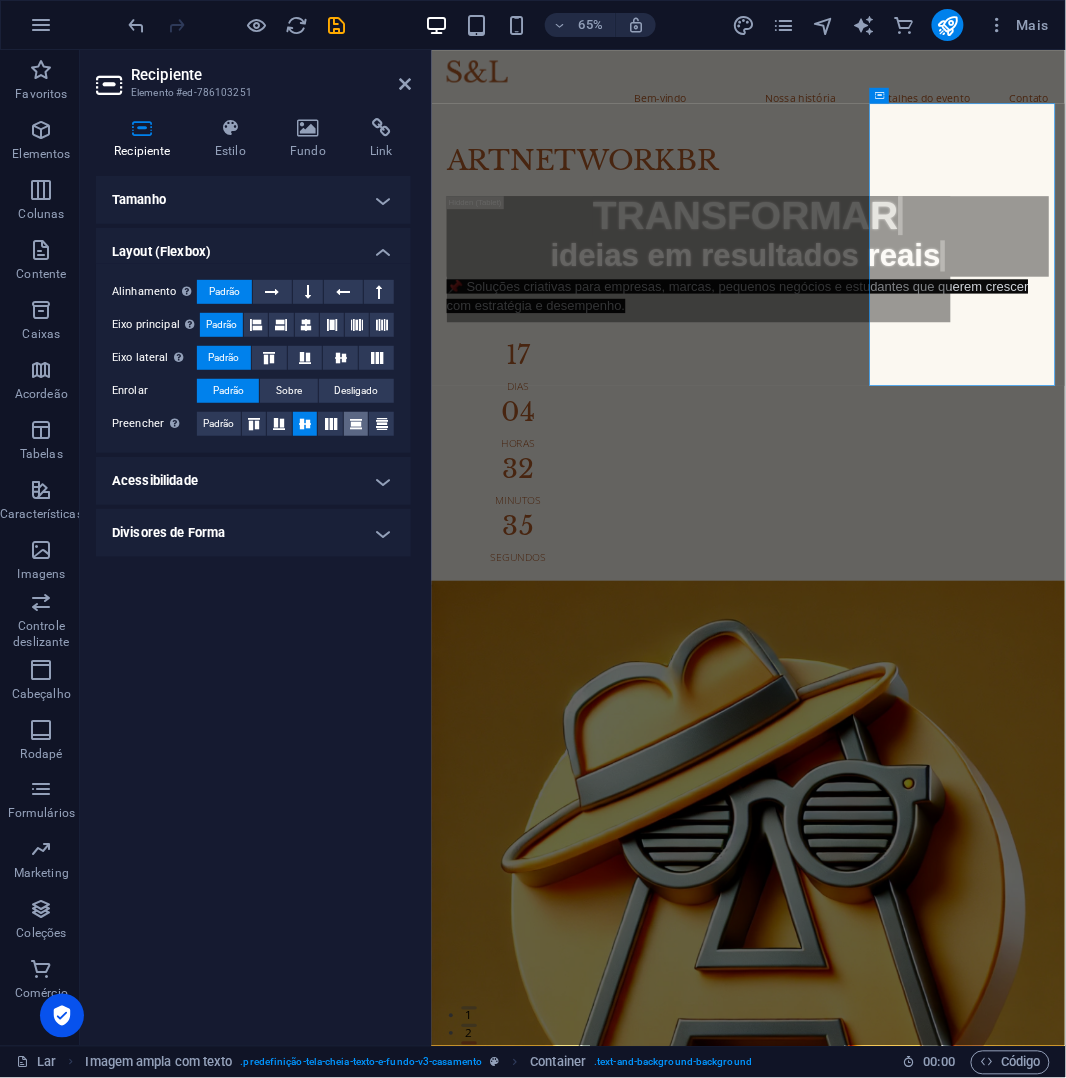 click at bounding box center [356, 424] 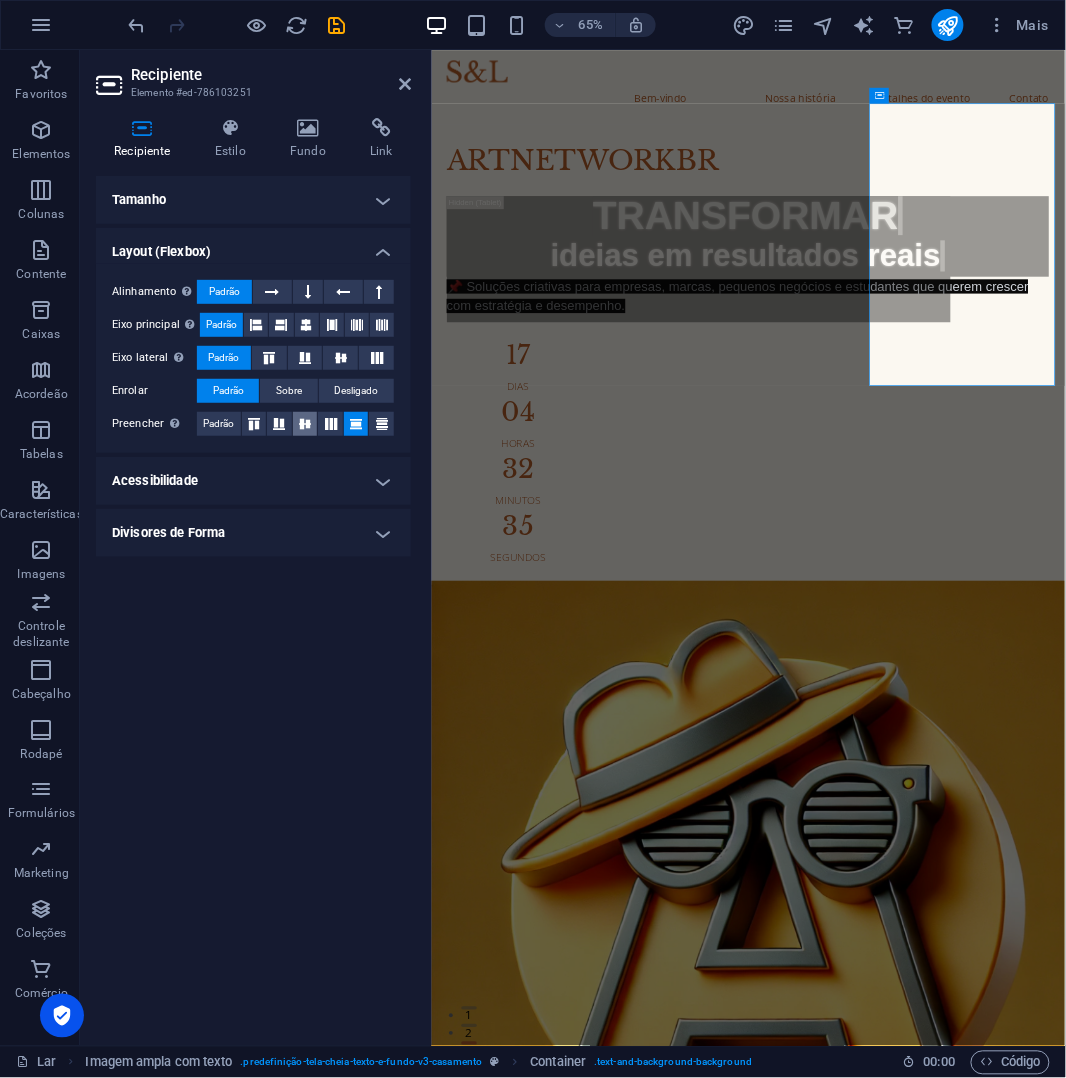click at bounding box center [305, 424] 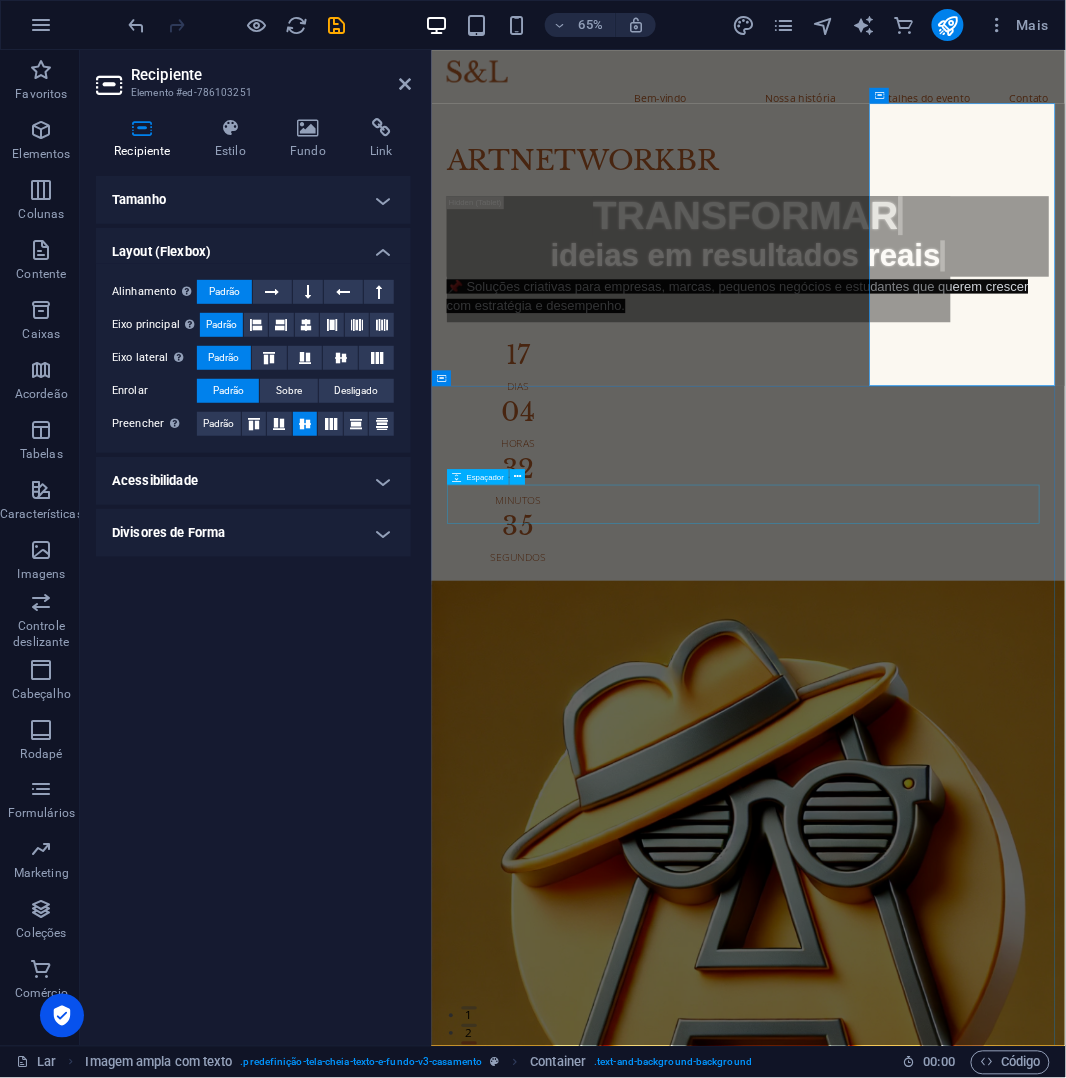 click at bounding box center [918, 2011] 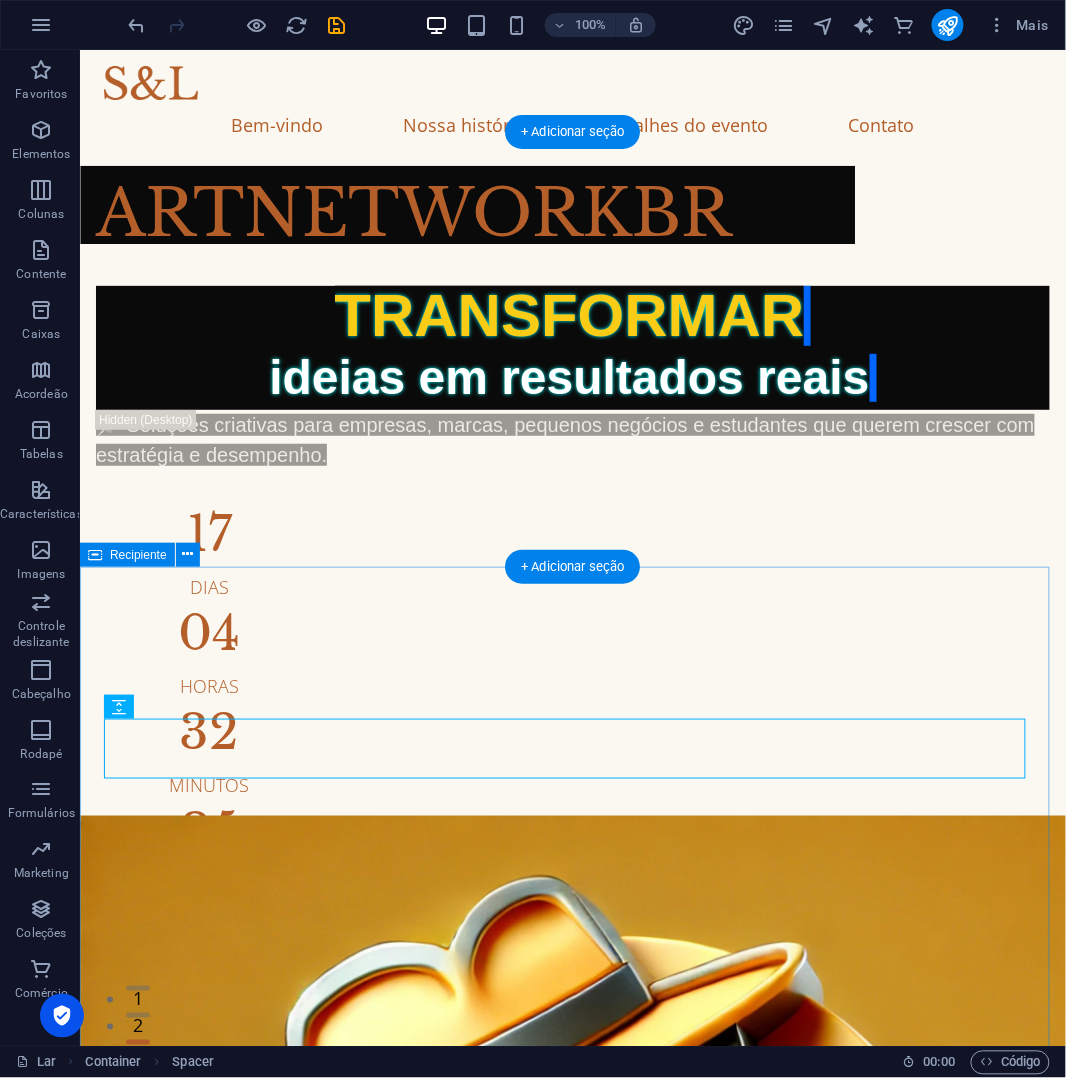 click on "Nossa história 12 de maio de 2019 Quando nos conhecemos Lorem ipsum dolor sit amet, consectetur adipiscing elit, sed do eiusmod tempor incidente ut. 21 de junho de 2019 Nosso primeiro encontro Lorem ipsum dolor sit amet, consectetur adipiscing elit, sed do eiusmod tempor incidente ut. 12 de maio de 2024 Proposta de casamento Lorem ipsum dolor sit amet, consectetur adipiscing elit, sed do eiusmod tempor incidente ut. 21 de junho de 2024 Nosso Compromisso Lorem ipsum dolor sit amet, consectetur adipiscing elit, sed do eiusmod tempor incidente ut." at bounding box center (572, 2899) 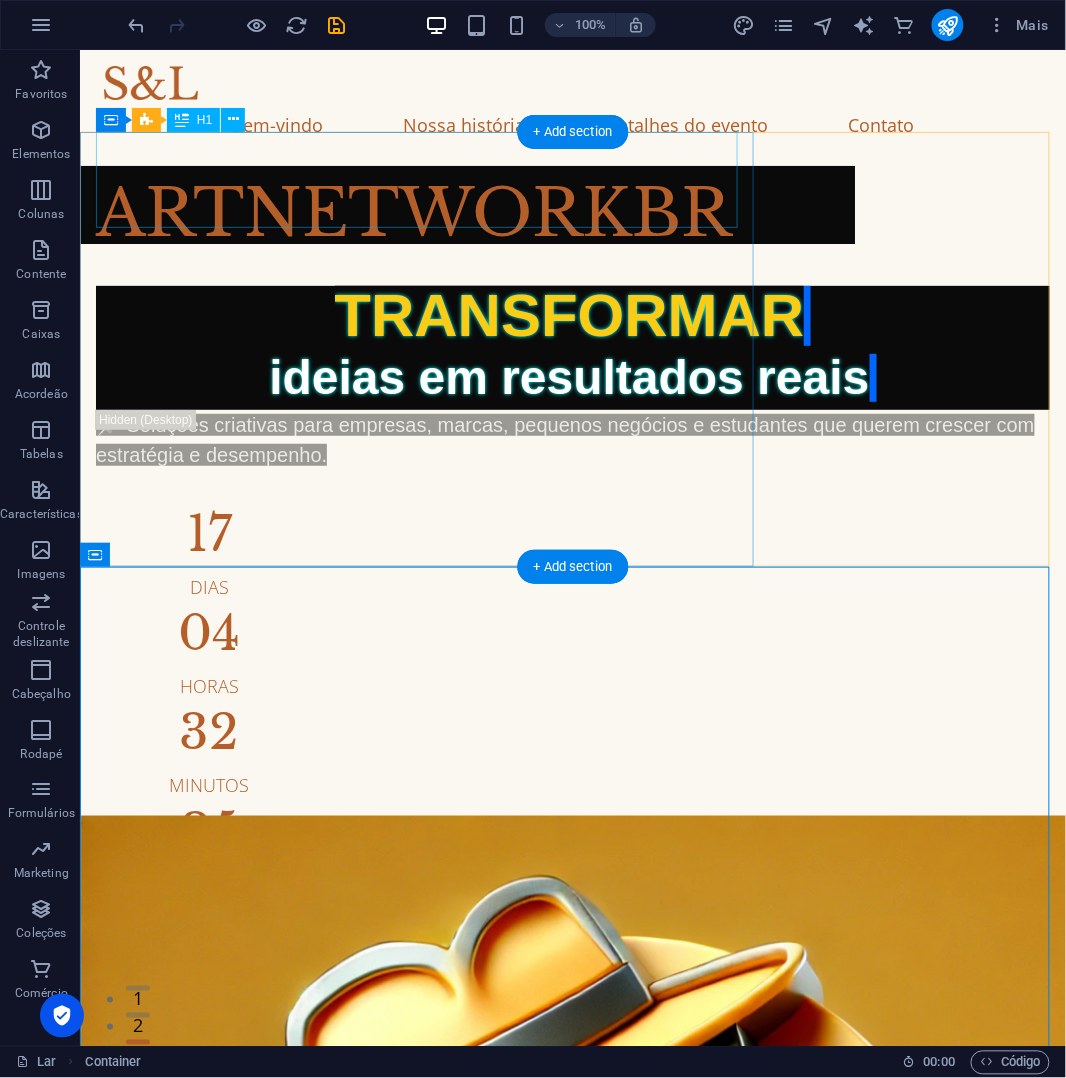 click on "ARTNETWORKBR" at bounding box center [572, 213] 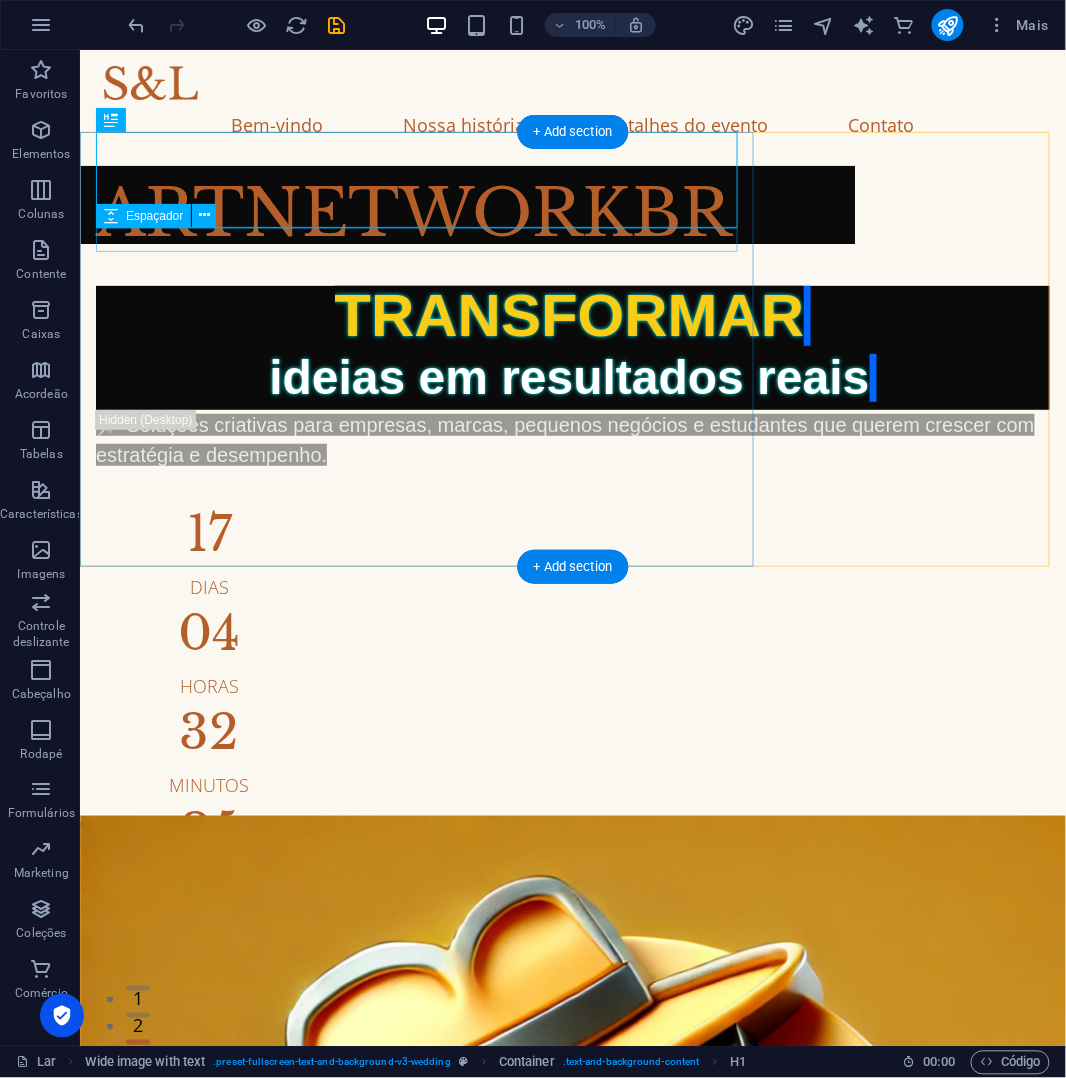 click at bounding box center (572, 273) 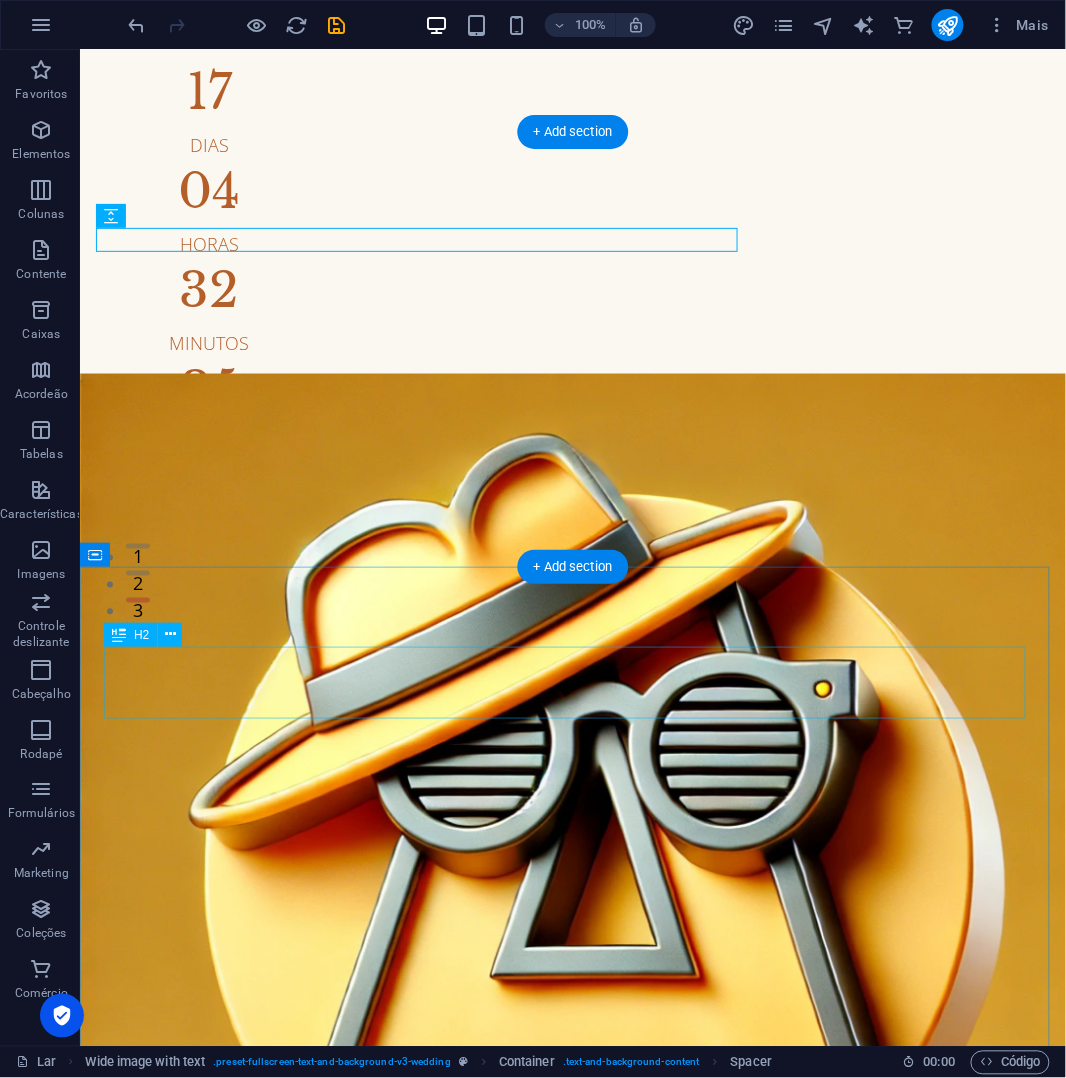 scroll, scrollTop: 0, scrollLeft: 0, axis: both 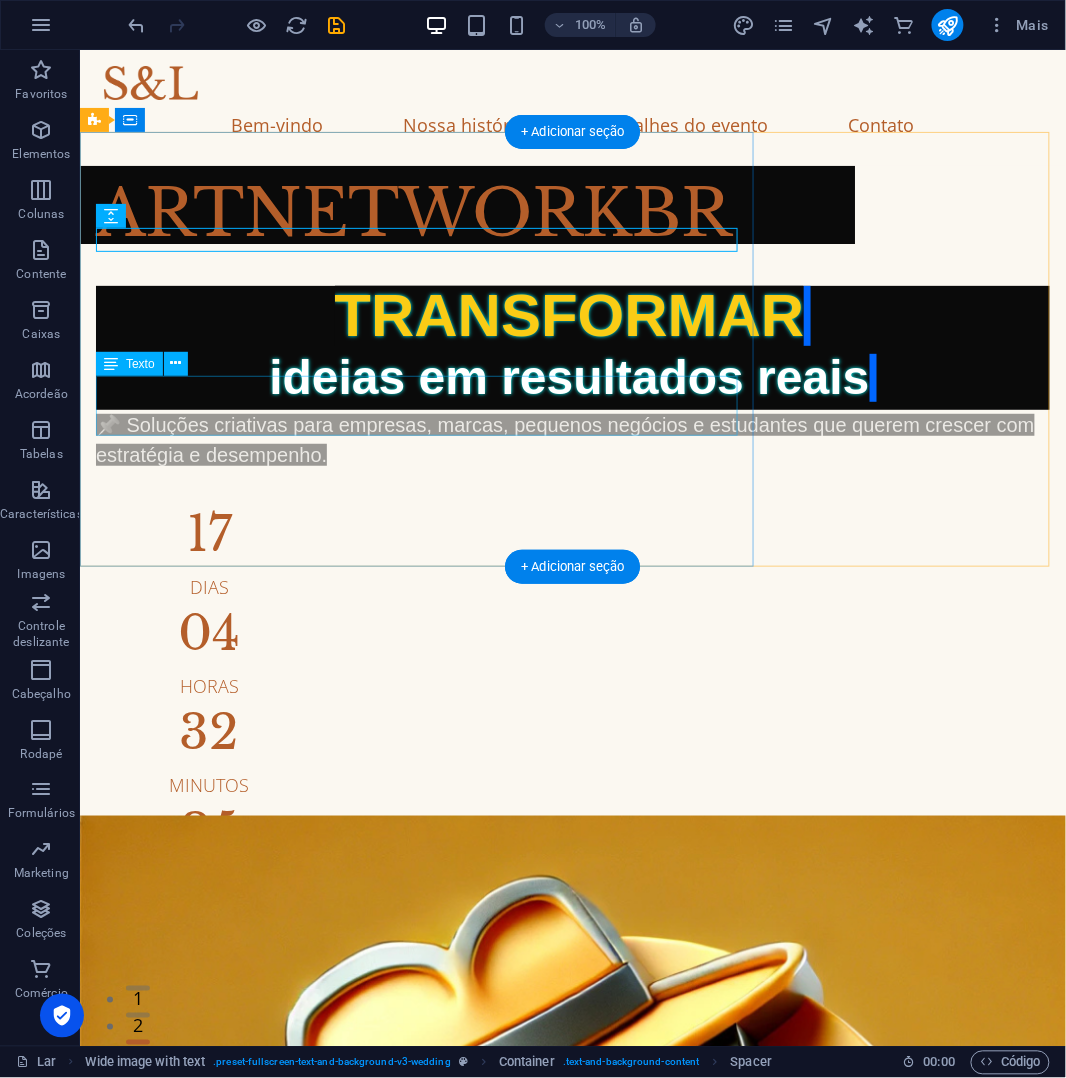 click on "📌 Soluções criativas para empresas, marcas, pequenos negócios e estudantes que querem crescer com estratégia e desempenho." at bounding box center [572, 439] 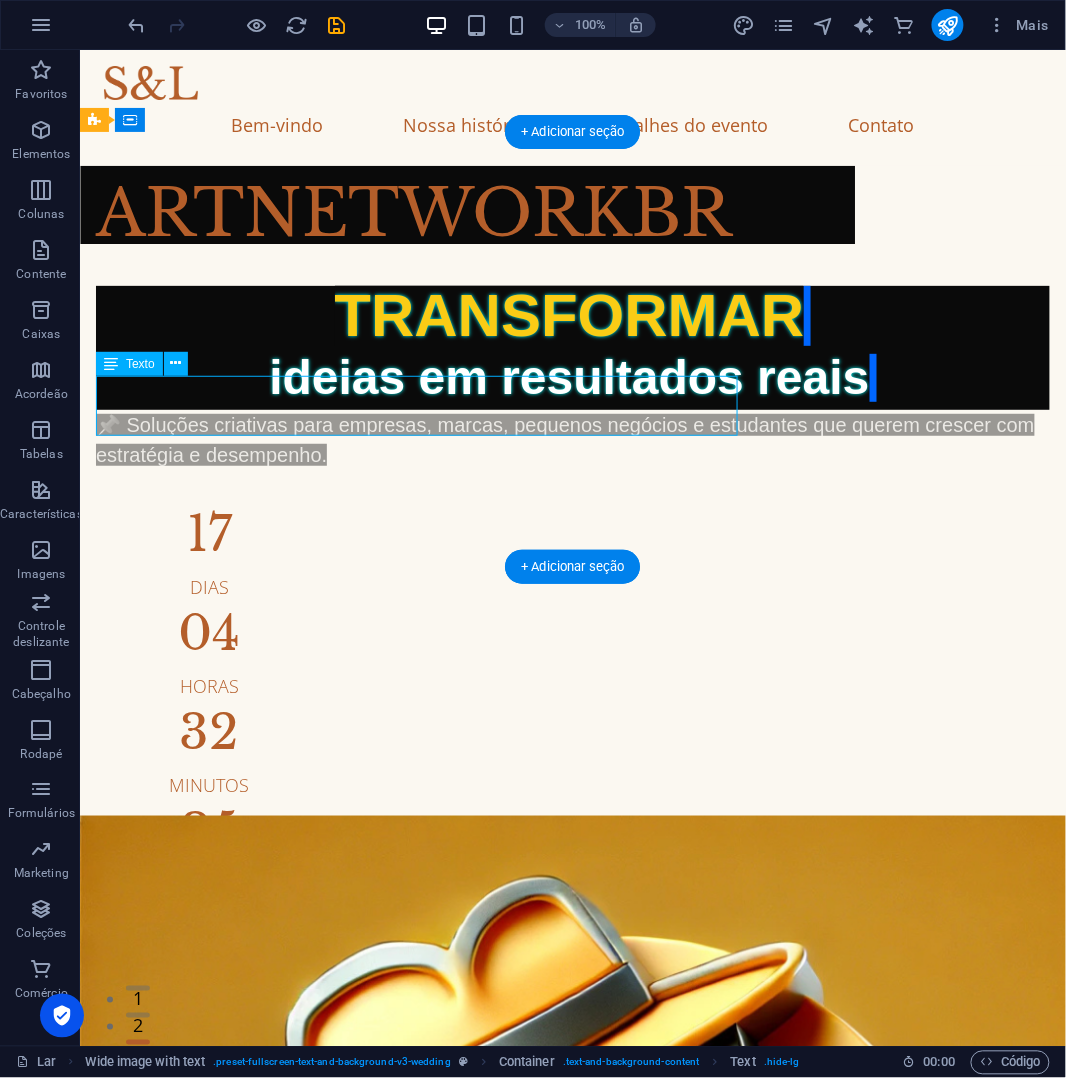 click on "📌 Soluções criativas para empresas, marcas, pequenos negócios e estudantes que querem crescer com estratégia e desempenho." at bounding box center [572, 439] 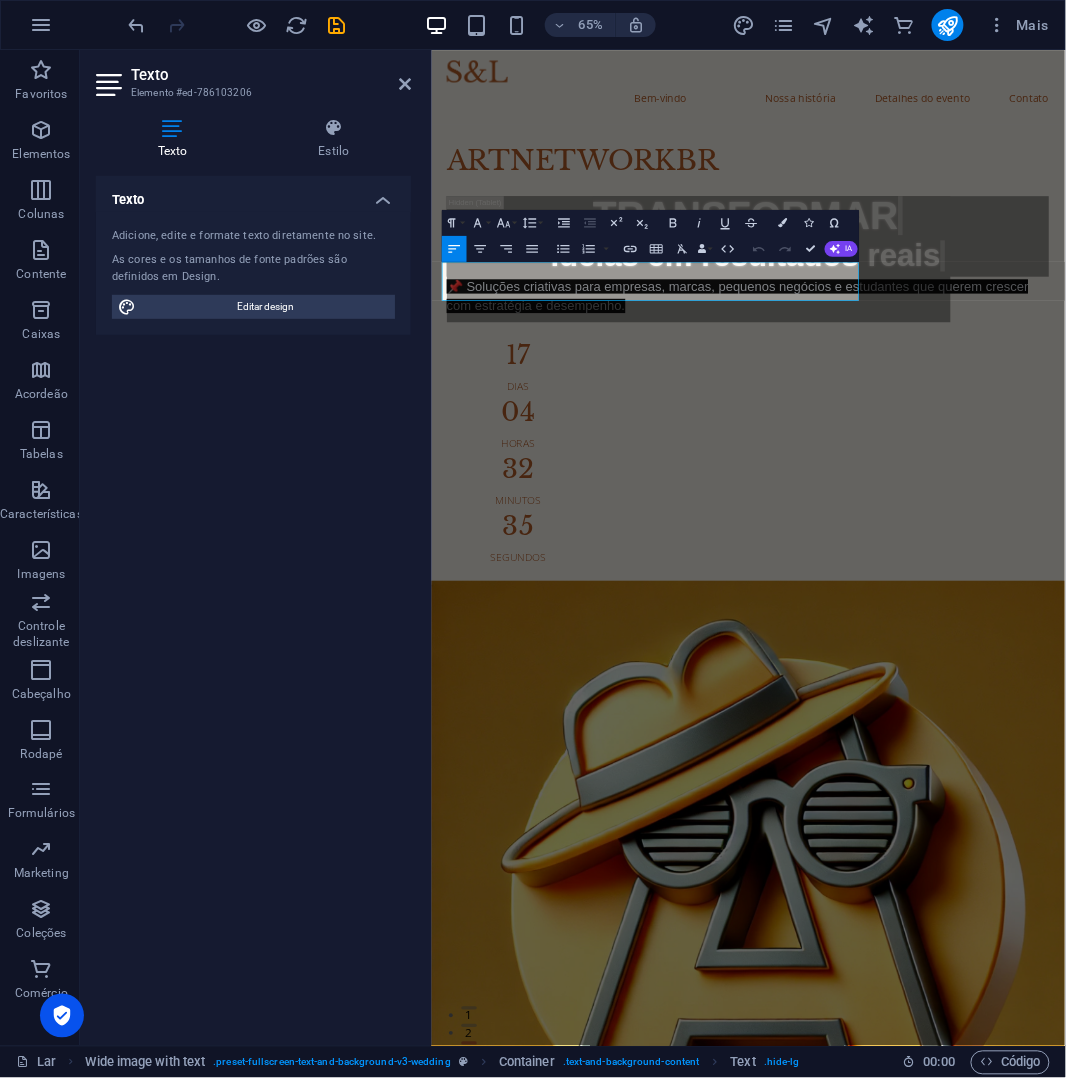 click on "Texto Elemento #ed-786103206" at bounding box center [253, 76] 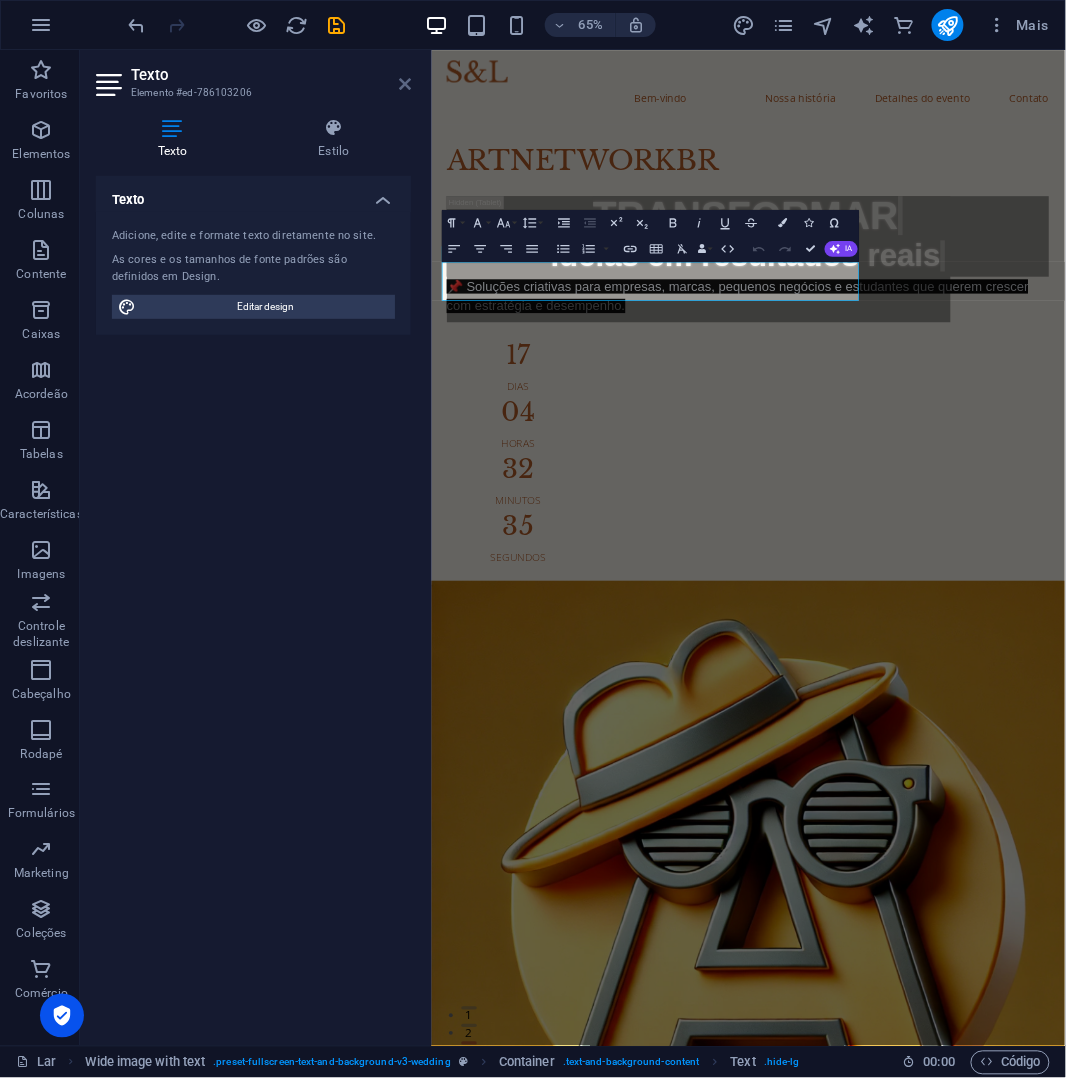 click at bounding box center [405, 84] 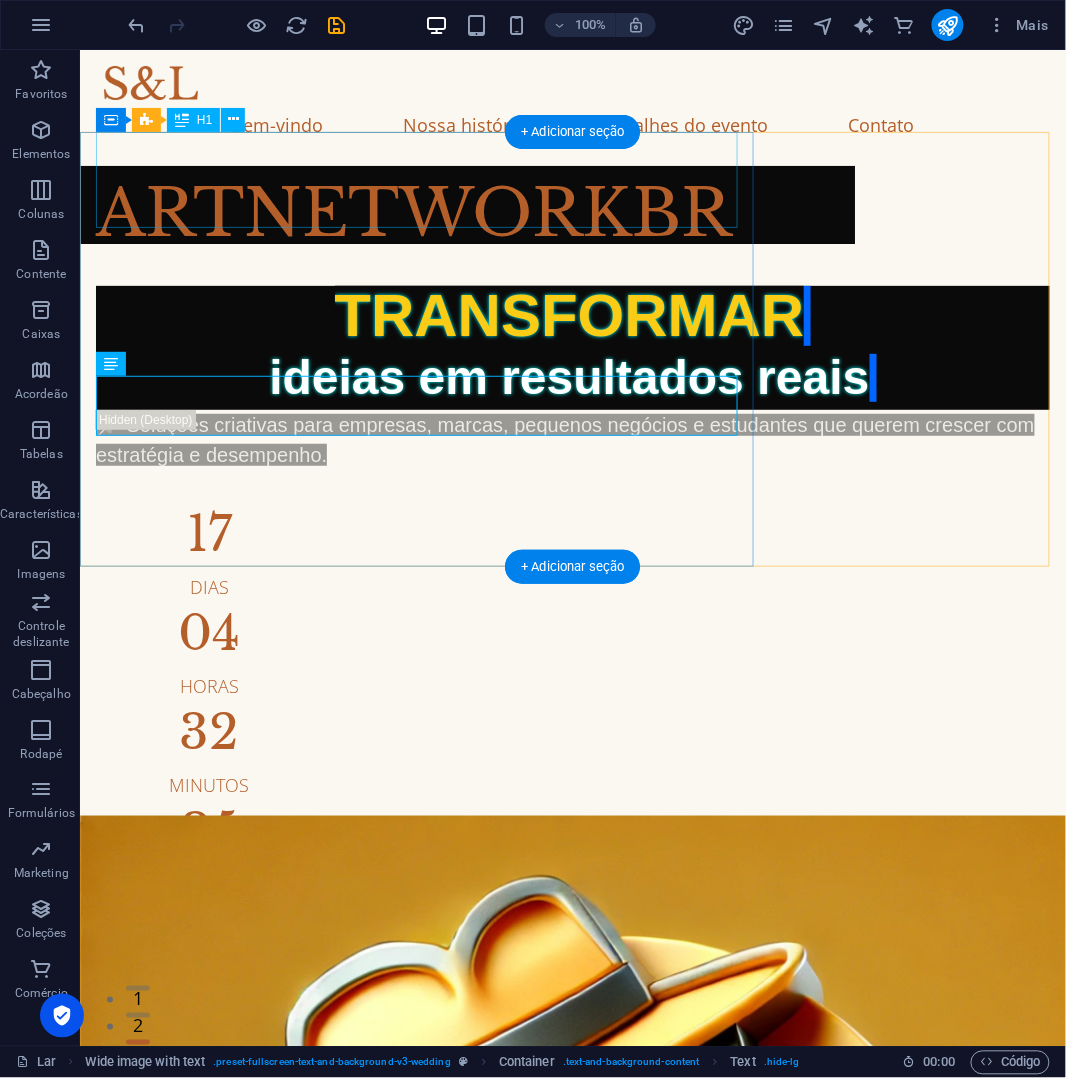 click on "ARTNETWORKBR" at bounding box center [572, 213] 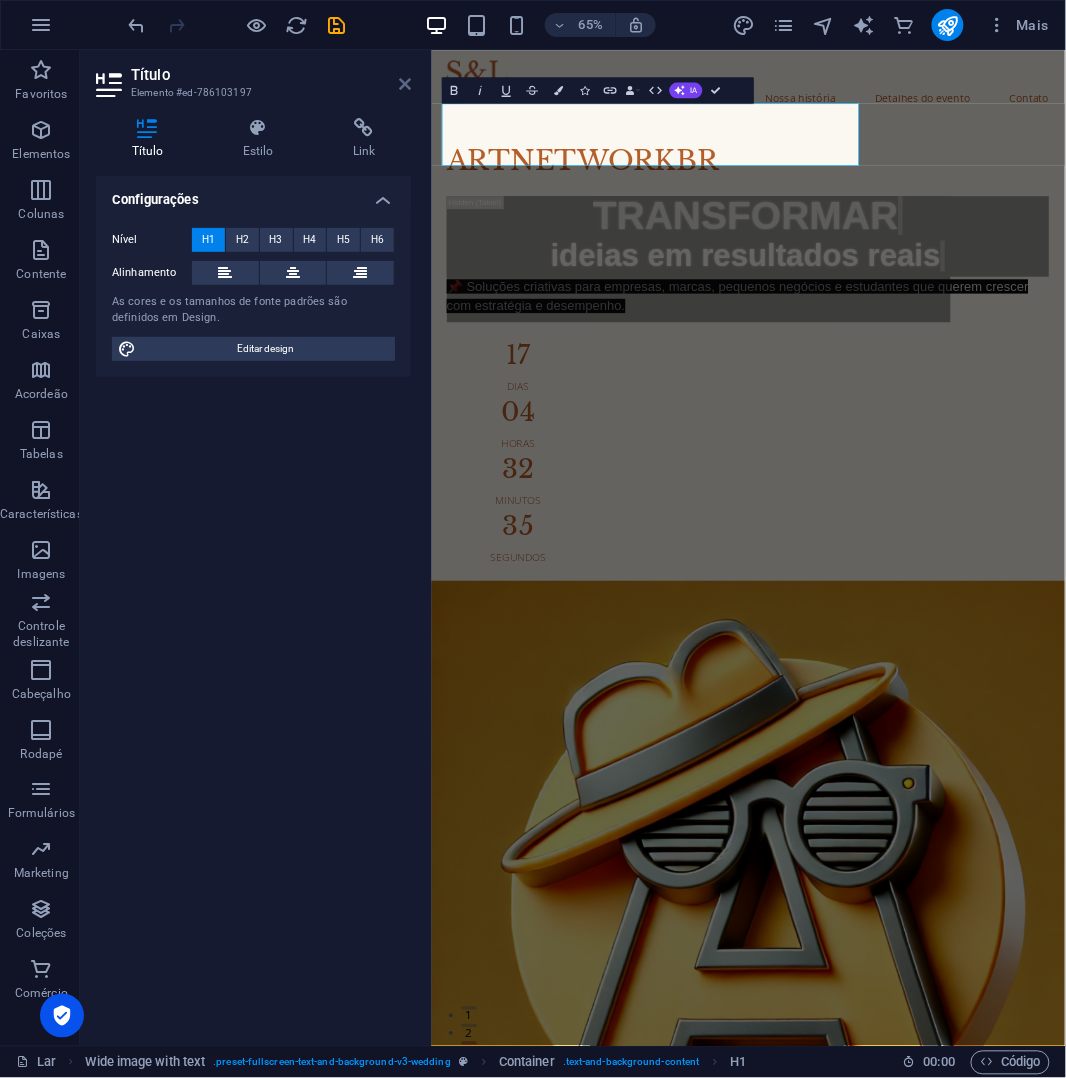 drag, startPoint x: 405, startPoint y: 78, endPoint x: 647, endPoint y: 97, distance: 242.74472 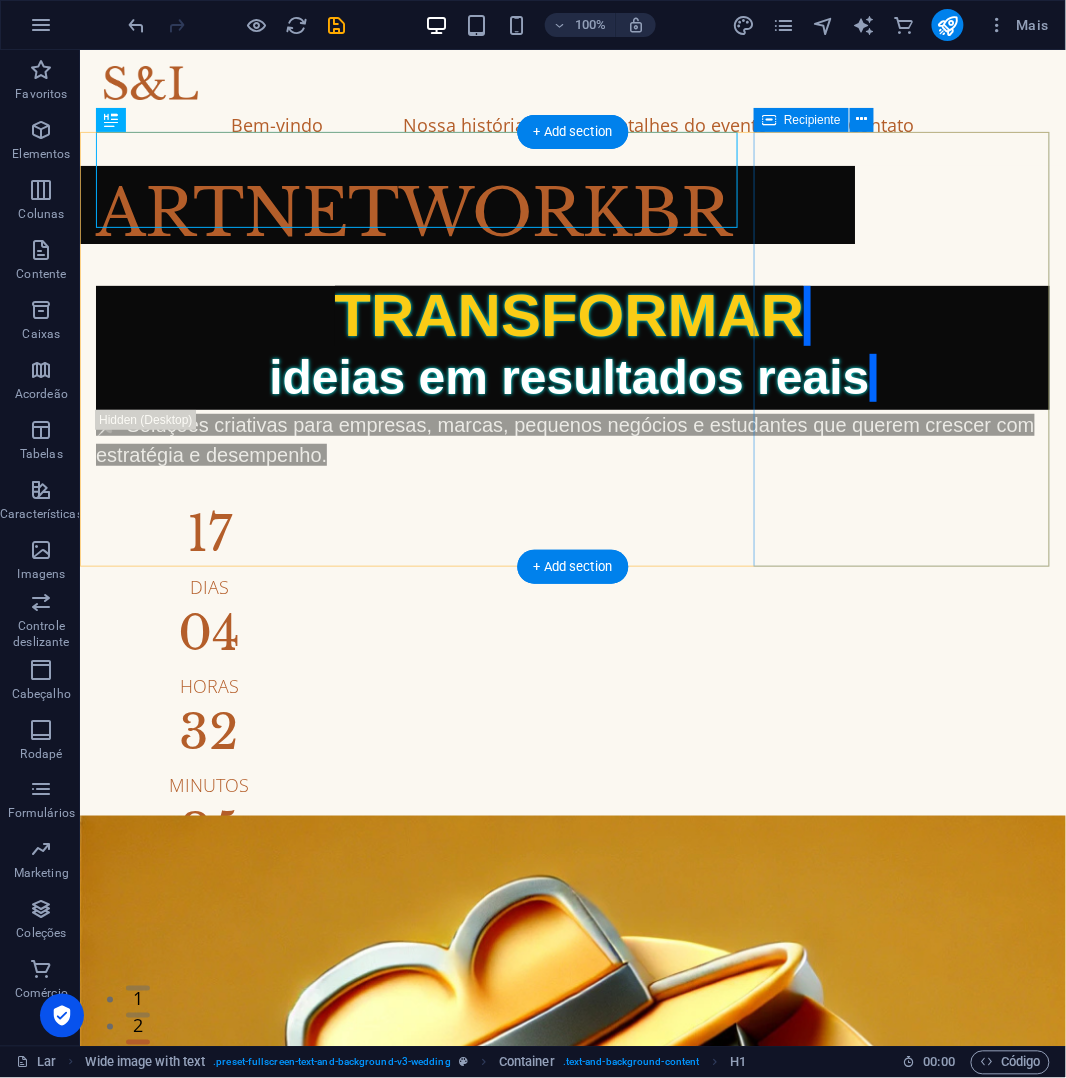 click at bounding box center (572, 1349) 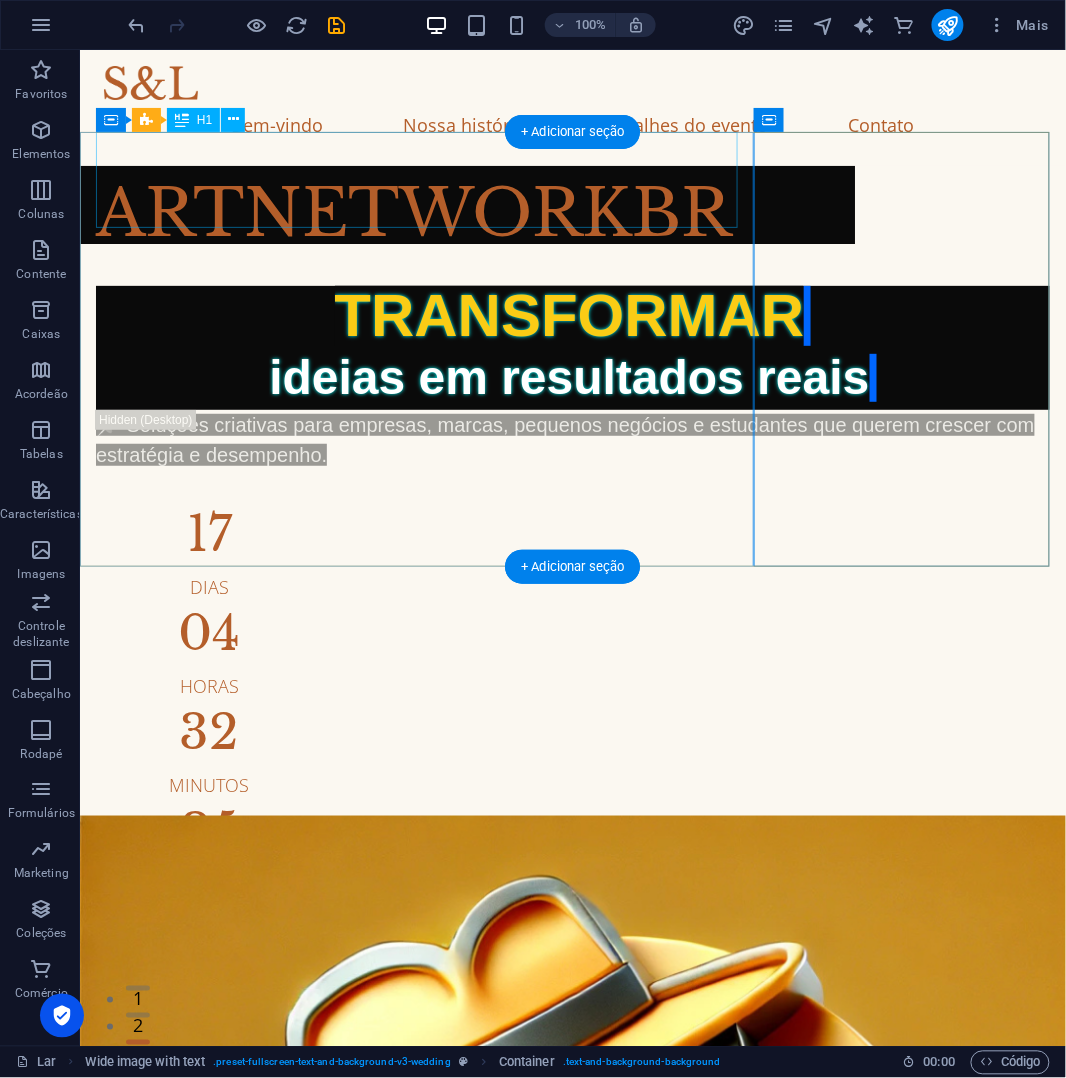 click on "ARTNETWORKBR" at bounding box center (572, 213) 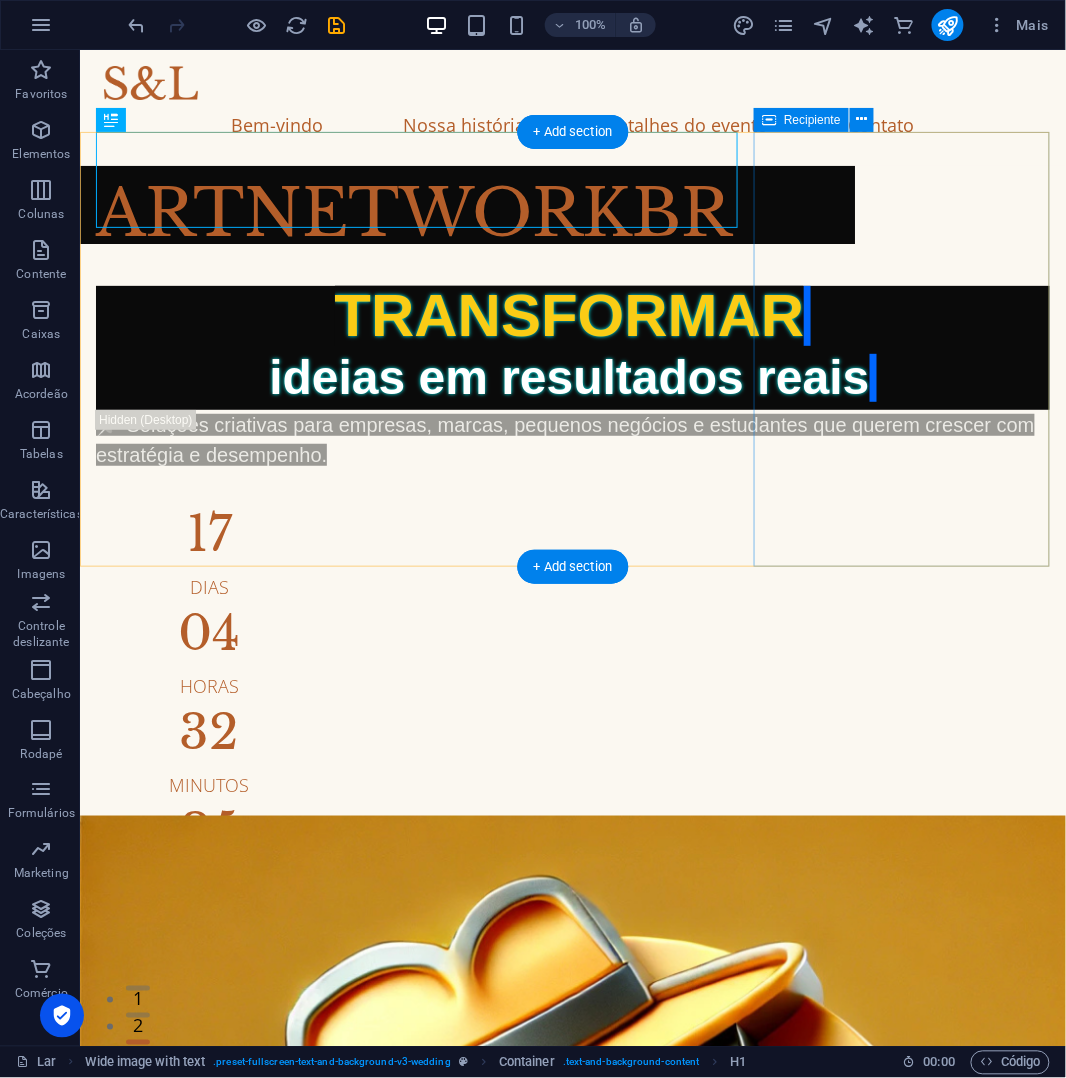 click at bounding box center (572, 1349) 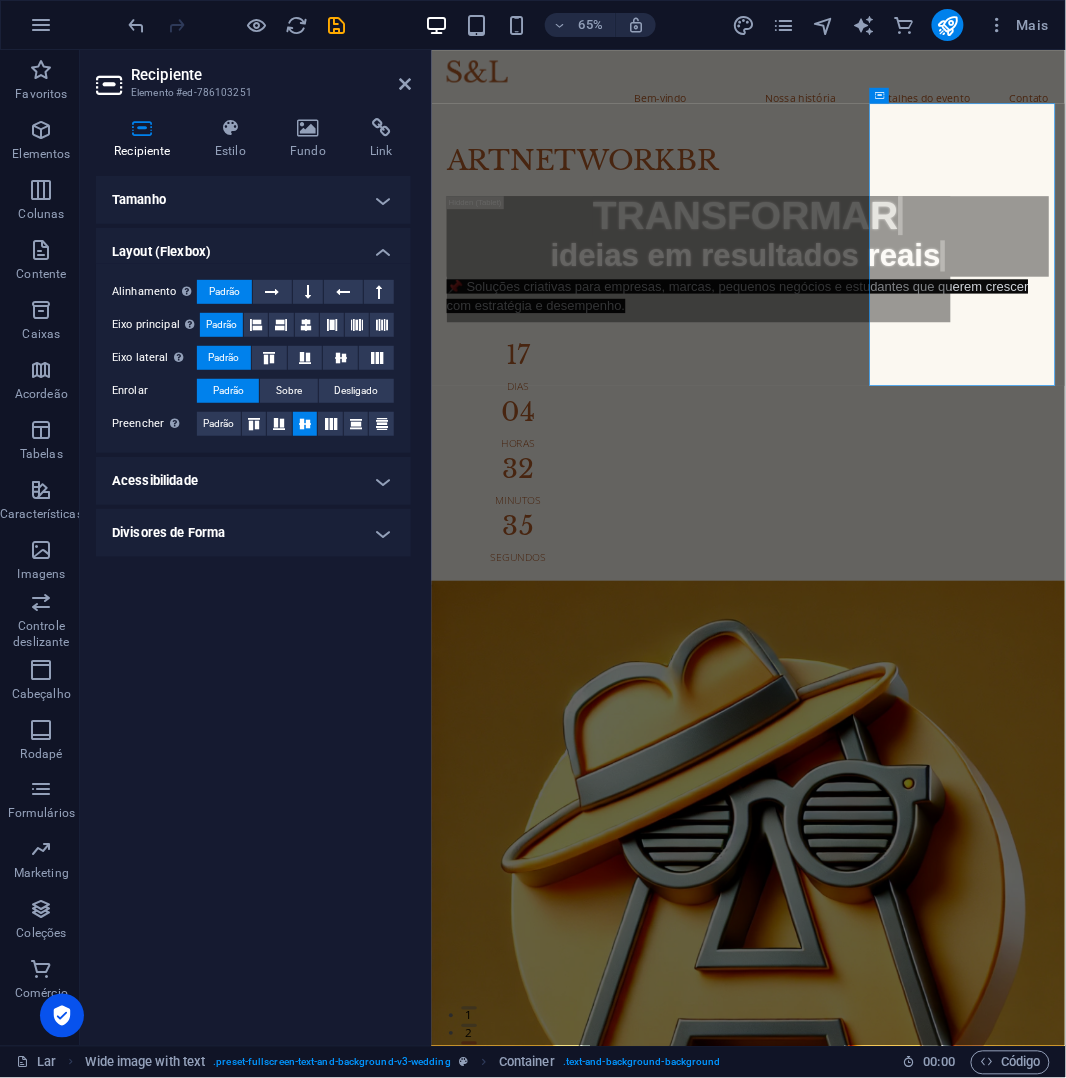 click on "Recipiente Elemento #ed-786103251
Recipiente Estilo Fundo Link Tamanho Altura Padrão px resto % vh vw Altura mínima Nenhum px resto % vh vw Largura Padrão px resto % em vh vw Largura mínima Nenhum px resto % vh vw Largura do conteúdo Padrão Largura personalizada Largura Padrão px resto % em vh vw Largura mínima Nenhum px resto % vh vw Preenchimento padrão Espaçamento personalizado A largura e o preenchimento padrão do conteúdo podem ser alterados em Design. Editar design Layout (Flexbox) Alinhamento Determina a direção da flexão. Padrão Eixo principal Determine como os elementos devem se comportar ao longo do eixo principal dentro deste contêiner (justificar o conteúdo). Padrão Eixo lateral Controle a direção vertical do elemento dentro do contêiner (alinhar itens). Padrão Enrolar Padrão Sobre Desligado Preencher Controla as distâncias e a direção dos elementos no eixo y em várias linhas (alinhar conteúdo). Padrão Acessibilidade Papel Nenhum Alerta Artigo Rodapé" at bounding box center [256, 548] 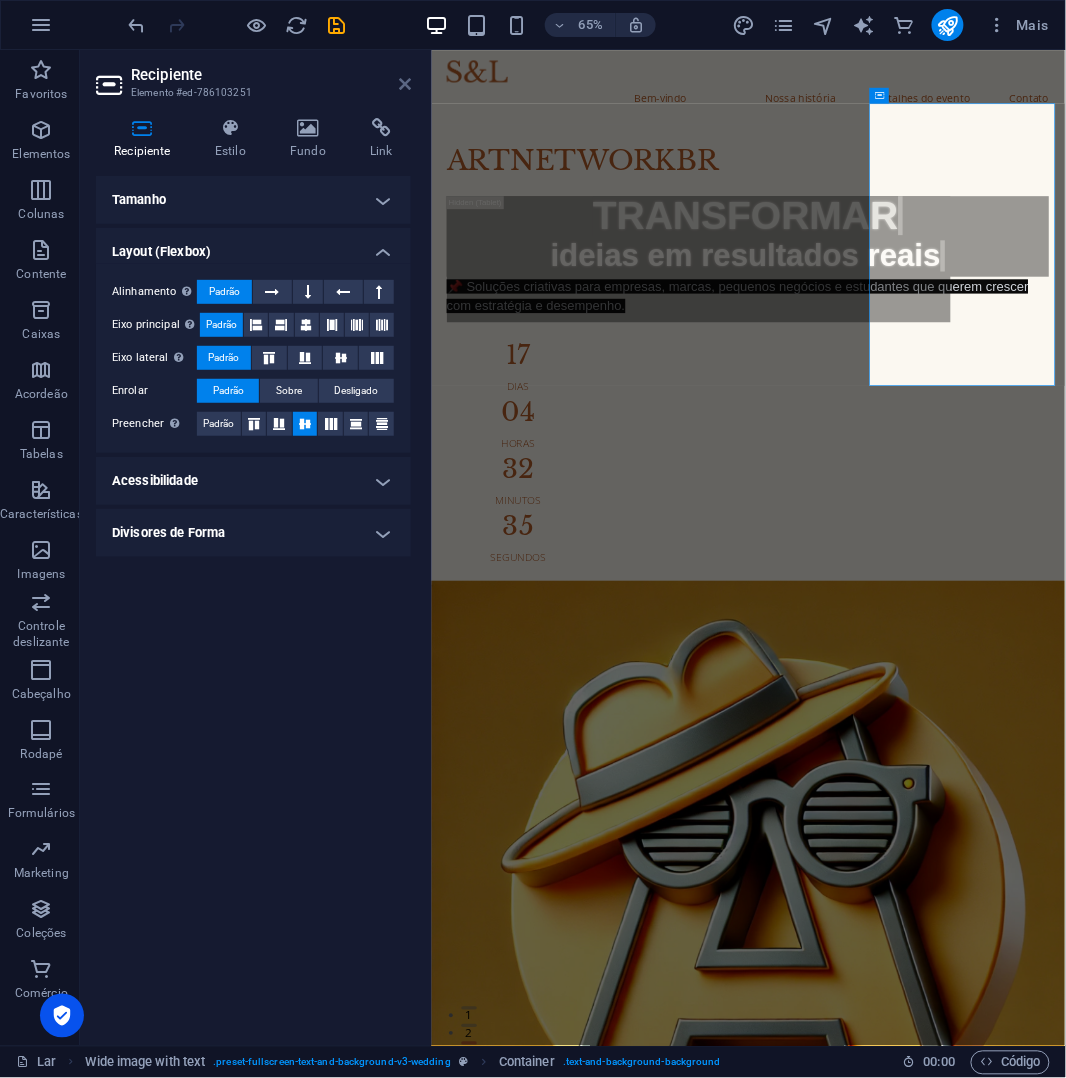 drag, startPoint x: 398, startPoint y: 84, endPoint x: 324, endPoint y: 43, distance: 84.59905 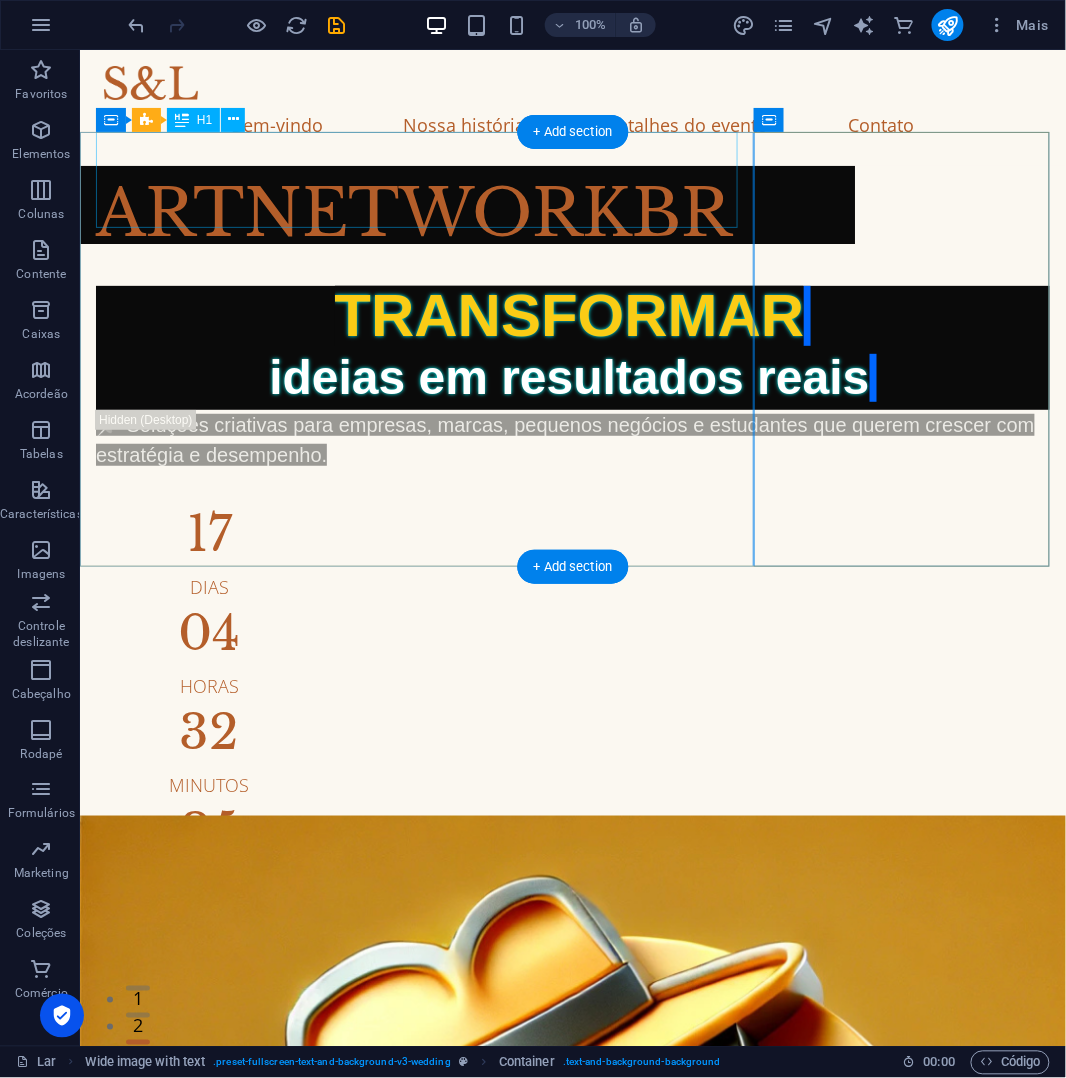 click on "ARTNETWORKBR" at bounding box center [572, 213] 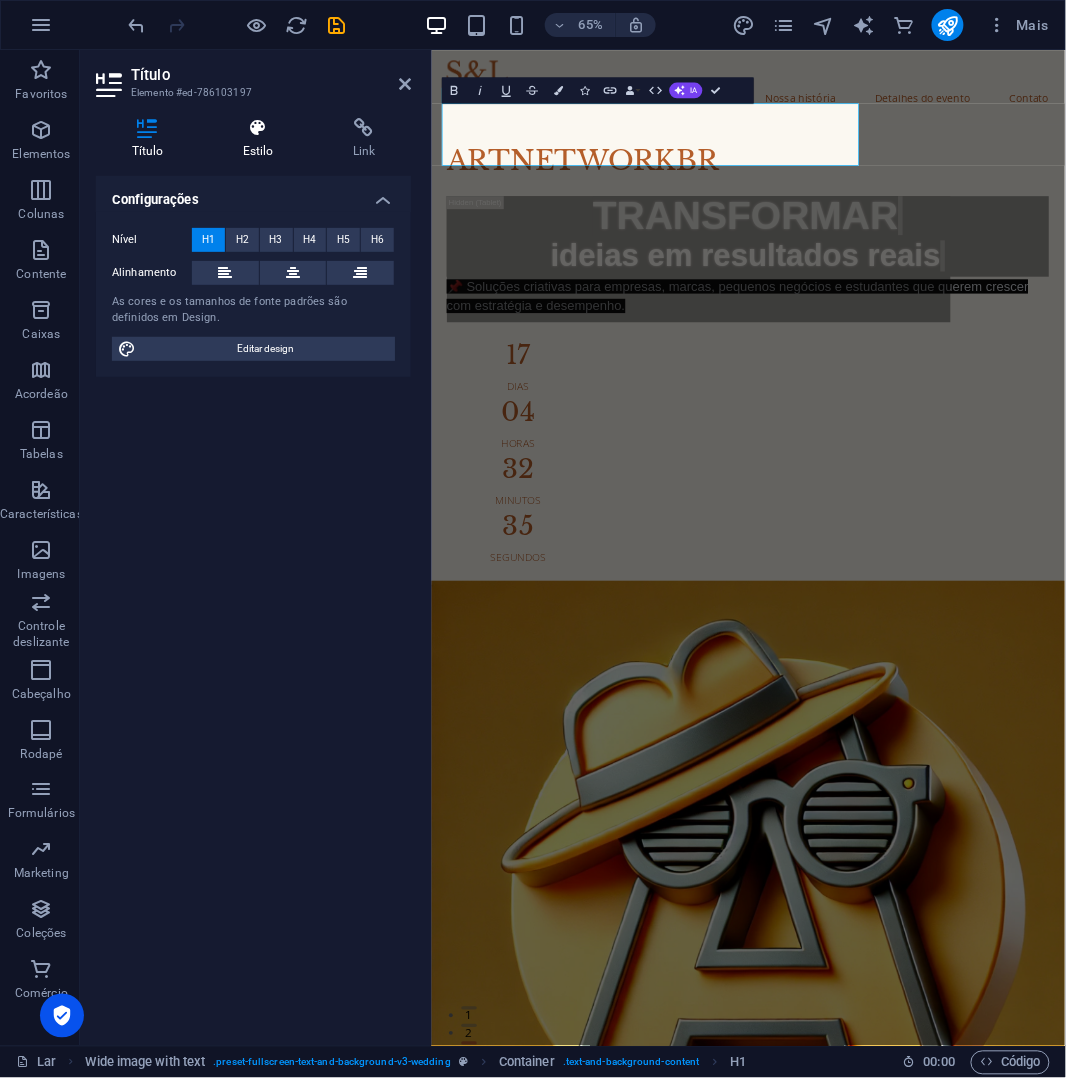 click at bounding box center (258, 128) 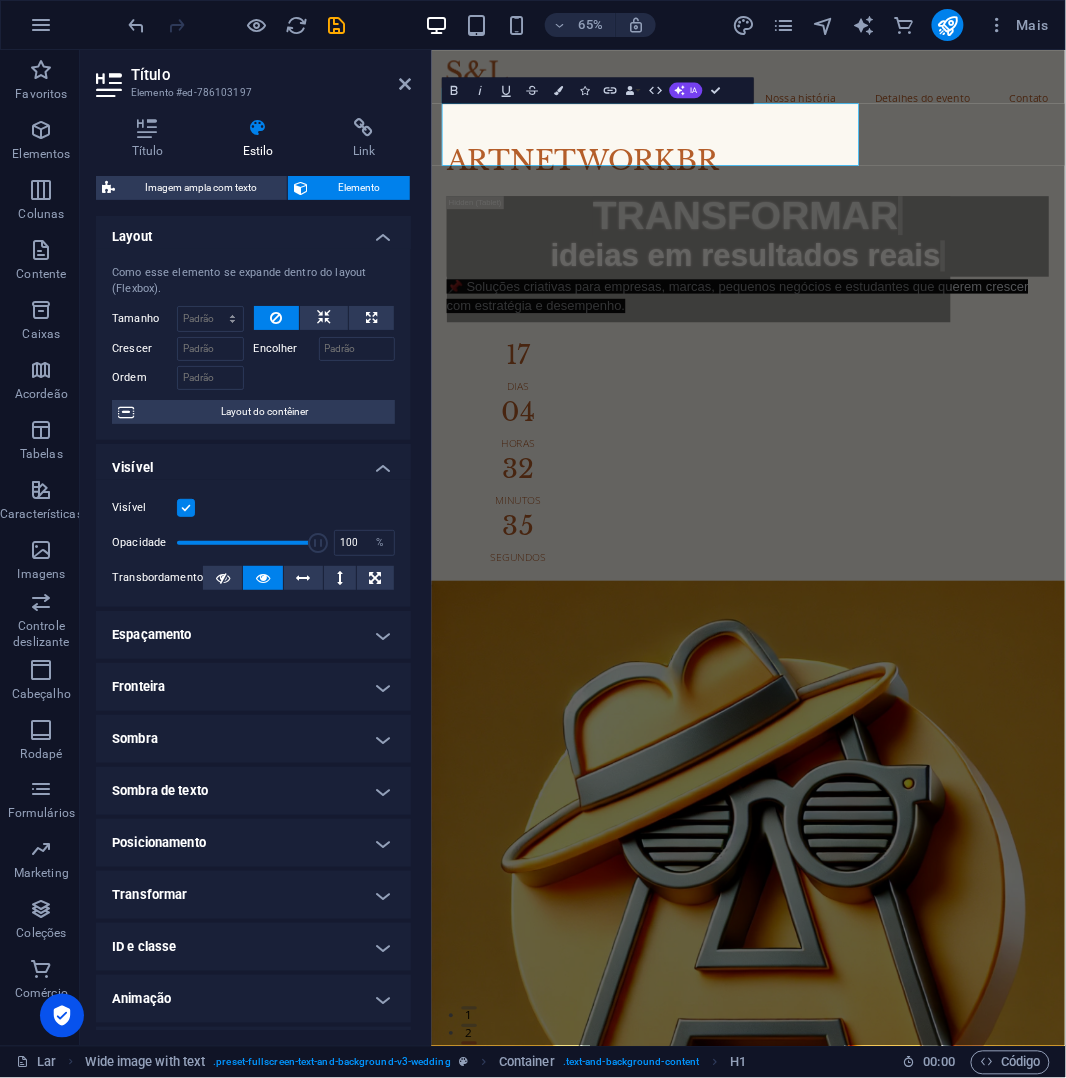 scroll, scrollTop: 0, scrollLeft: 0, axis: both 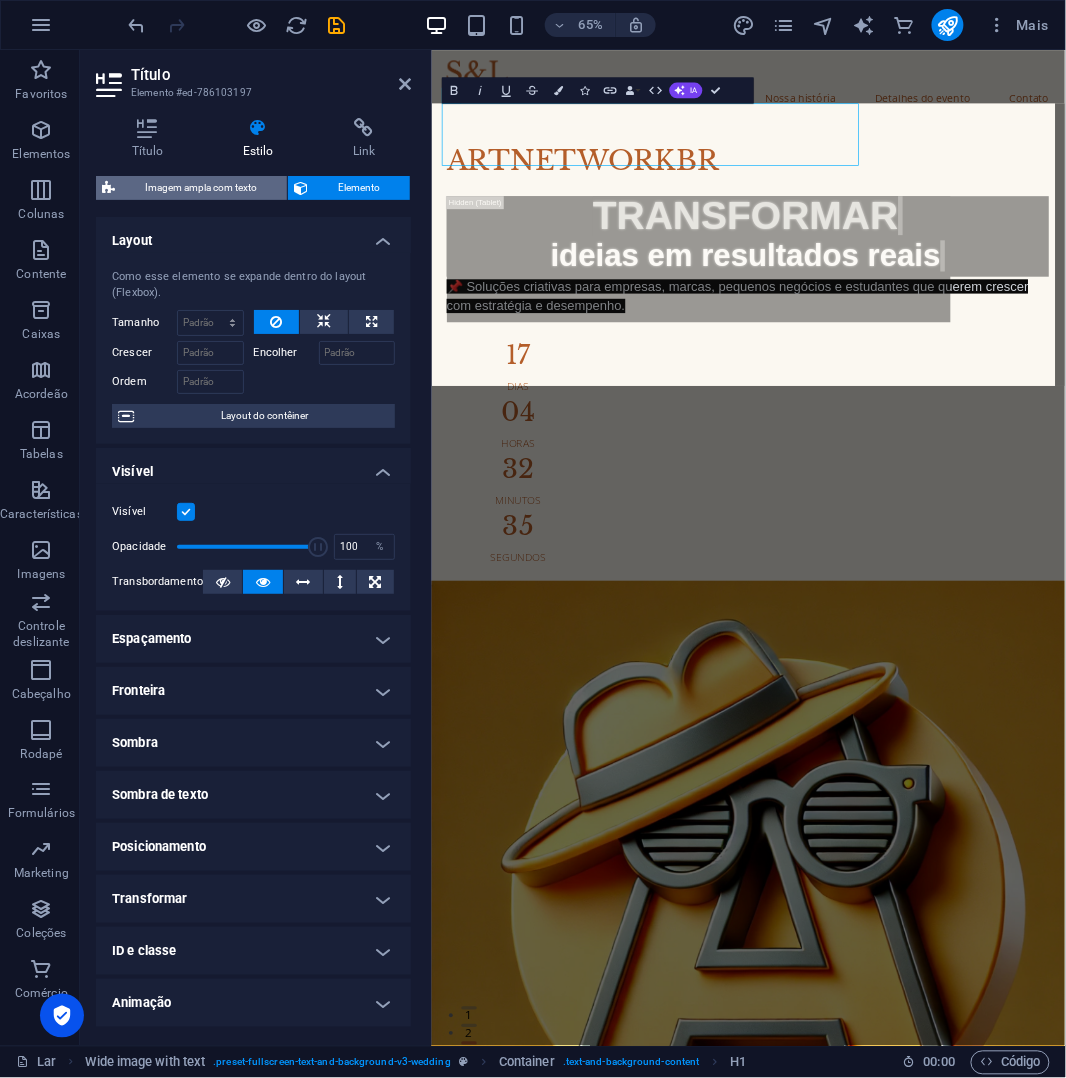 click on "Imagem ampla com texto" at bounding box center [201, 188] 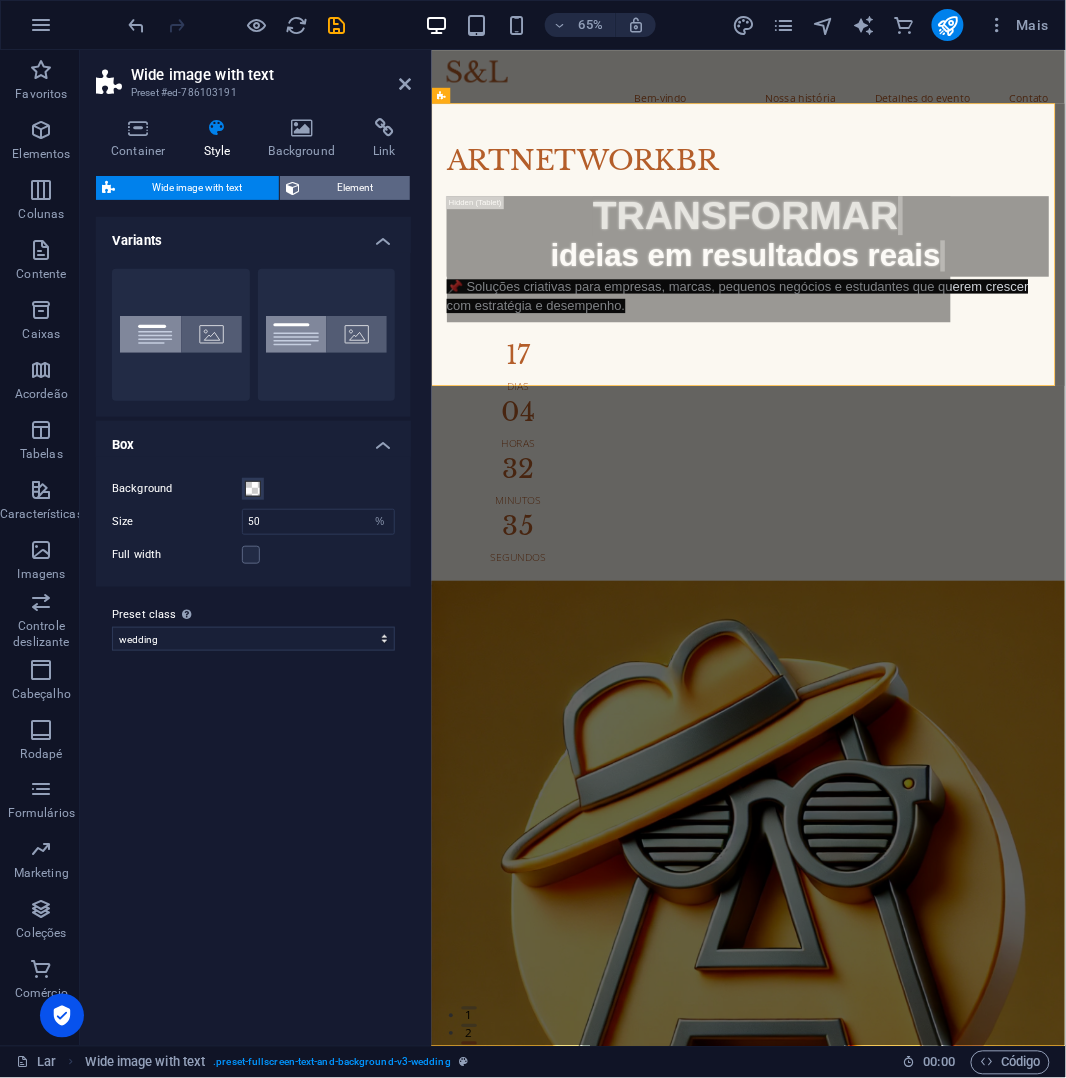 click on "Element" at bounding box center (355, 188) 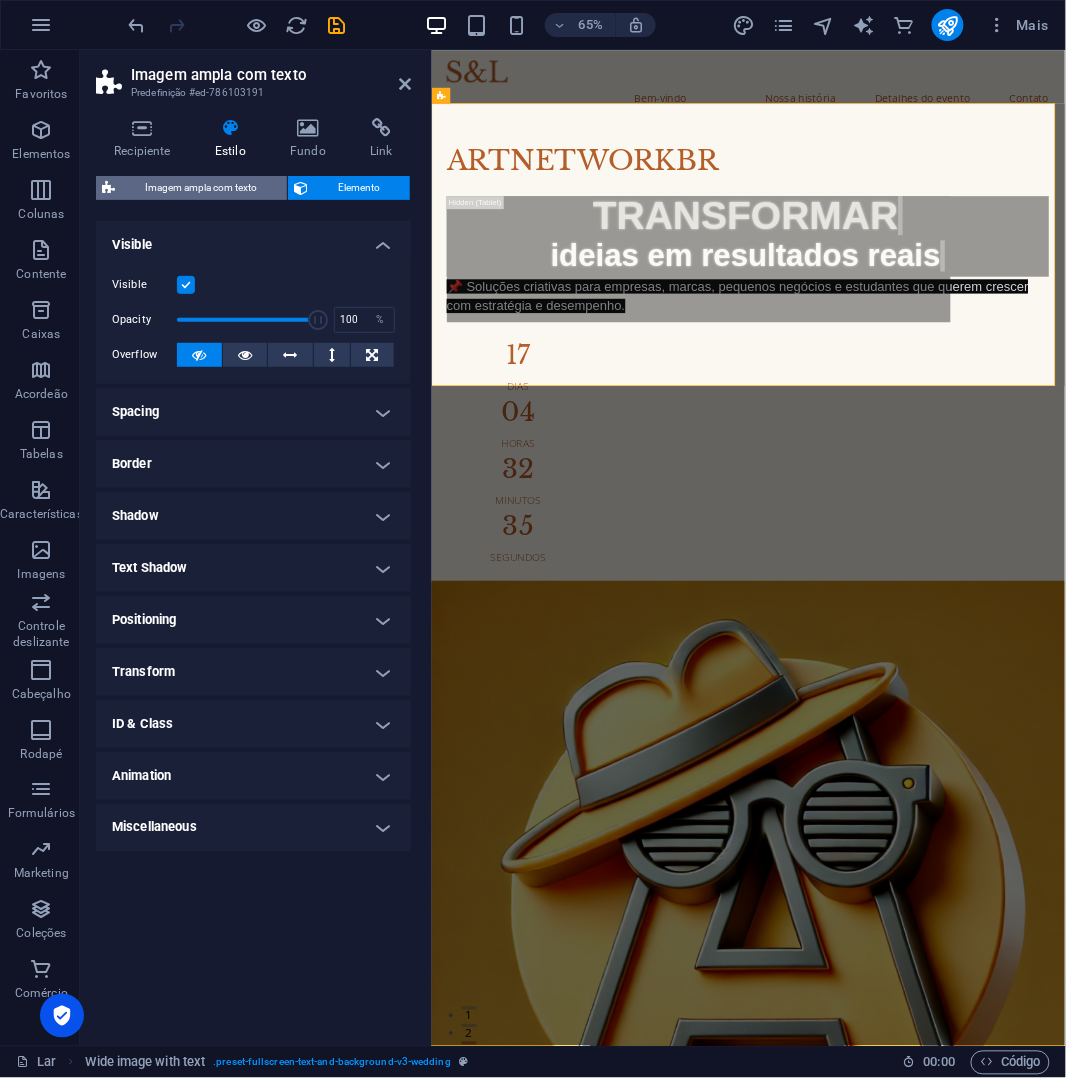 click on "Imagem ampla com texto" at bounding box center (201, 188) 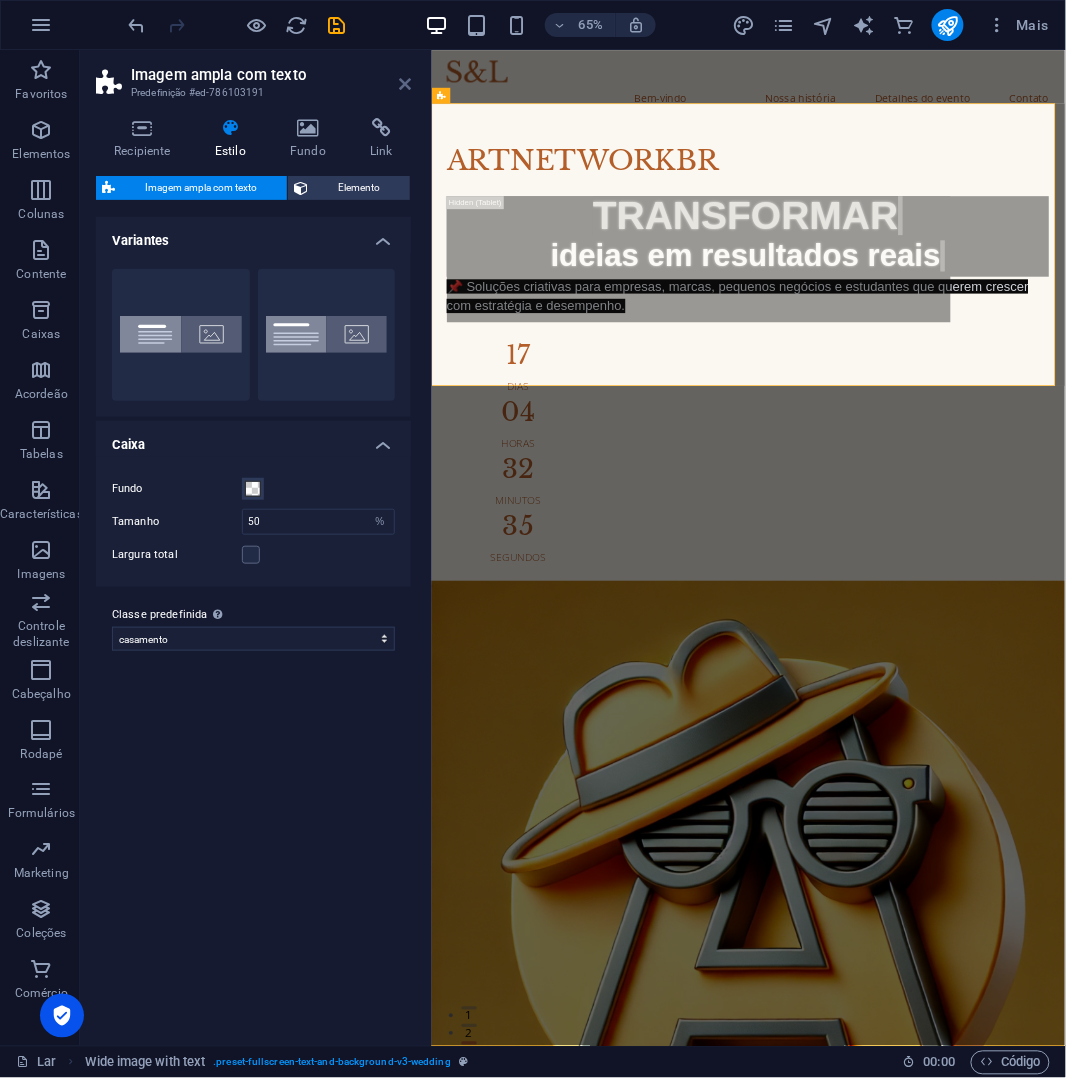 click at bounding box center (405, 84) 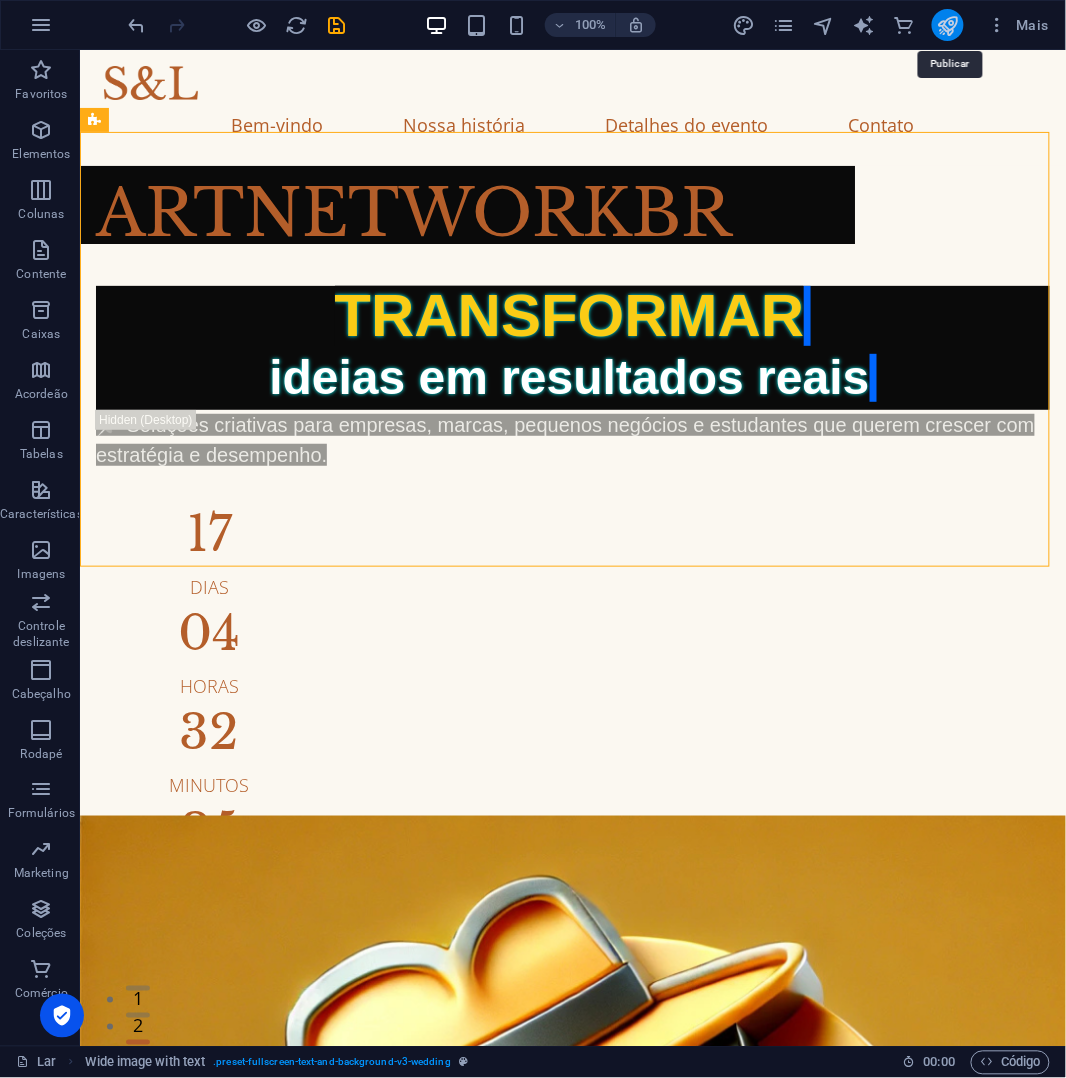 click at bounding box center [947, 25] 